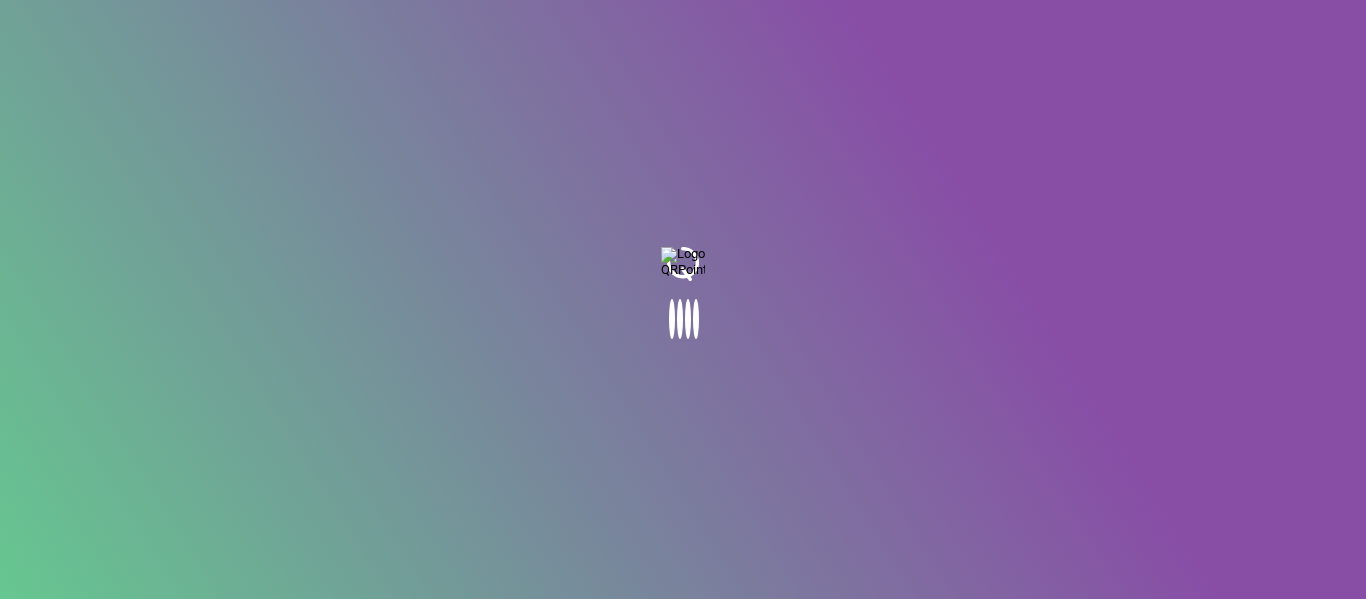 scroll, scrollTop: 0, scrollLeft: 0, axis: both 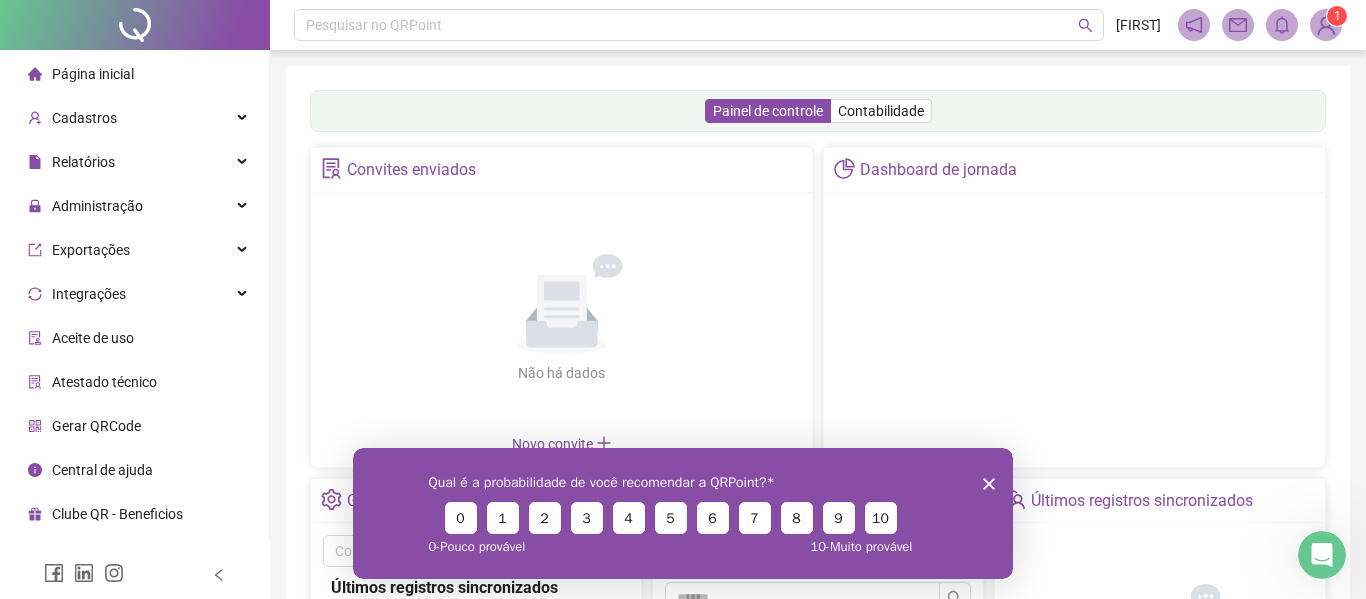 click 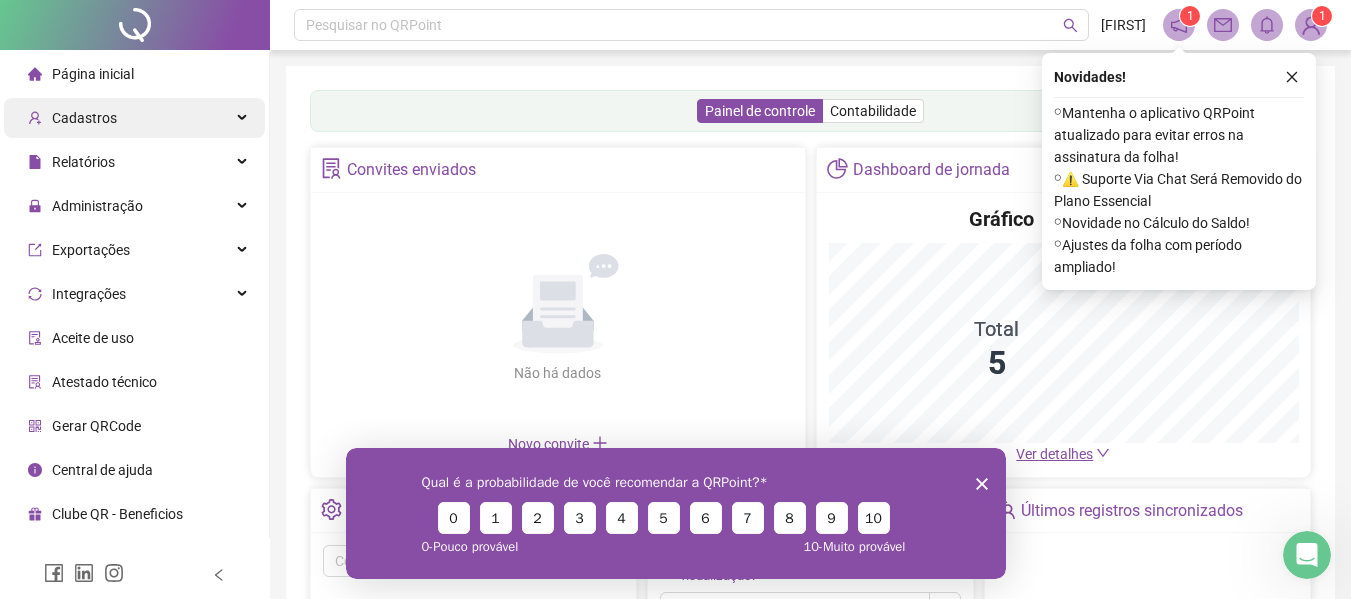 click on "Cadastros" at bounding box center [84, 118] 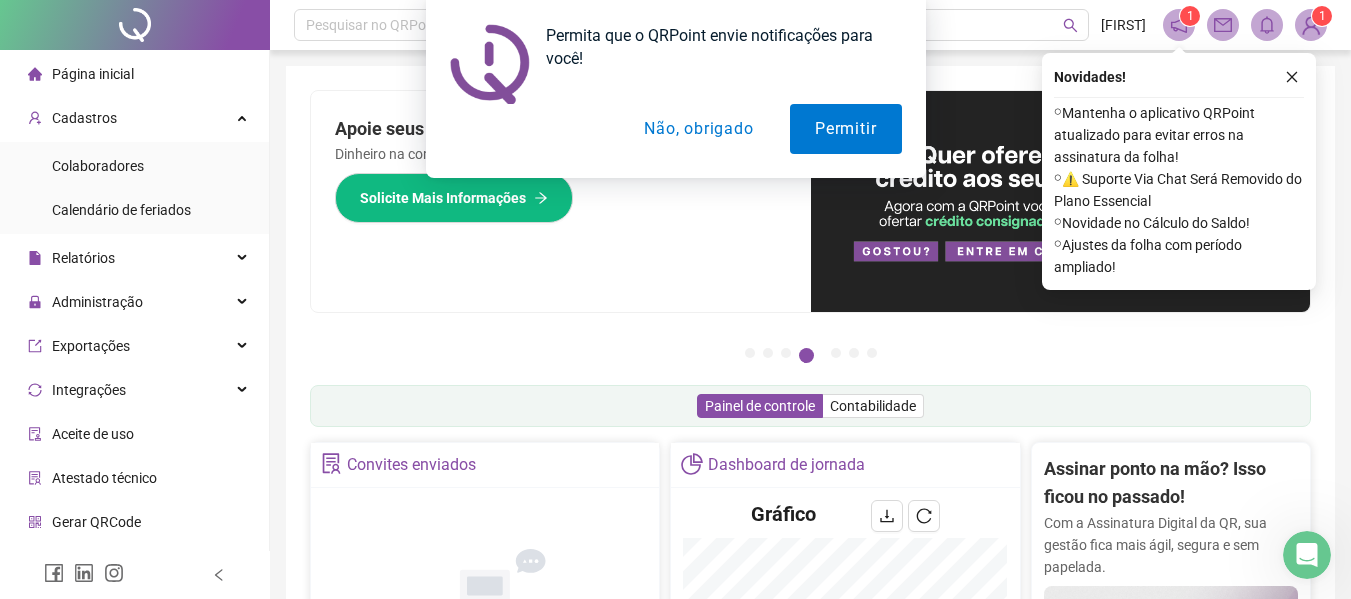 click on "Não, obrigado" at bounding box center (698, 129) 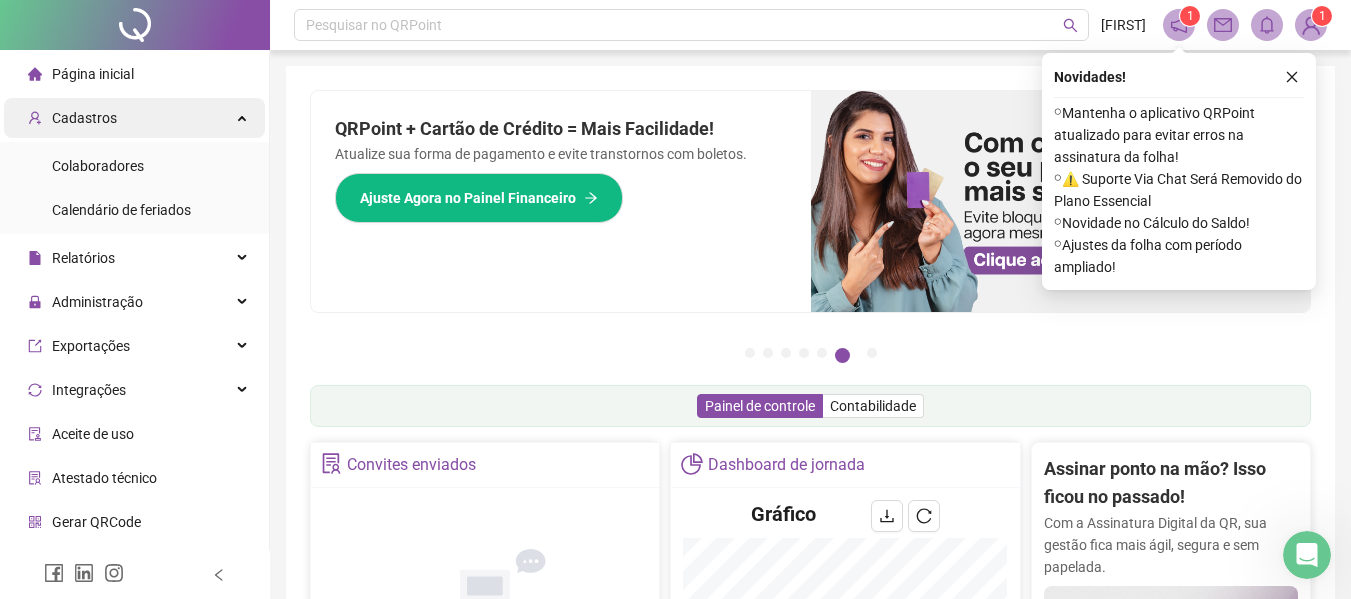 click on "Cadastros" at bounding box center (84, 118) 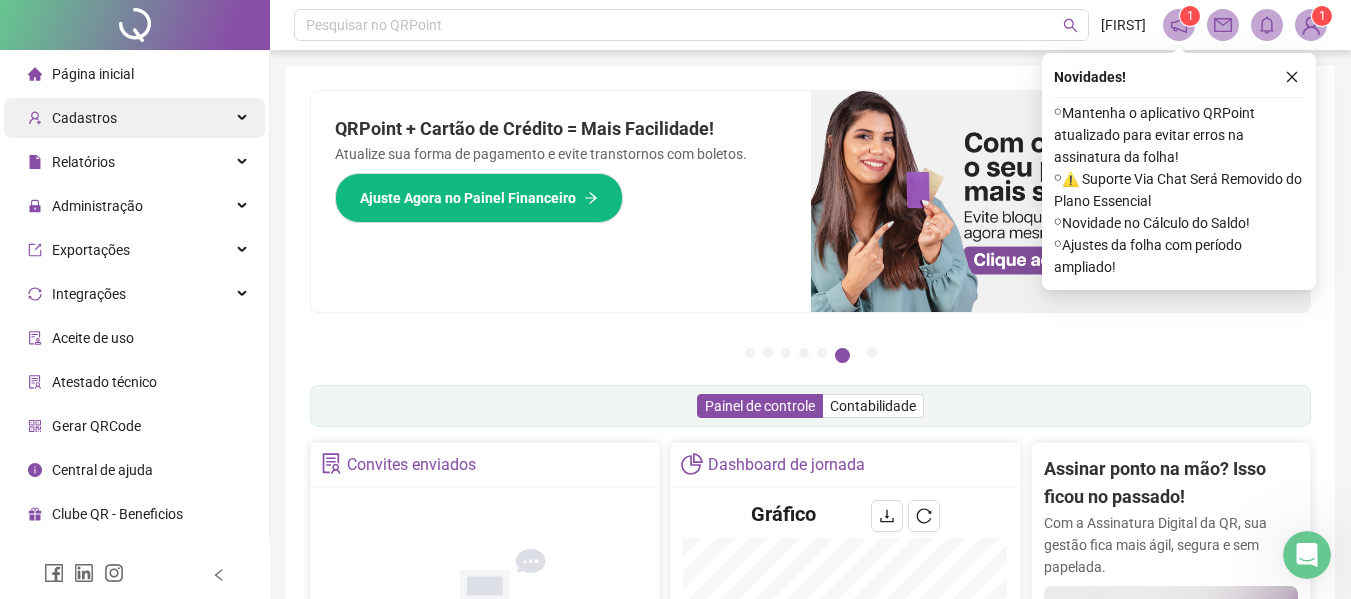 click on "Cadastros" at bounding box center (84, 118) 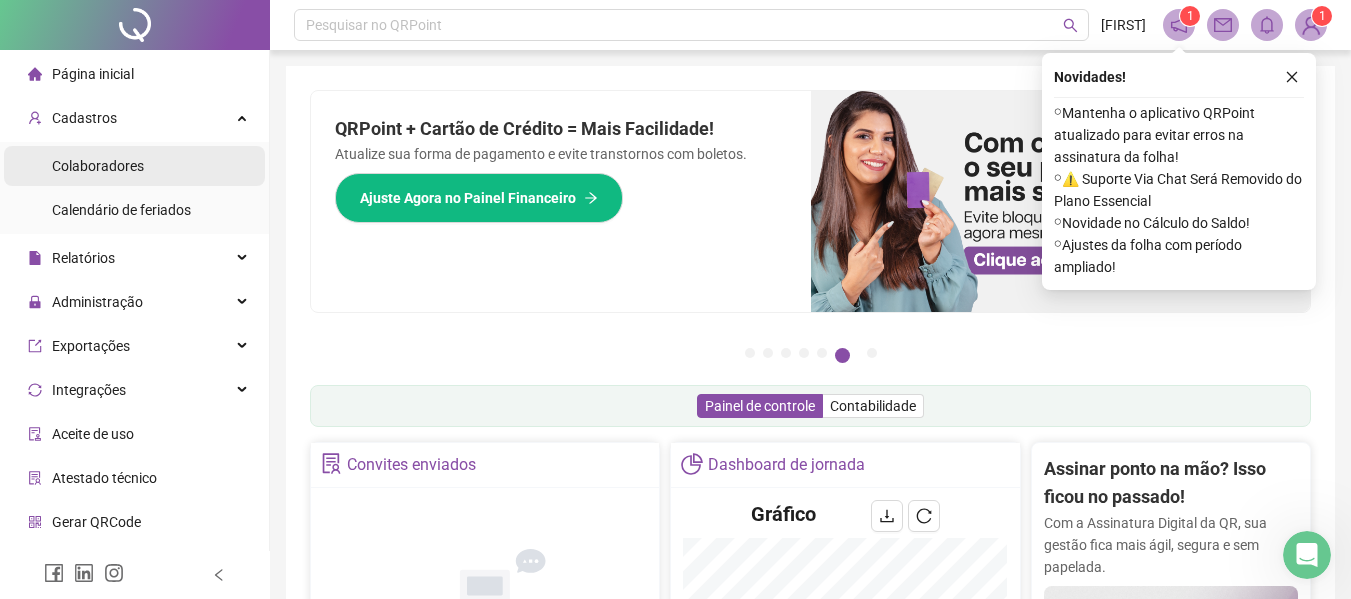 click on "Colaboradores" at bounding box center (98, 166) 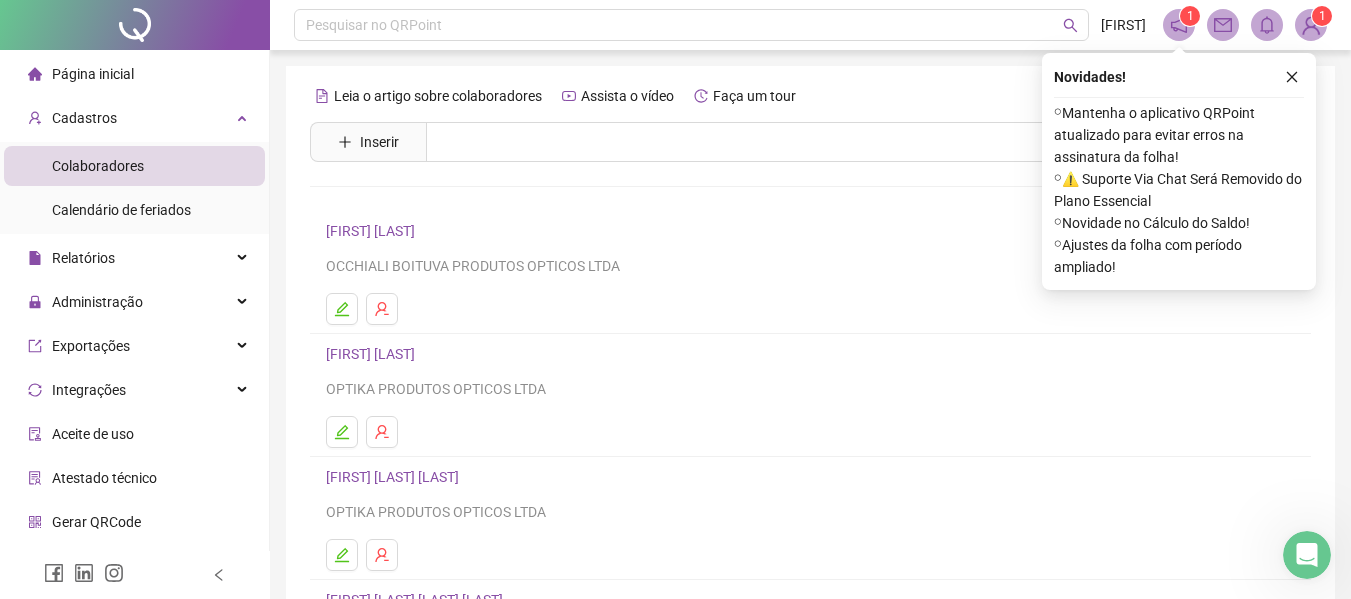 type 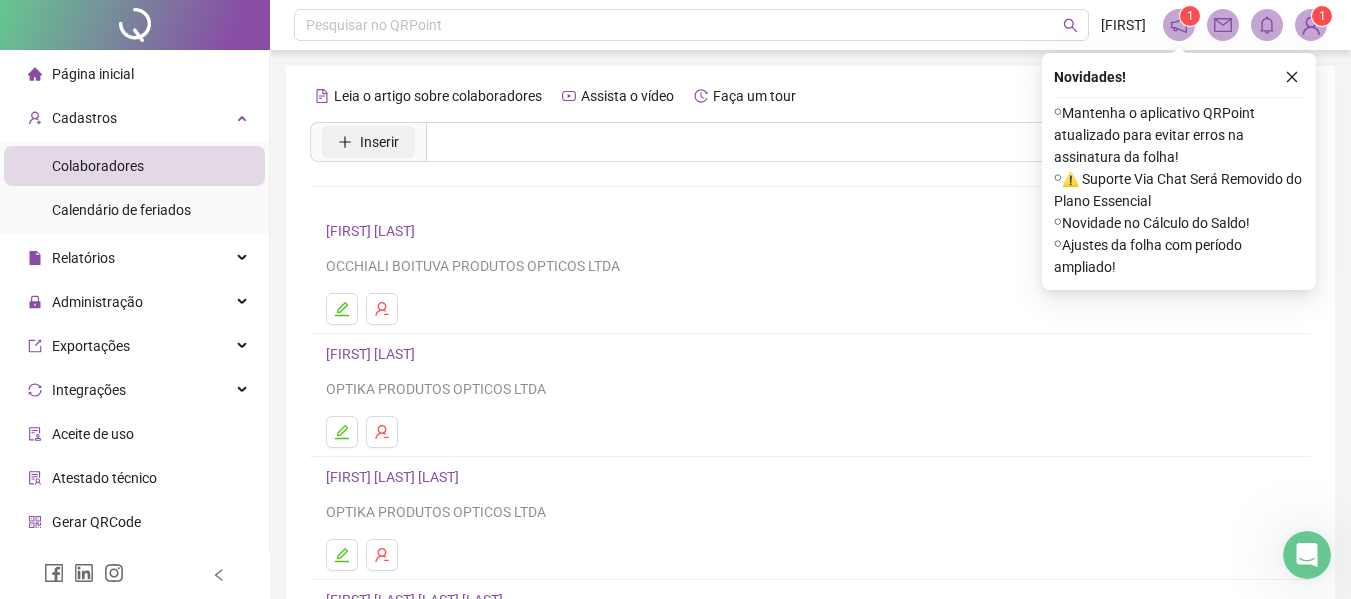click on "Inserir" at bounding box center (379, 142) 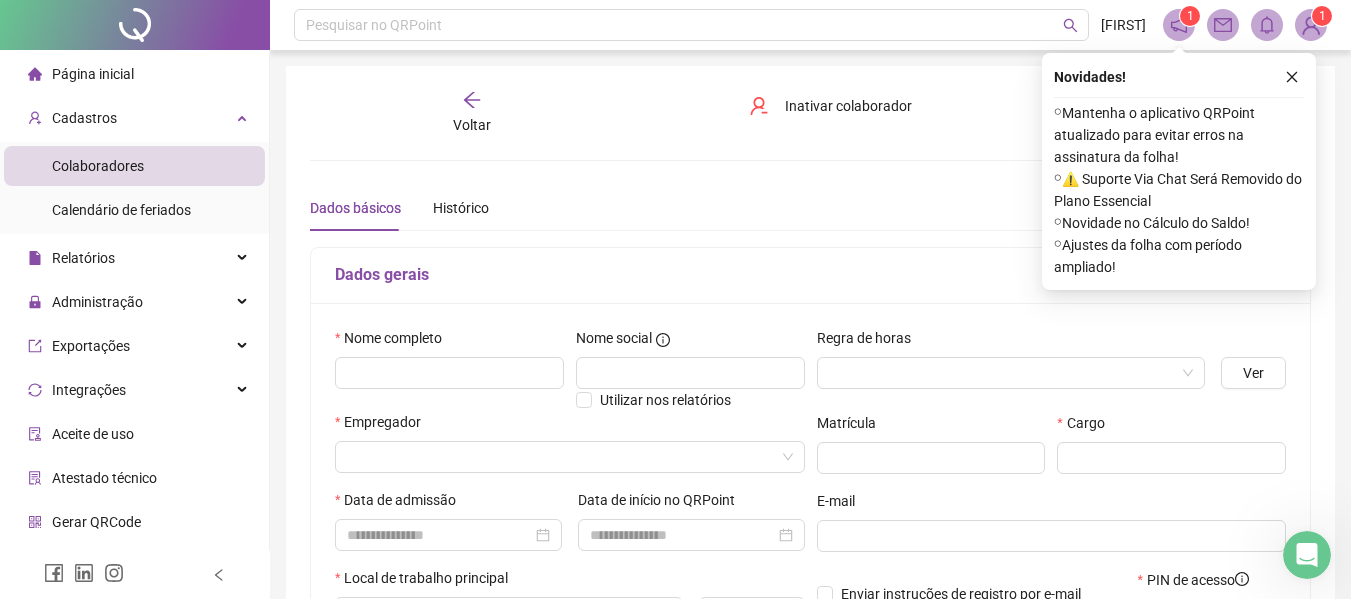 type on "*****" 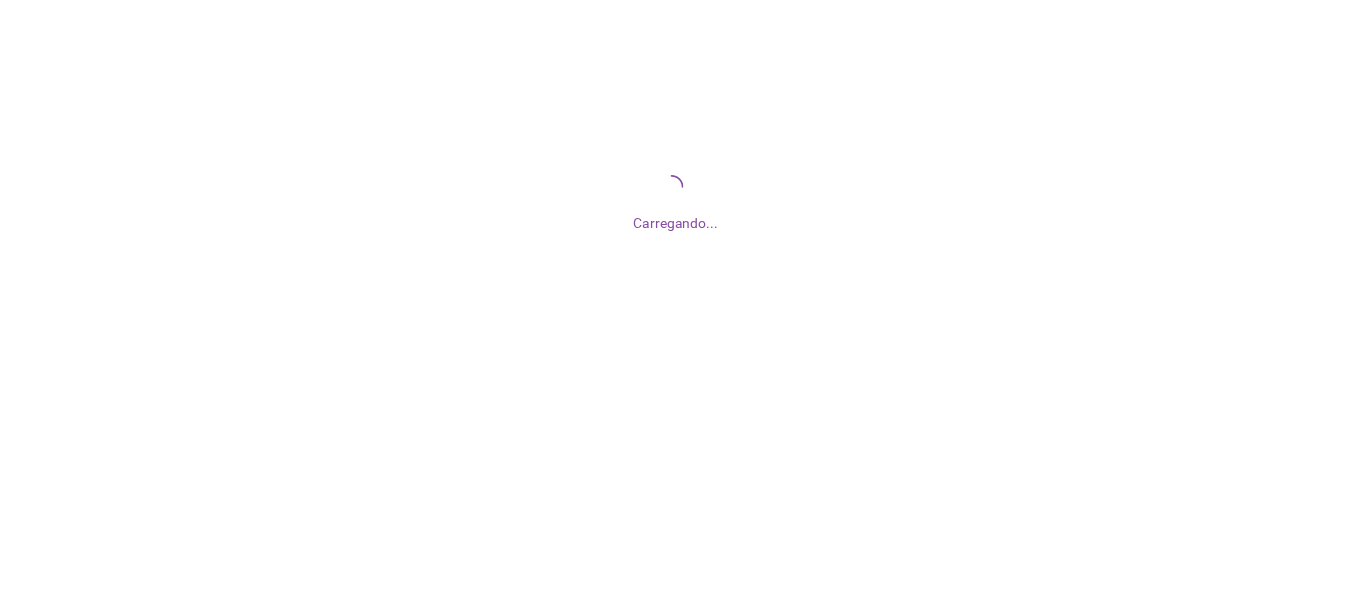 scroll, scrollTop: 0, scrollLeft: 0, axis: both 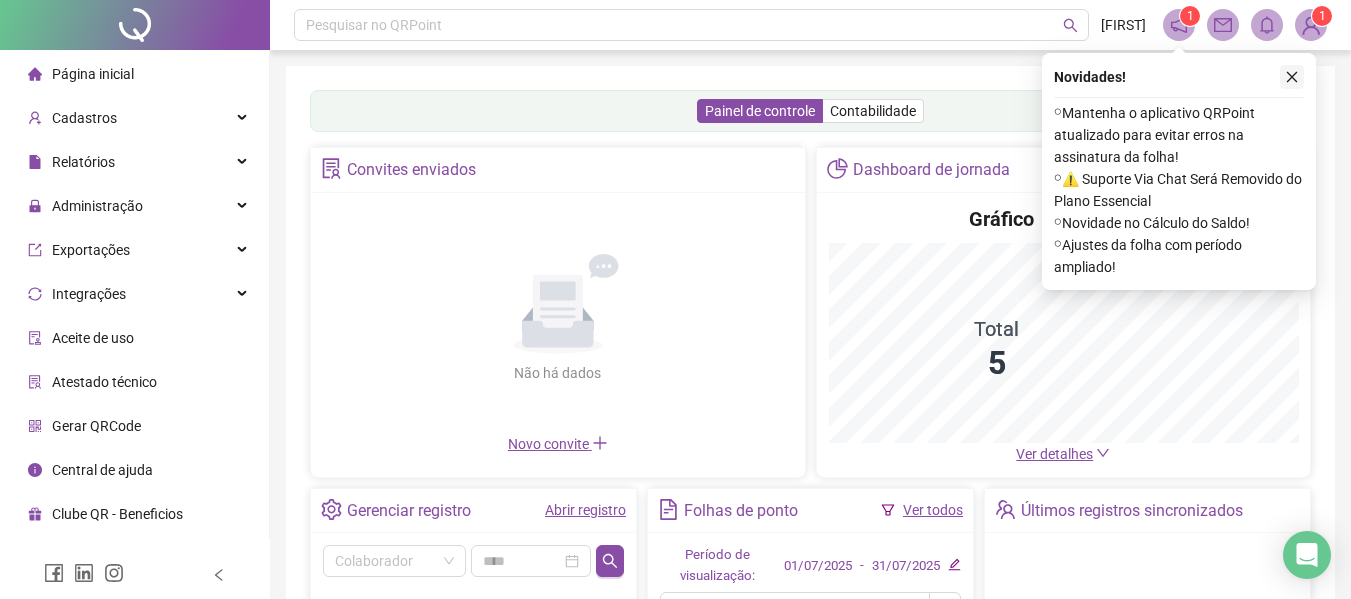 click 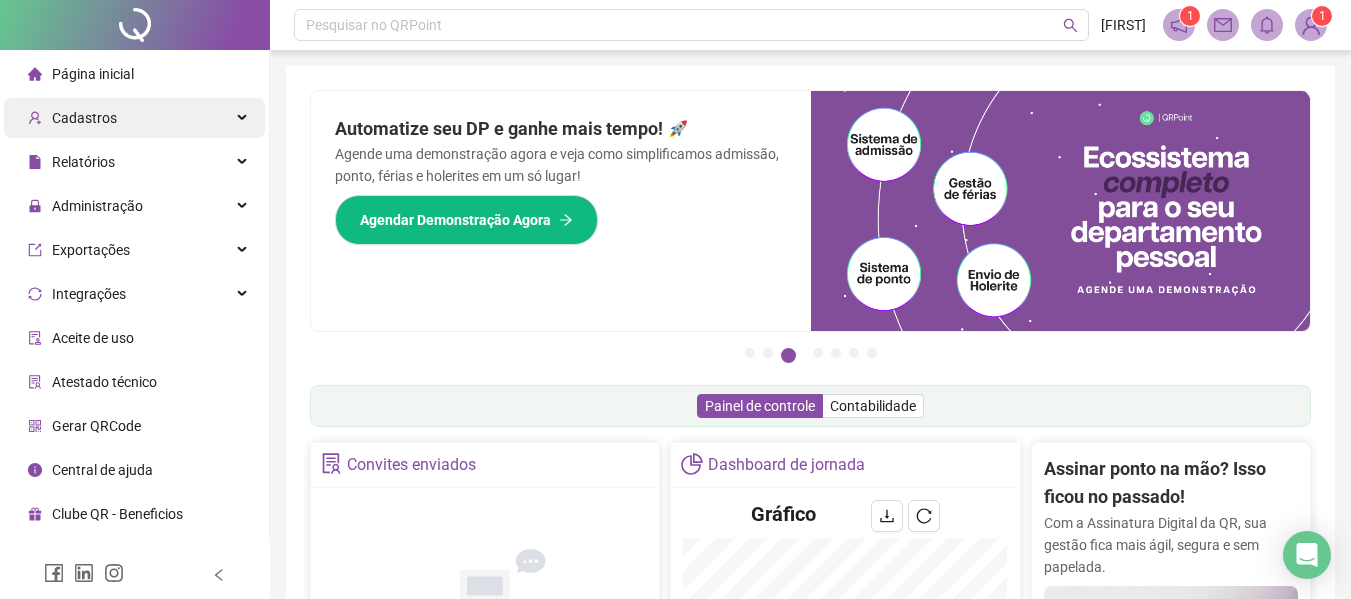 click on "Cadastros" at bounding box center (84, 118) 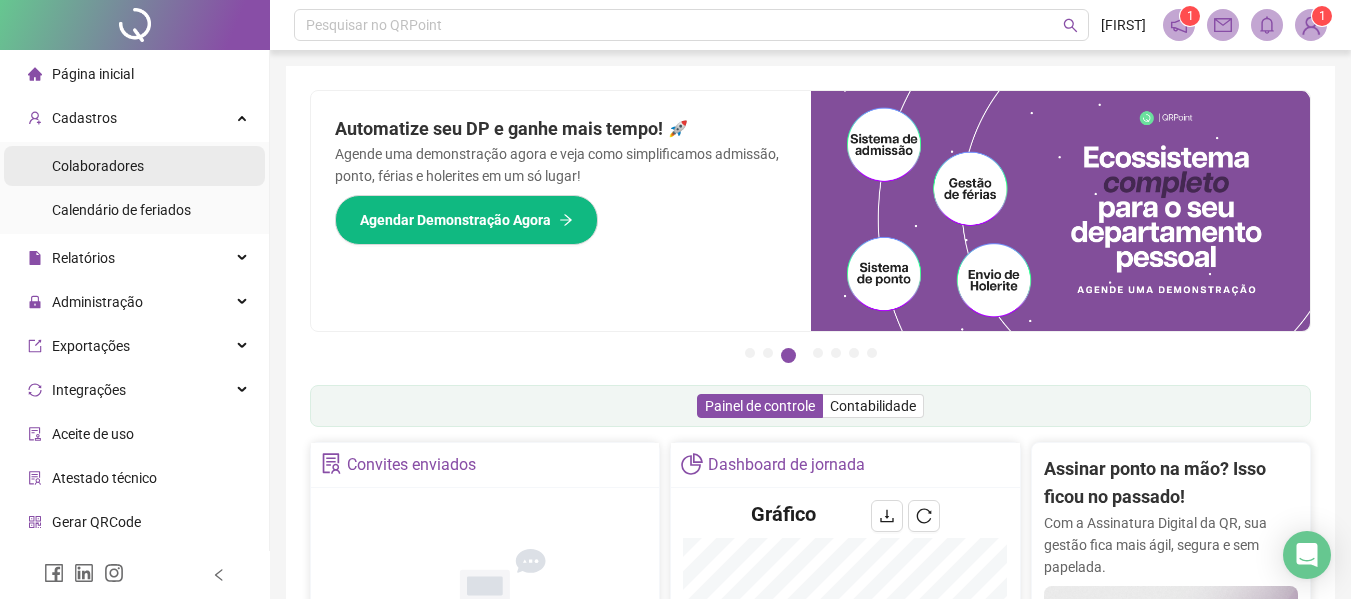 click on "Colaboradores" at bounding box center (98, 166) 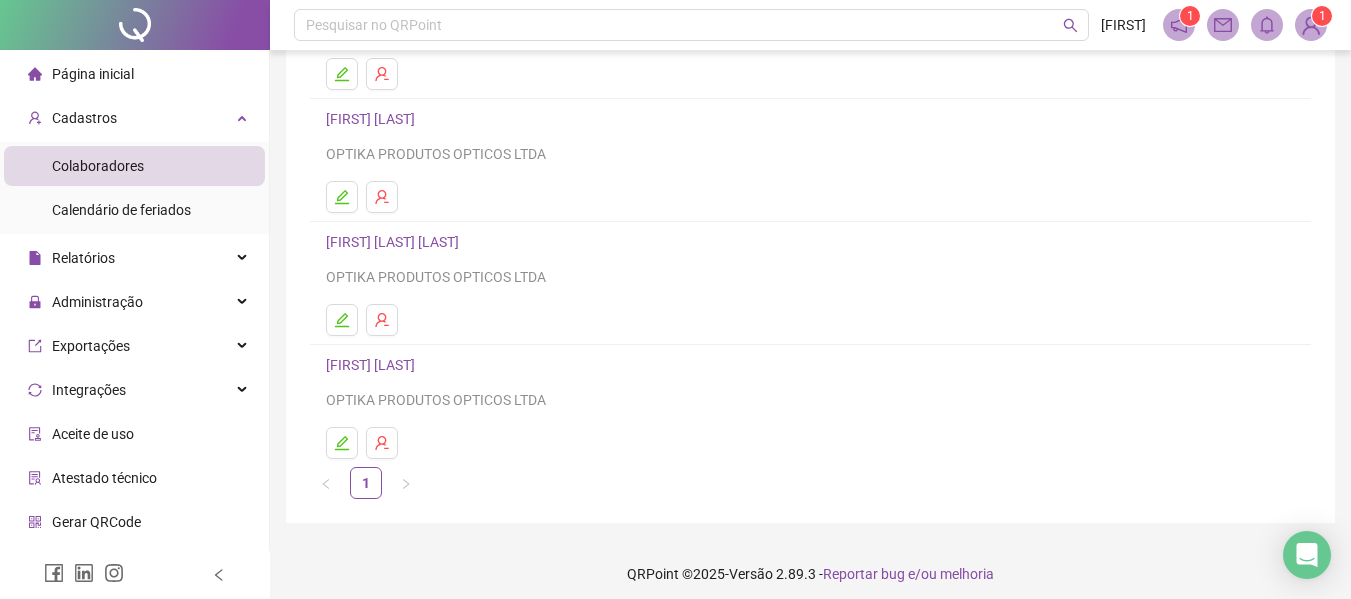 scroll, scrollTop: 368, scrollLeft: 0, axis: vertical 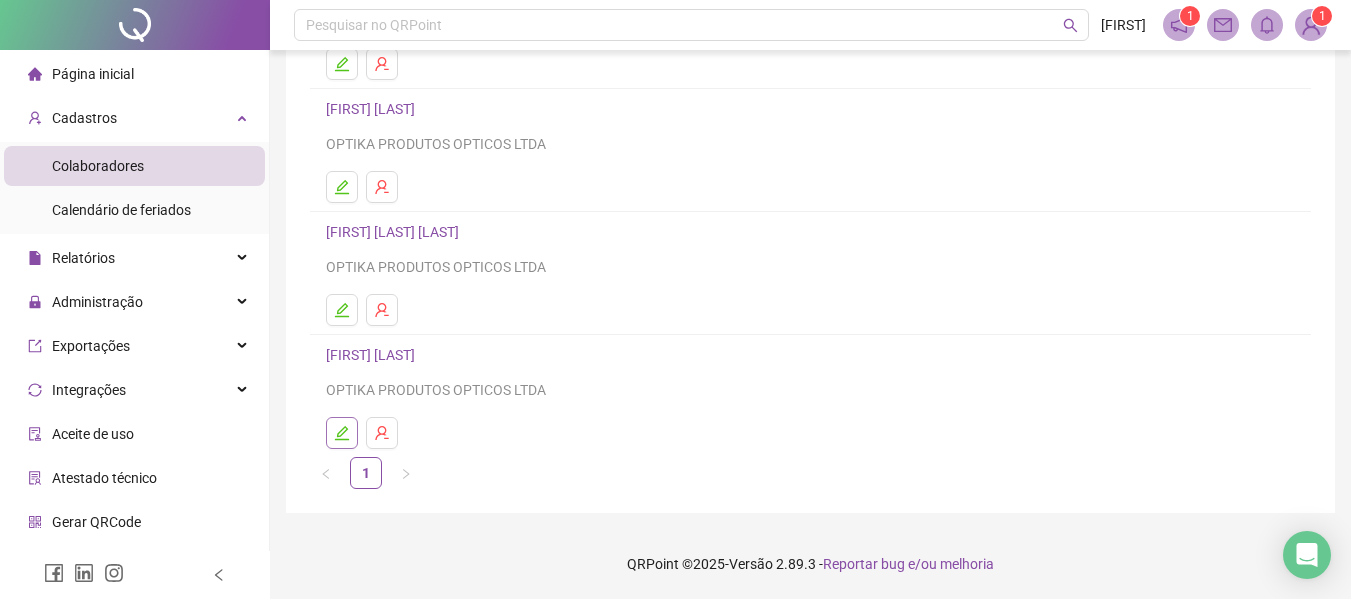 click 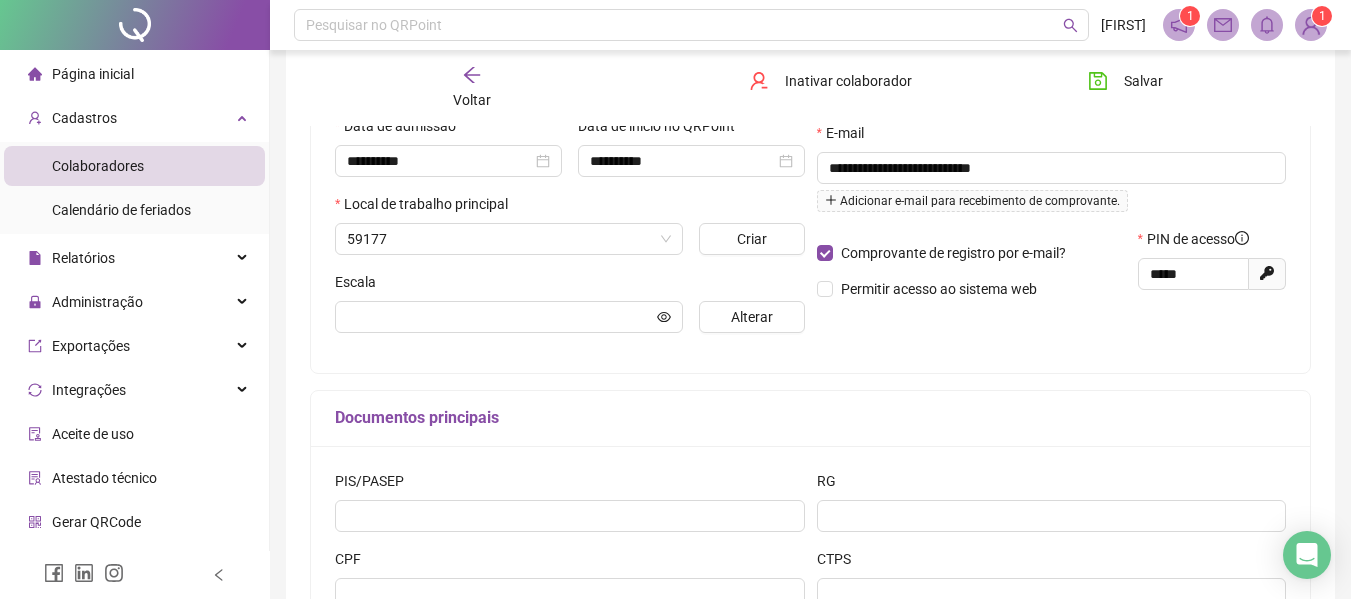 type on "**********" 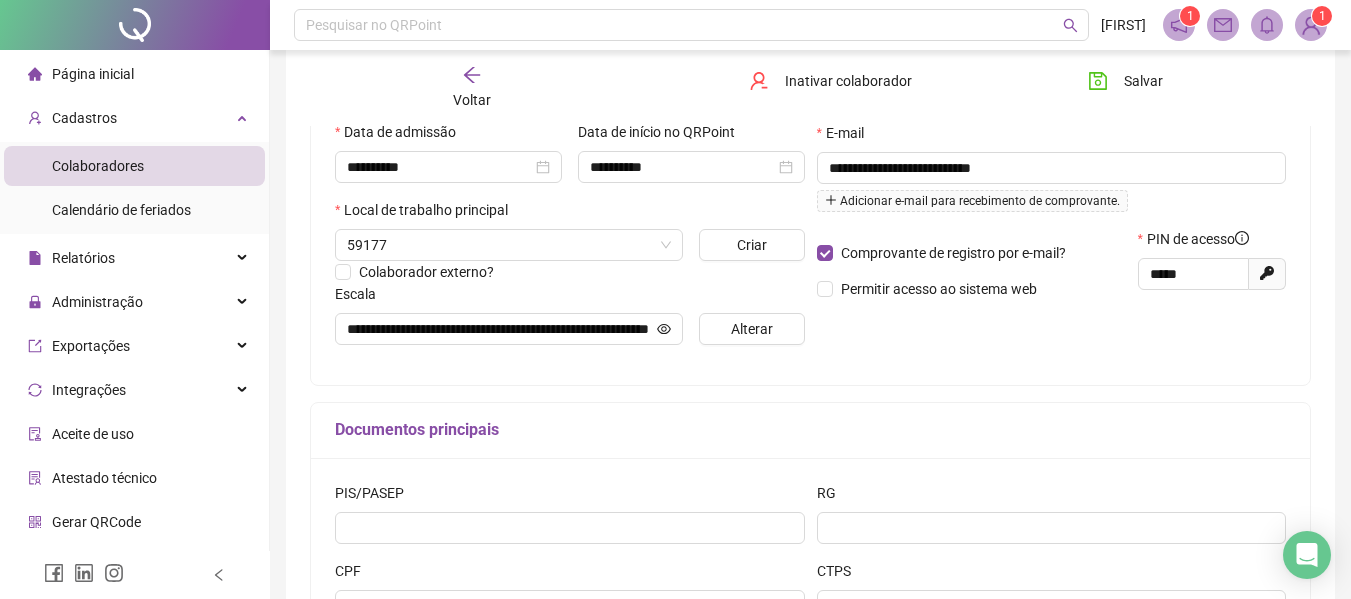 scroll, scrollTop: 378, scrollLeft: 0, axis: vertical 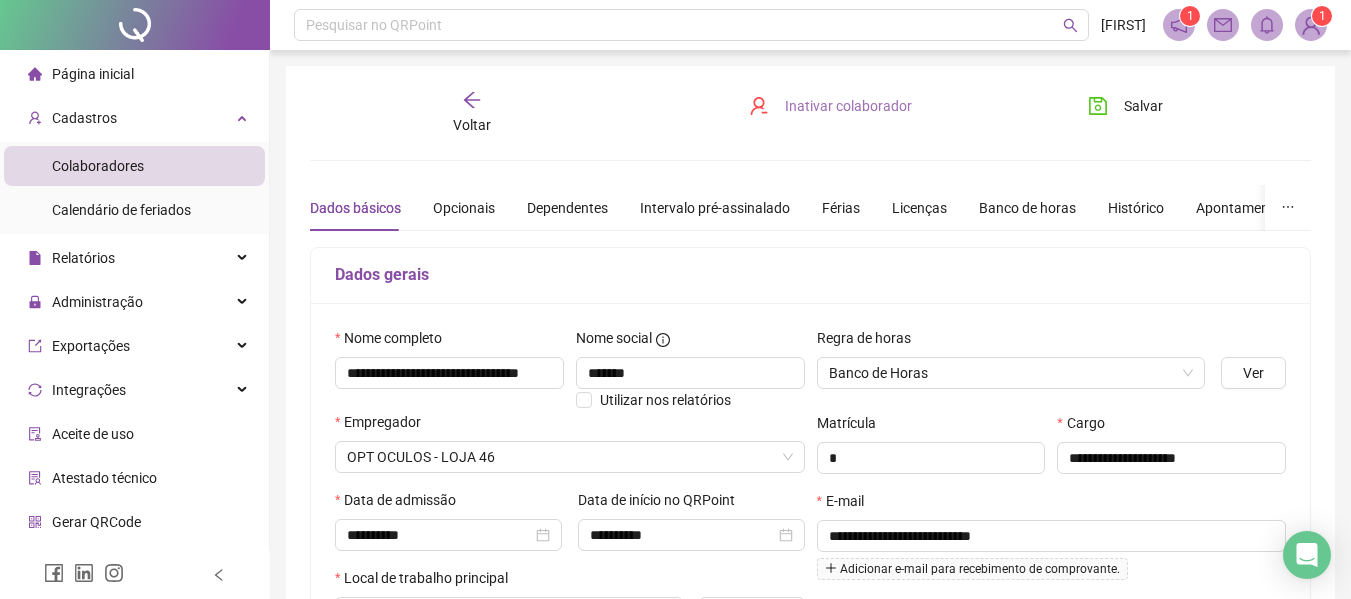 click on "Inativar colaborador" at bounding box center (848, 106) 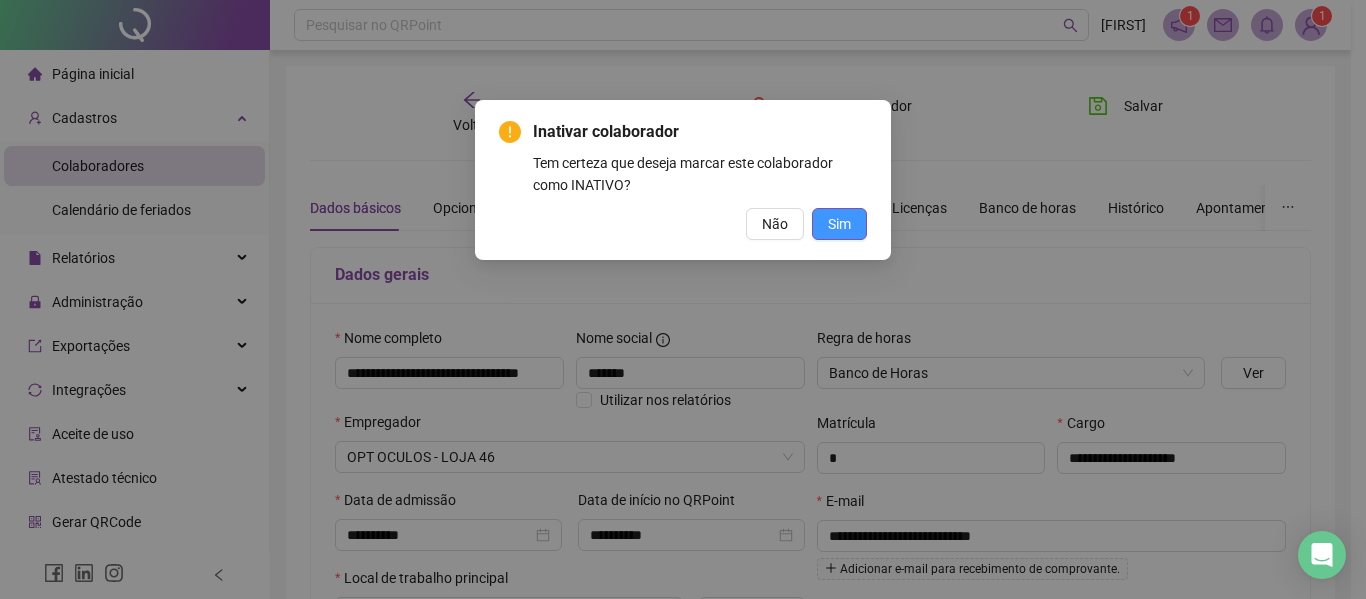 click on "Sim" at bounding box center [839, 224] 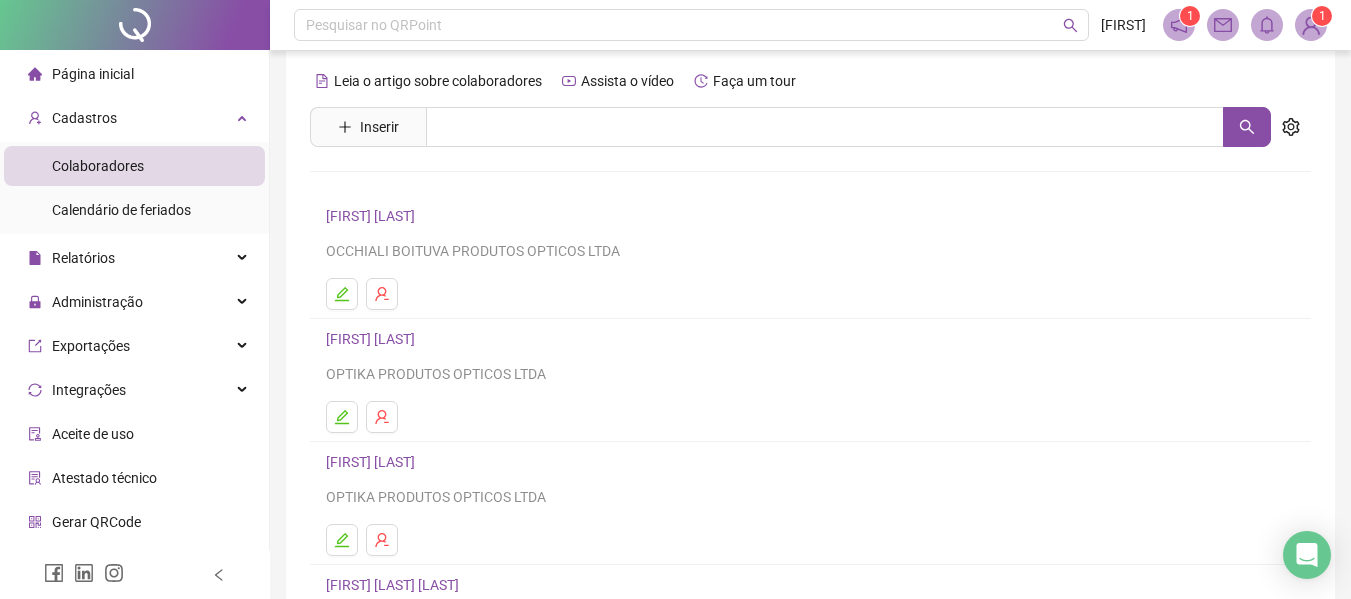 scroll, scrollTop: 0, scrollLeft: 0, axis: both 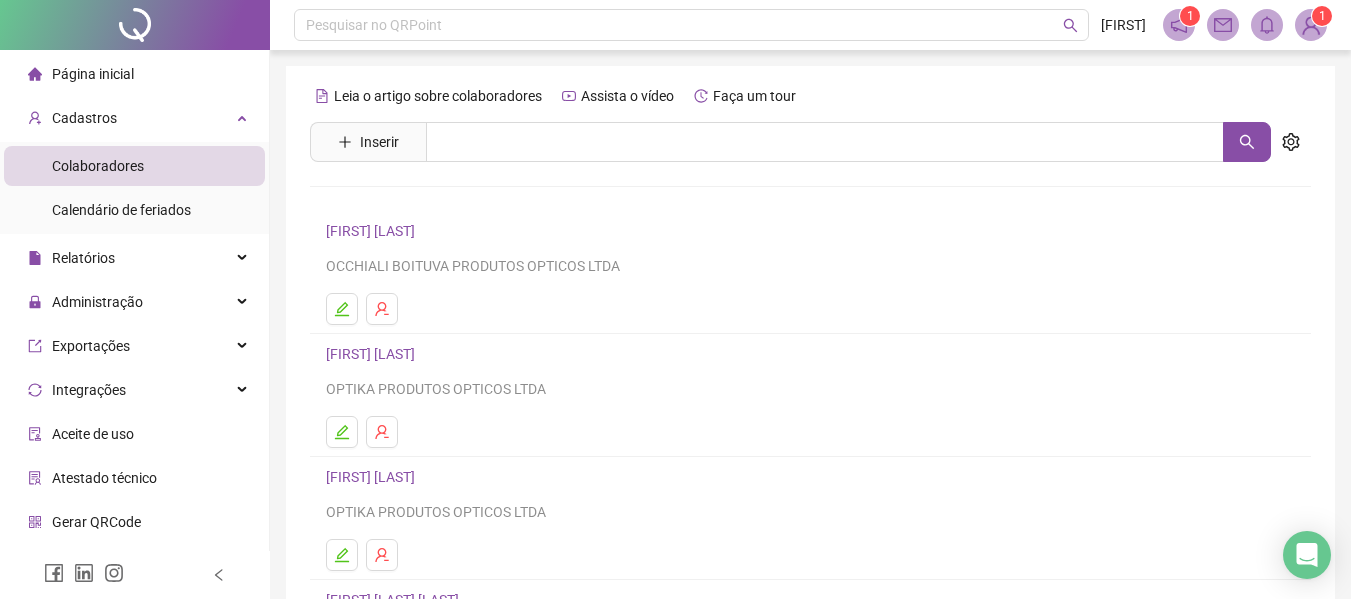 click on "Colaboradores" at bounding box center [98, 166] 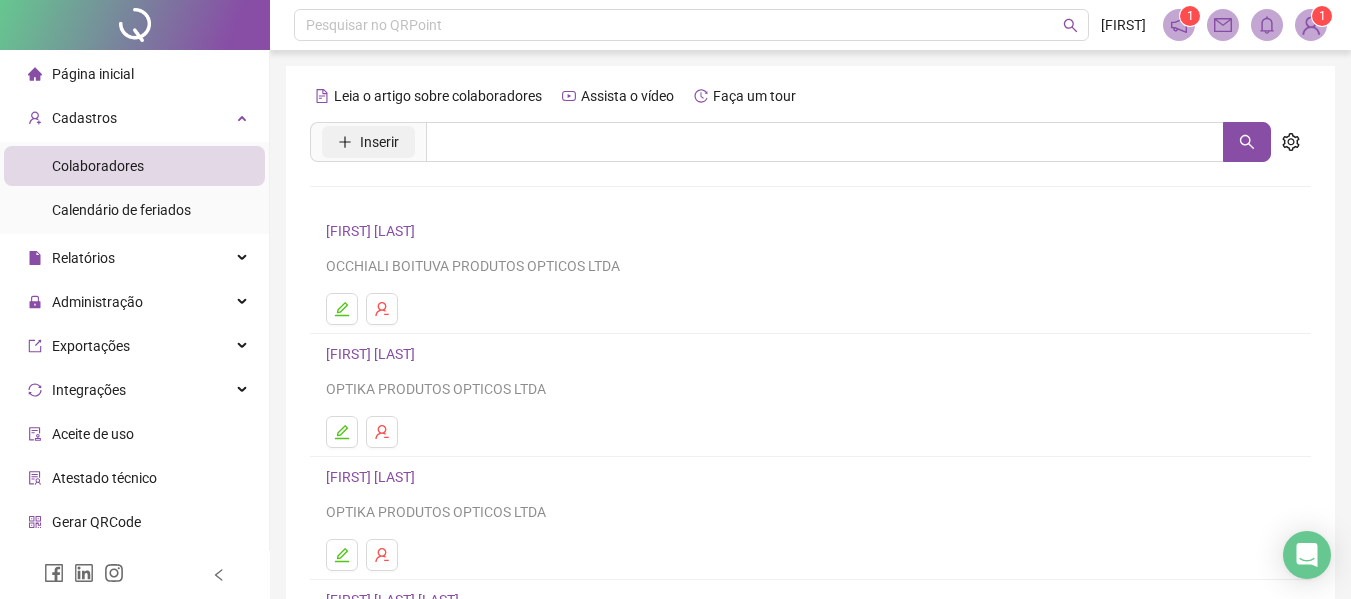 click on "Inserir" at bounding box center [379, 142] 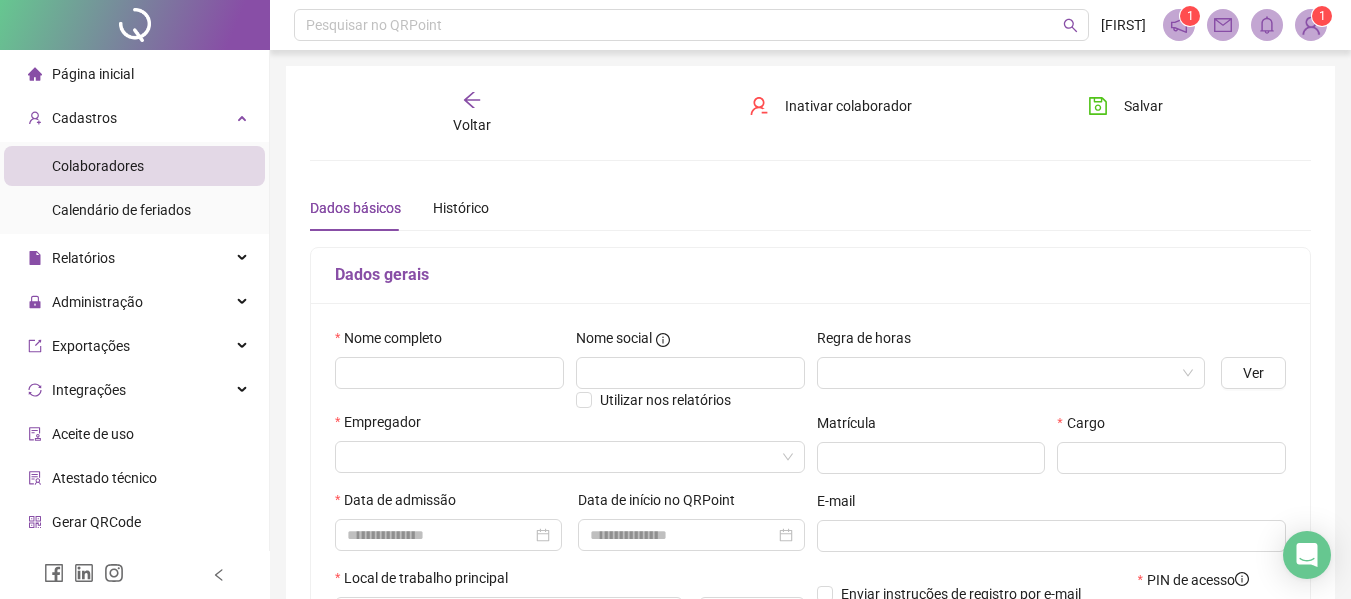 type on "*****" 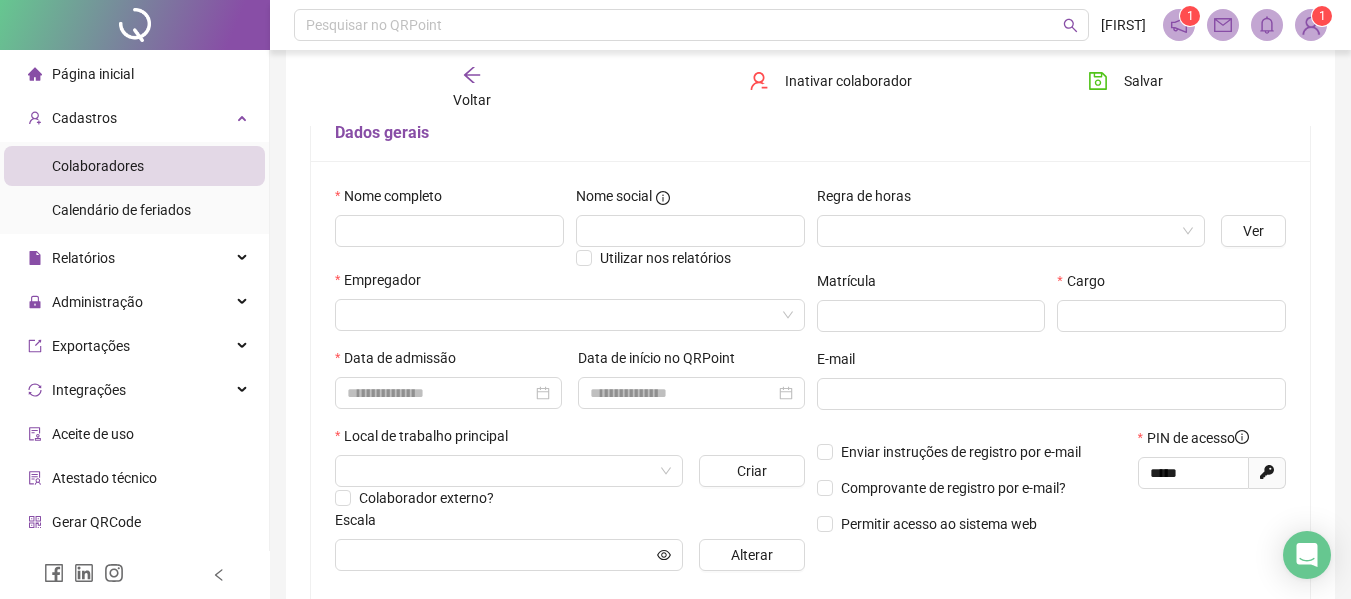 scroll, scrollTop: 0, scrollLeft: 0, axis: both 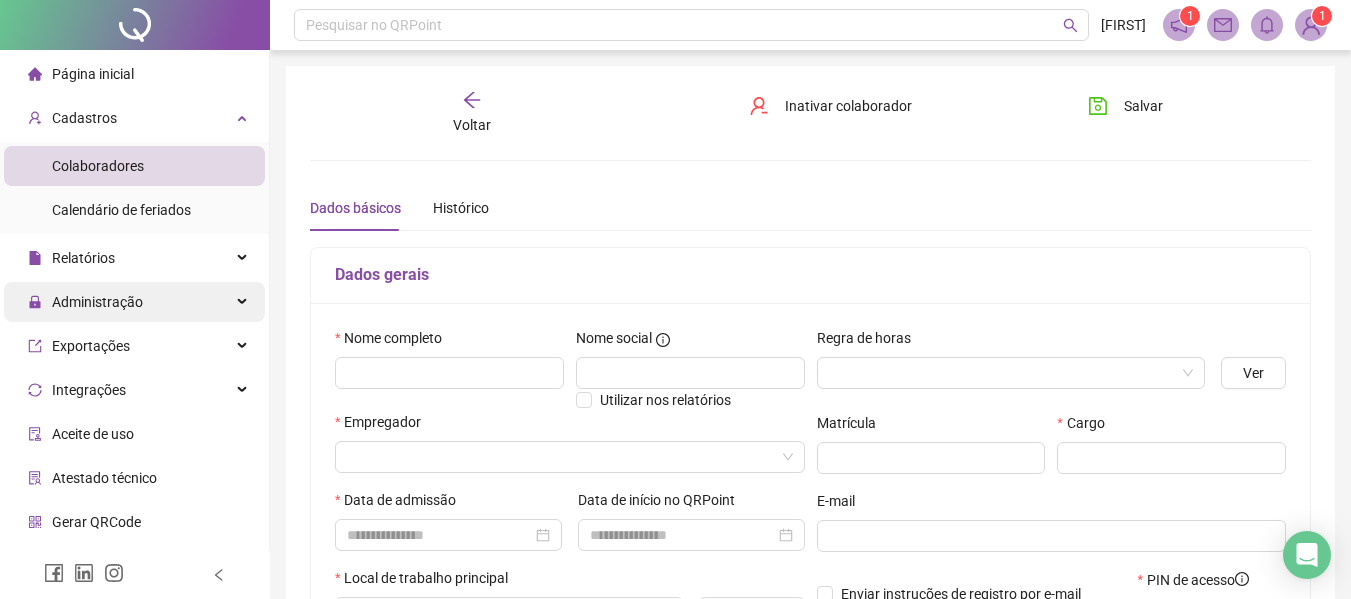 click on "Administração" at bounding box center (97, 302) 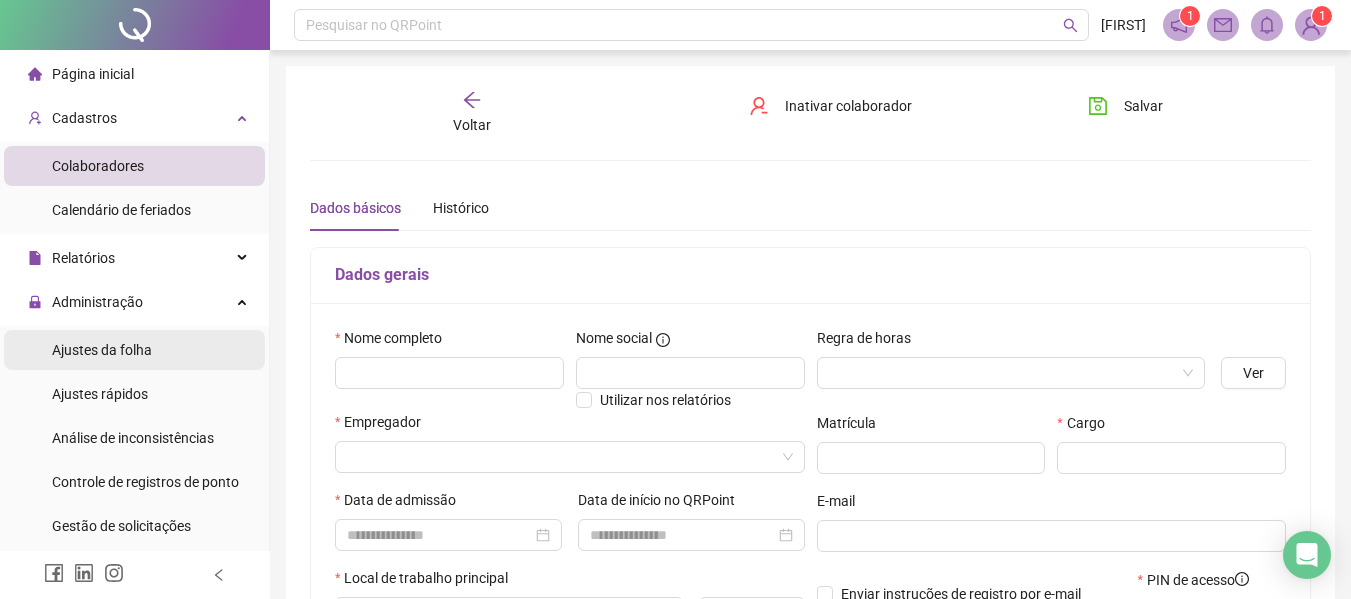click on "Ajustes da folha" at bounding box center (102, 350) 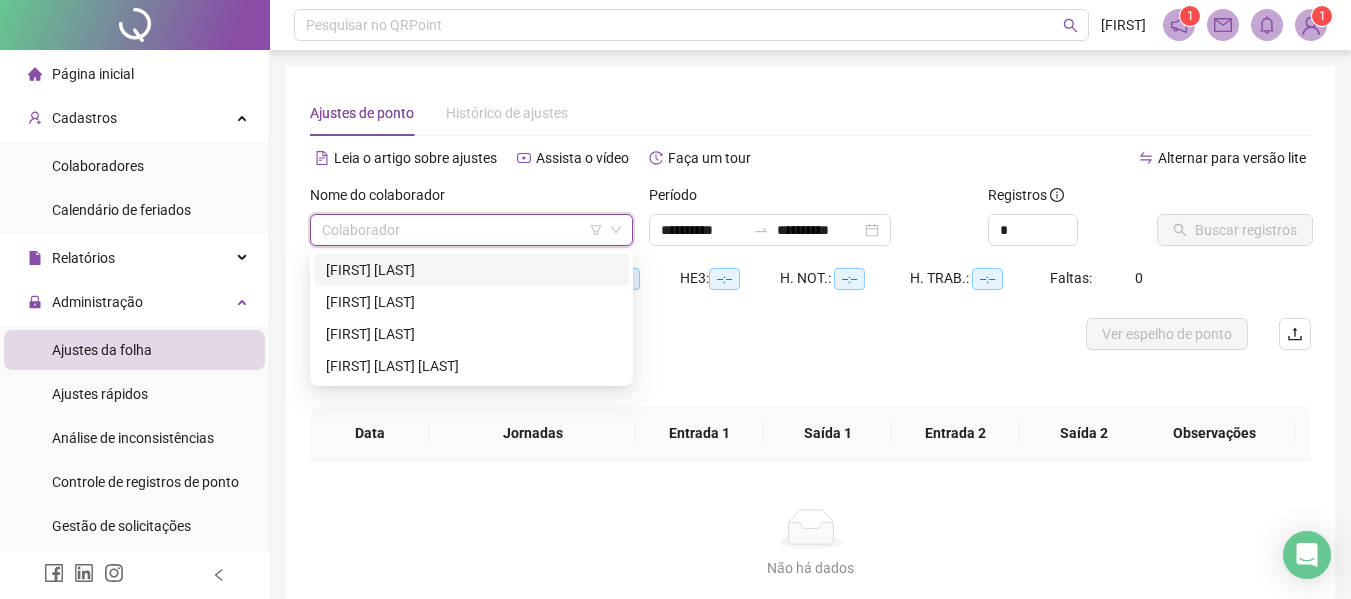 click at bounding box center (462, 230) 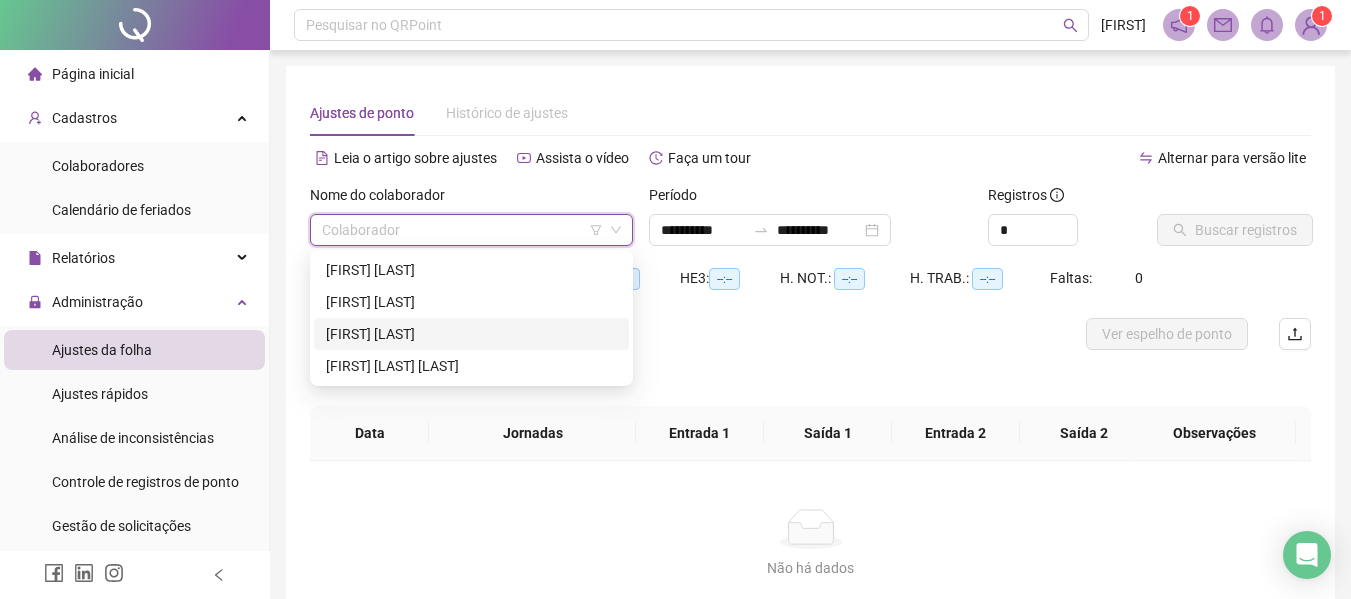 click on "[FIRST] [LAST]" at bounding box center (471, 334) 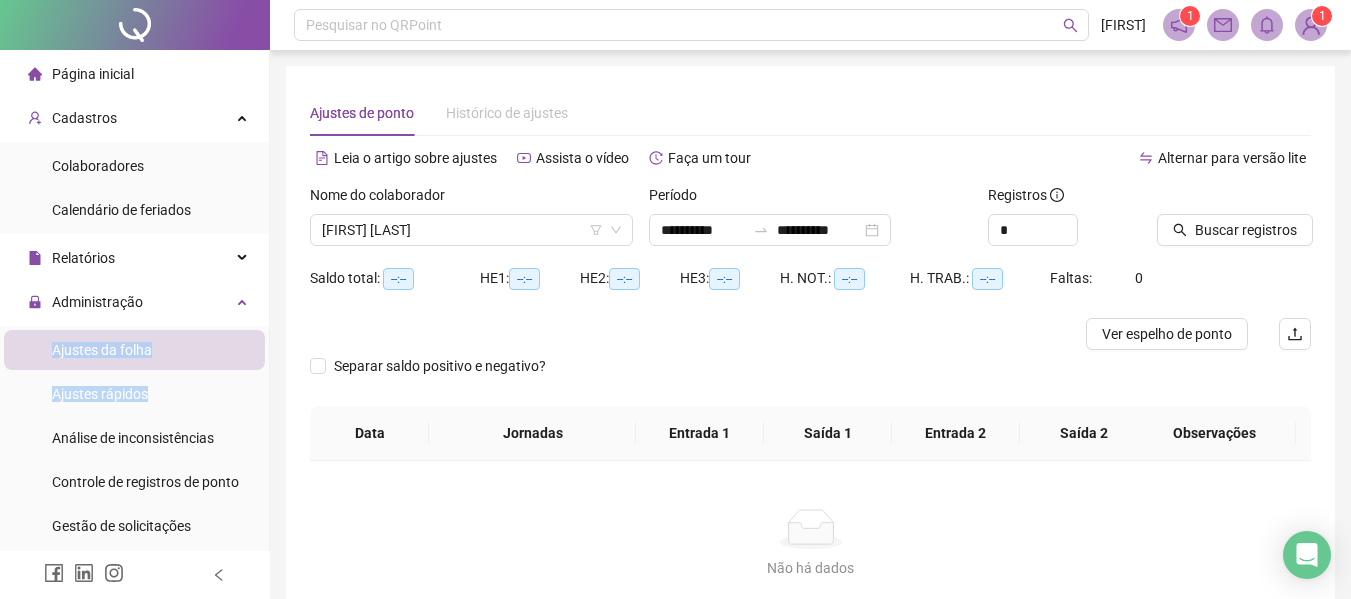 drag, startPoint x: 252, startPoint y: 309, endPoint x: 252, endPoint y: 363, distance: 54 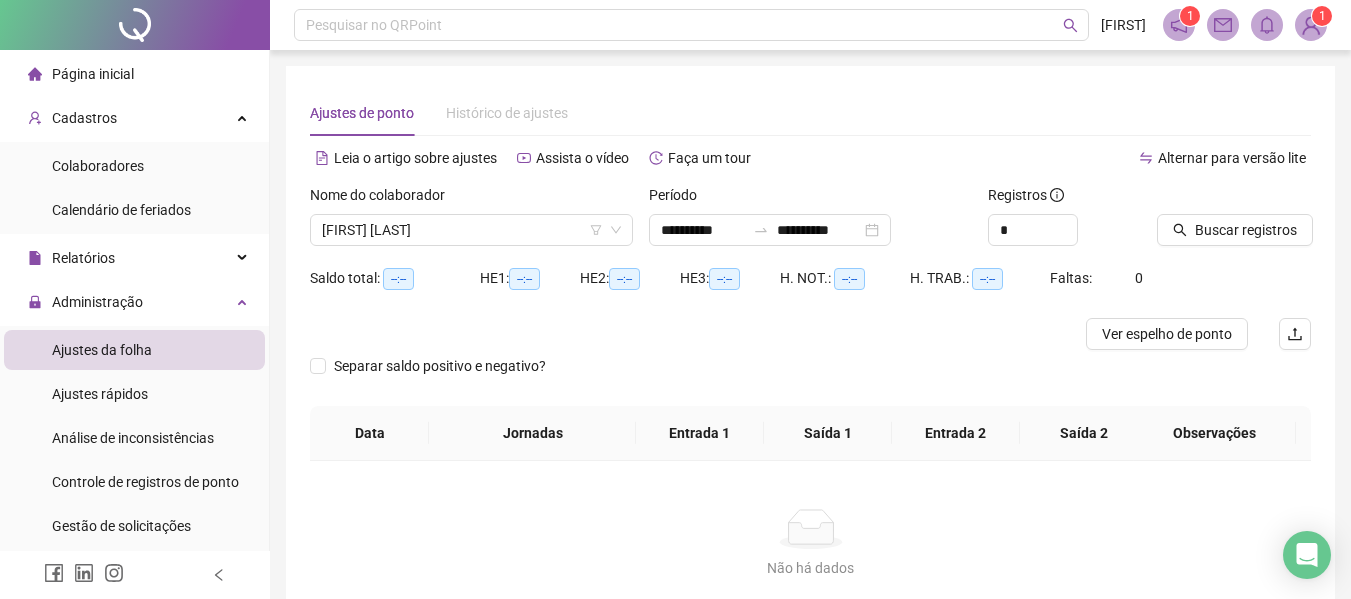 click on "Análise de inconsistências" at bounding box center (134, 438) 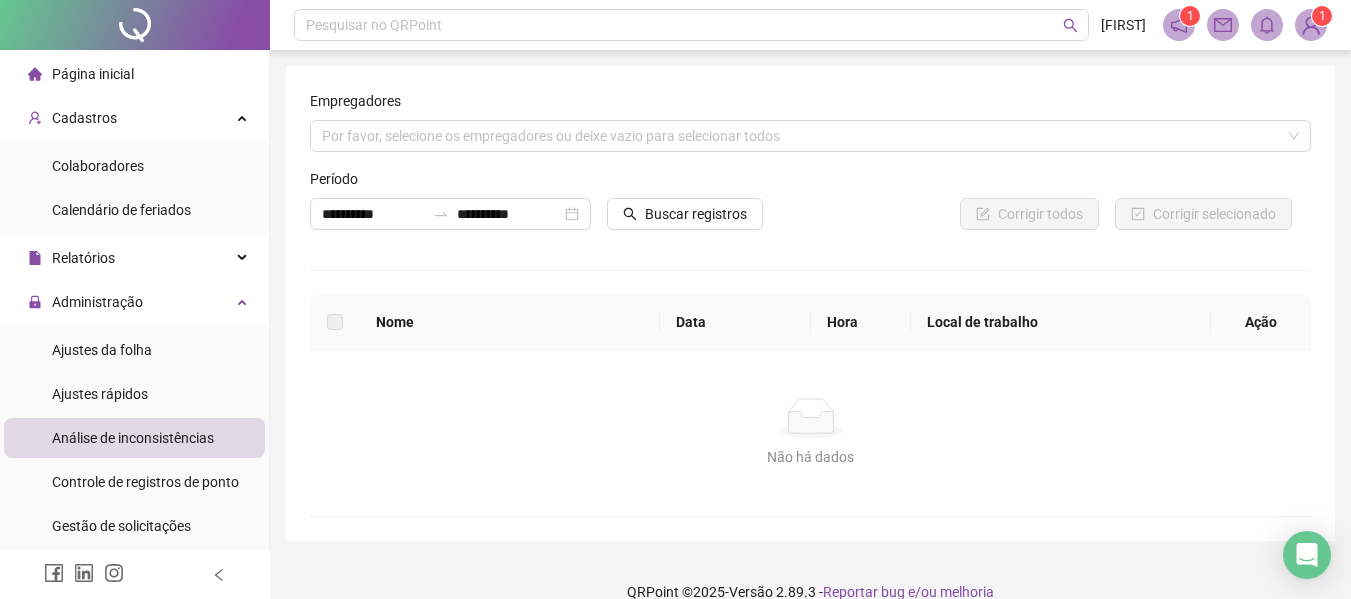 click on "QRPoint © 2025  -  Versão   2.89.3   -  Reportar bug e/ou melhoria" at bounding box center (810, 592) 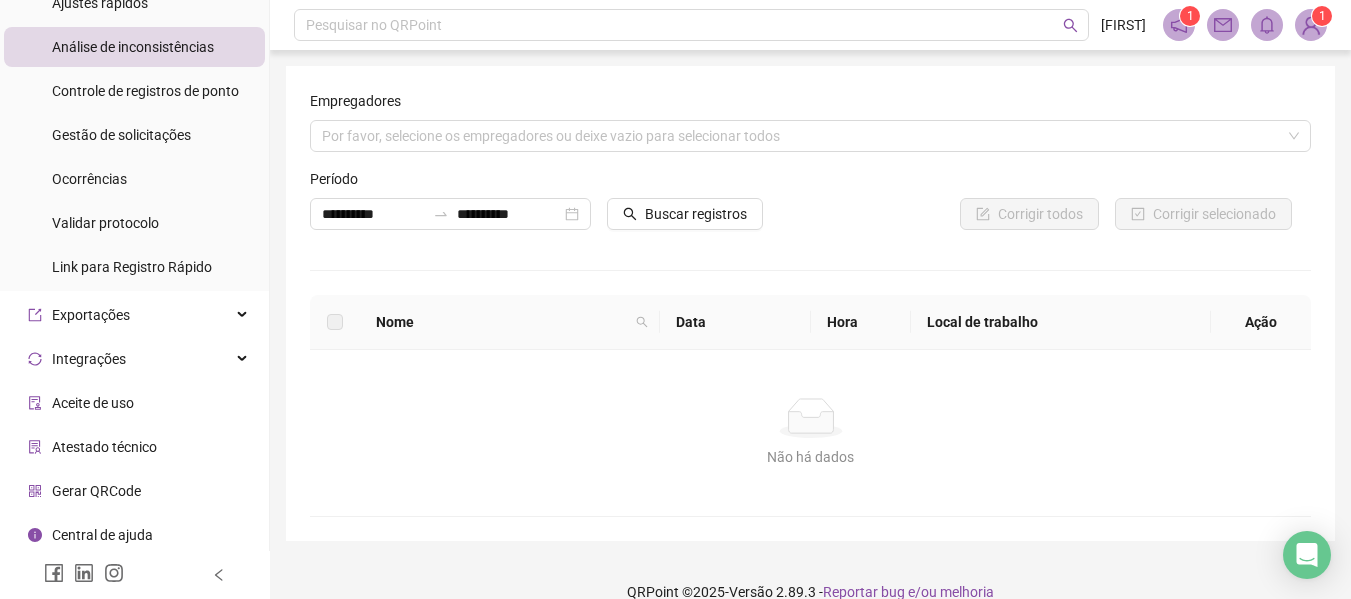 scroll, scrollTop: 395, scrollLeft: 0, axis: vertical 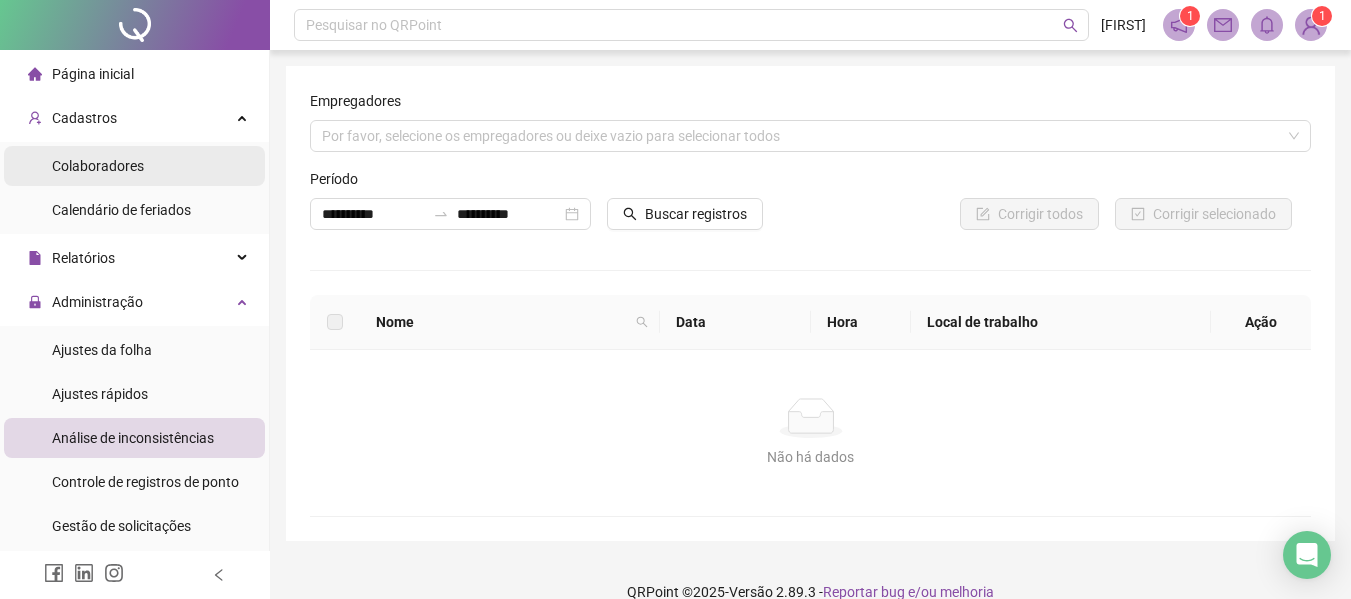 click on "Colaboradores" at bounding box center [98, 166] 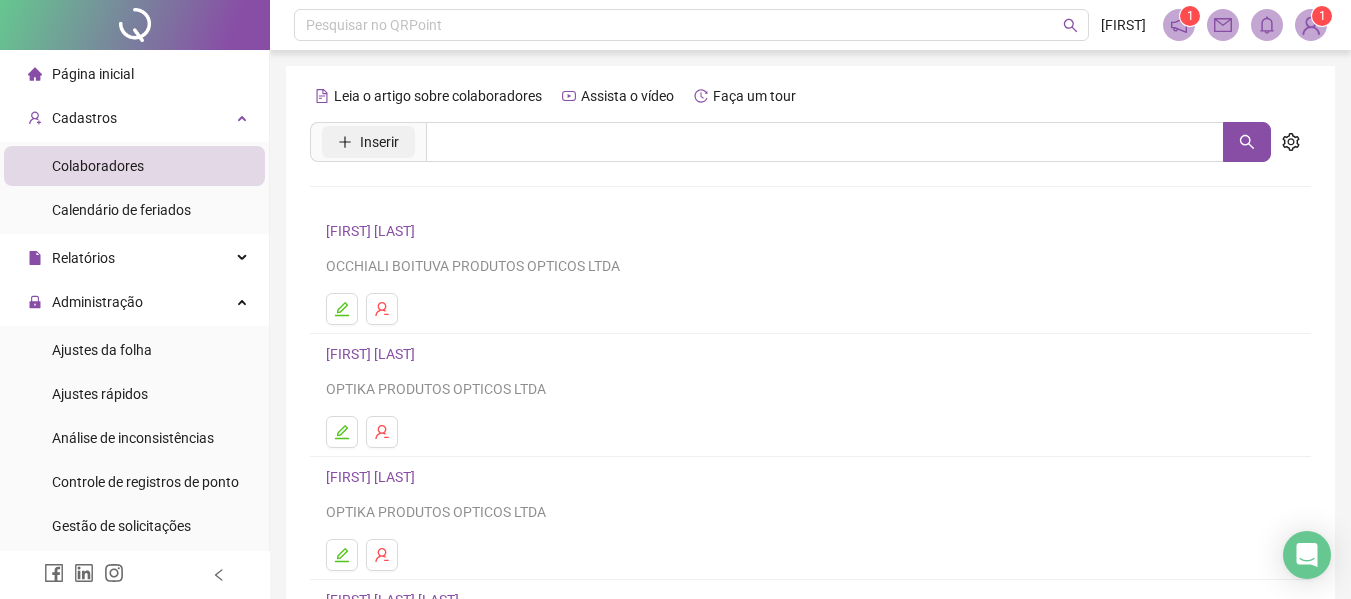 click on "Inserir" at bounding box center (368, 142) 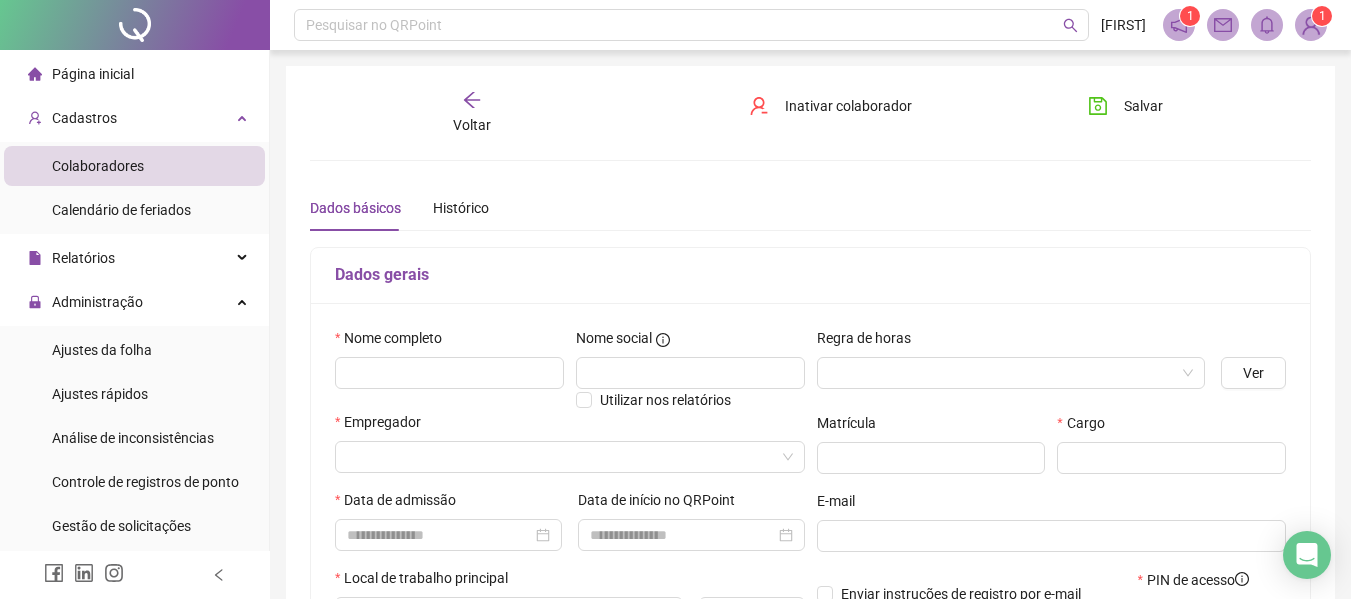type on "*****" 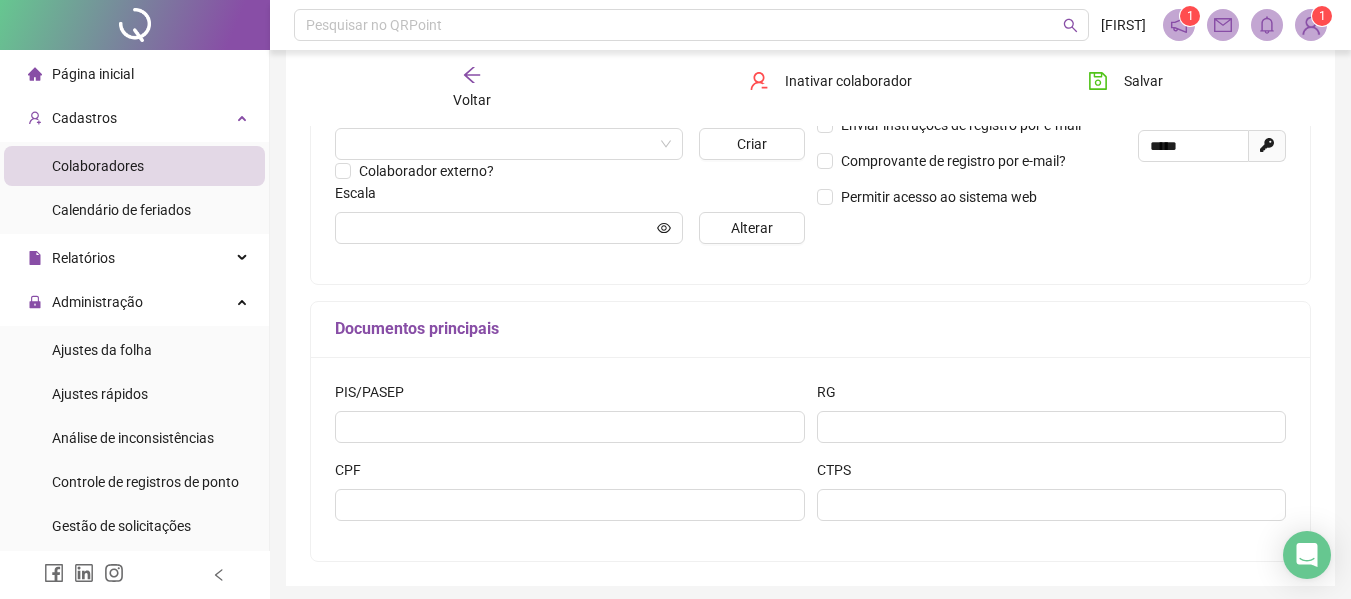 scroll, scrollTop: 542, scrollLeft: 0, axis: vertical 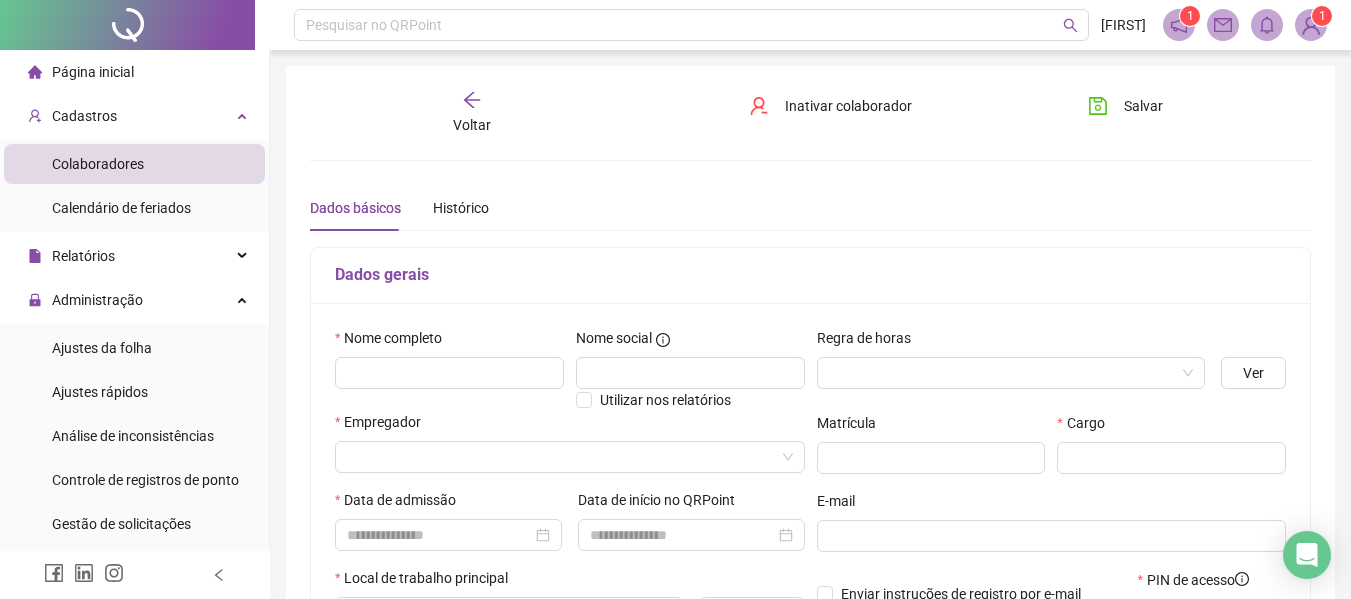 click on "Colaboradores" at bounding box center [98, 164] 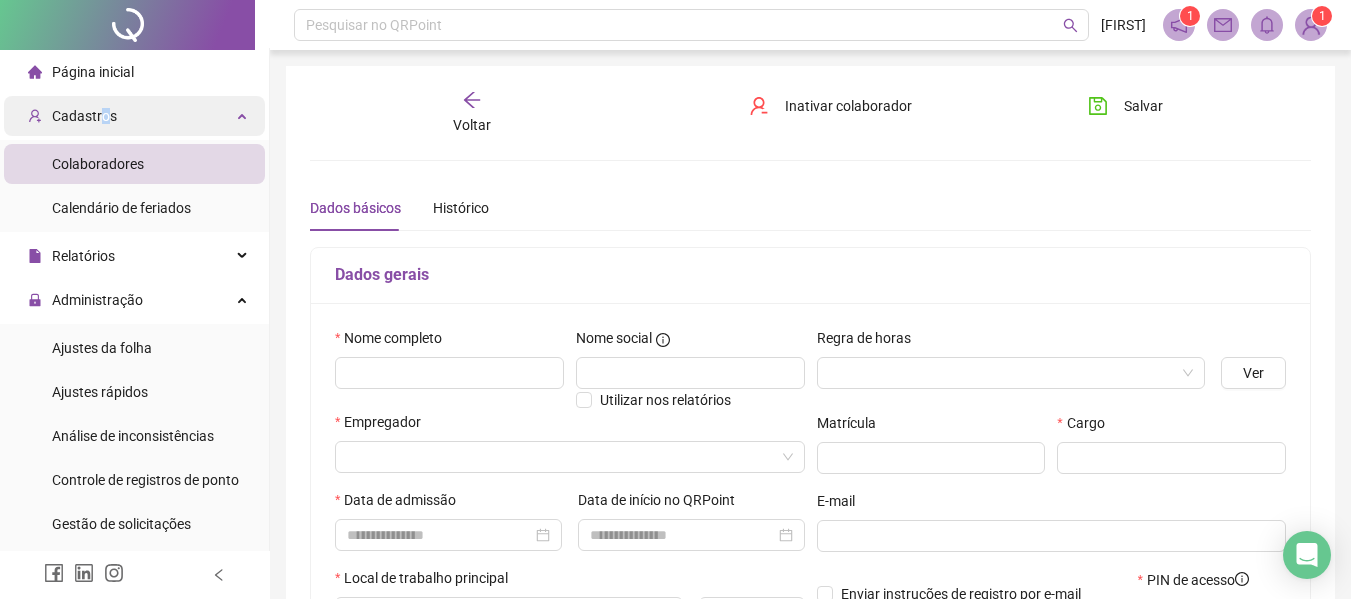 click on "Cadastros" at bounding box center (84, 116) 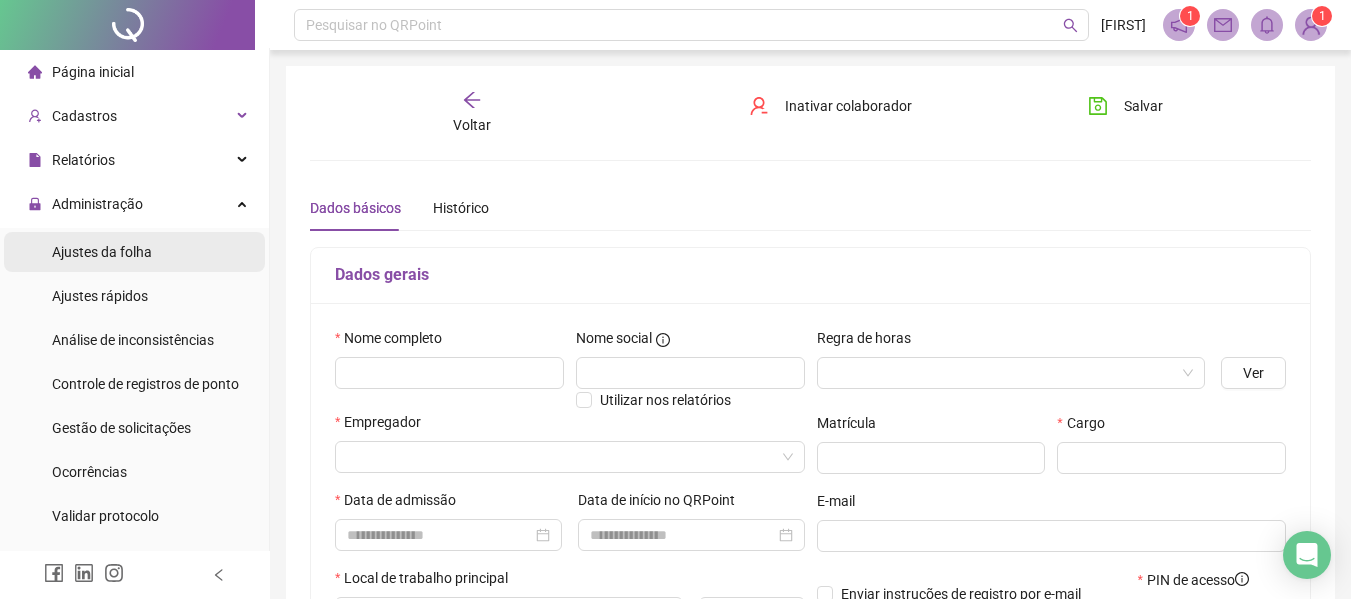 click on "Ajustes da folha" at bounding box center [102, 252] 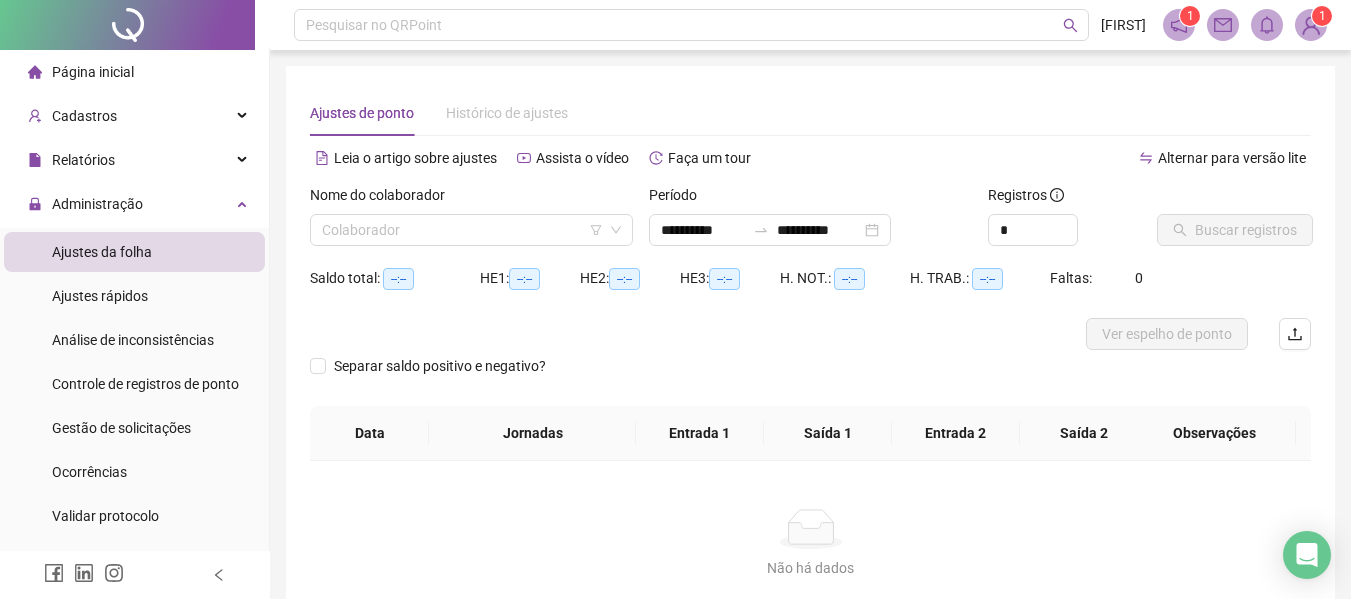 click on "Nome do colaborador" at bounding box center [384, 195] 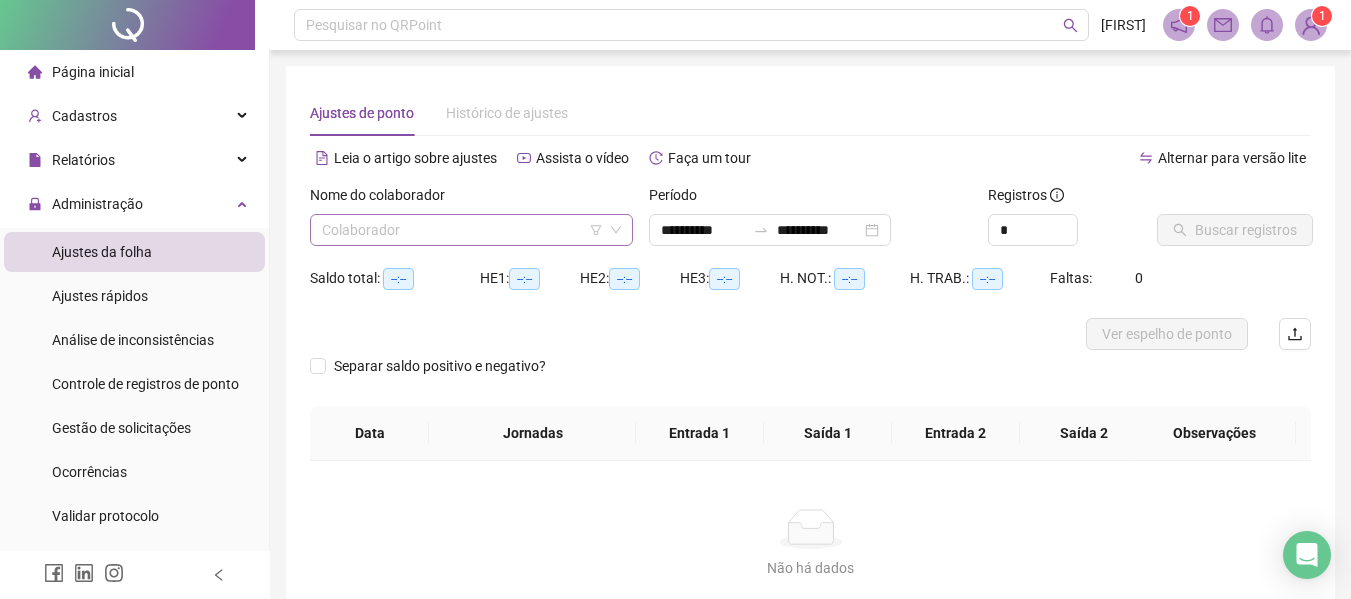 click at bounding box center [462, 230] 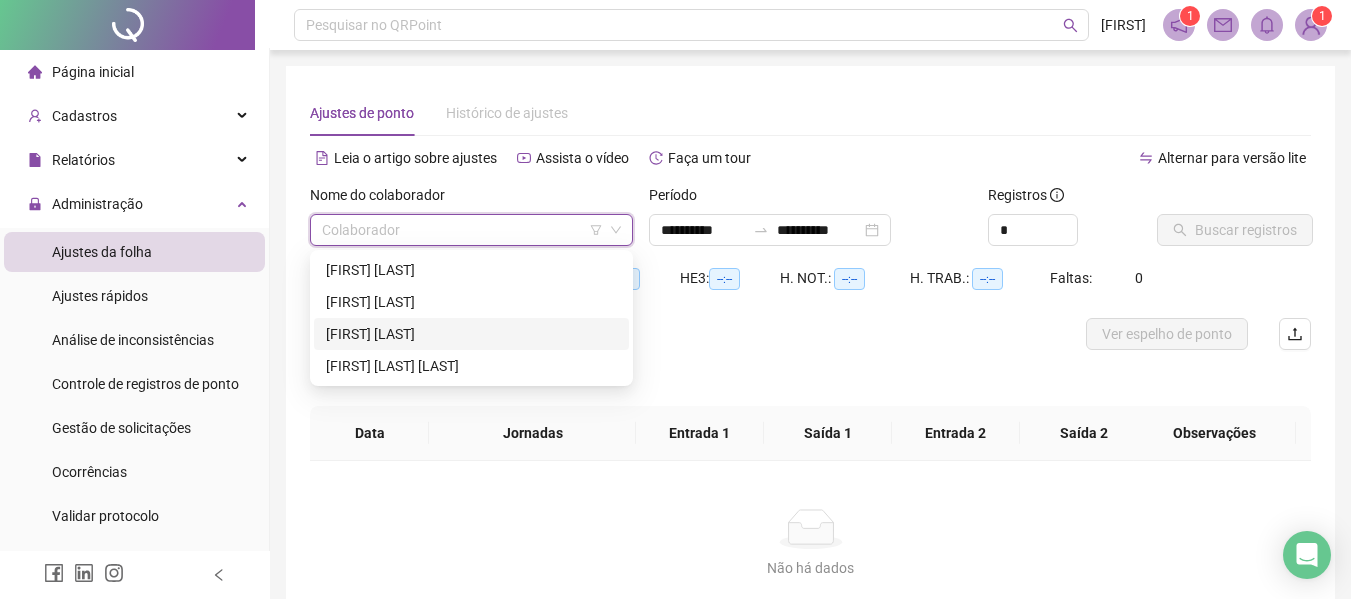 click on "[FIRST] [LAST]" at bounding box center (471, 334) 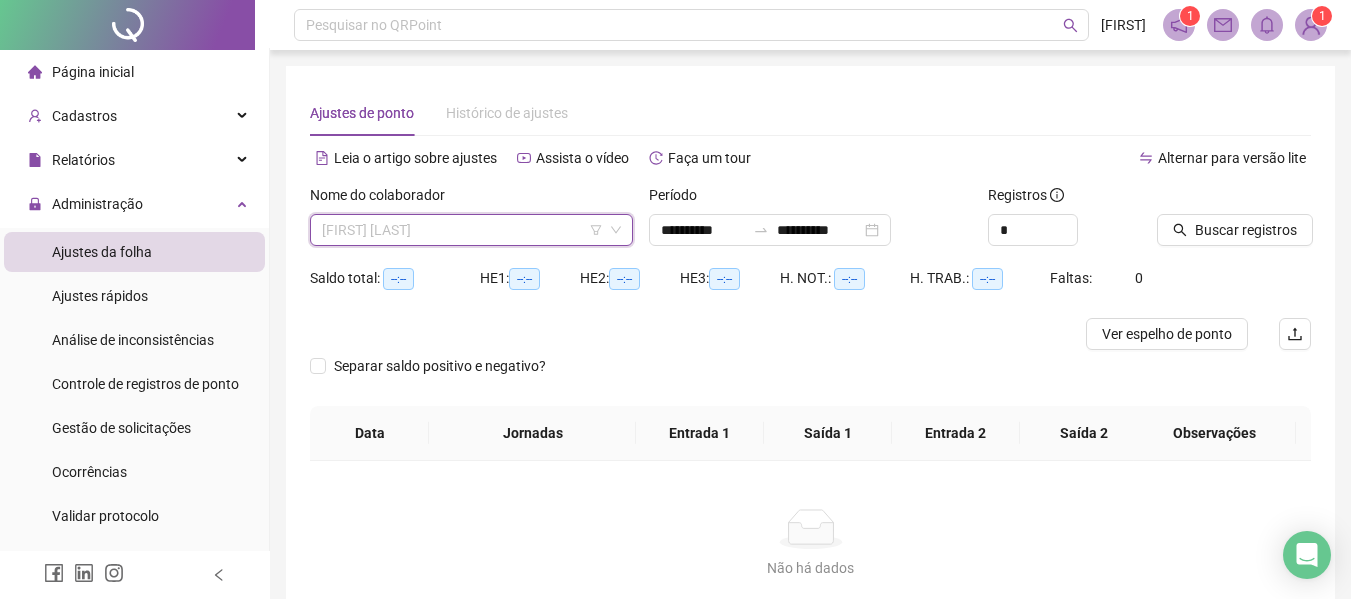 click on "[FIRST] [LAST]" at bounding box center (471, 230) 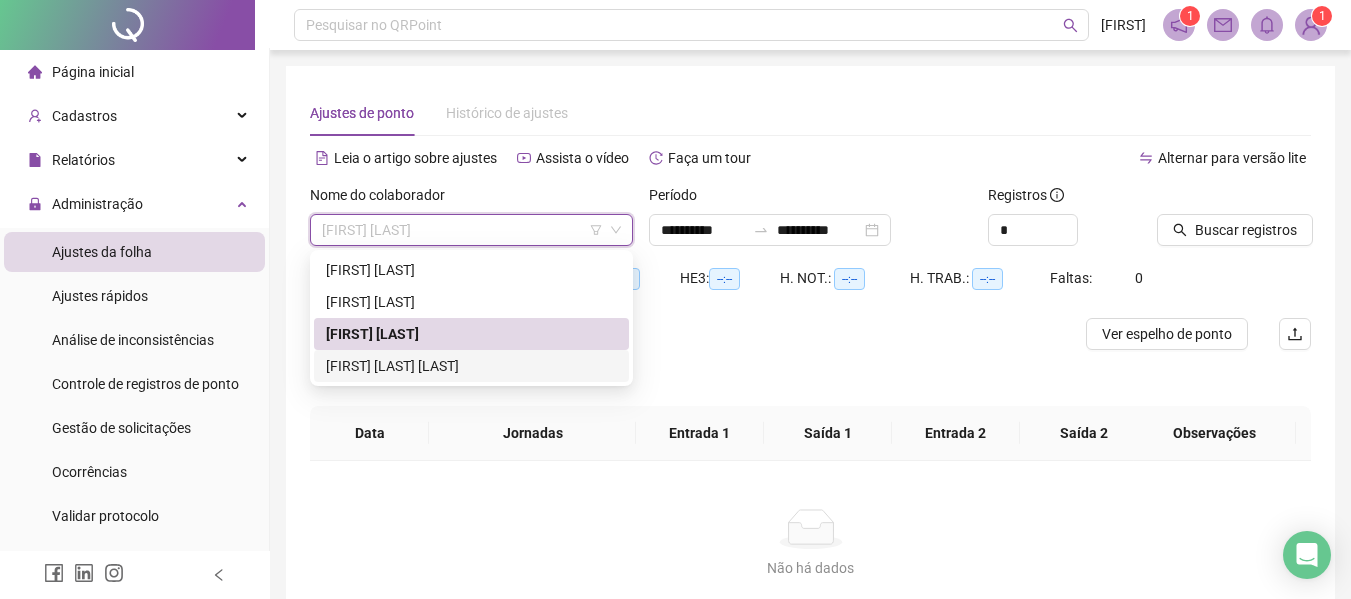 click on "[FIRST] [LAST] [LAST]" at bounding box center [471, 366] 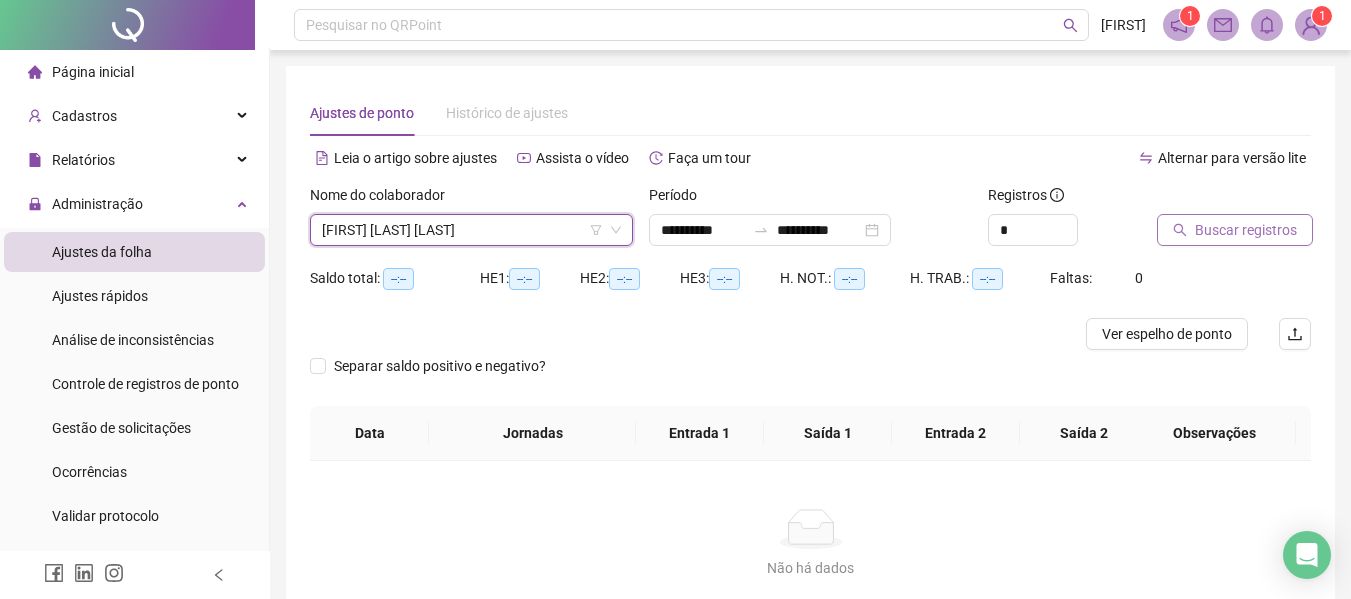 click on "Buscar registros" at bounding box center [1246, 230] 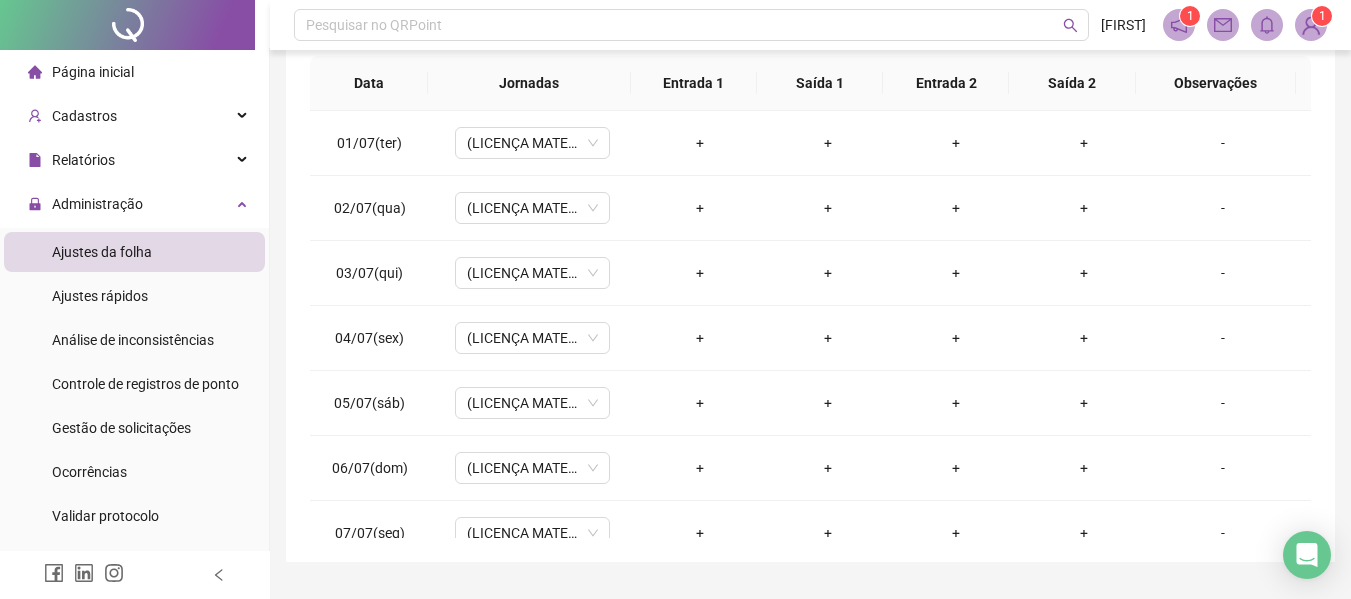 scroll, scrollTop: 423, scrollLeft: 0, axis: vertical 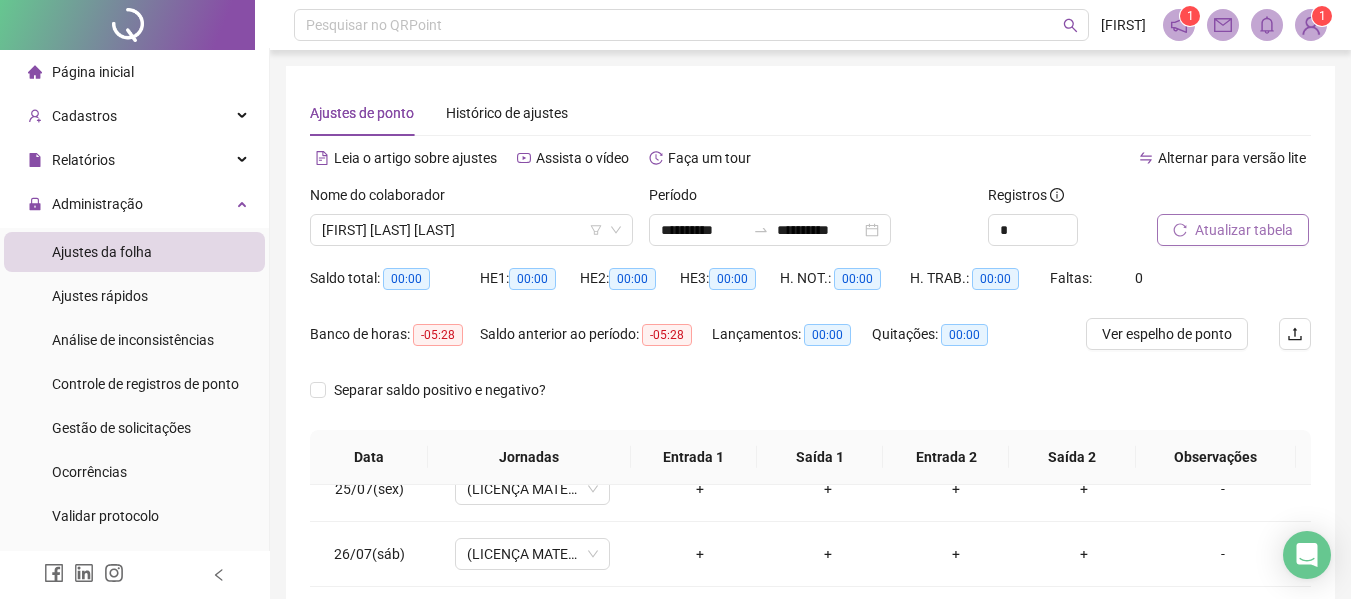 click on "Atualizar tabela" at bounding box center [1244, 230] 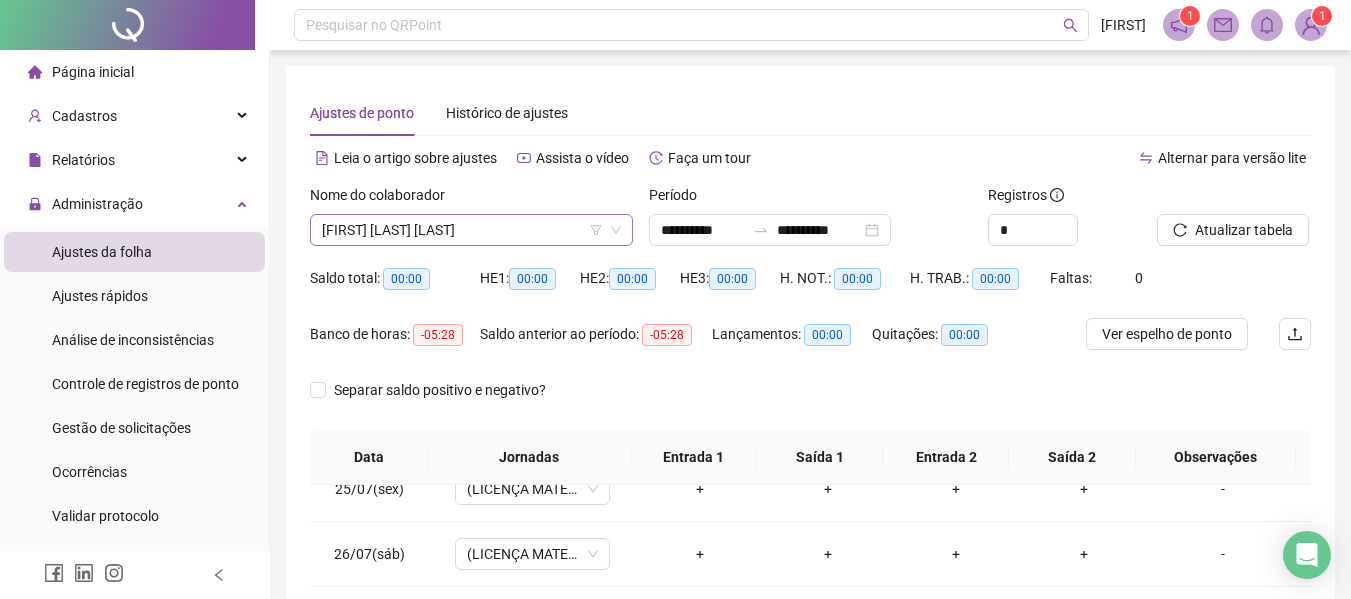 click on "[FIRST] [LAST] [LAST]" at bounding box center [471, 230] 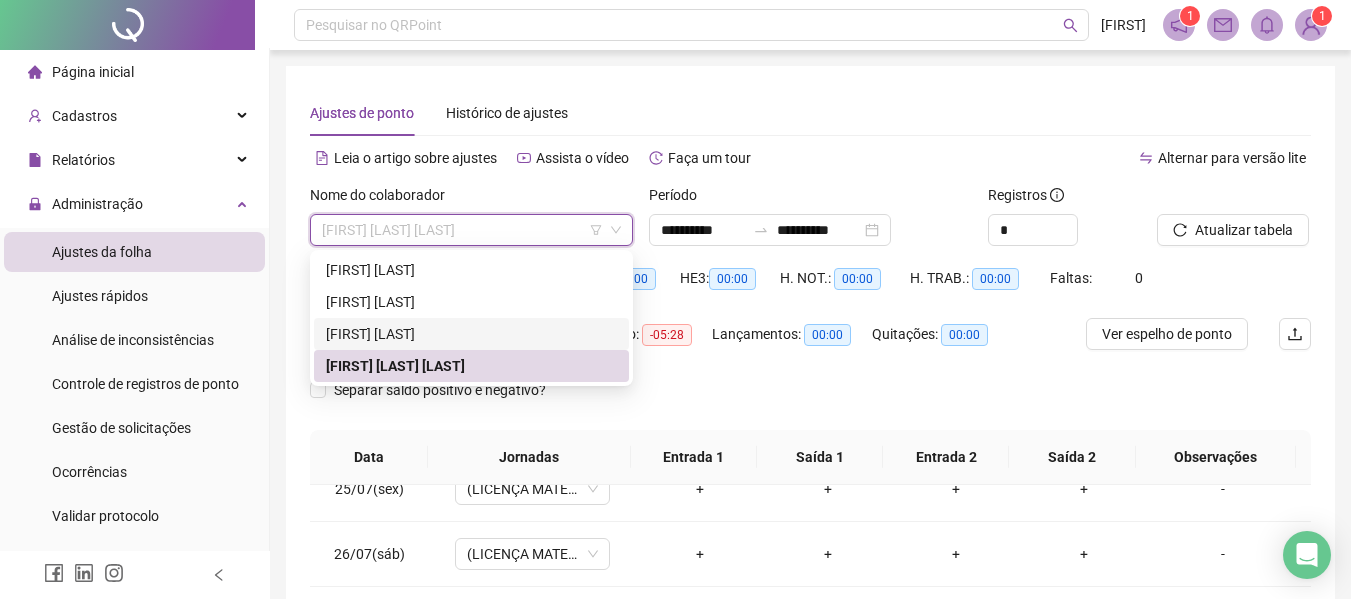 click on "[FIRST] [LAST]" at bounding box center (471, 334) 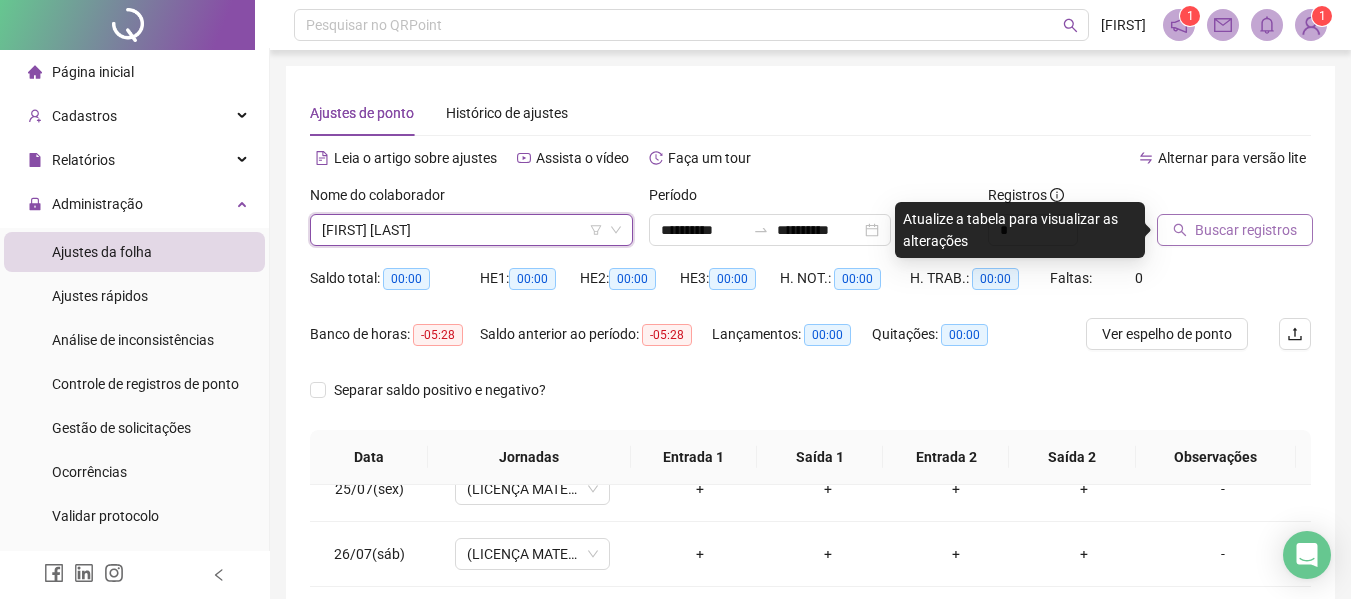 click on "Buscar registros" at bounding box center [1246, 230] 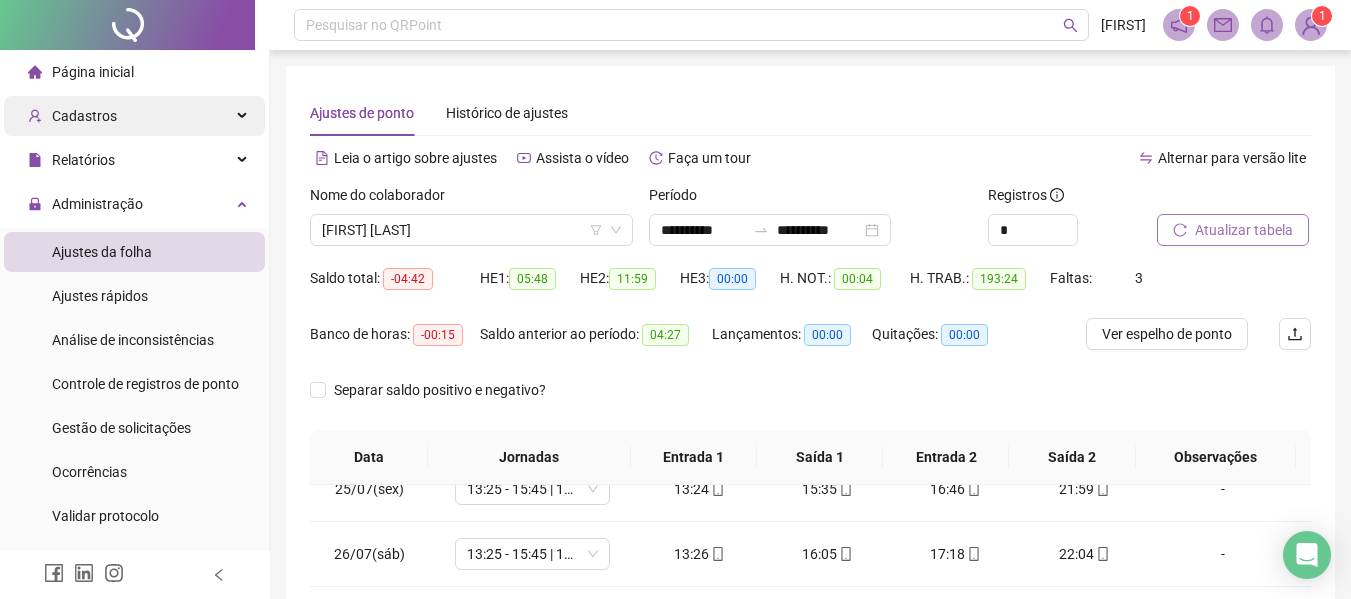 click on "Cadastros" at bounding box center [134, 116] 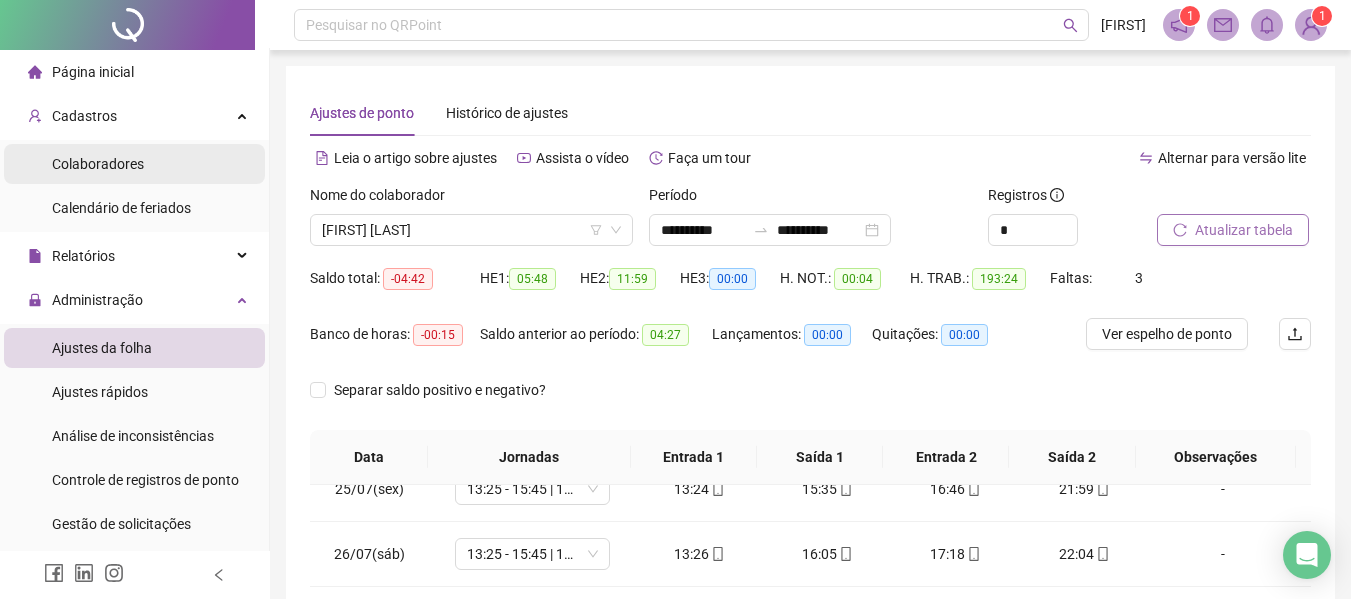 click on "Colaboradores" at bounding box center [98, 164] 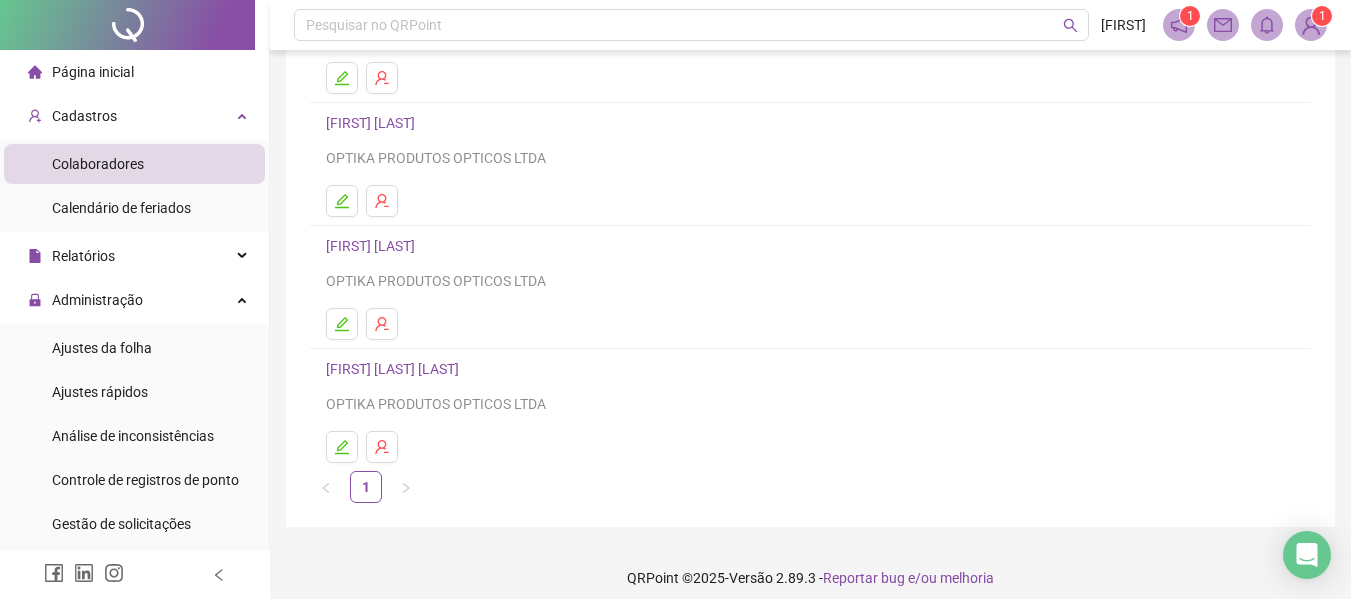 scroll, scrollTop: 233, scrollLeft: 0, axis: vertical 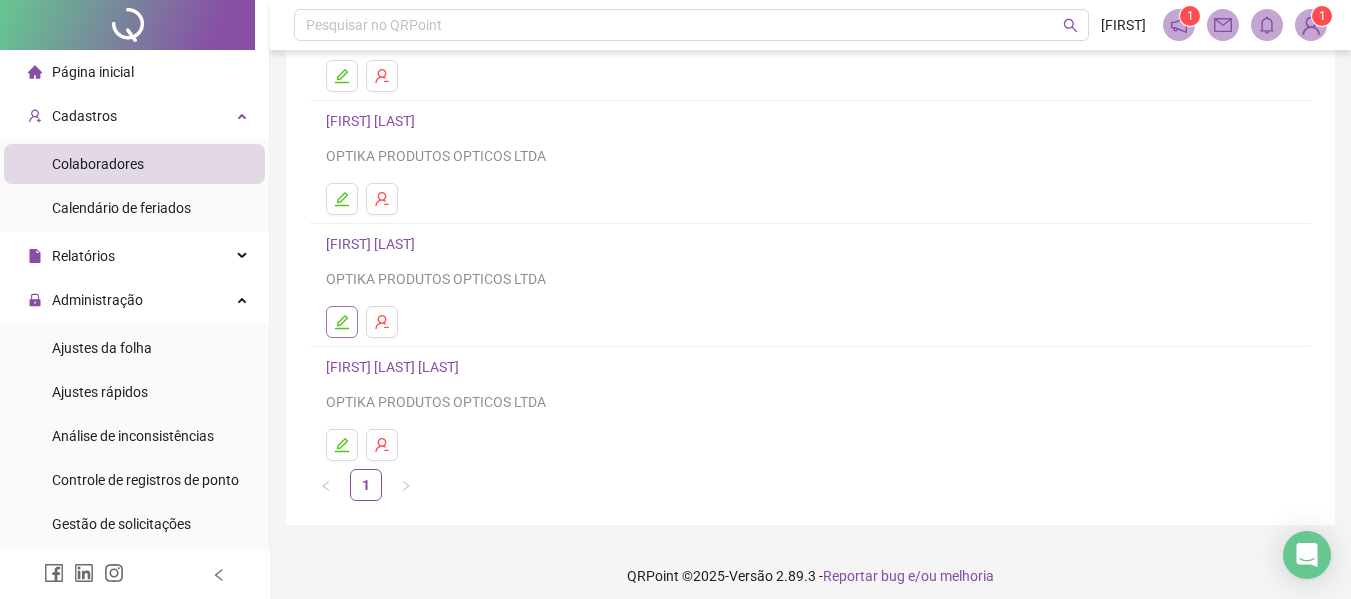 click 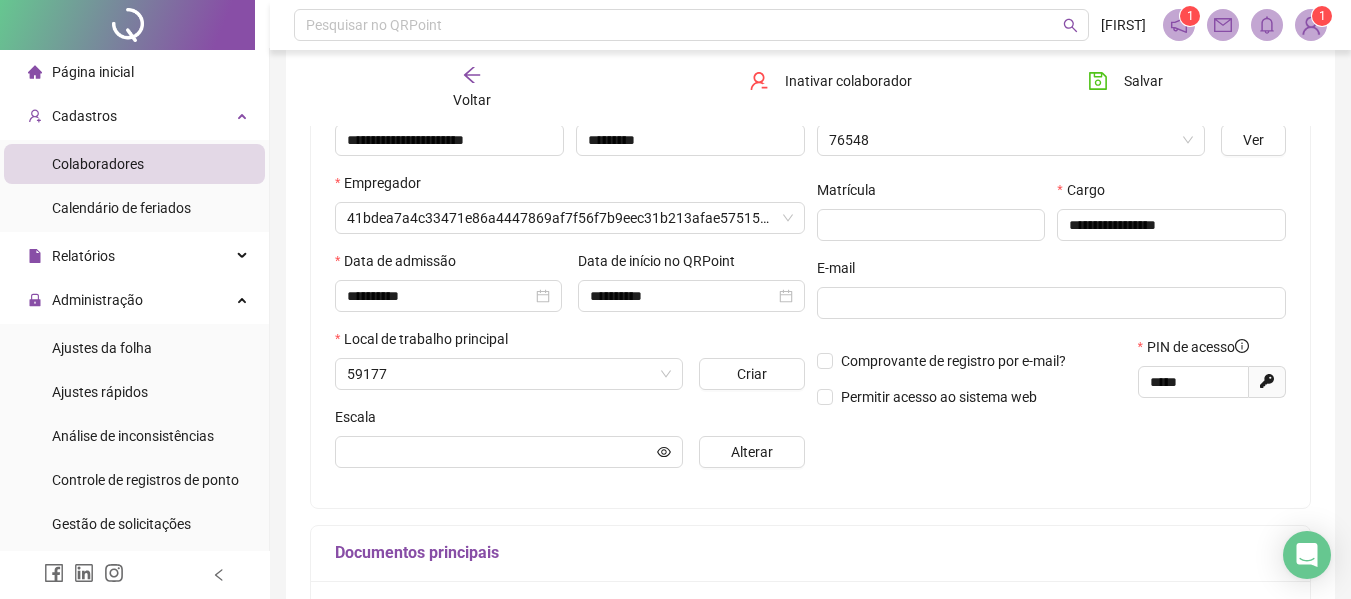 scroll, scrollTop: 243, scrollLeft: 0, axis: vertical 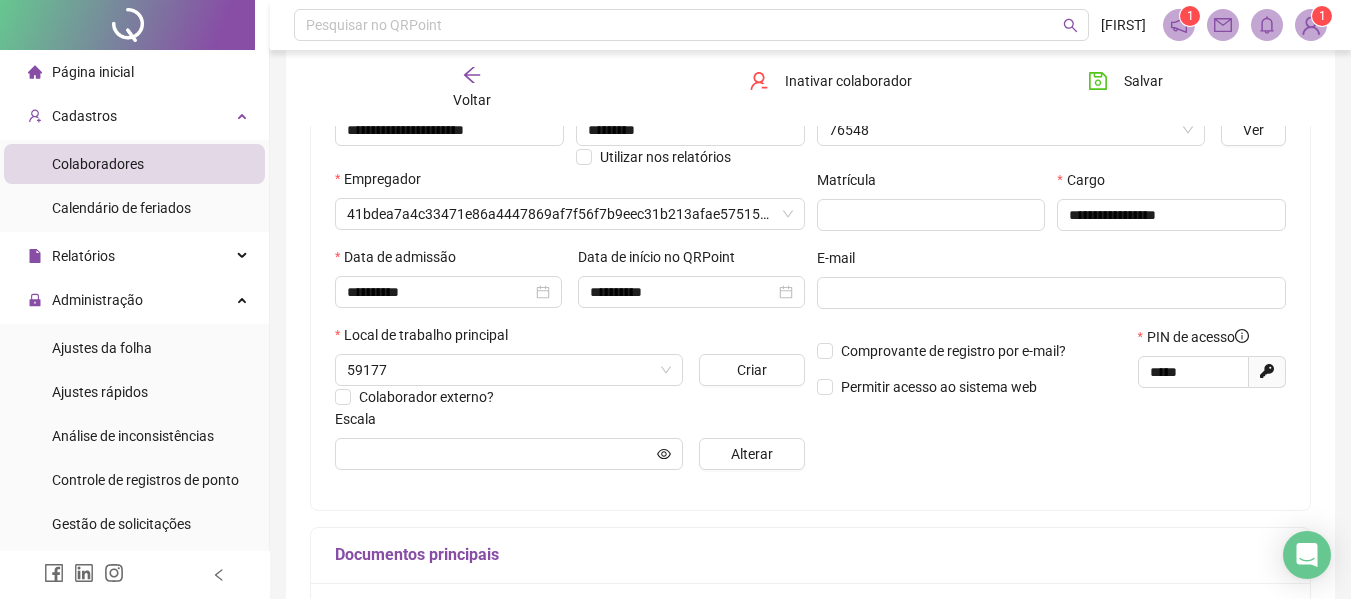 type on "**********" 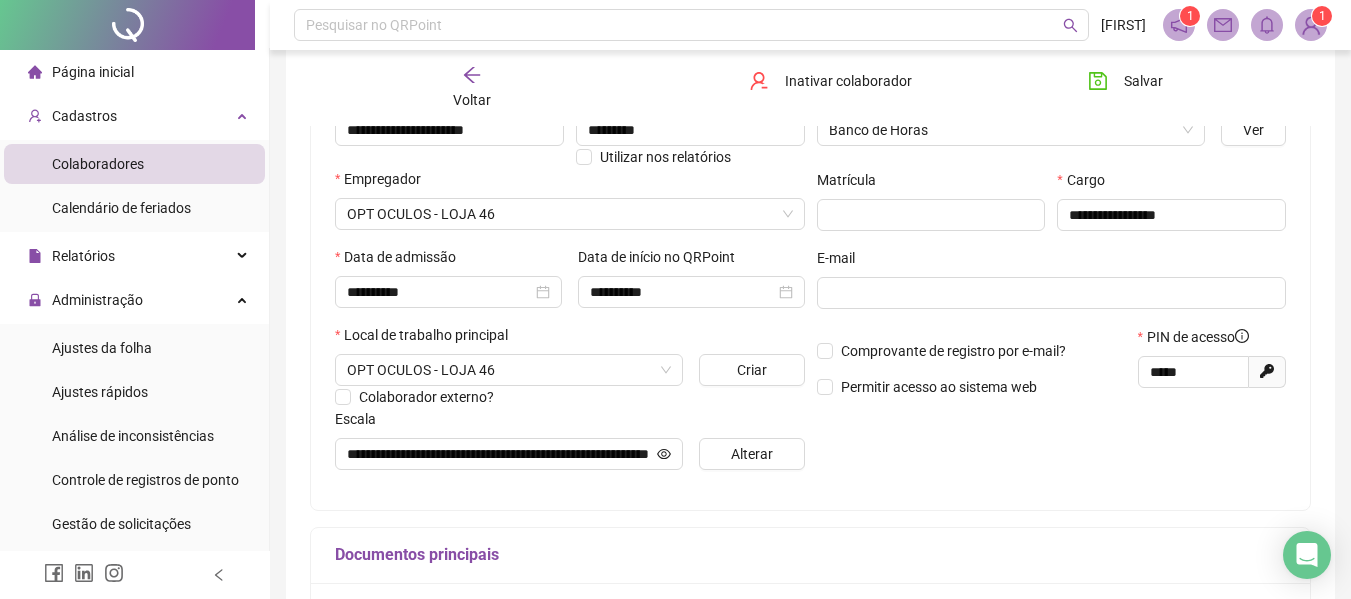 click 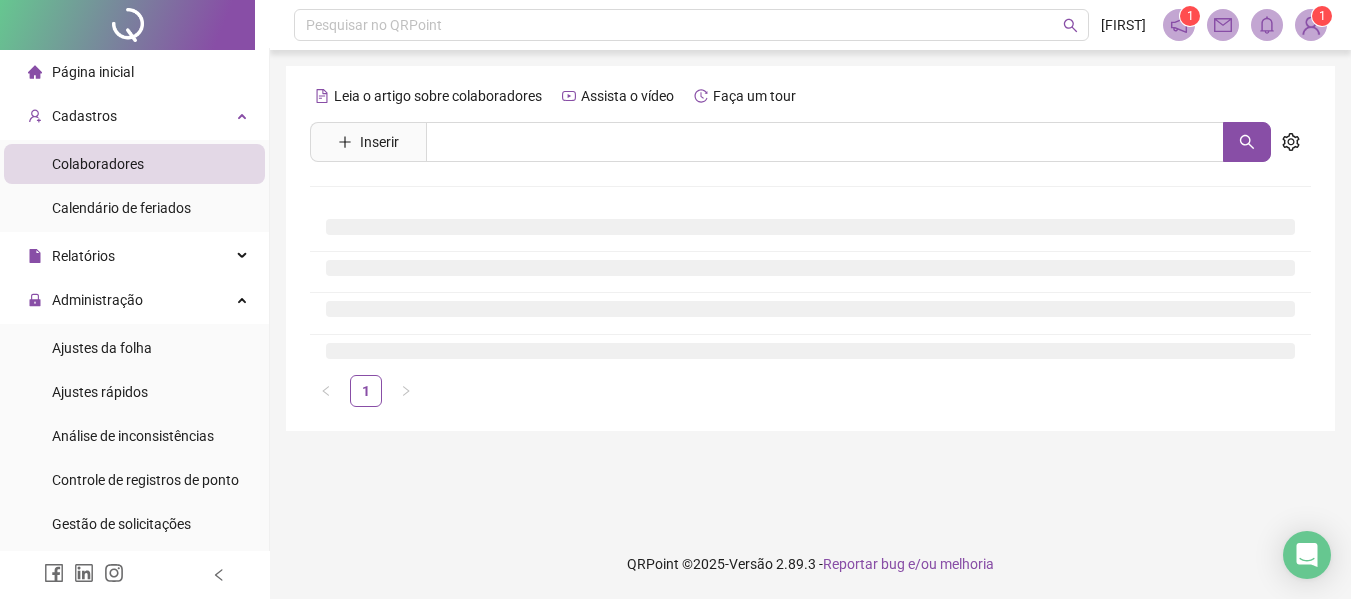 scroll, scrollTop: 0, scrollLeft: 0, axis: both 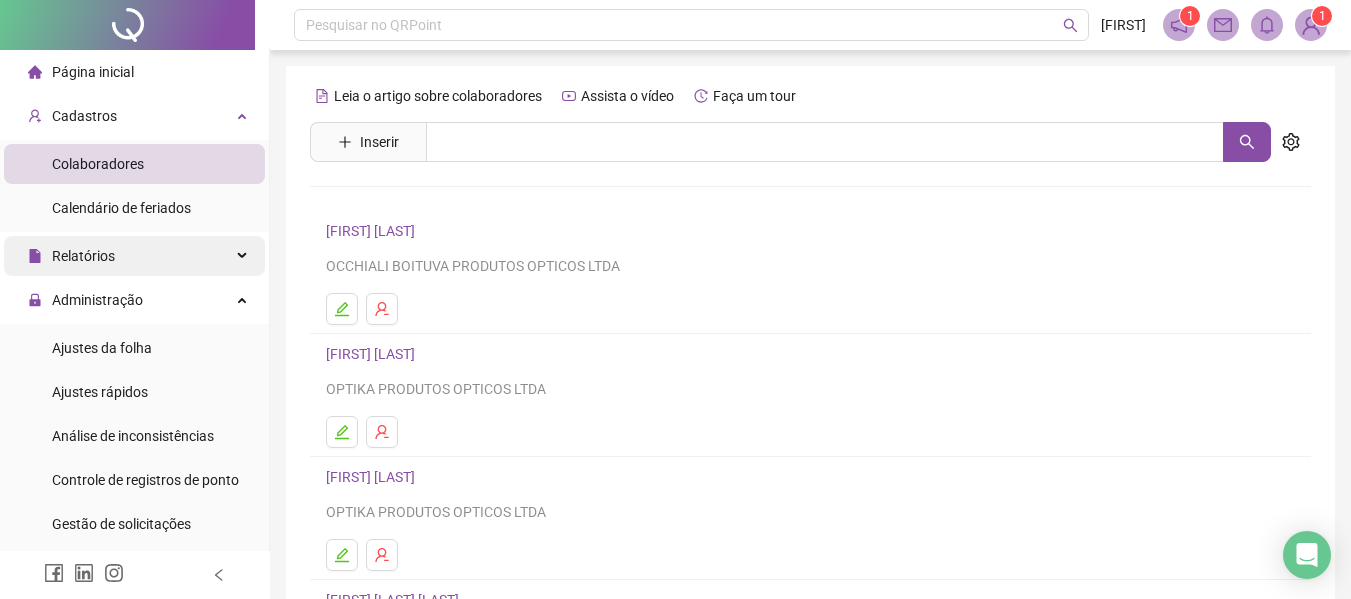 click on "Relatórios" at bounding box center (134, 256) 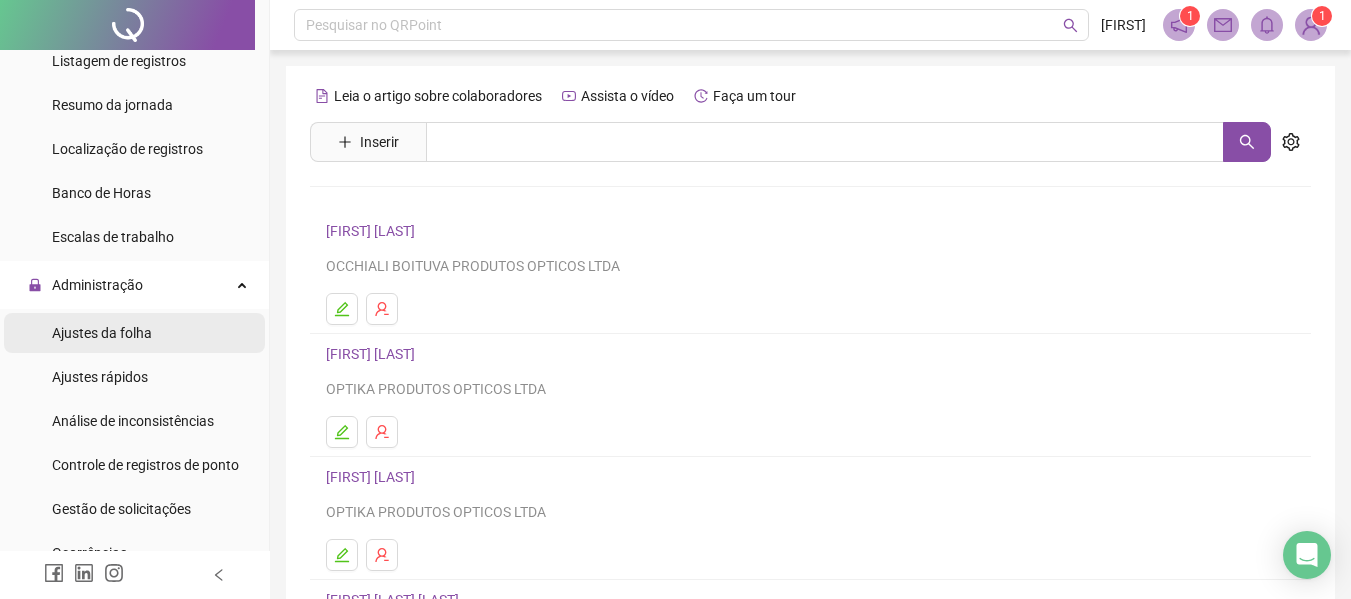 scroll, scrollTop: 382, scrollLeft: 0, axis: vertical 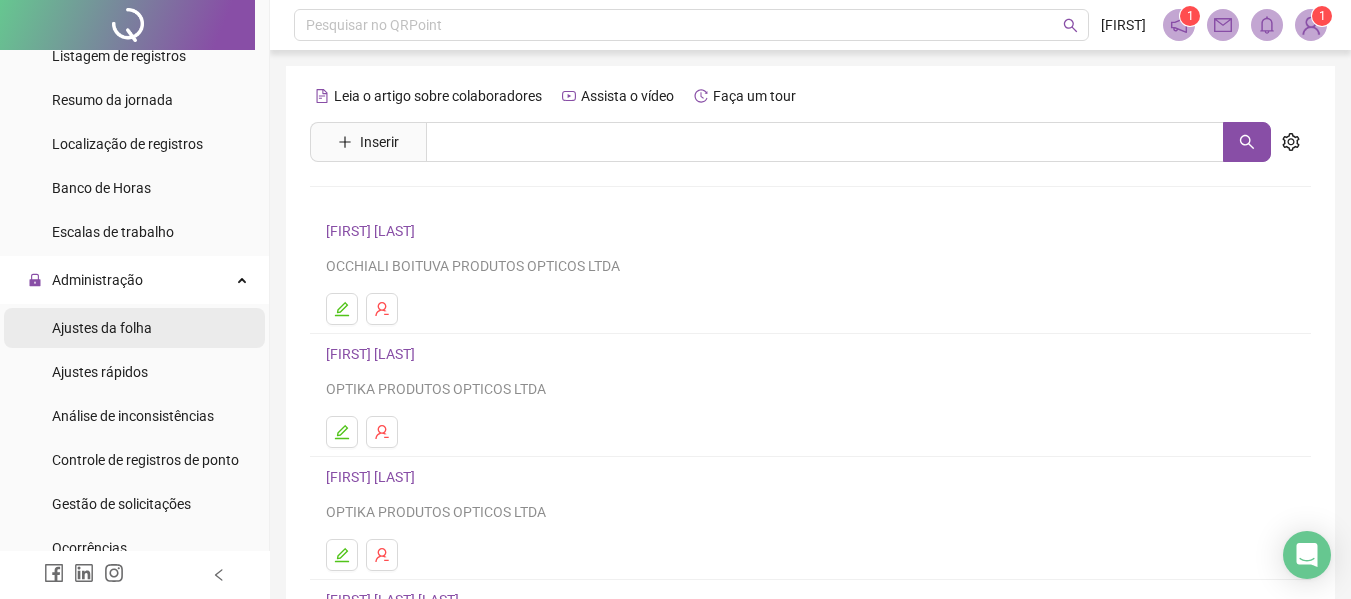 click on "Ajustes da folha" at bounding box center (102, 328) 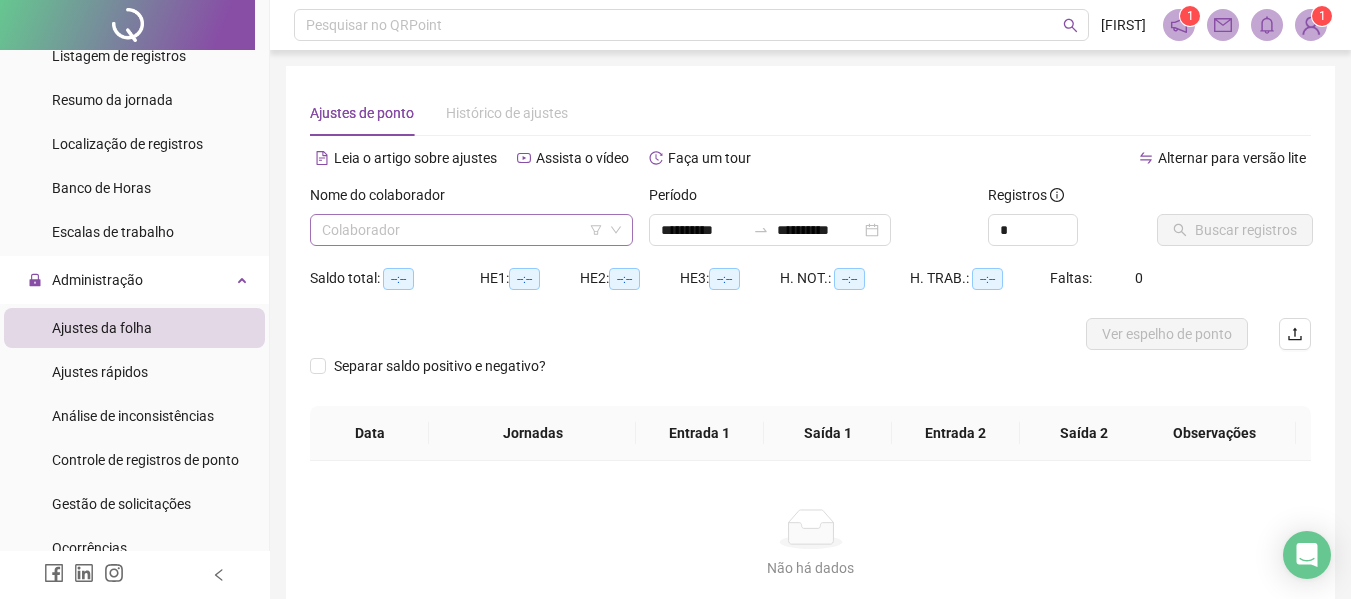 click at bounding box center [462, 230] 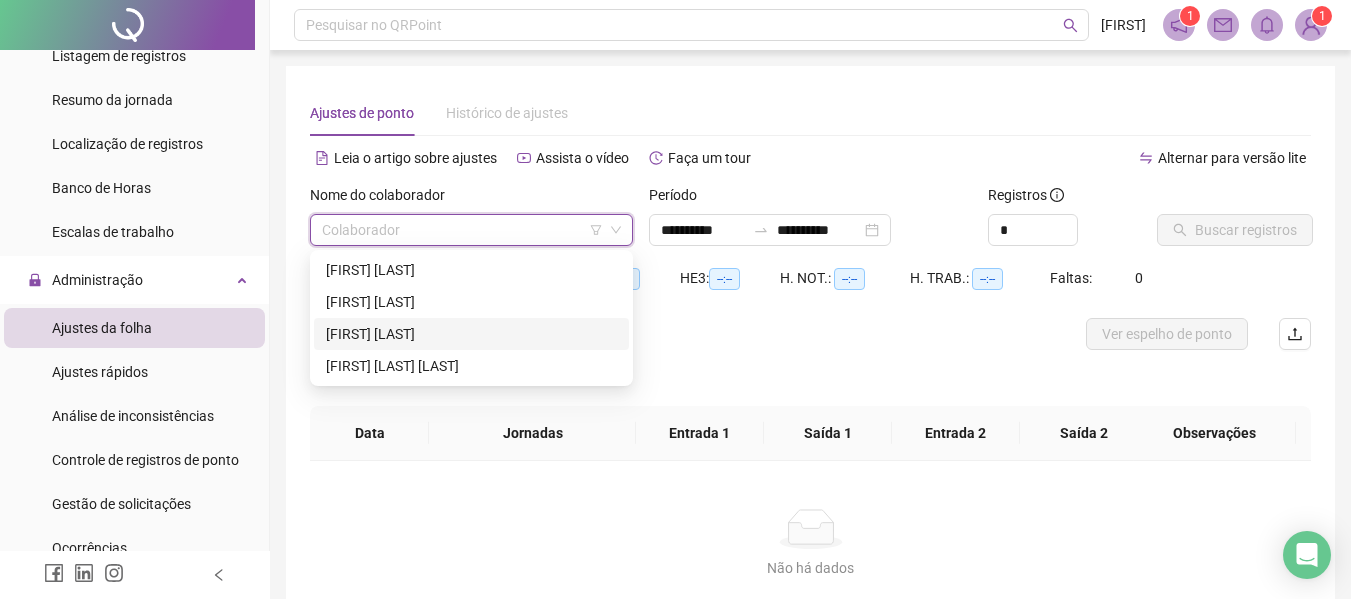 click on "[FIRST] [LAST]" at bounding box center (471, 334) 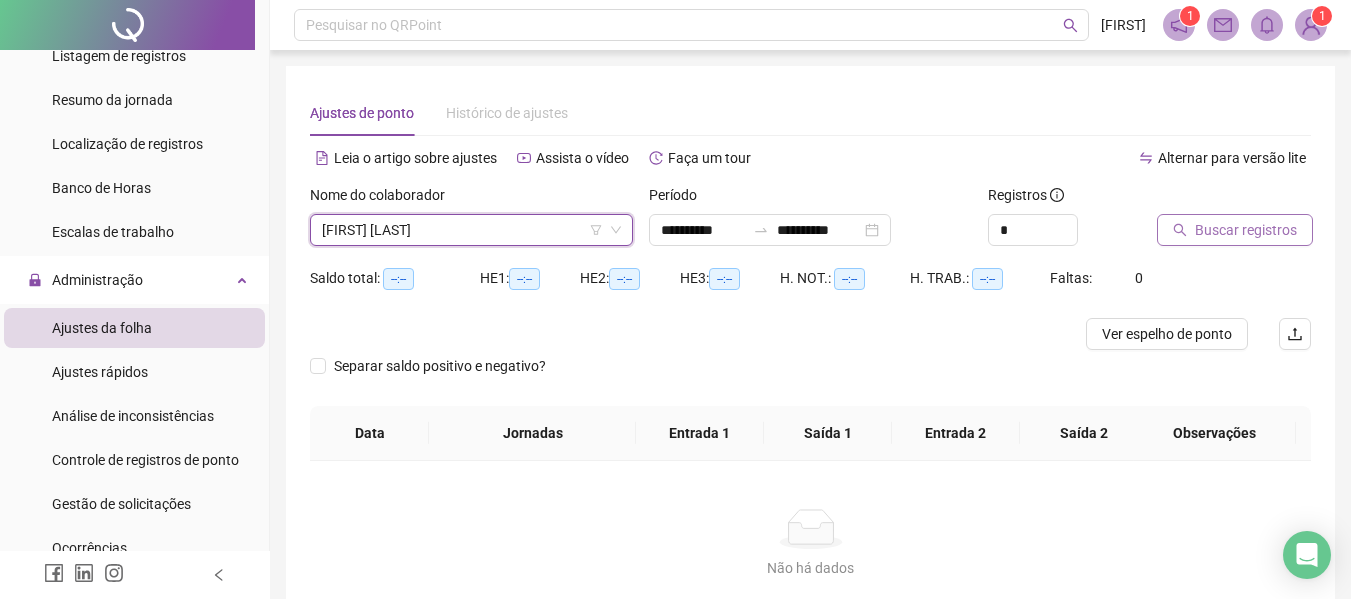 click on "Buscar registros" at bounding box center [1246, 230] 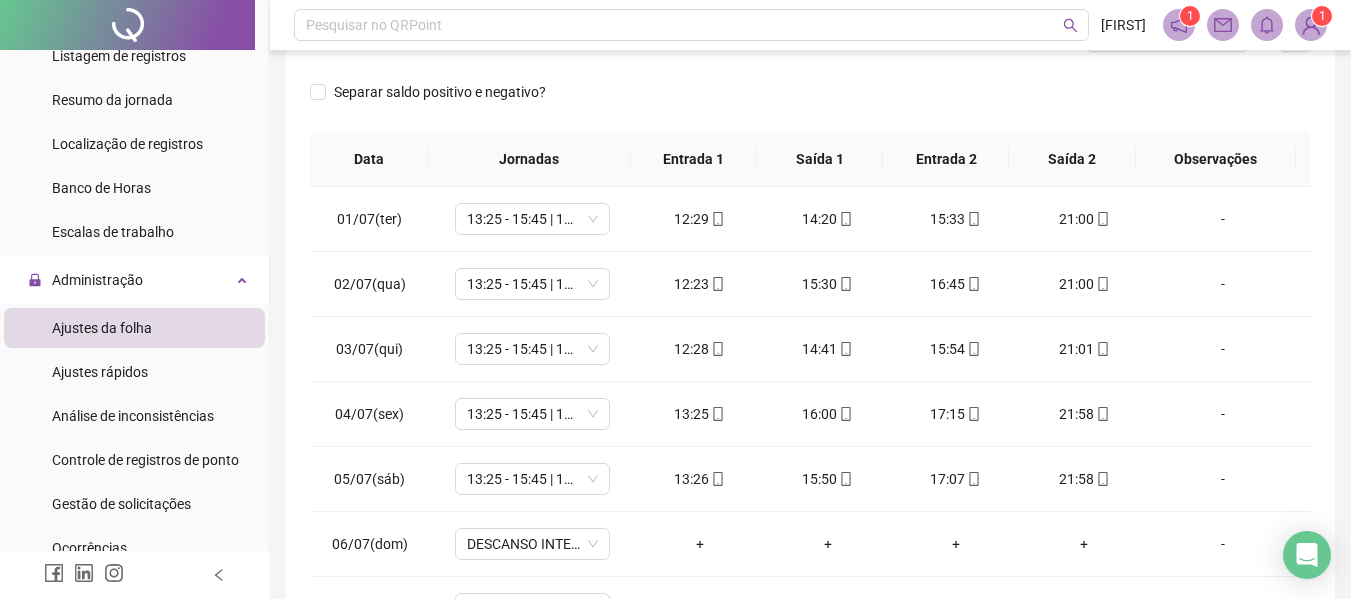 scroll, scrollTop: 300, scrollLeft: 0, axis: vertical 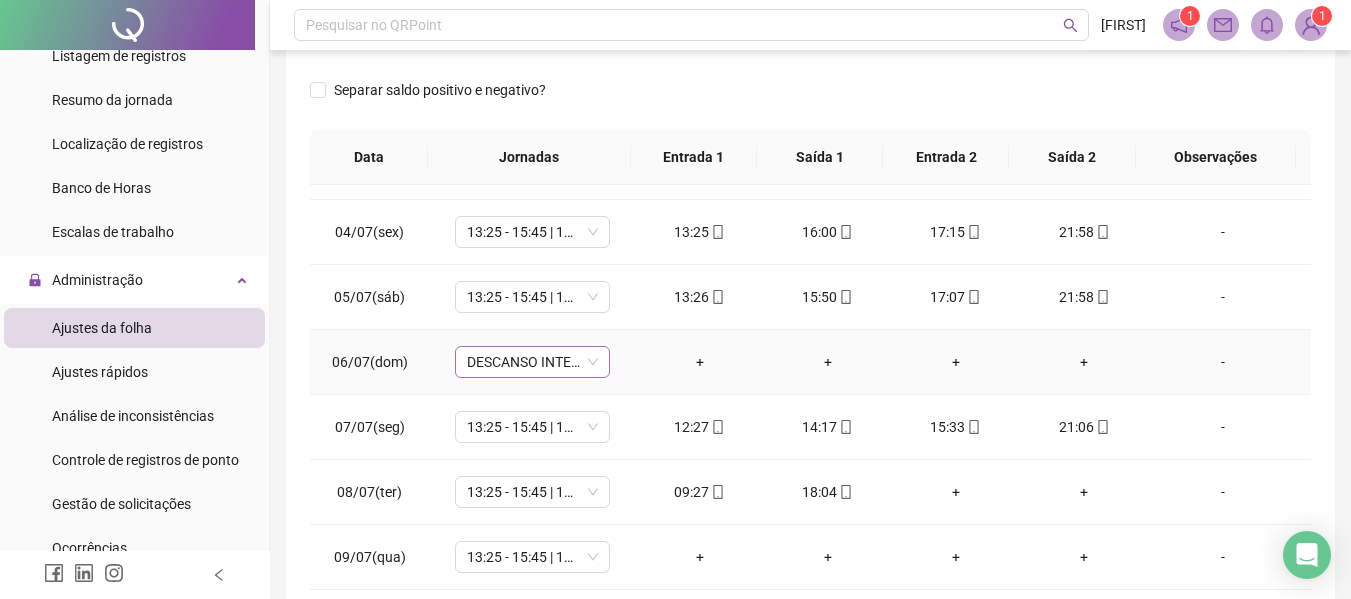 click on "DESCANSO INTER-JORNADA" at bounding box center (532, 362) 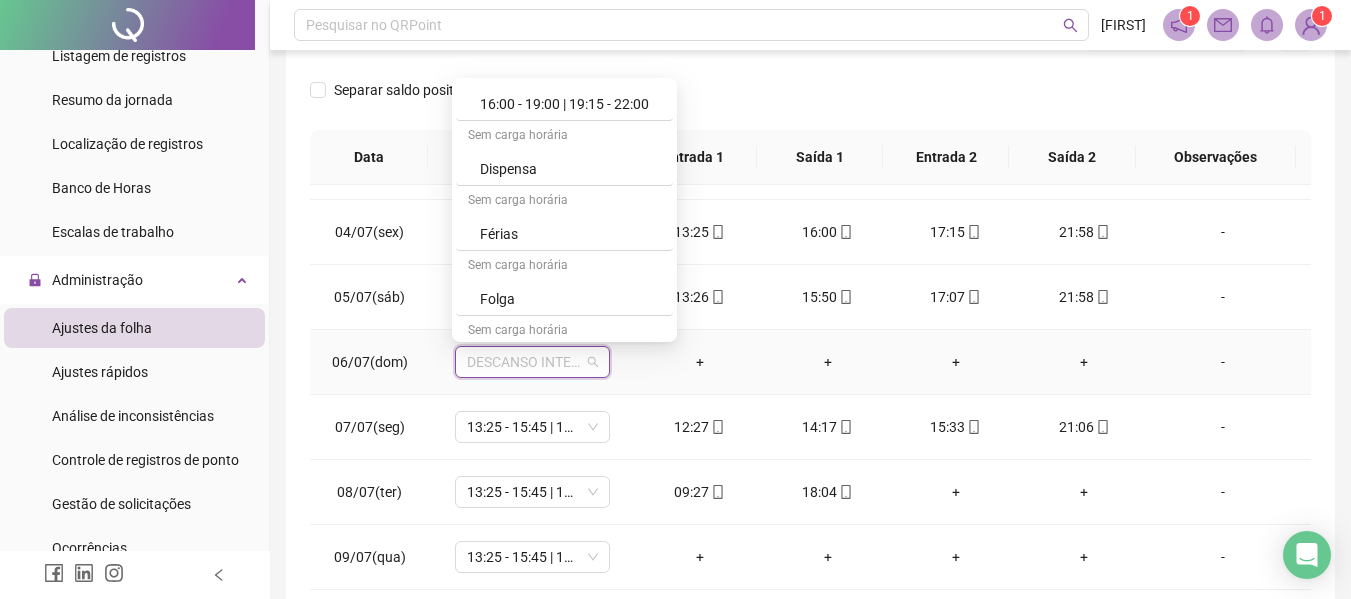 scroll, scrollTop: 3124, scrollLeft: 0, axis: vertical 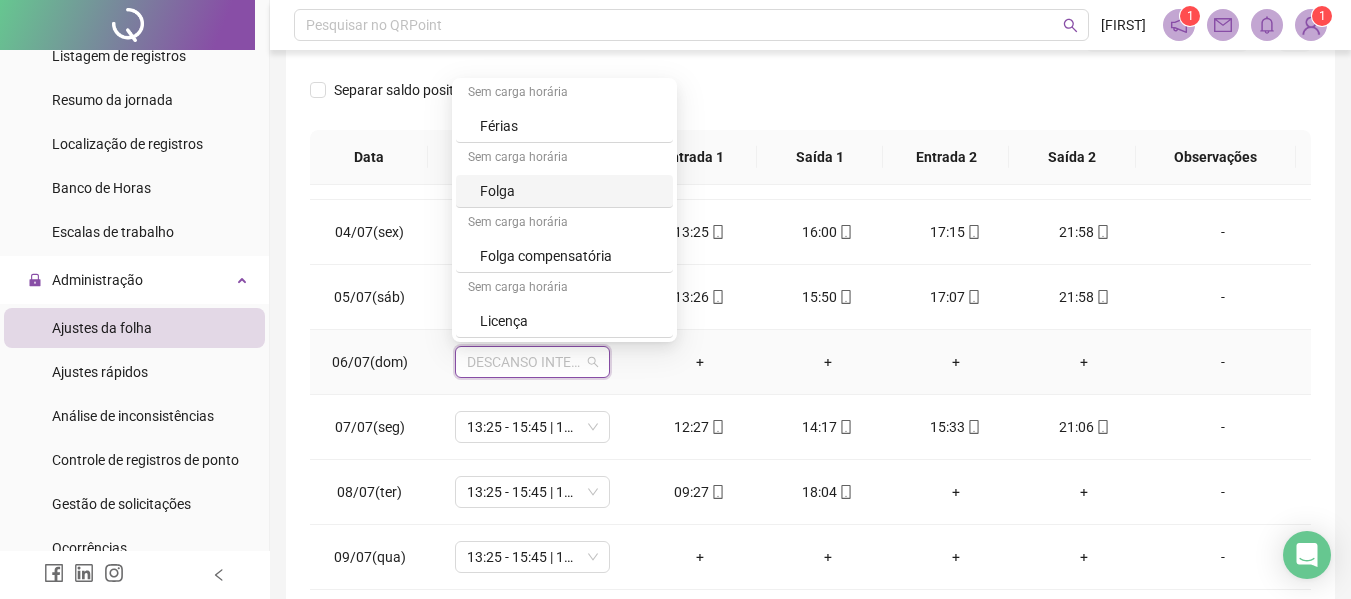 click on "Folga" at bounding box center [570, 191] 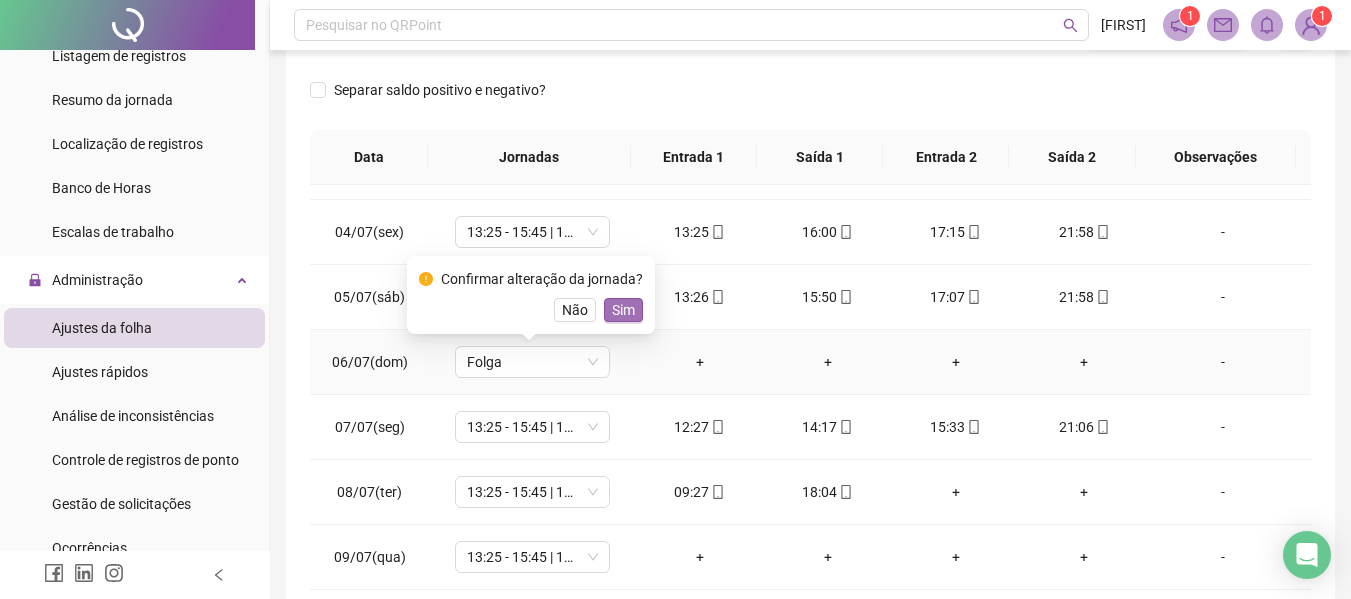 click on "Sim" at bounding box center (623, 310) 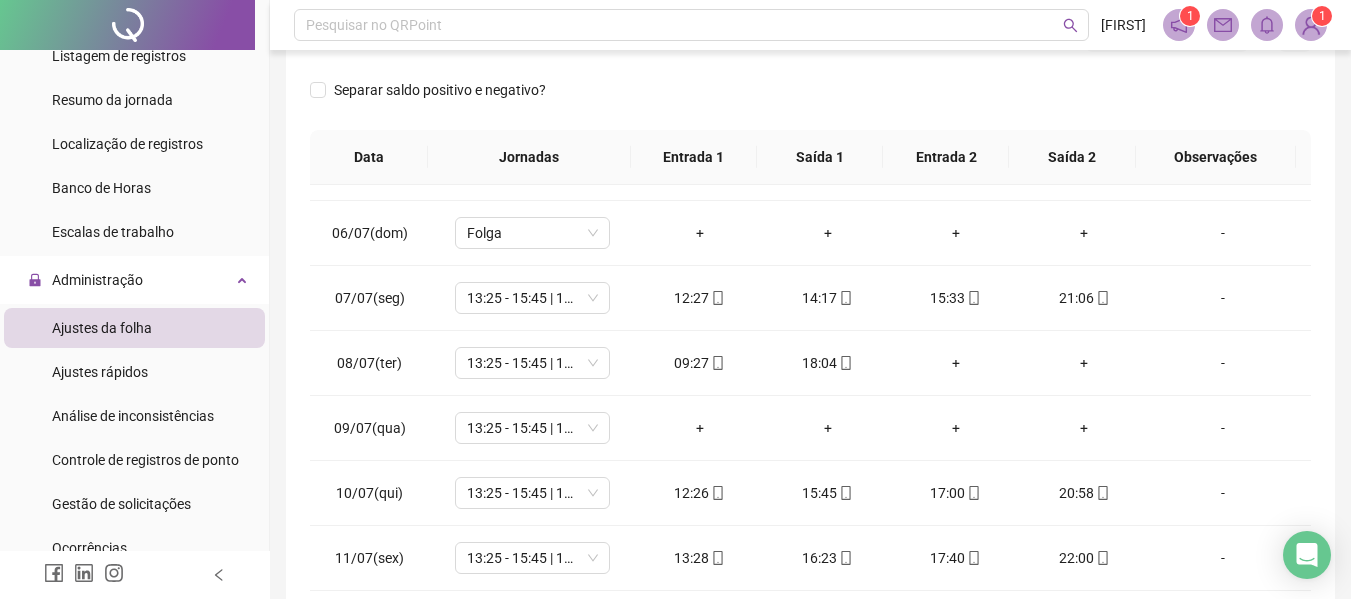 scroll, scrollTop: 315, scrollLeft: 0, axis: vertical 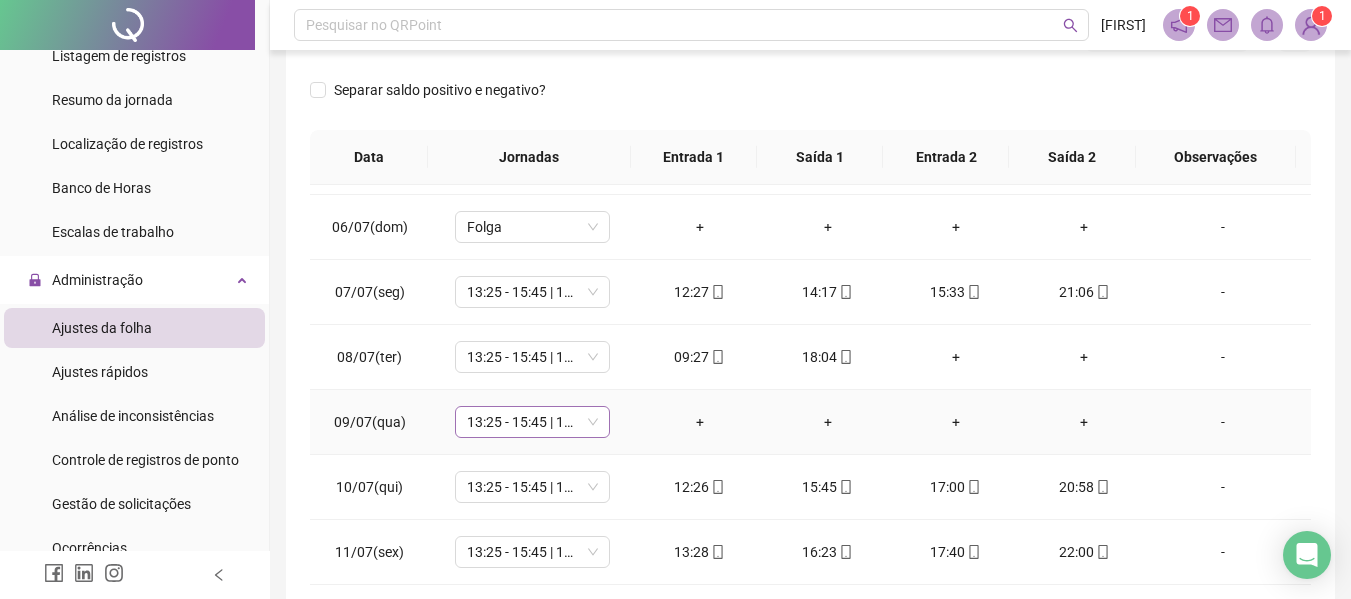 click on "13:25 - 15:45 | 17:00 - 22:00" at bounding box center [532, 422] 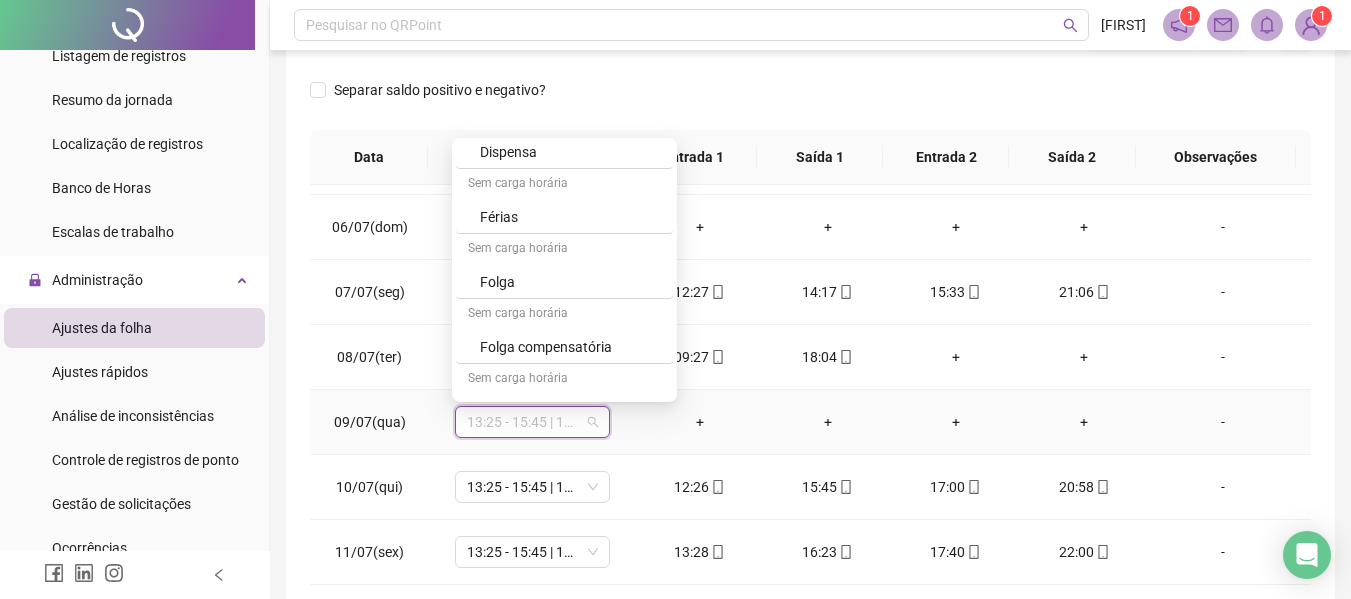 scroll, scrollTop: 3109, scrollLeft: 0, axis: vertical 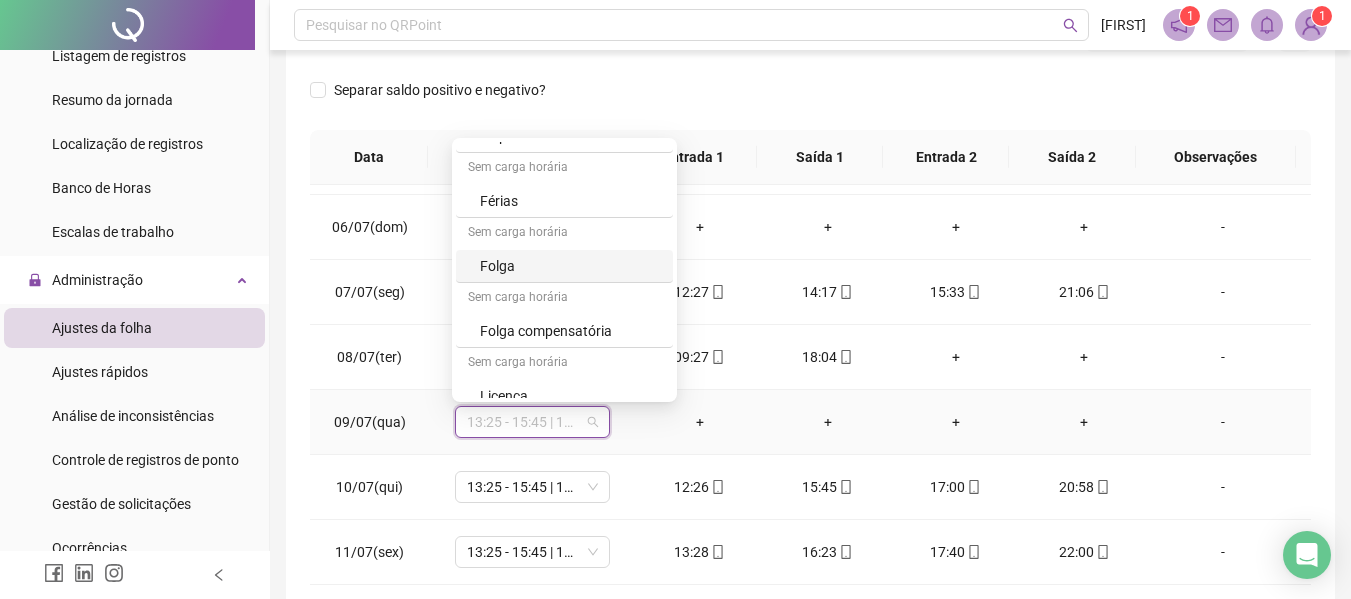 click on "Folga" at bounding box center (570, 266) 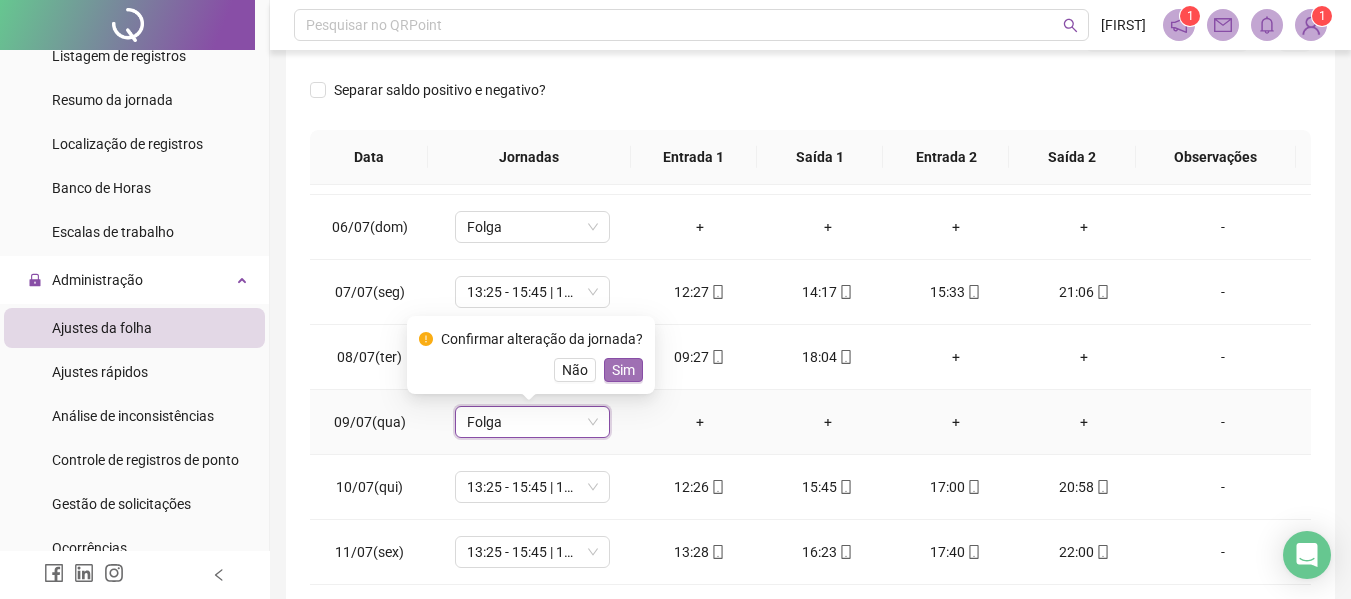 click on "Sim" at bounding box center [623, 370] 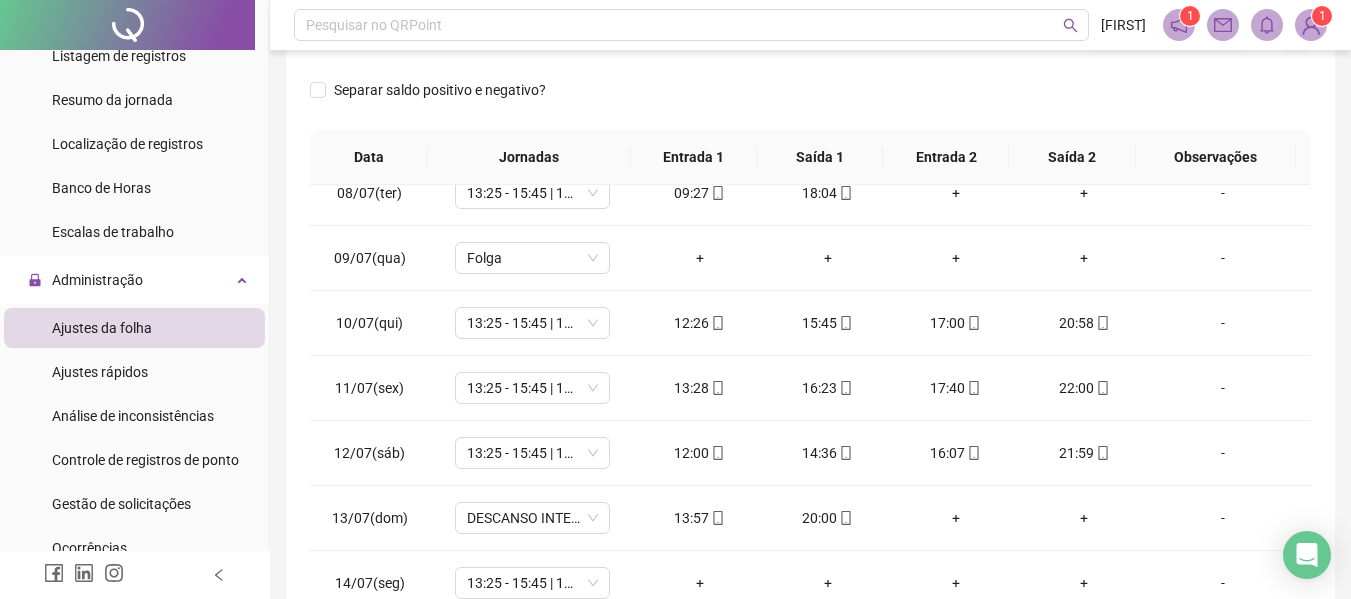 scroll, scrollTop: 500, scrollLeft: 0, axis: vertical 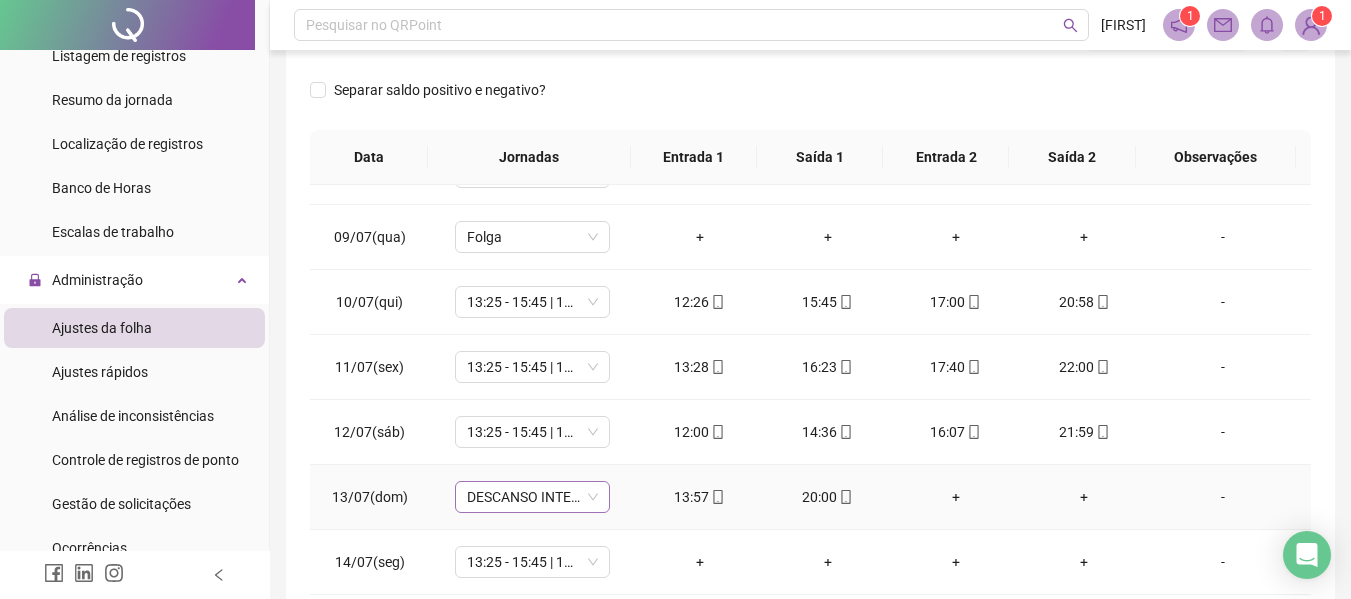 click on "DESCANSO INTER-JORNADA" at bounding box center [532, 497] 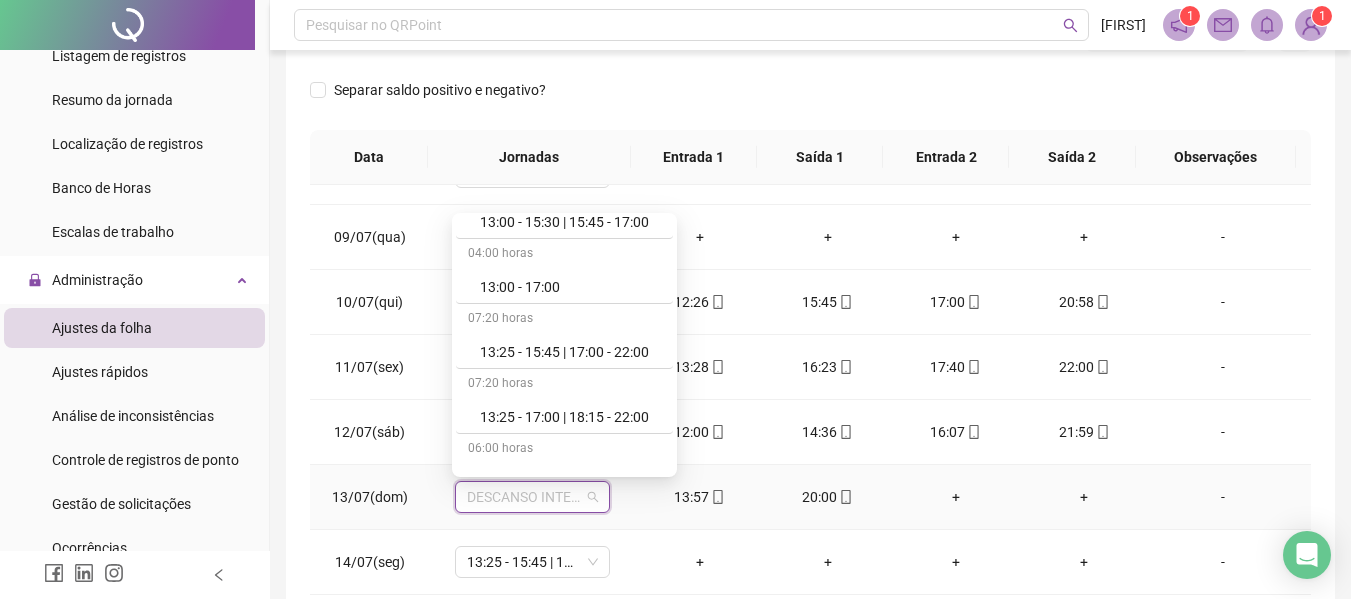 scroll, scrollTop: 2724, scrollLeft: 0, axis: vertical 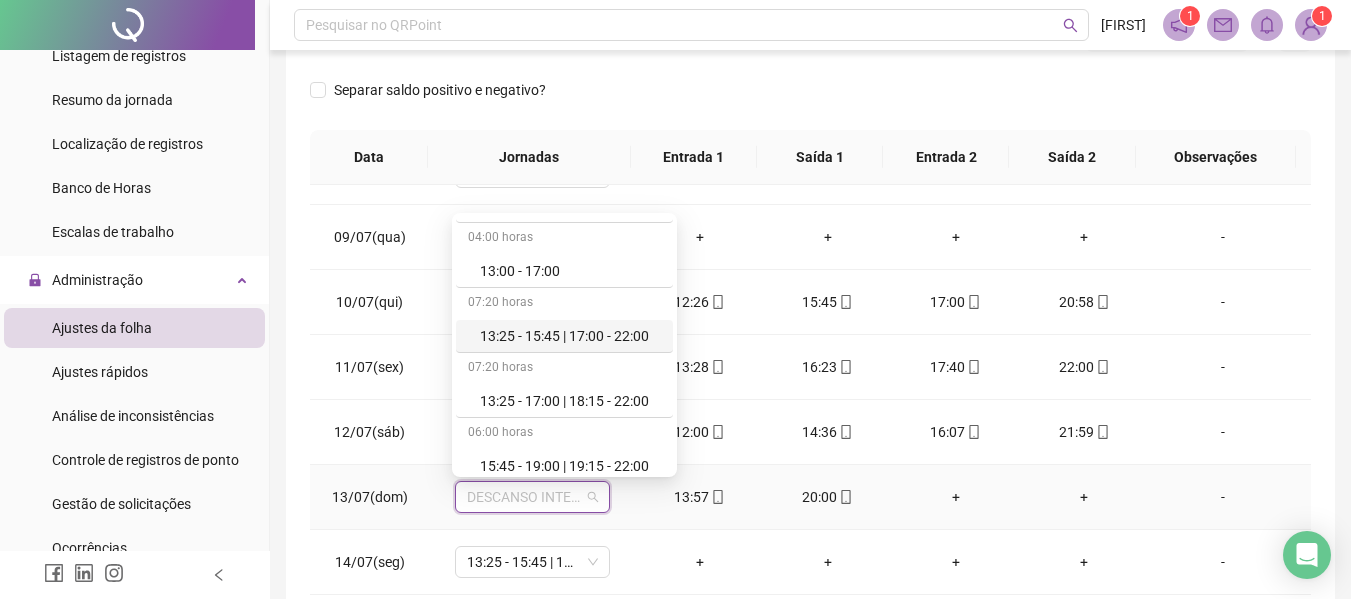 click on "13:25 - 15:45 | 17:00 - 22:00" at bounding box center [570, 336] 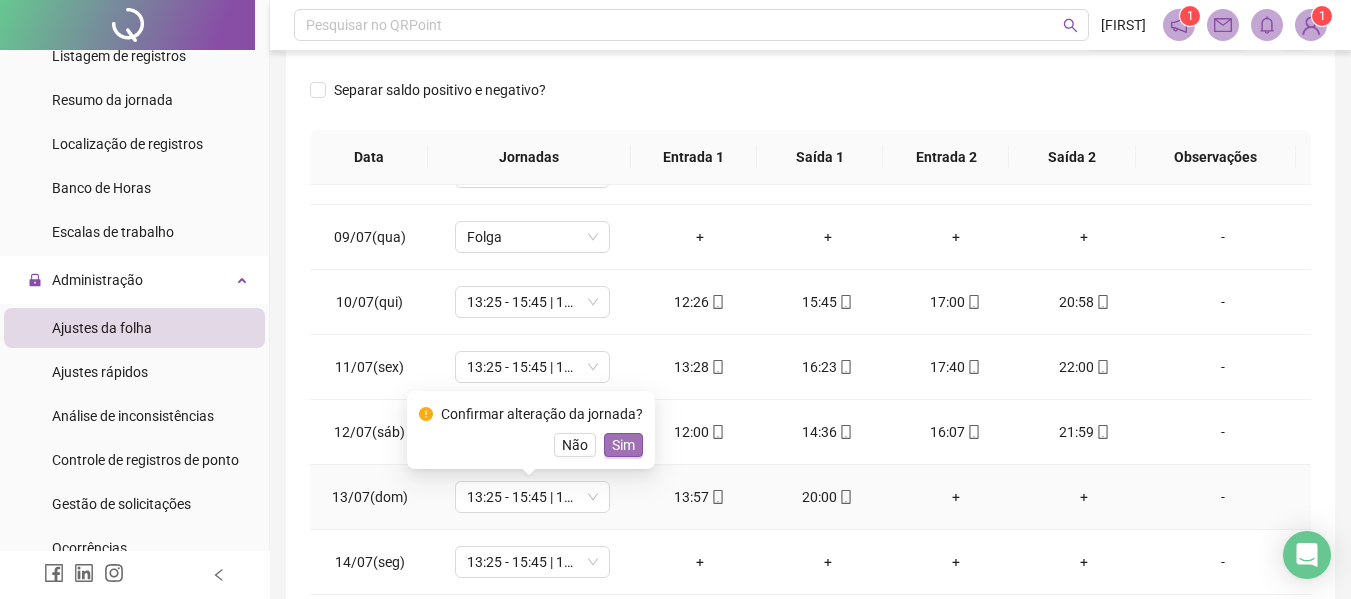 click on "Sim" at bounding box center [623, 445] 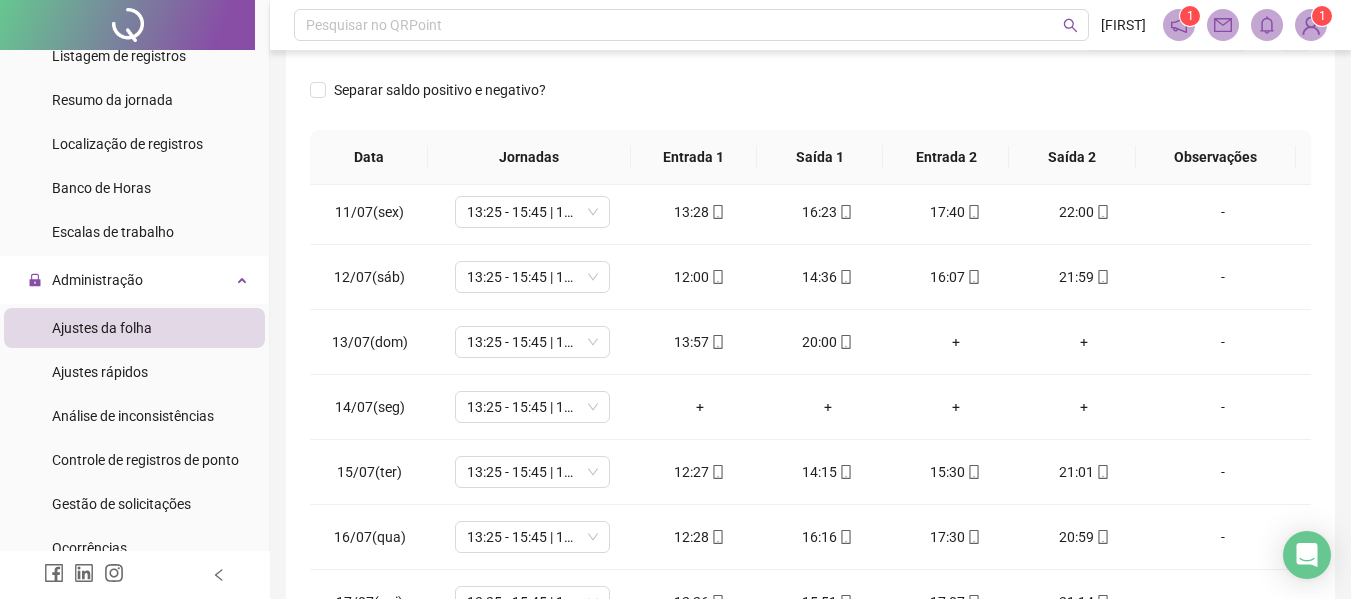 scroll, scrollTop: 670, scrollLeft: 0, axis: vertical 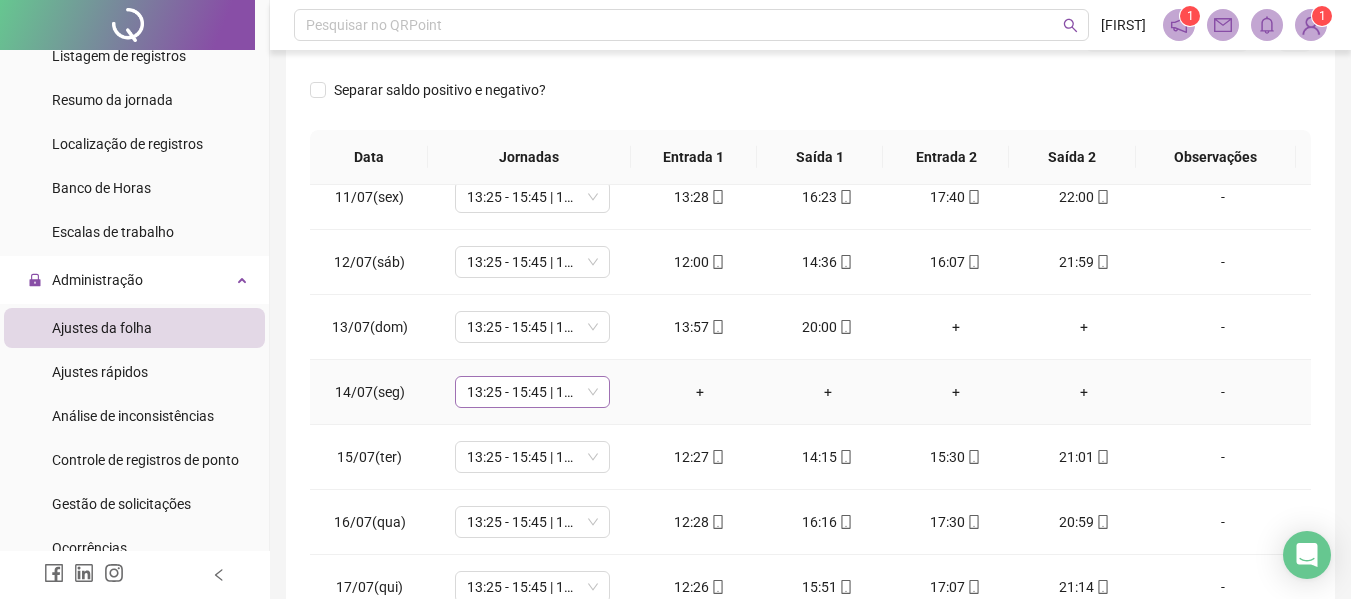 click on "13:25 - 15:45 | 17:00 - 22:00" at bounding box center [532, 392] 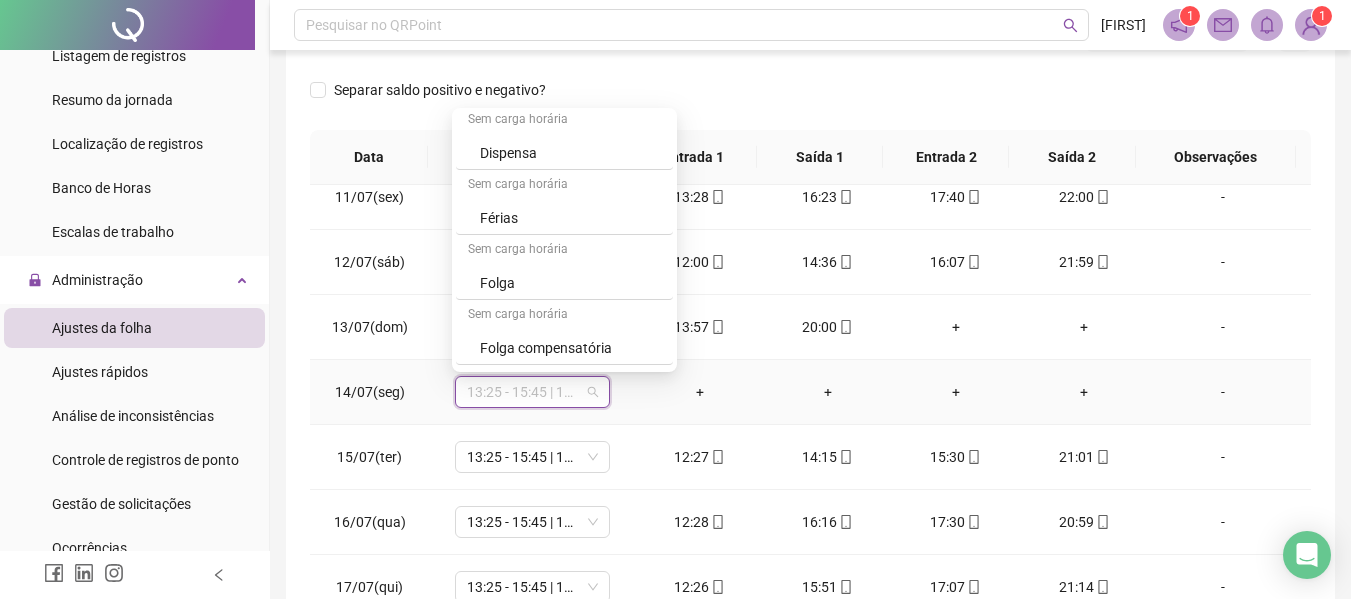 scroll, scrollTop: 3124, scrollLeft: 0, axis: vertical 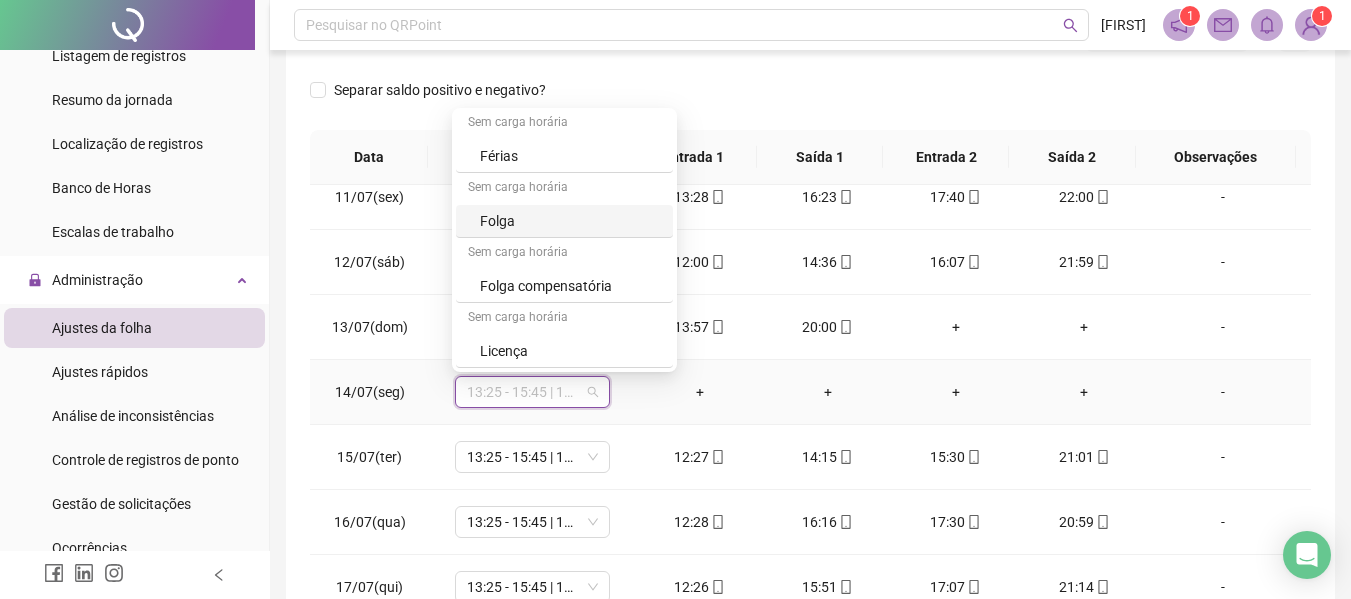 click on "Folga" at bounding box center (570, 221) 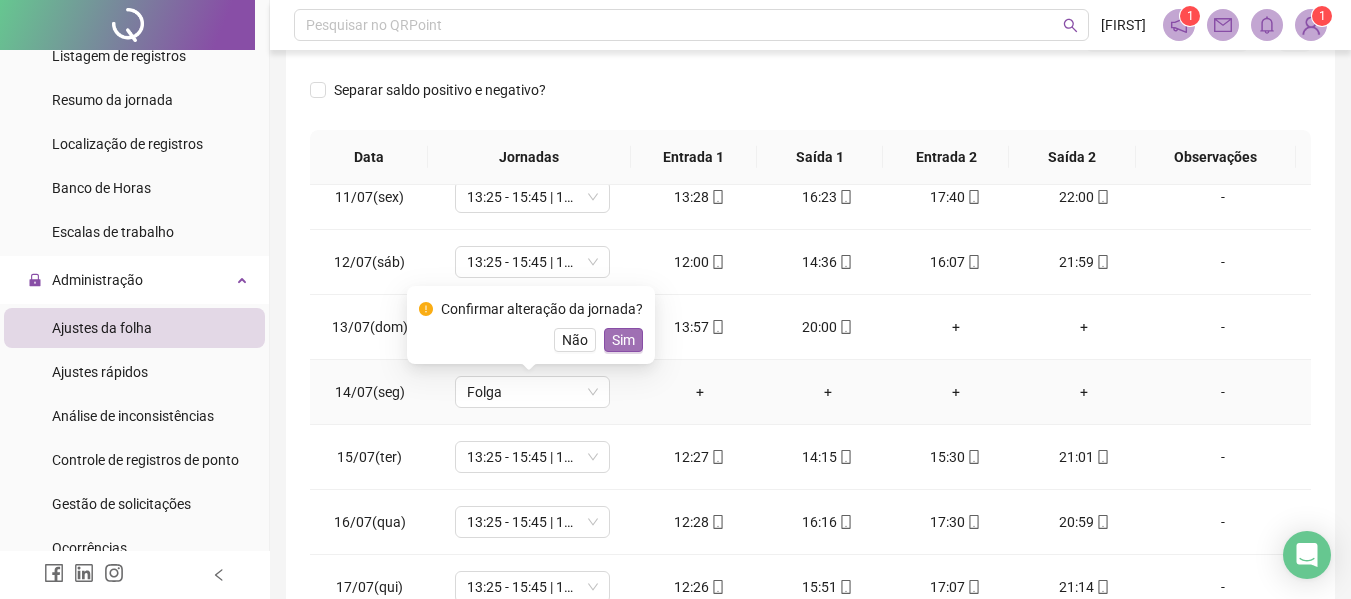 click on "Sim" at bounding box center [623, 340] 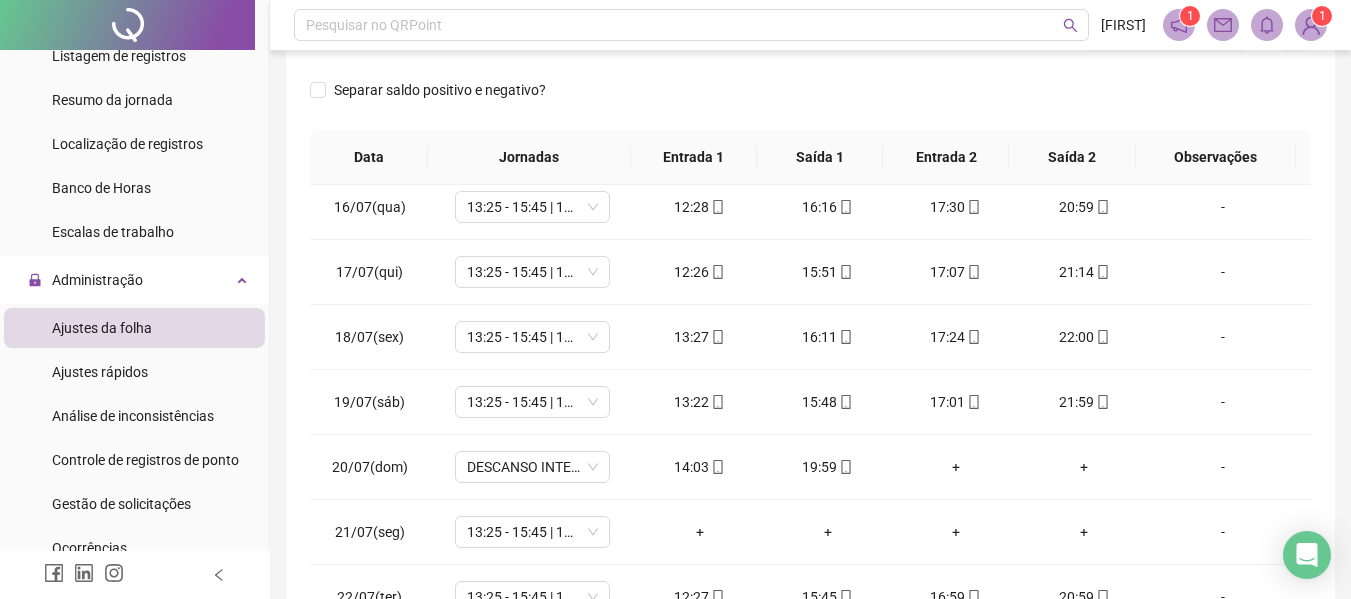scroll, scrollTop: 990, scrollLeft: 0, axis: vertical 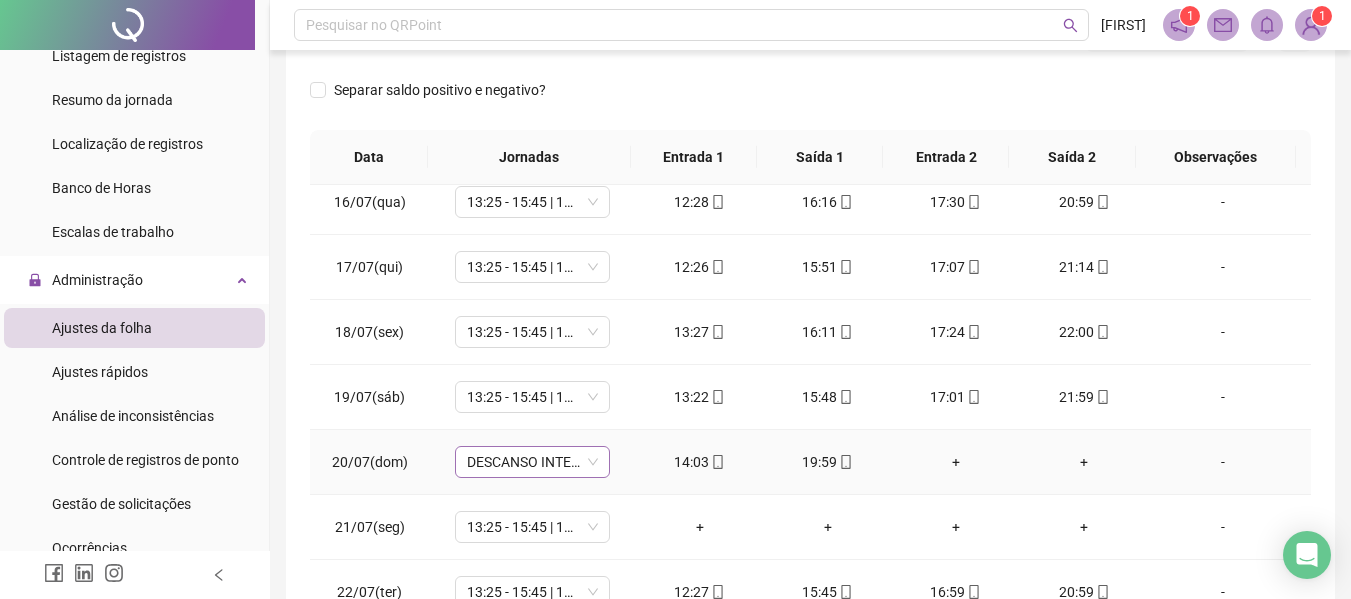 click on "DESCANSO INTER-JORNADA" at bounding box center (532, 462) 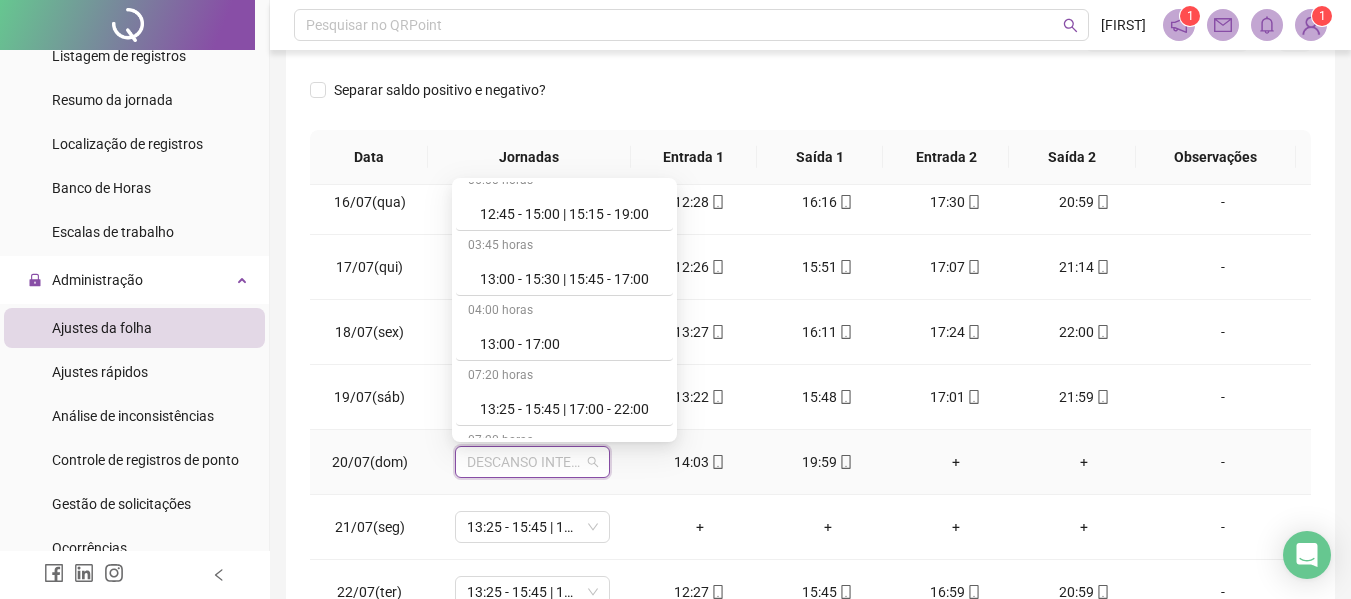 scroll, scrollTop: 2647, scrollLeft: 0, axis: vertical 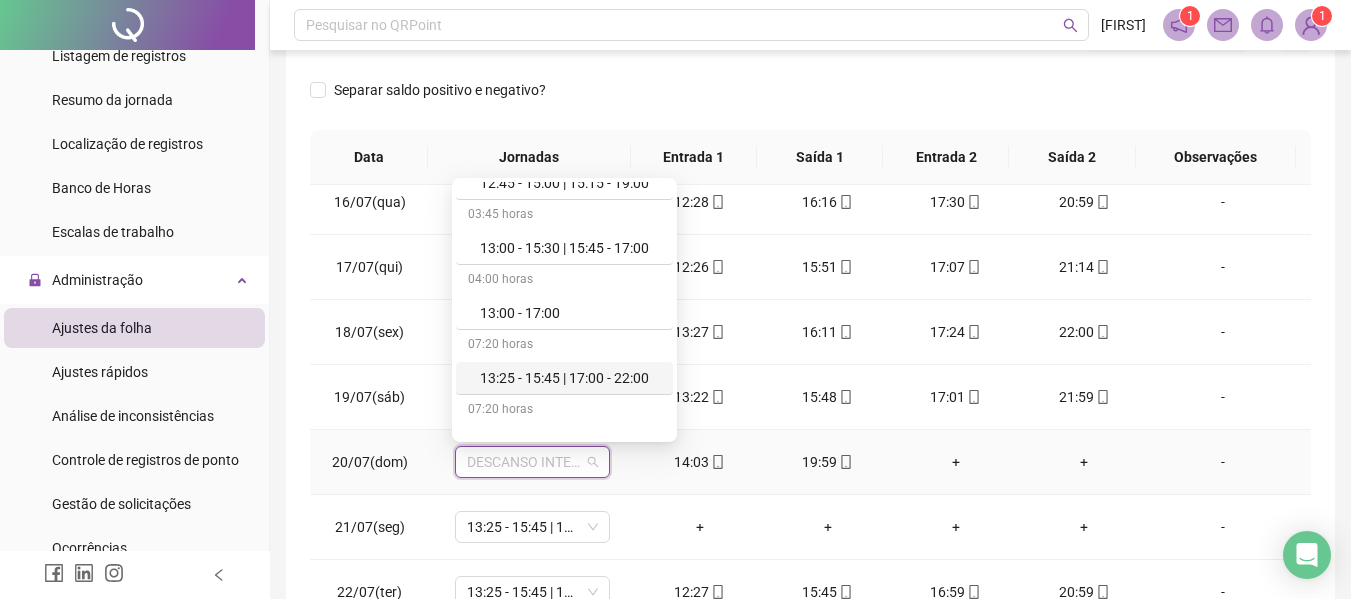 click on "13:25 - 15:45 | 17:00 - 22:00" at bounding box center [570, 378] 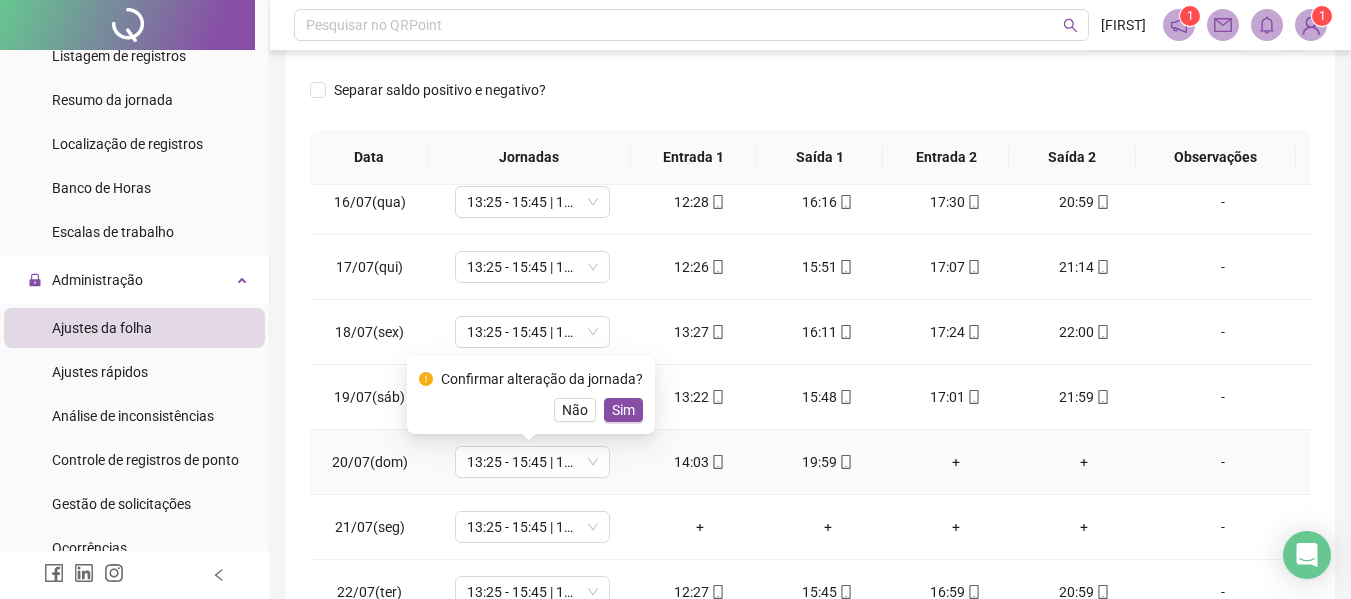 click on "Sim" at bounding box center (623, 410) 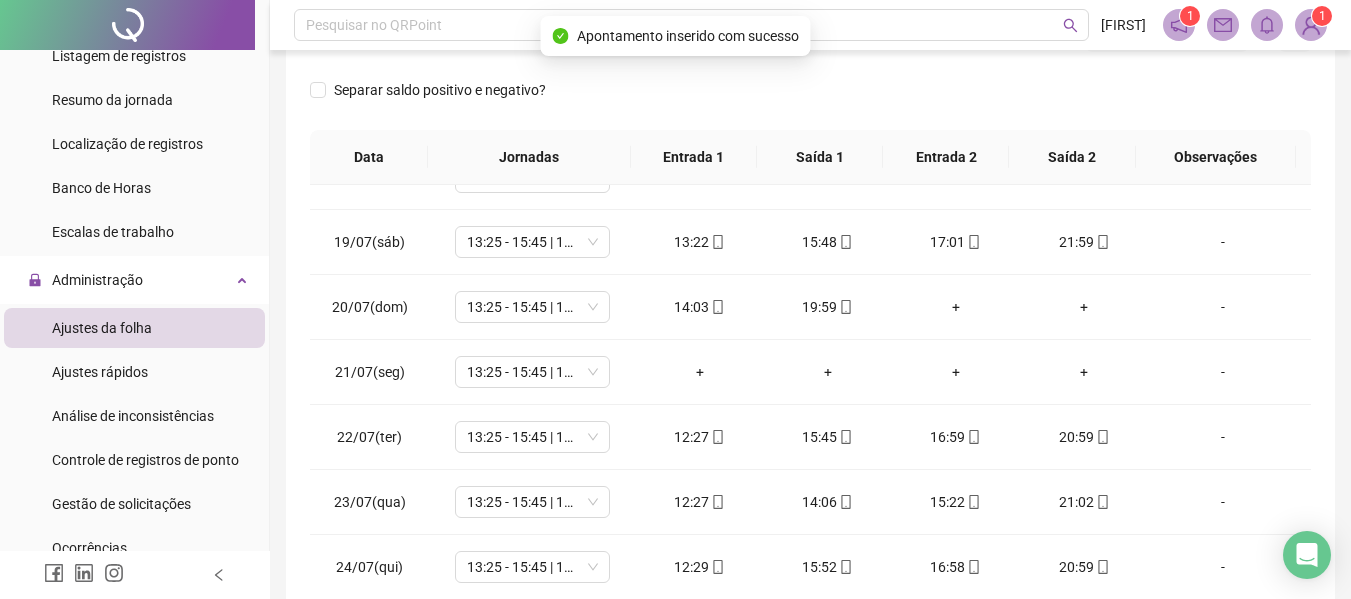 scroll, scrollTop: 1150, scrollLeft: 0, axis: vertical 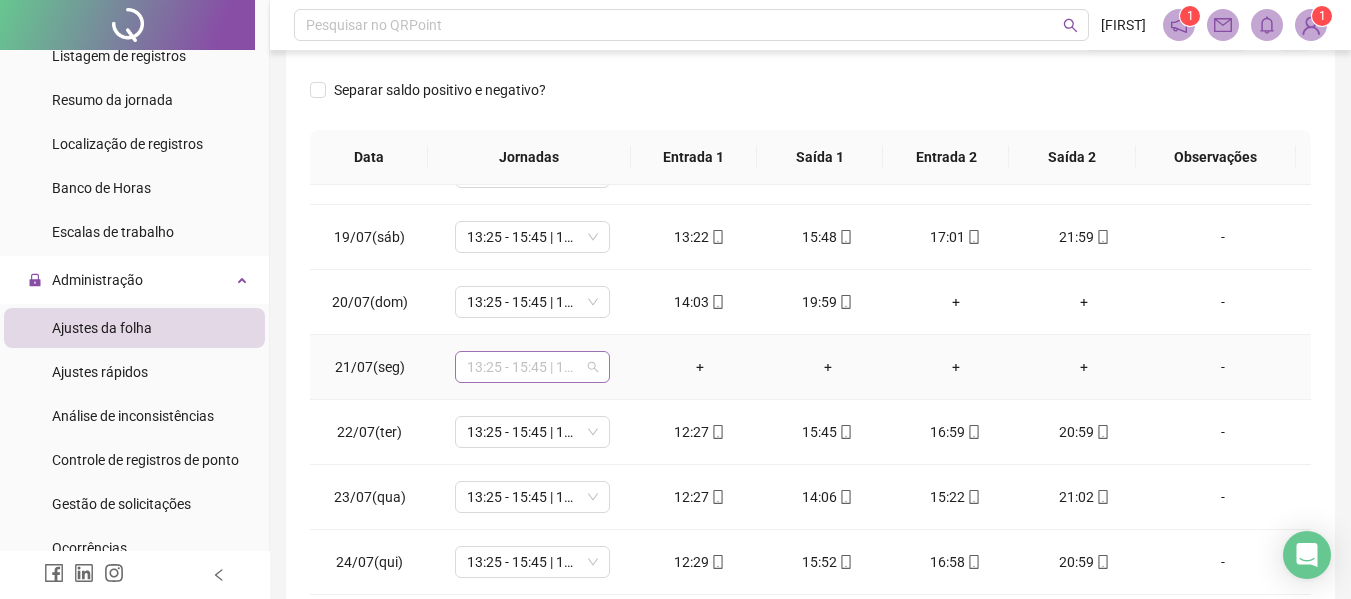 click on "13:25 - 15:45 | 17:00 - 22:00" at bounding box center (532, 367) 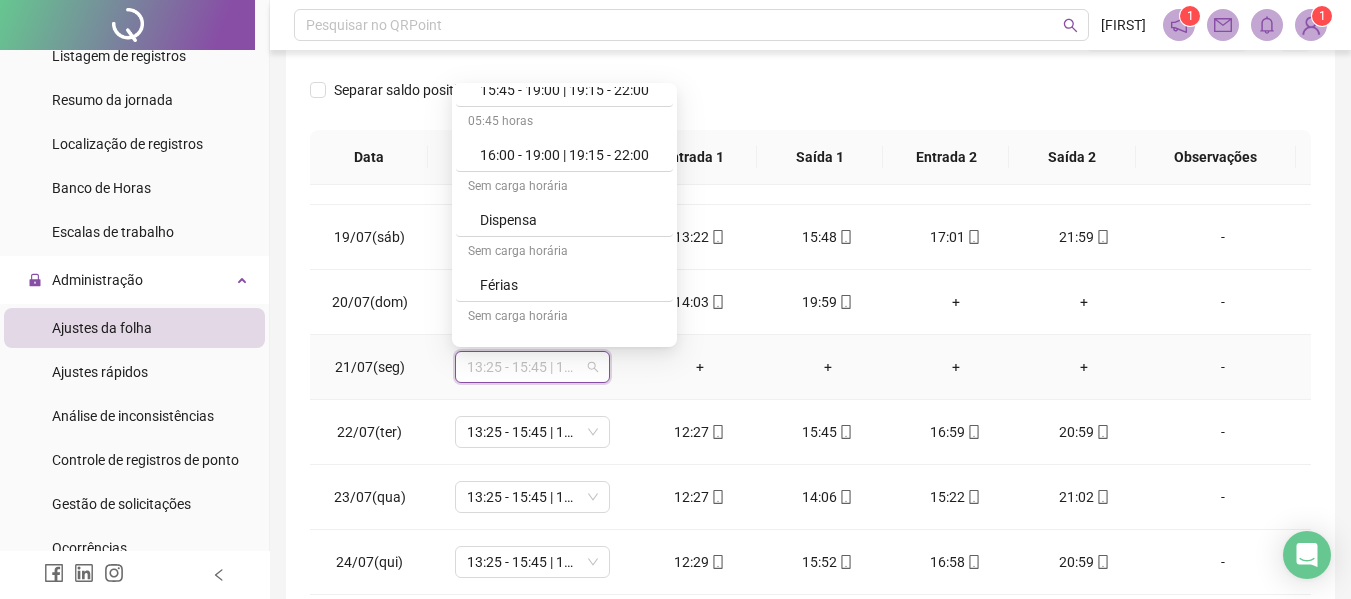 scroll, scrollTop: 3078, scrollLeft: 0, axis: vertical 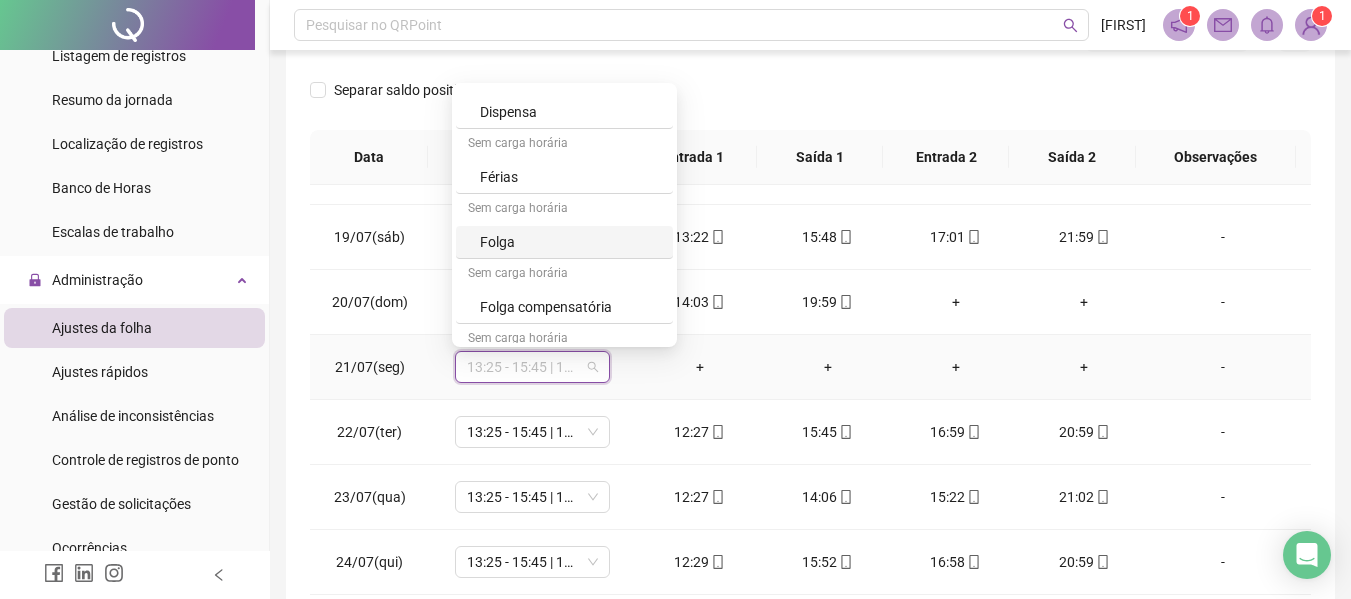 click on "Folga" at bounding box center (570, 242) 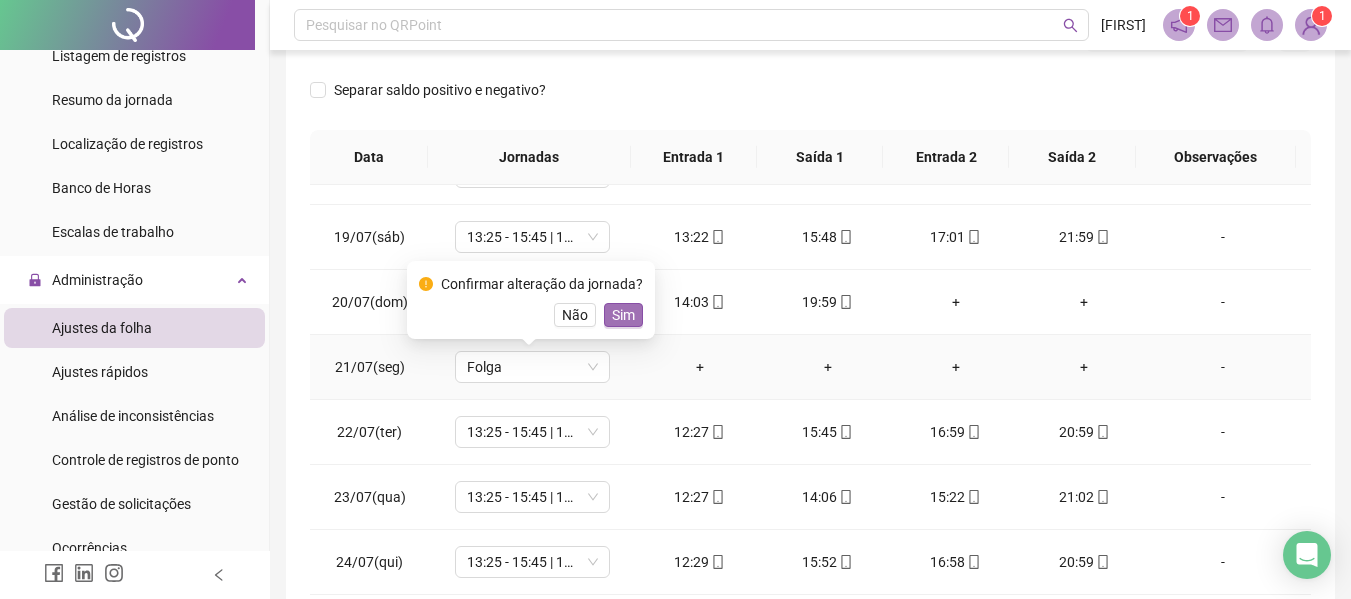 click on "Sim" at bounding box center [623, 315] 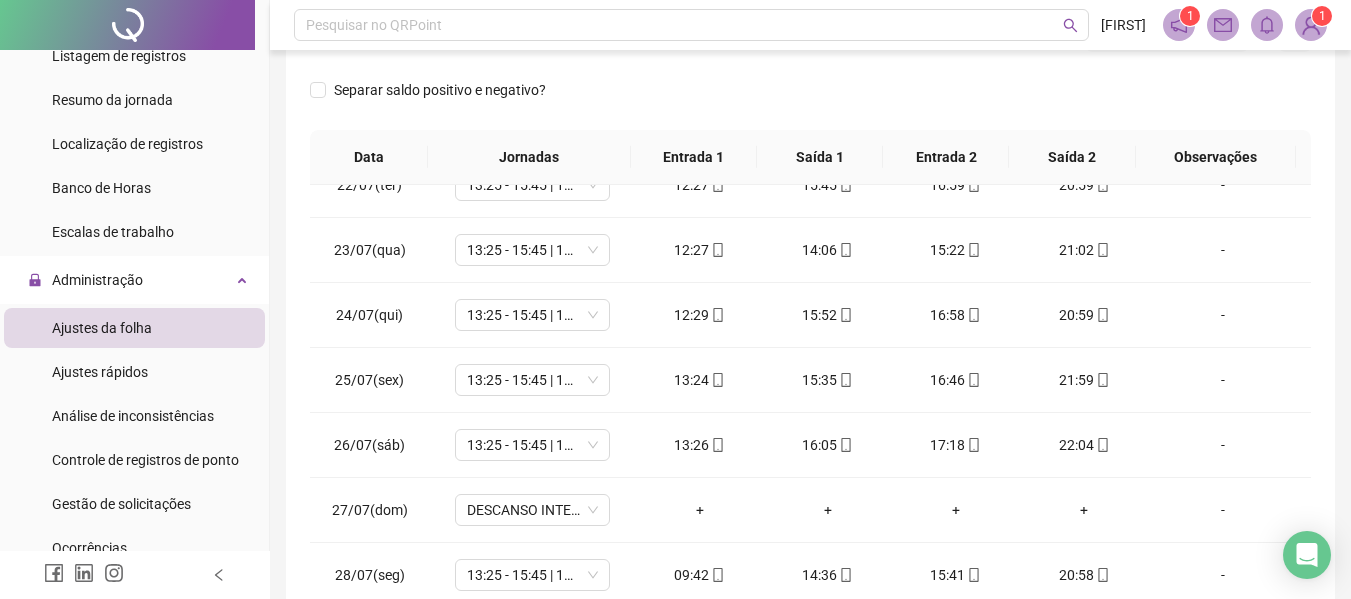 scroll, scrollTop: 1418, scrollLeft: 0, axis: vertical 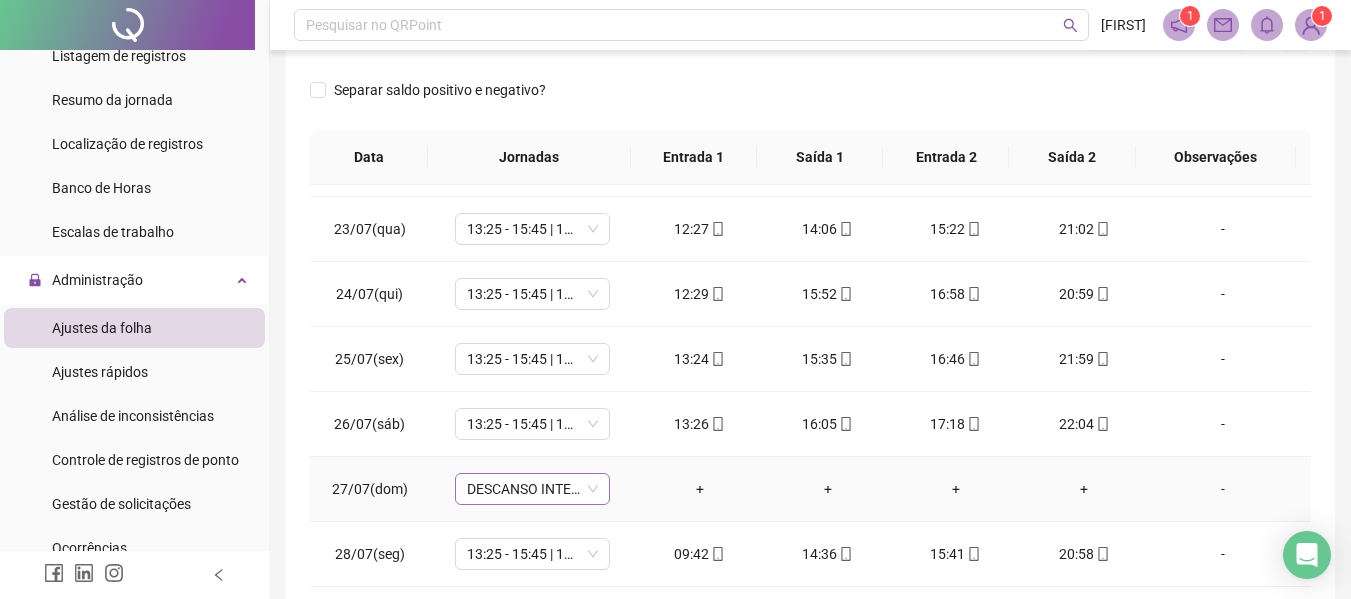 click on "DESCANSO INTER-JORNADA" at bounding box center [532, 489] 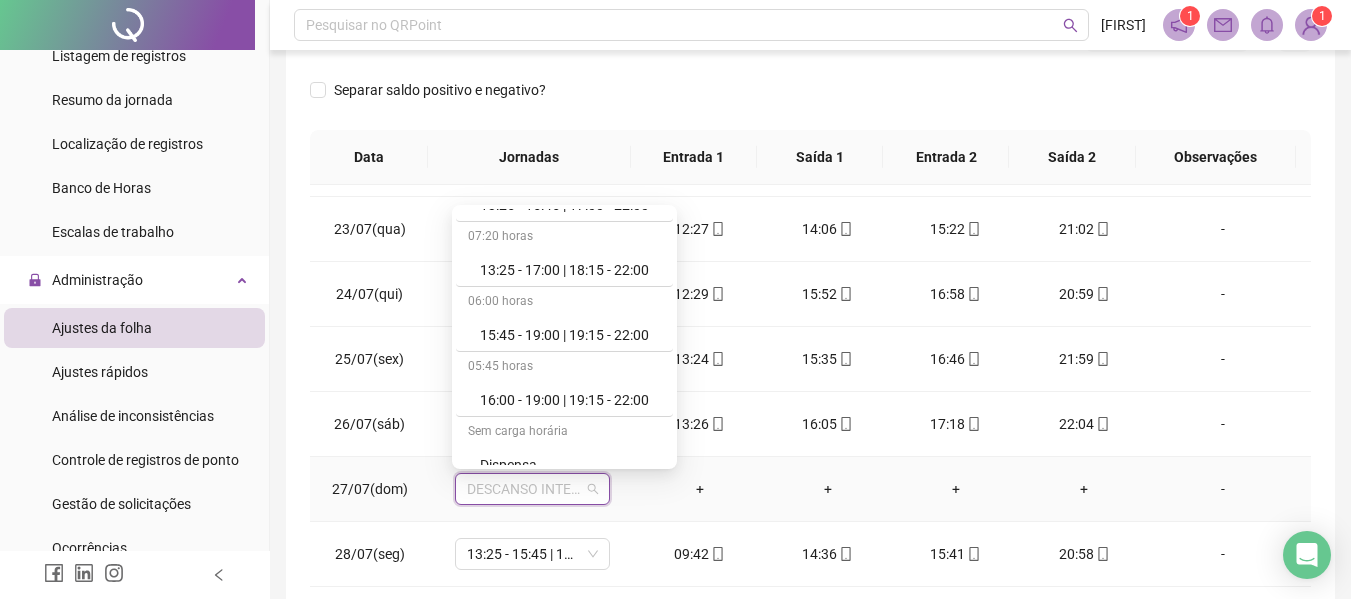 scroll, scrollTop: 3032, scrollLeft: 0, axis: vertical 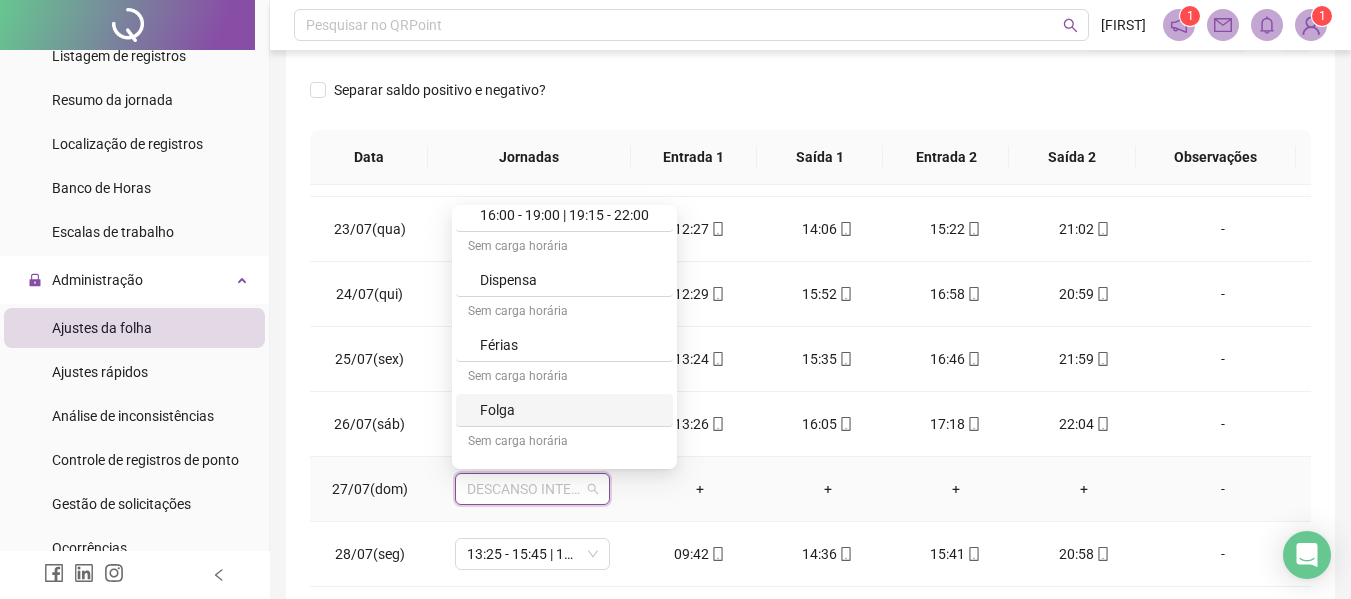 click on "Folga" at bounding box center [570, 410] 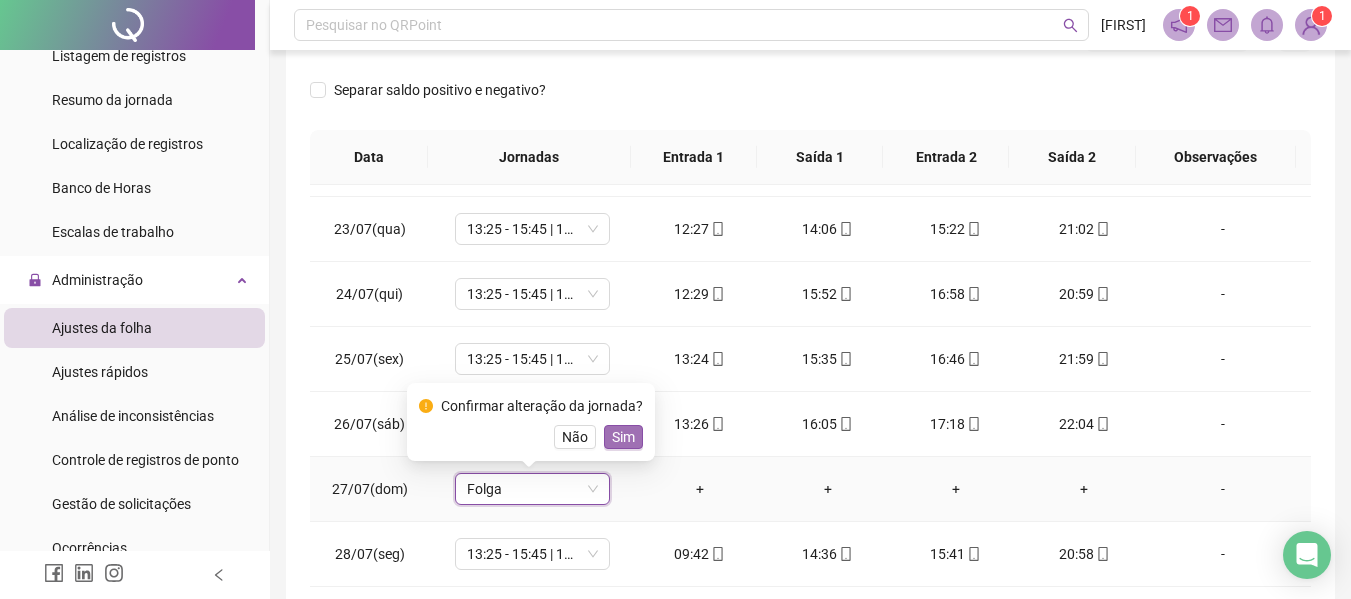 click on "Sim" at bounding box center [623, 437] 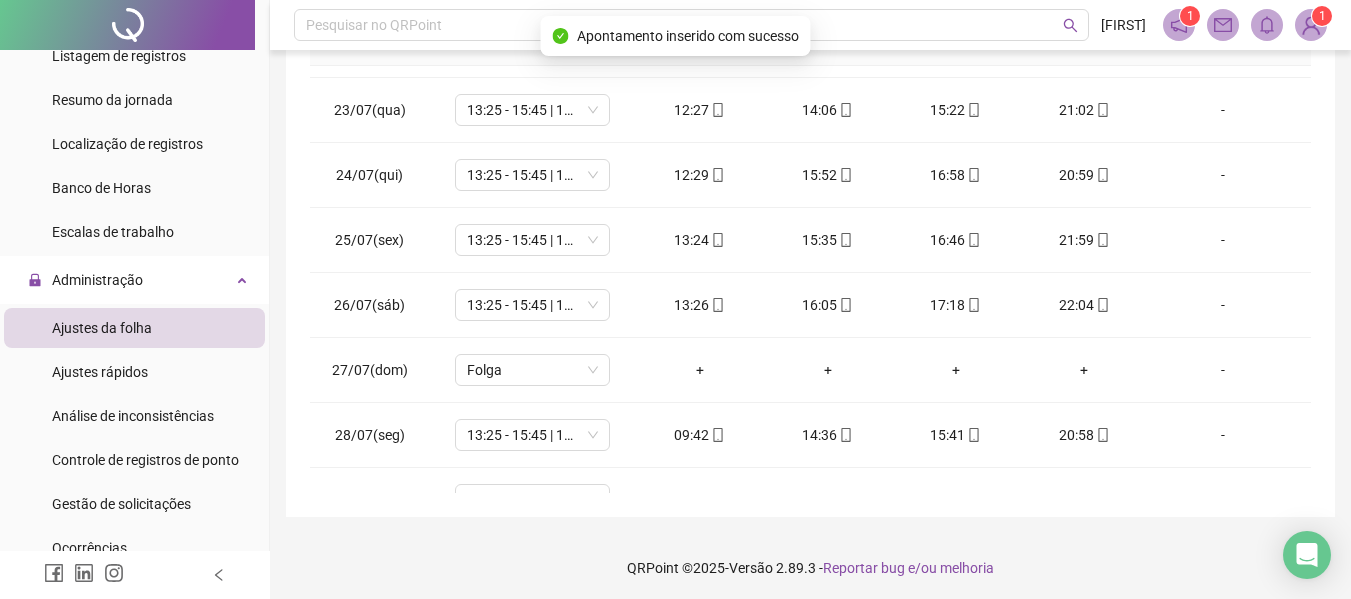 scroll, scrollTop: 421, scrollLeft: 0, axis: vertical 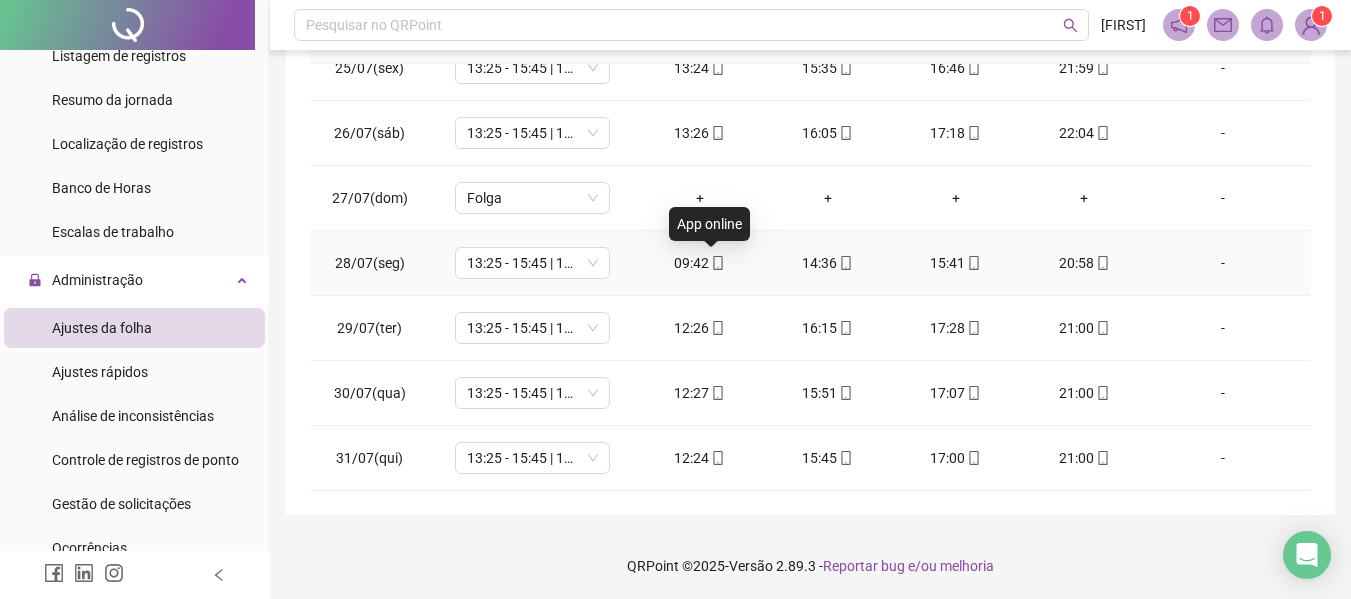 click 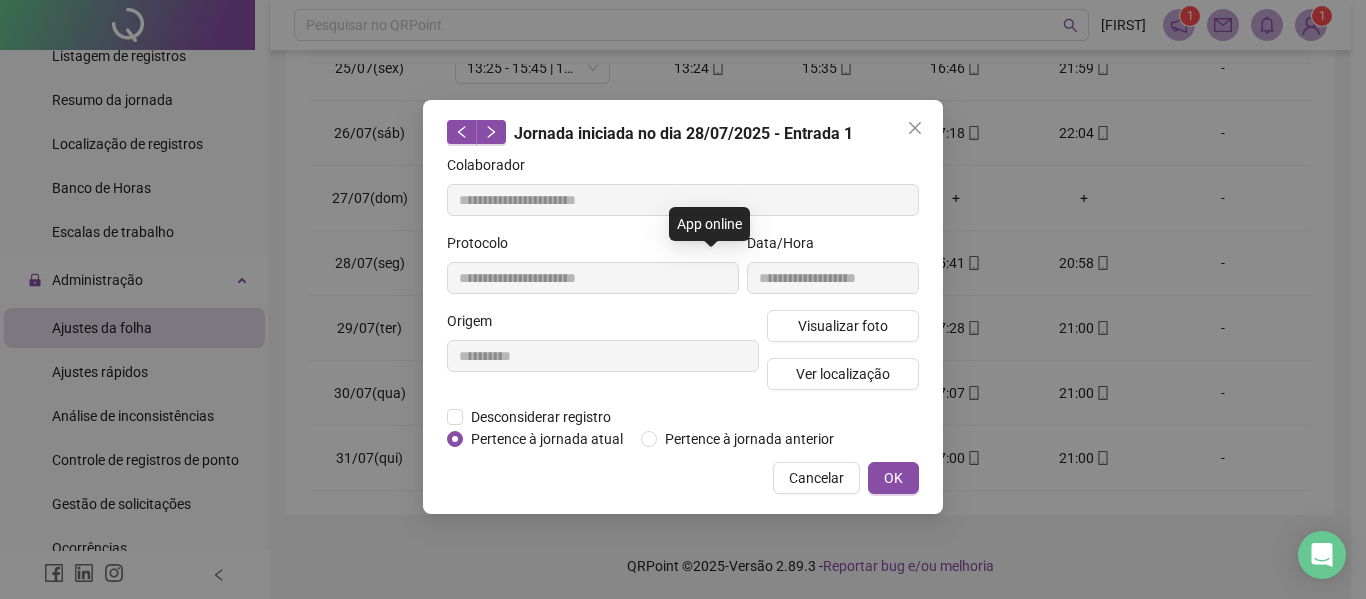 type on "**********" 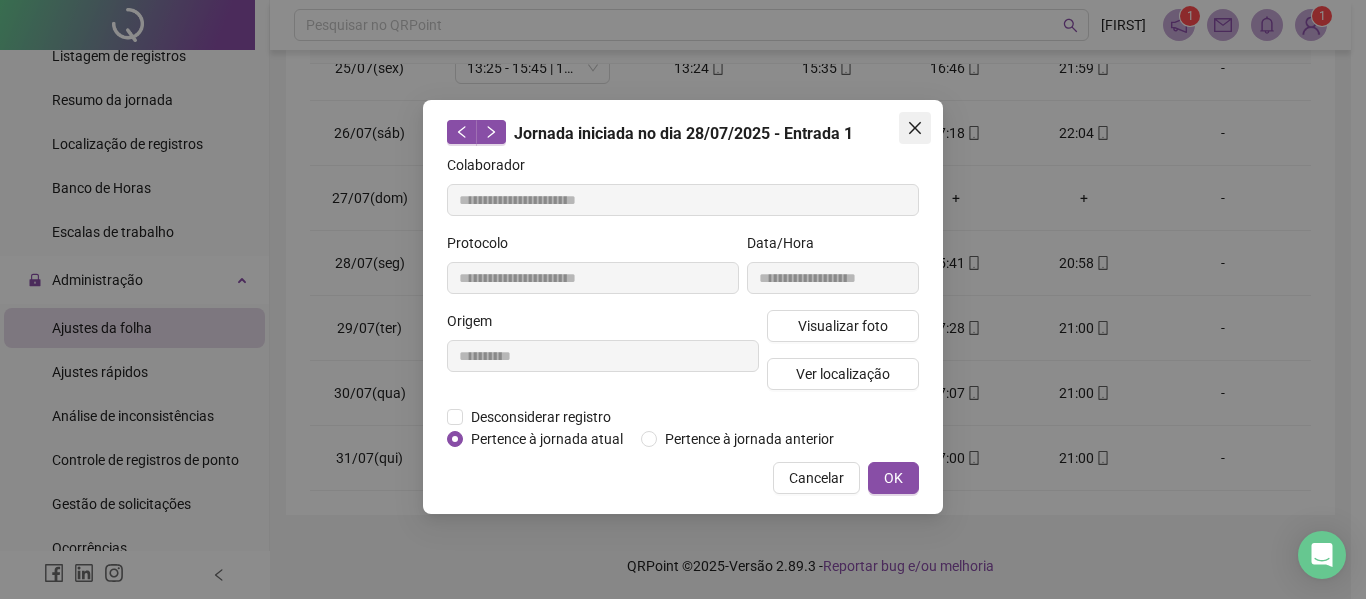 click 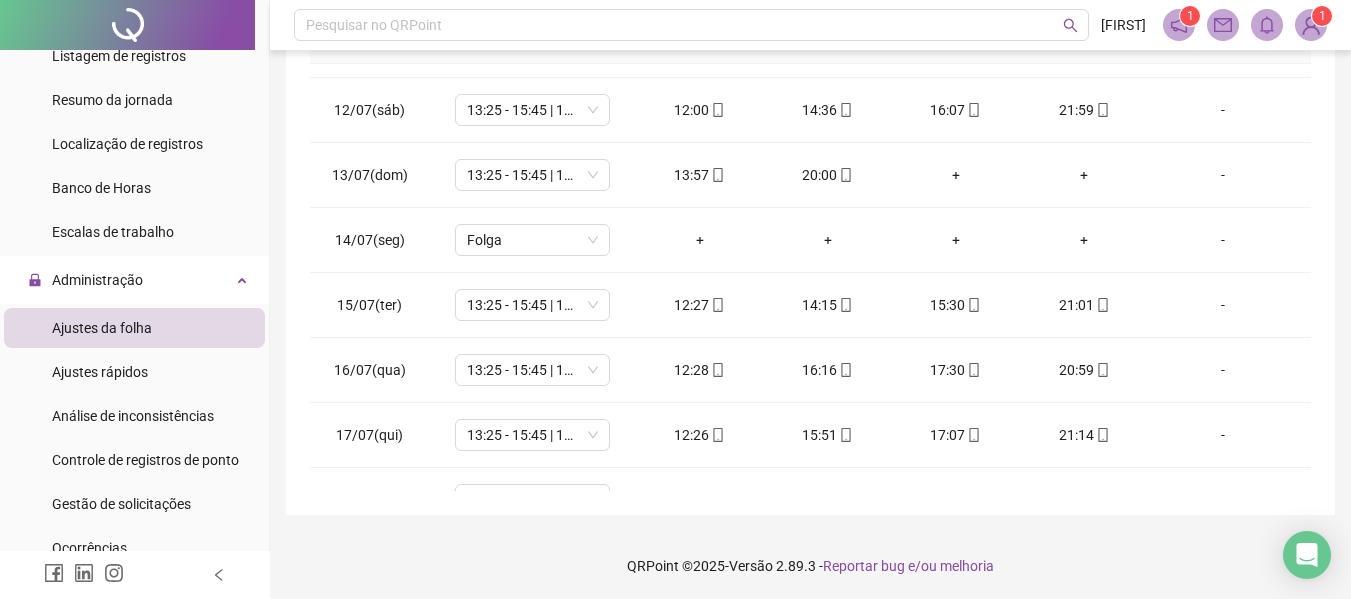 scroll, scrollTop: 686, scrollLeft: 0, axis: vertical 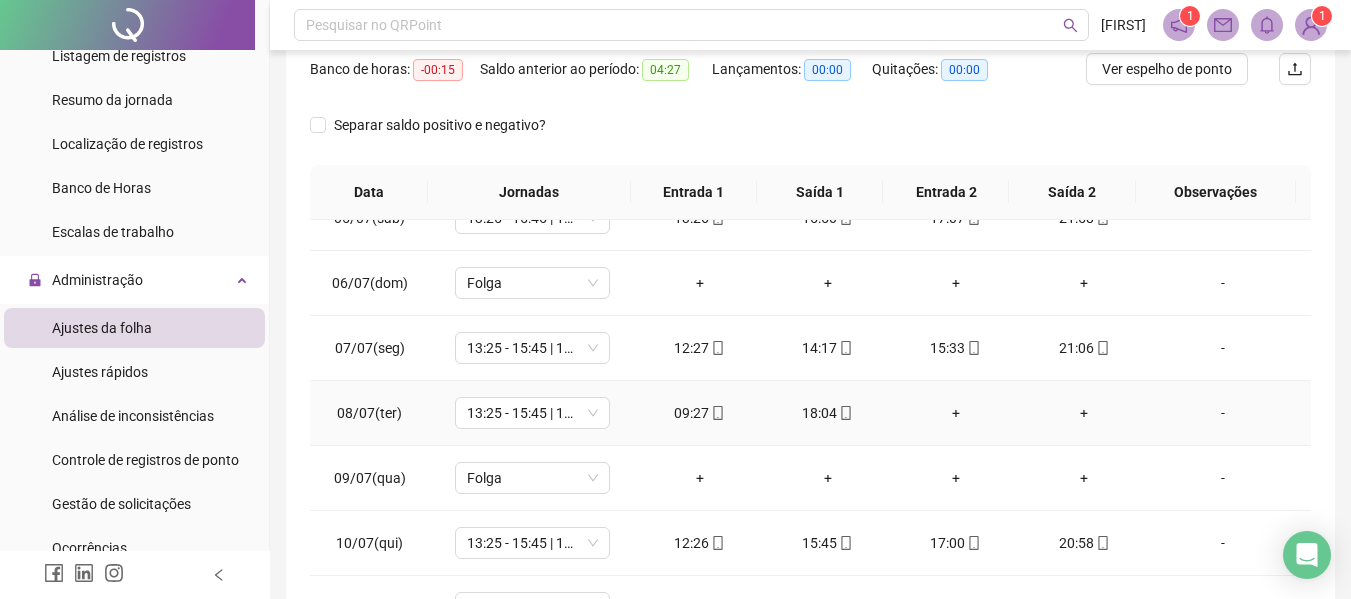 click on "+" at bounding box center (1084, 413) 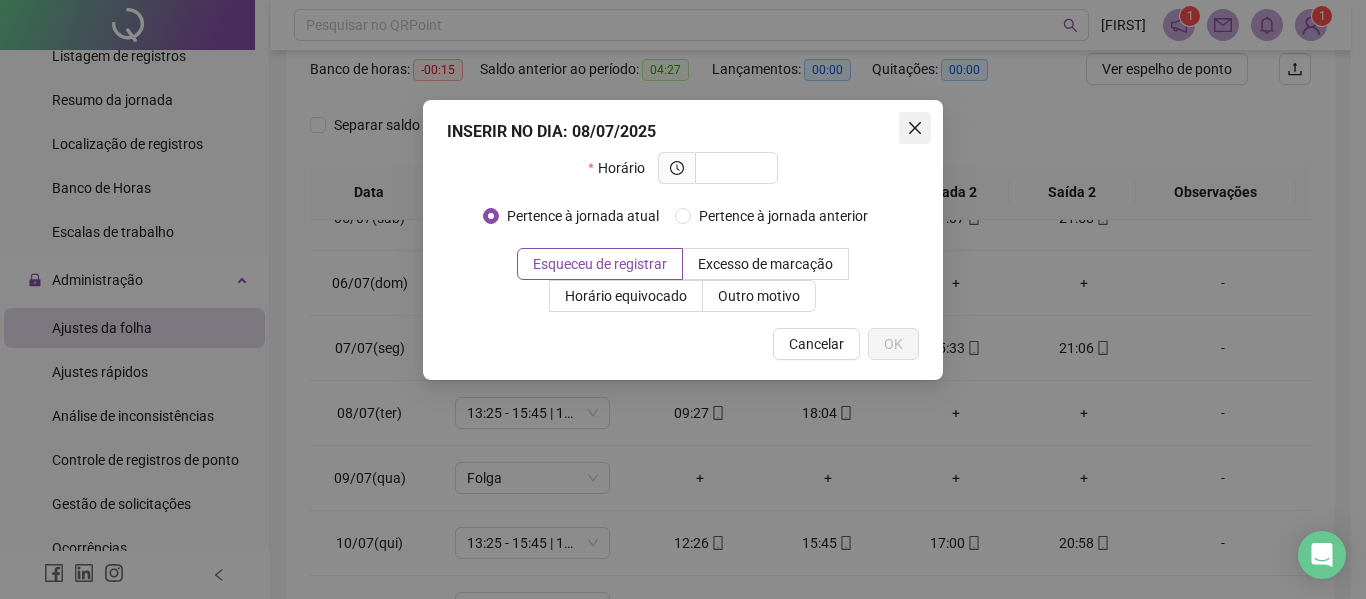 click 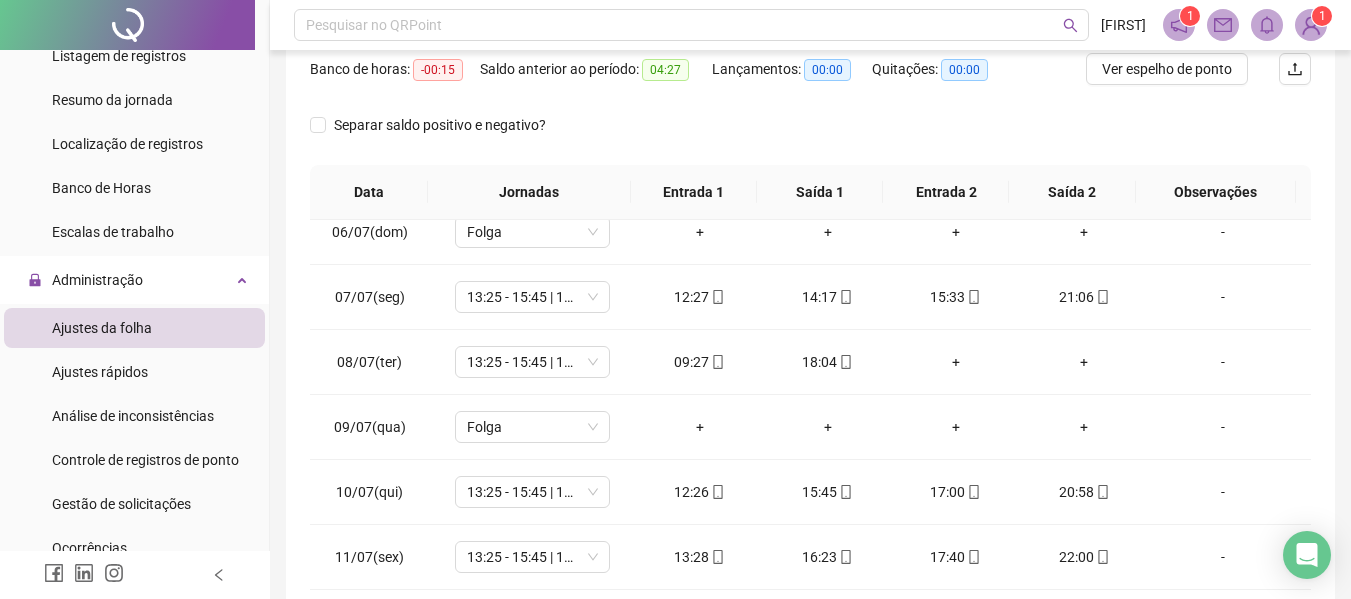 scroll, scrollTop: 356, scrollLeft: 0, axis: vertical 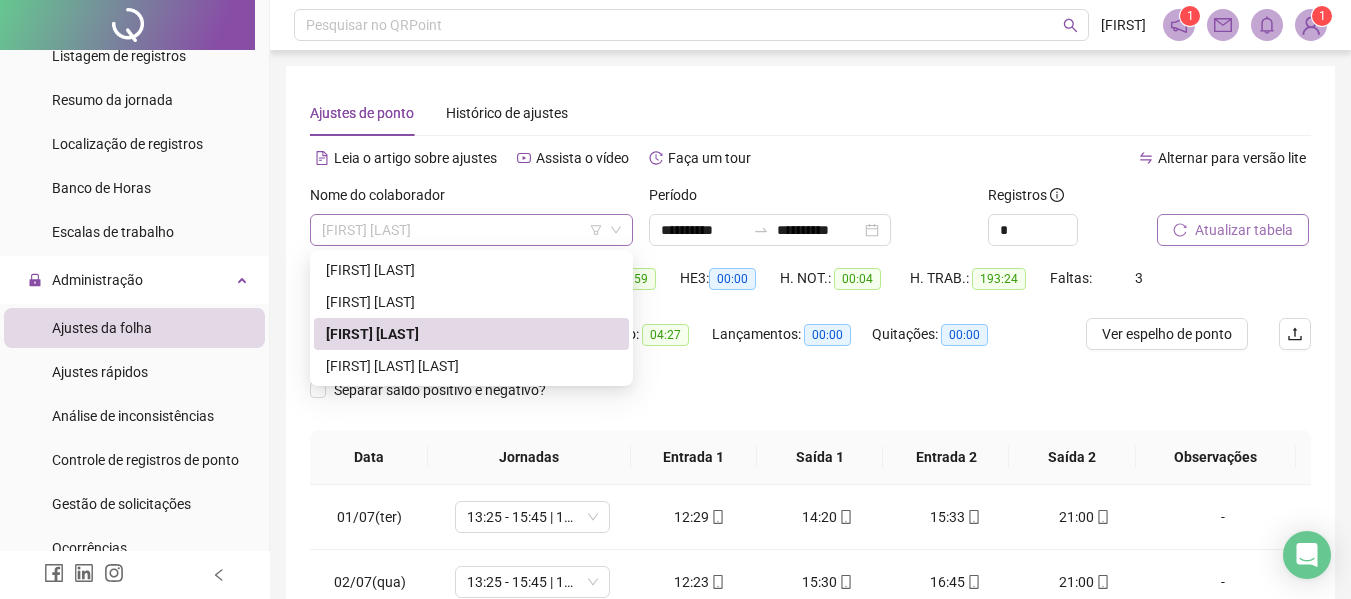 click on "[FIRST] [LAST]" at bounding box center [471, 230] 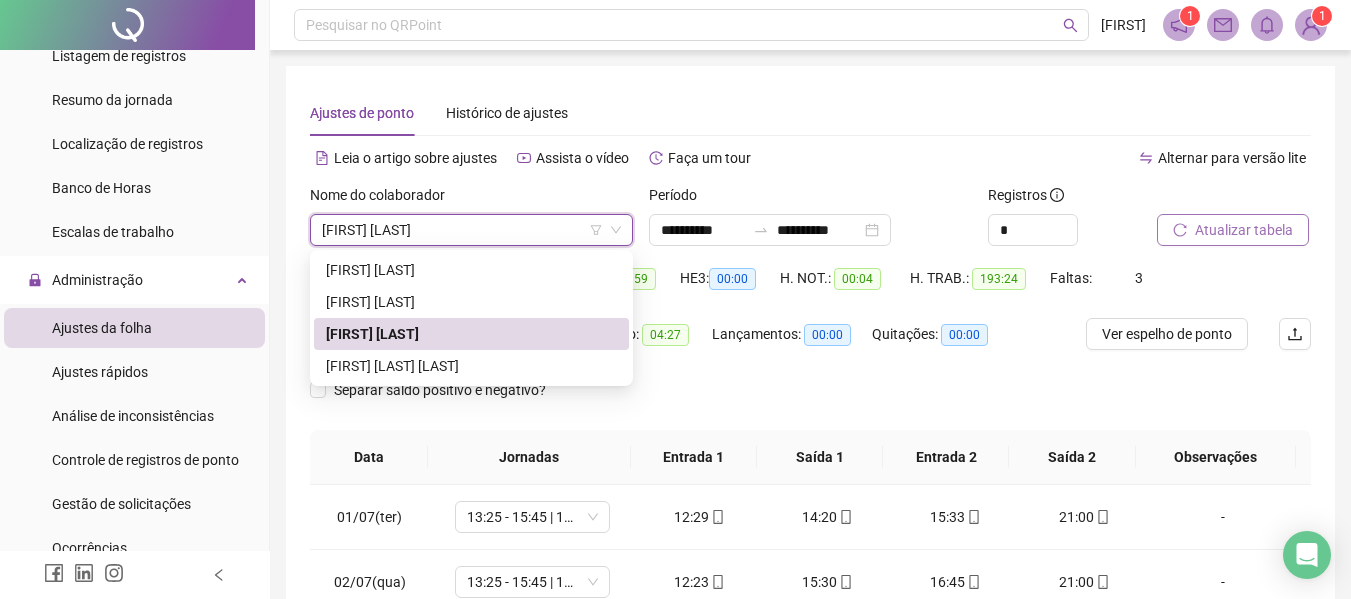 click on "[FIRST] [LAST]" at bounding box center (471, 230) 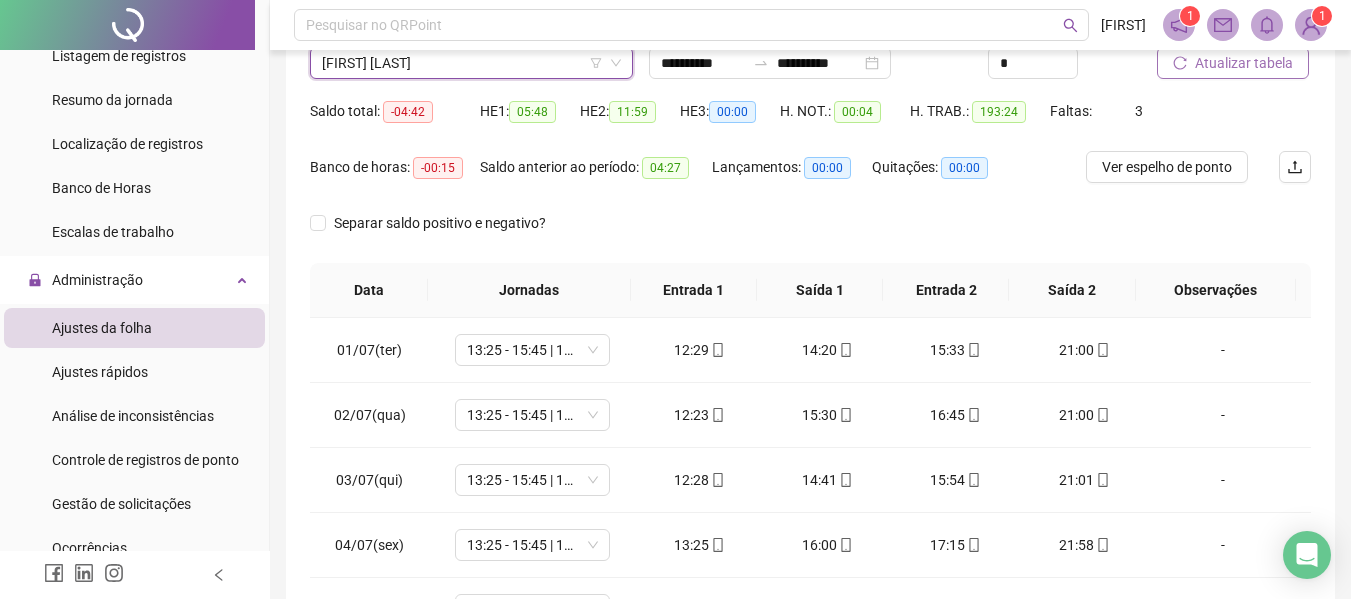 scroll, scrollTop: 0, scrollLeft: 0, axis: both 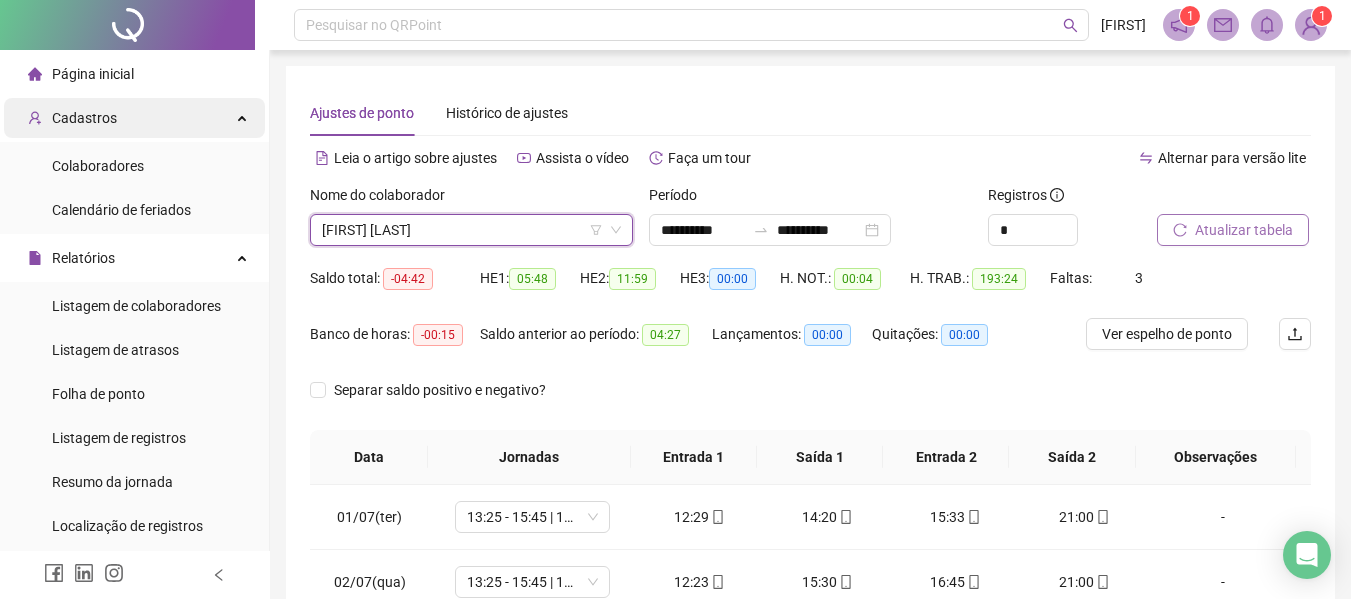 click on "Cadastros" at bounding box center [84, 118] 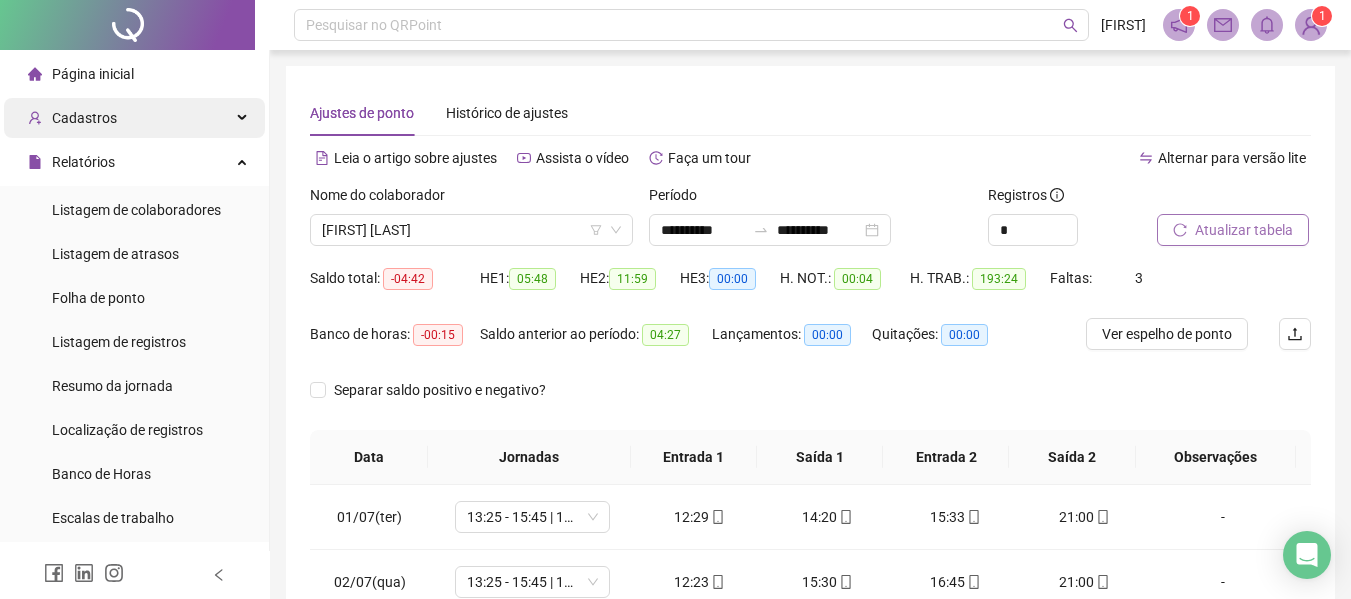 click on "Cadastros" at bounding box center (84, 118) 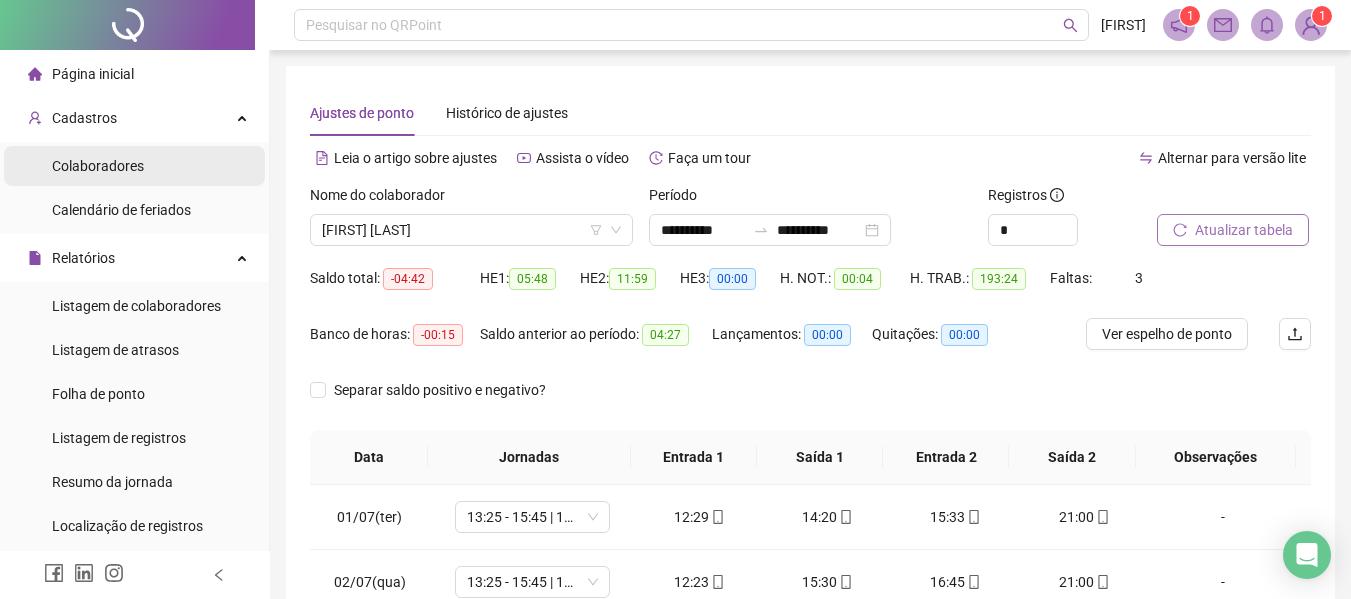 click on "Colaboradores" at bounding box center (98, 166) 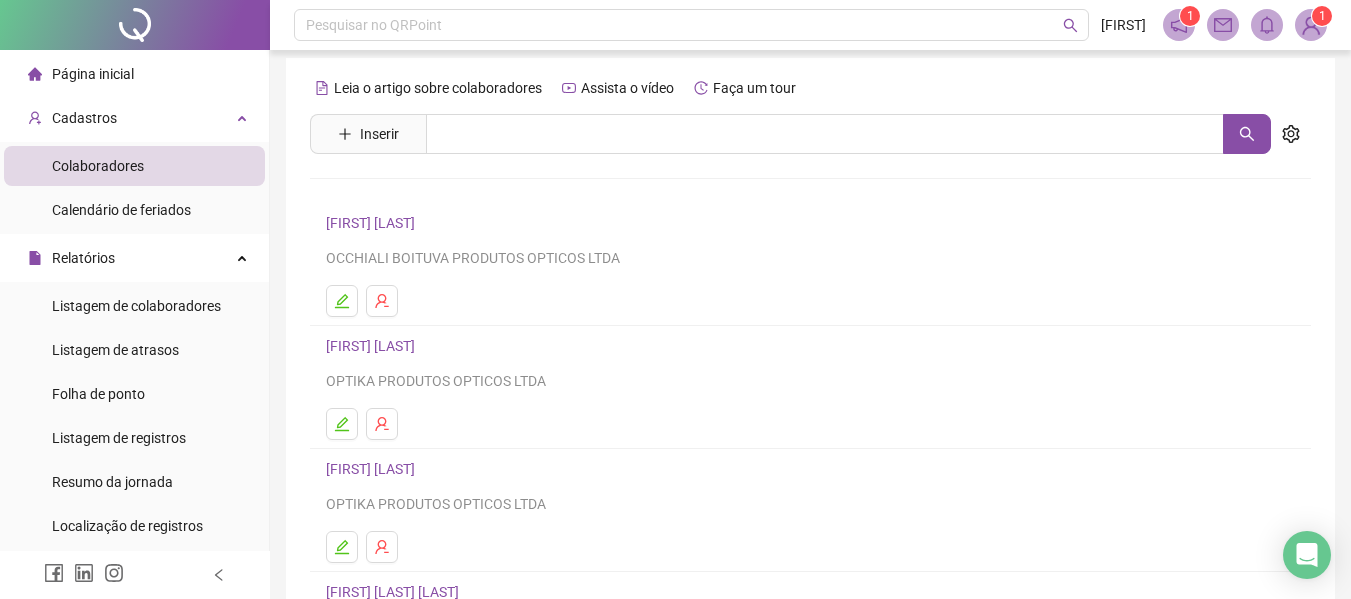scroll, scrollTop: 0, scrollLeft: 0, axis: both 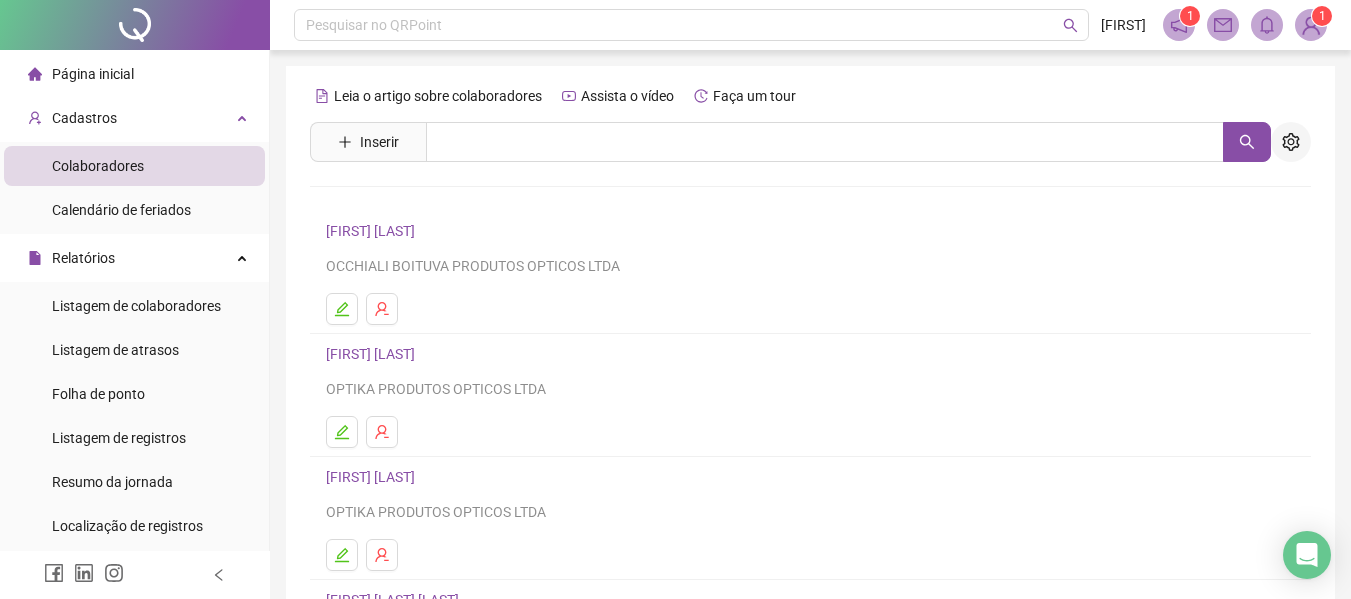 click 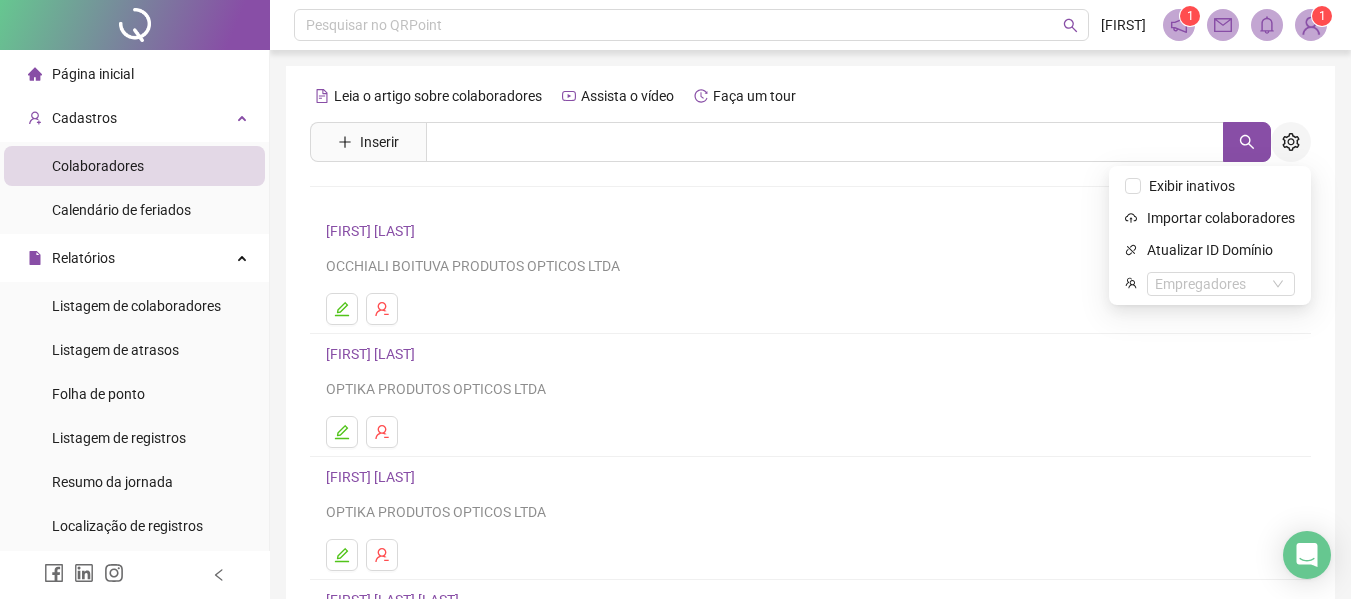 click 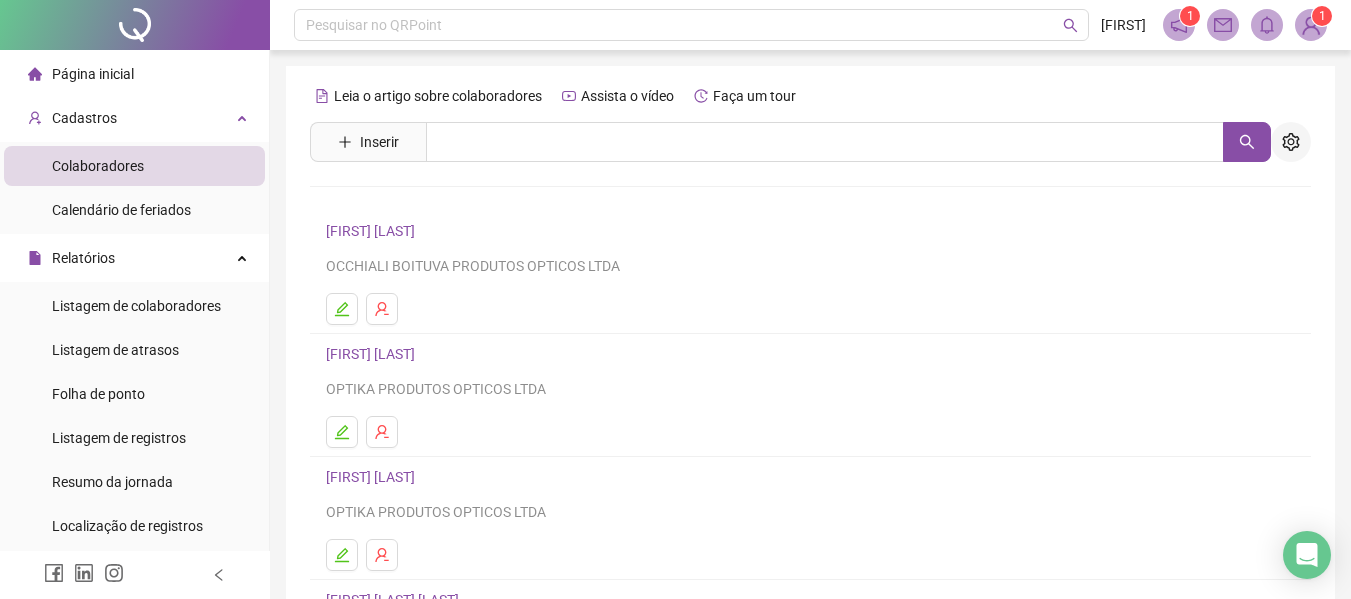 click 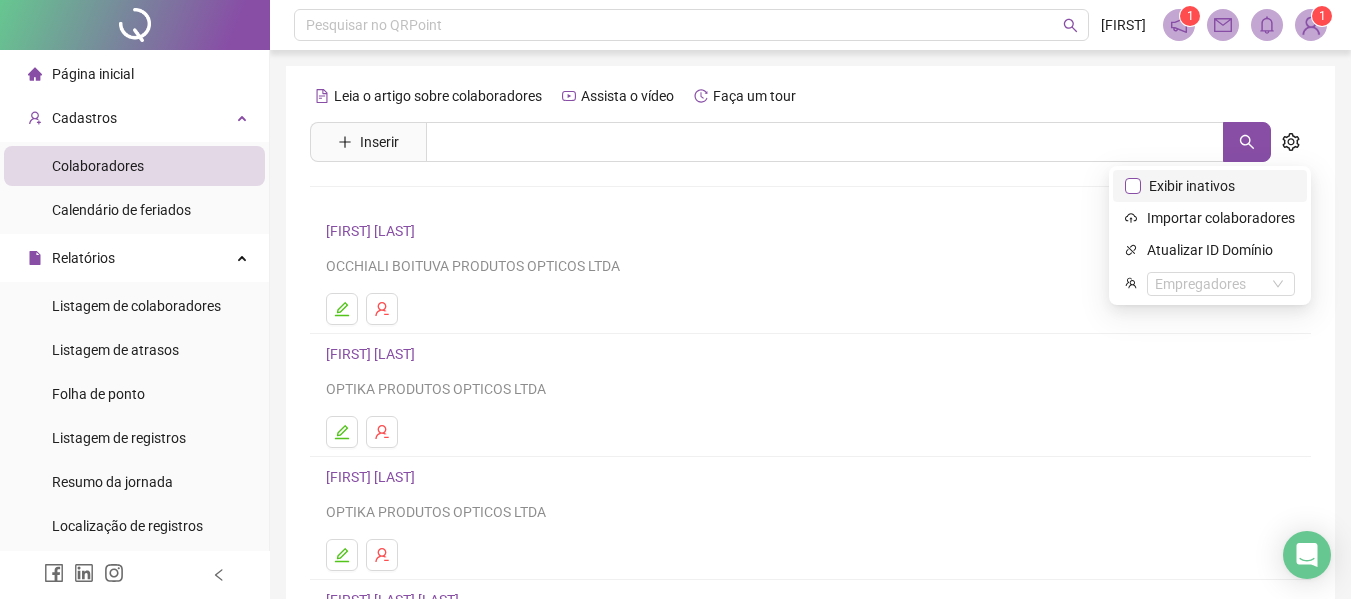 click on "Exibir inativos" at bounding box center (1192, 186) 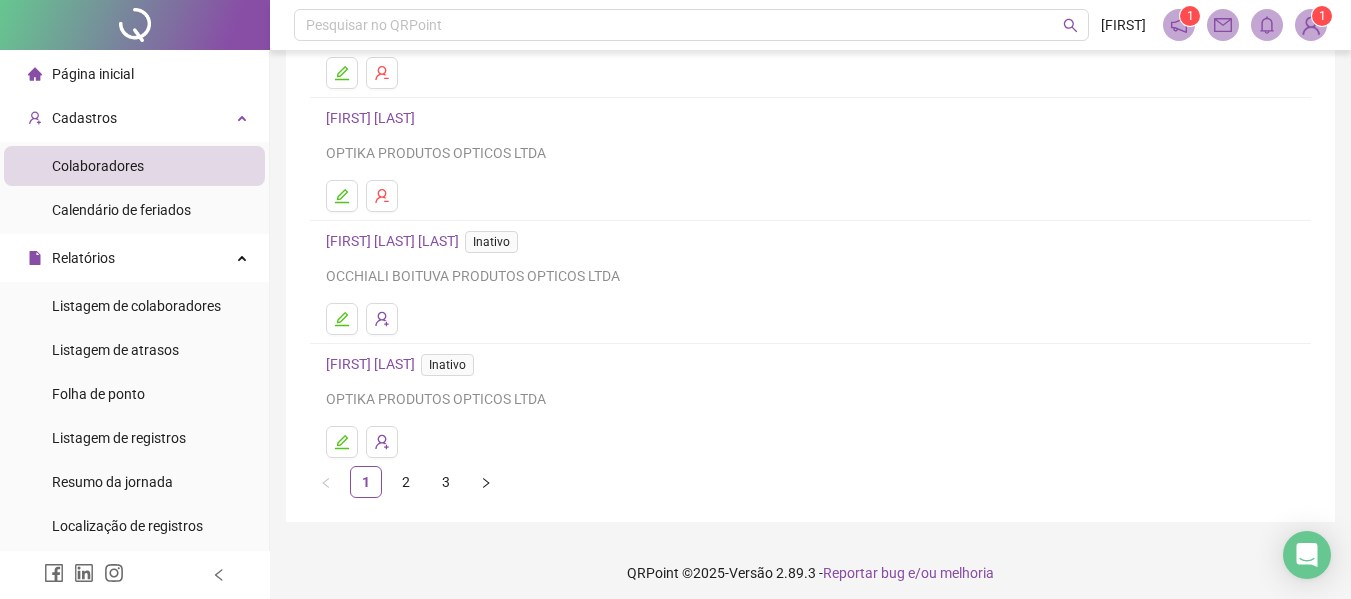 scroll, scrollTop: 368, scrollLeft: 0, axis: vertical 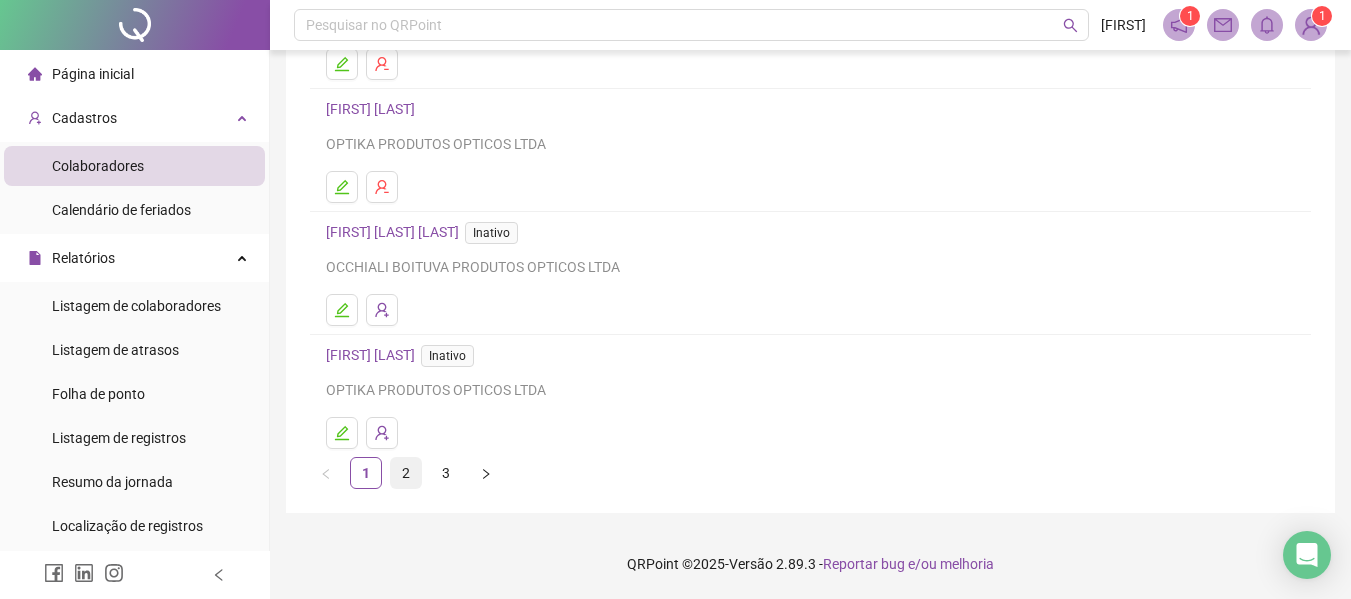 click on "2" at bounding box center [406, 473] 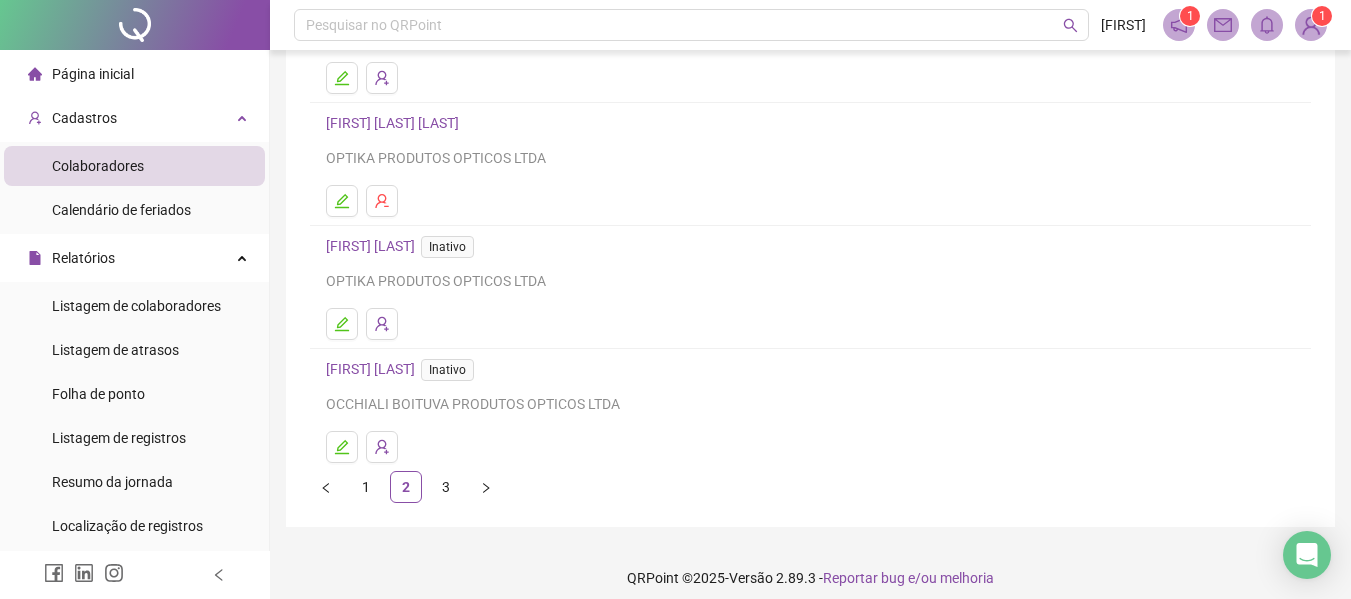 scroll, scrollTop: 368, scrollLeft: 0, axis: vertical 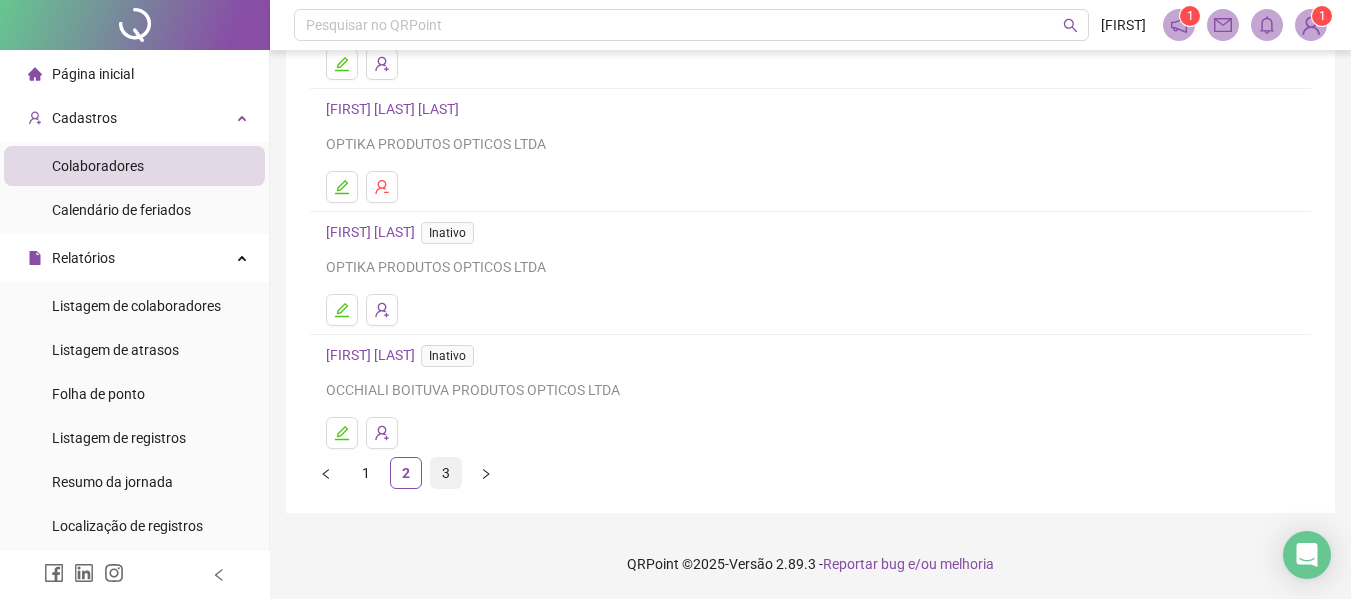 click on "3" at bounding box center [446, 473] 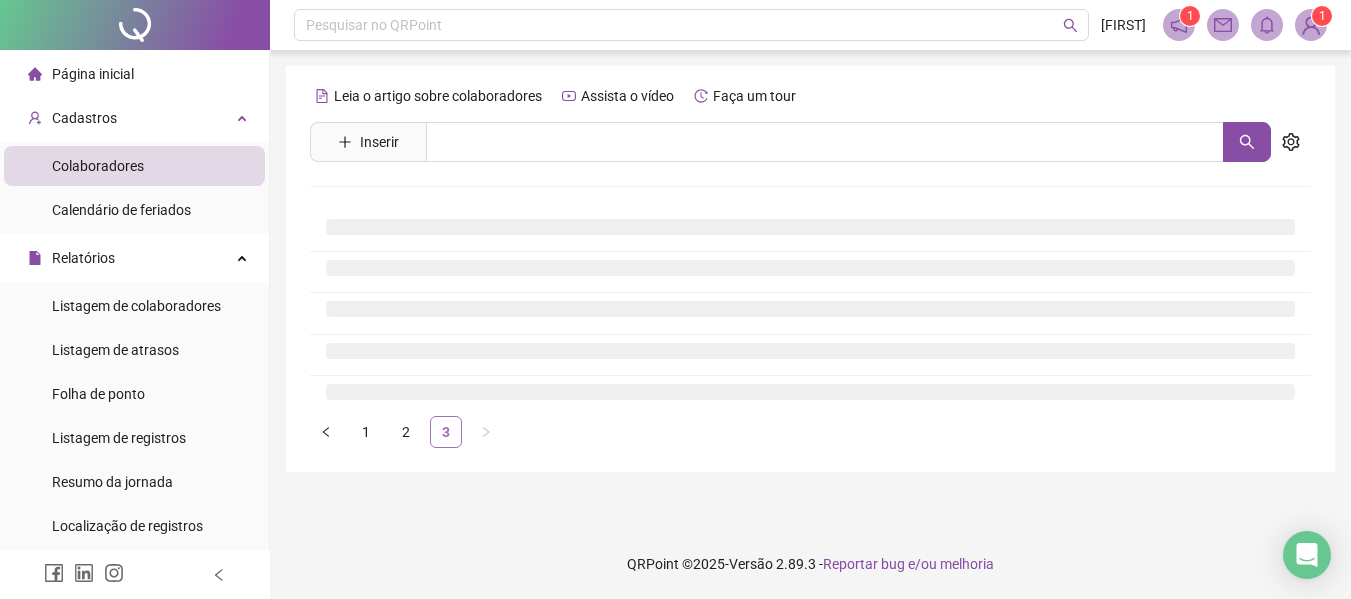 scroll, scrollTop: 0, scrollLeft: 0, axis: both 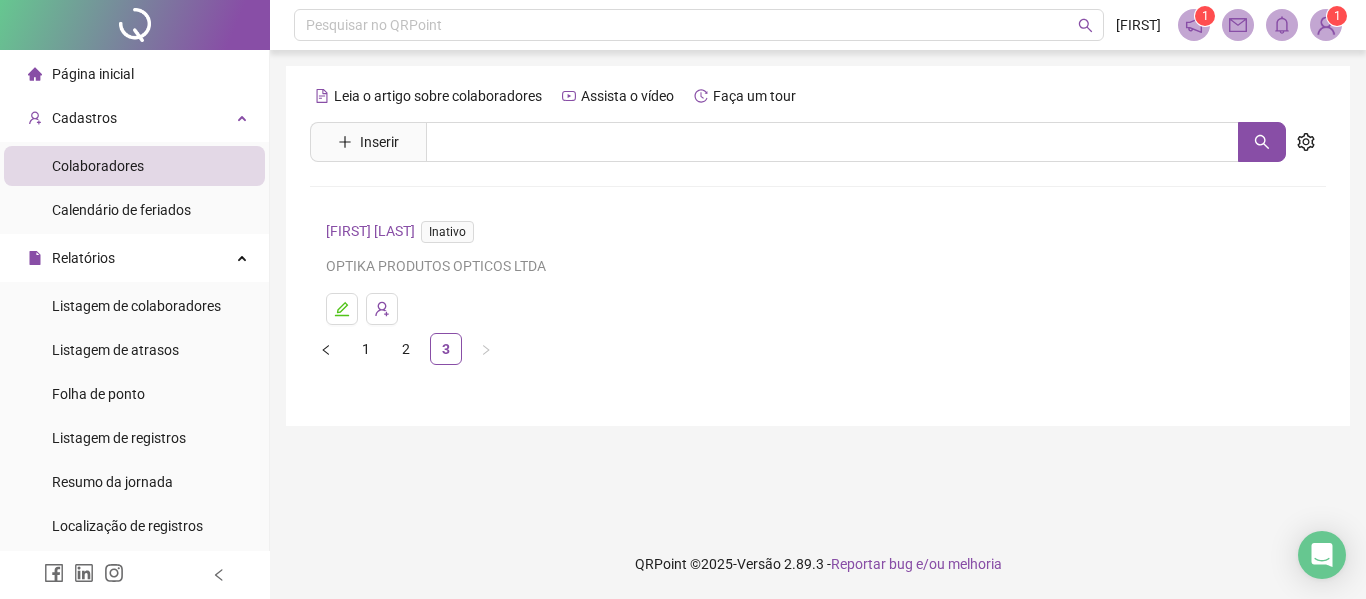 click on "Inativo" at bounding box center (447, 232) 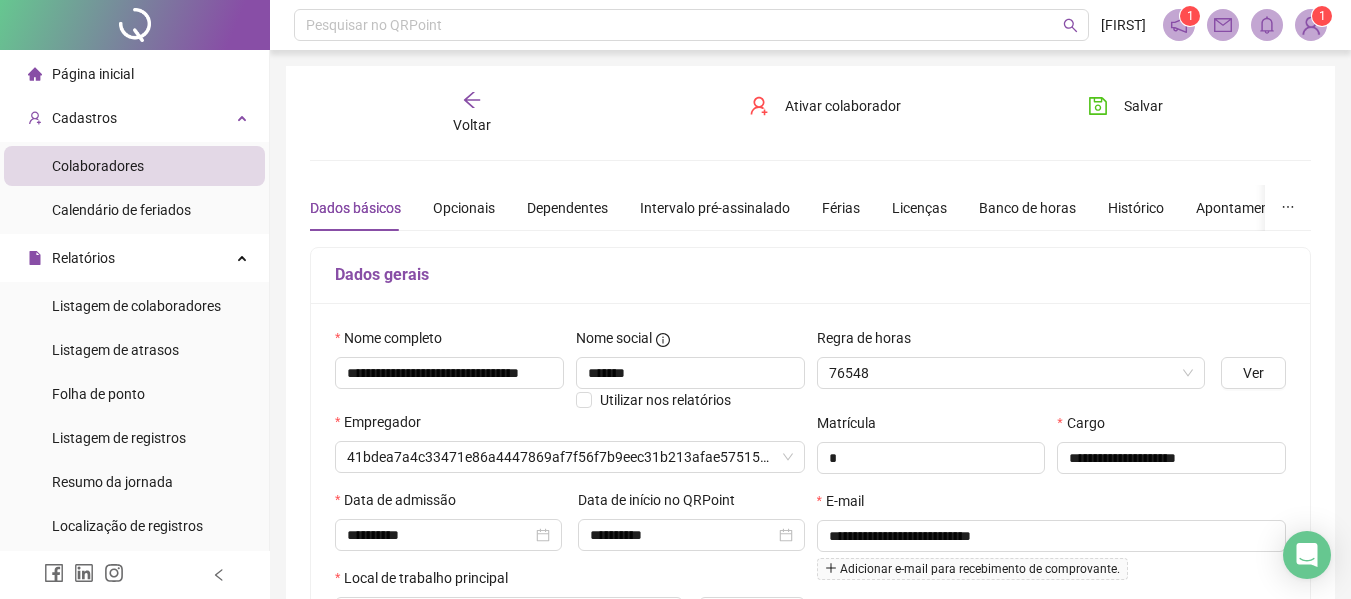 type on "**********" 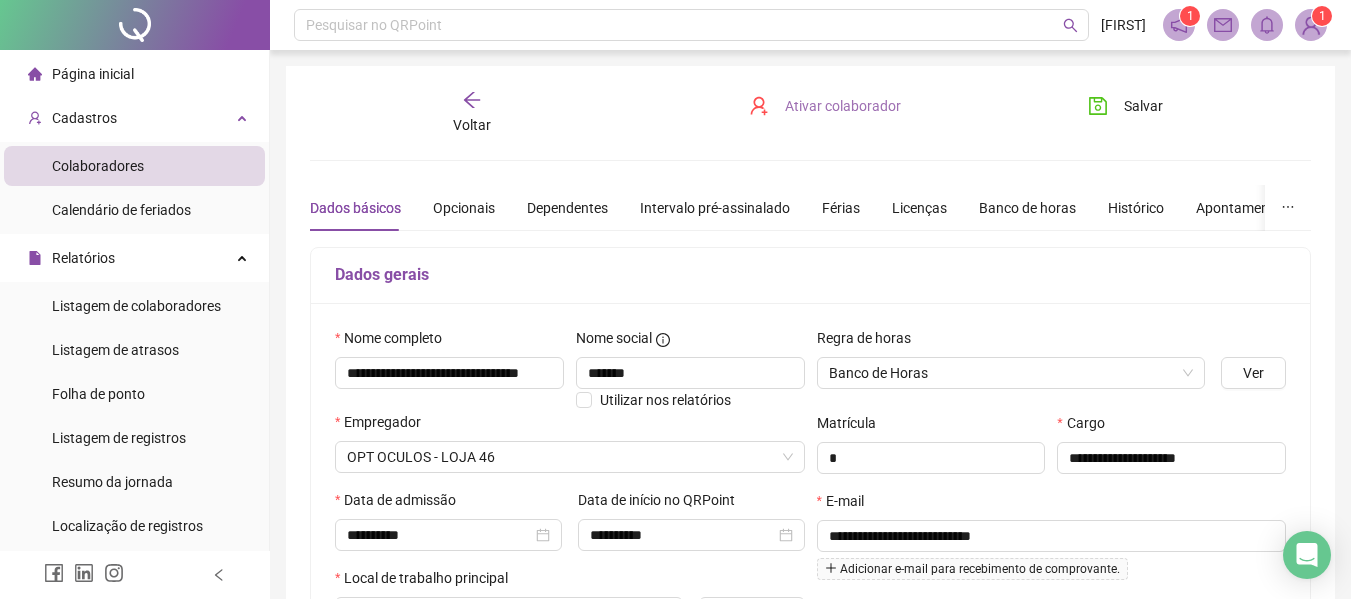 click on "Ativar colaborador" at bounding box center (843, 106) 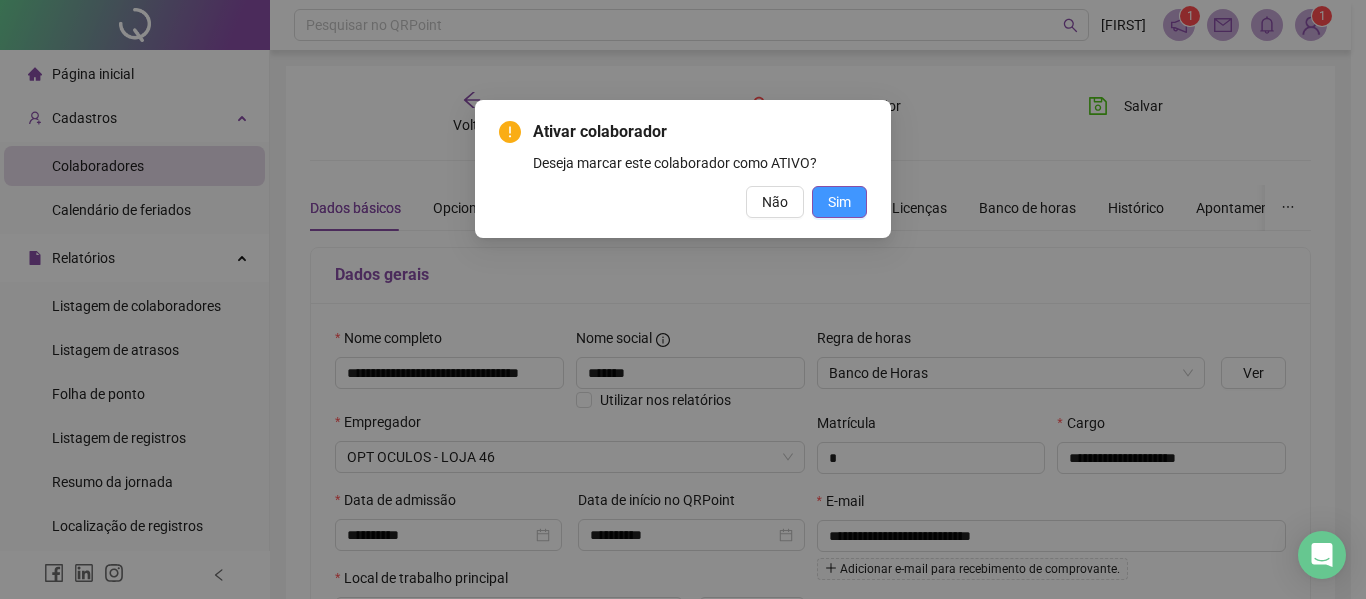 click on "Sim" at bounding box center [839, 202] 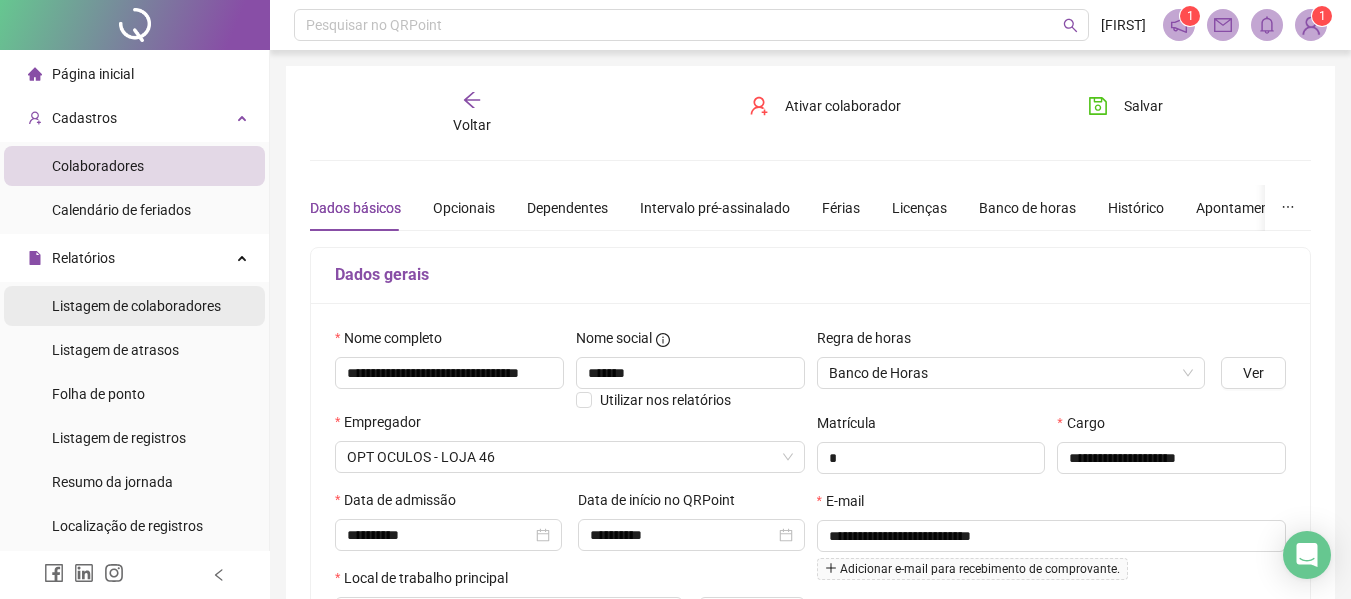 click on "Listagem de colaboradores" at bounding box center [136, 306] 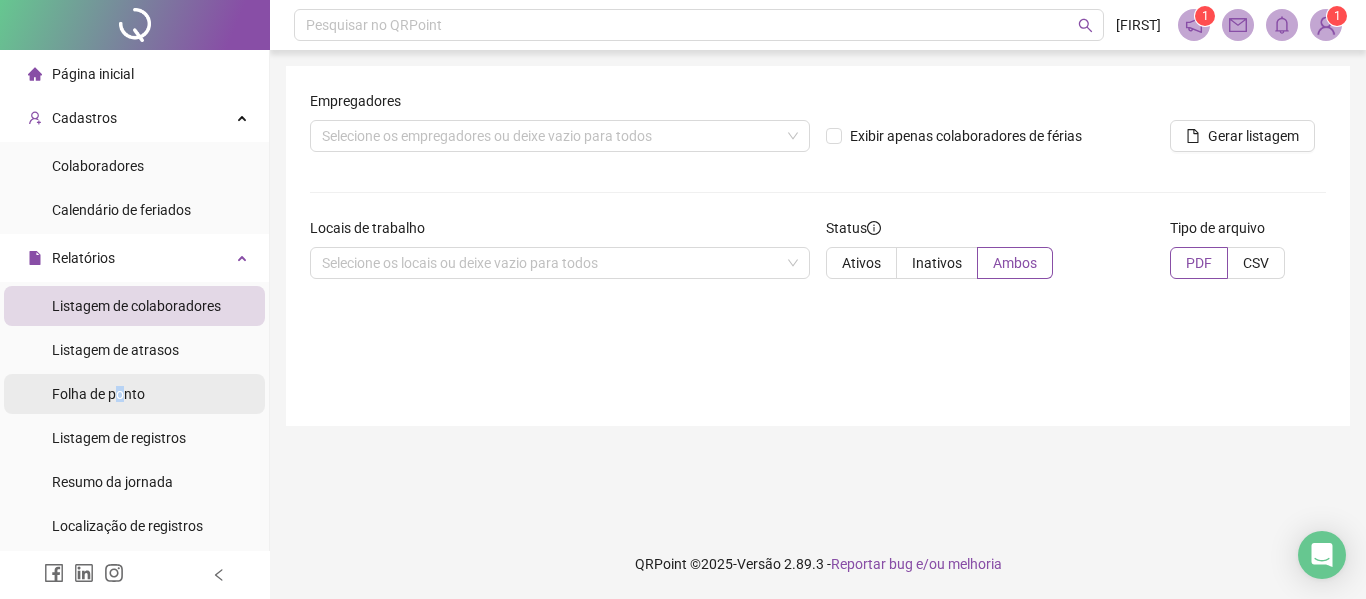click on "Folha de ponto" at bounding box center [98, 394] 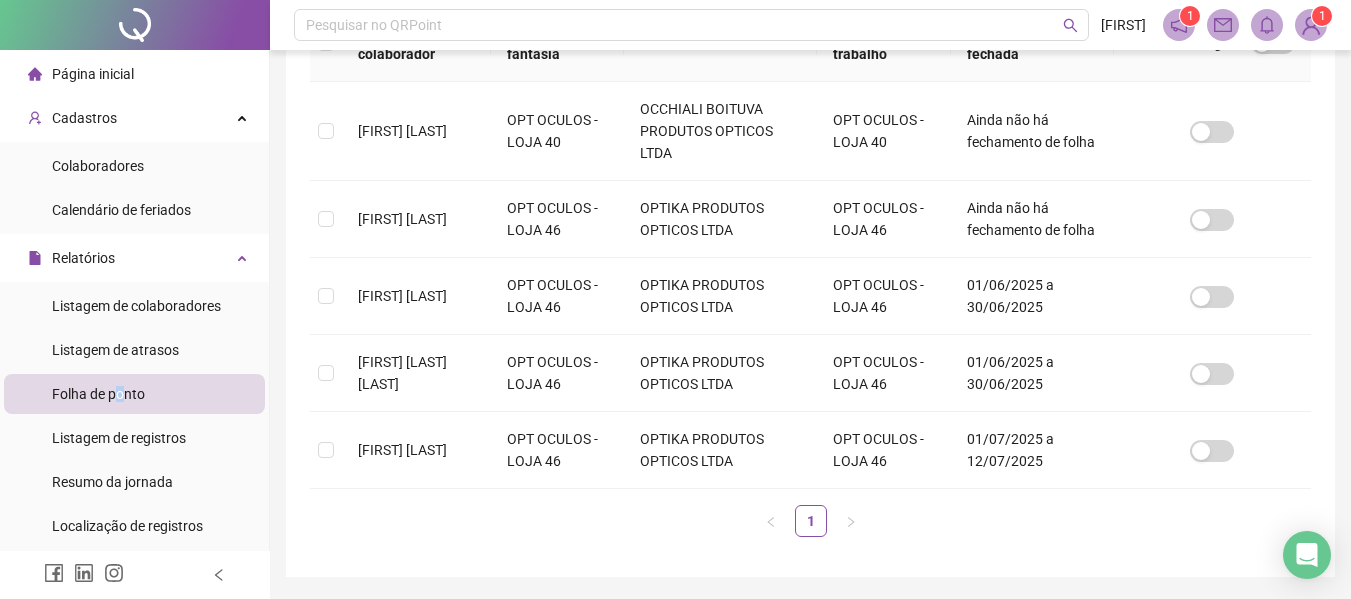 scroll, scrollTop: 370, scrollLeft: 0, axis: vertical 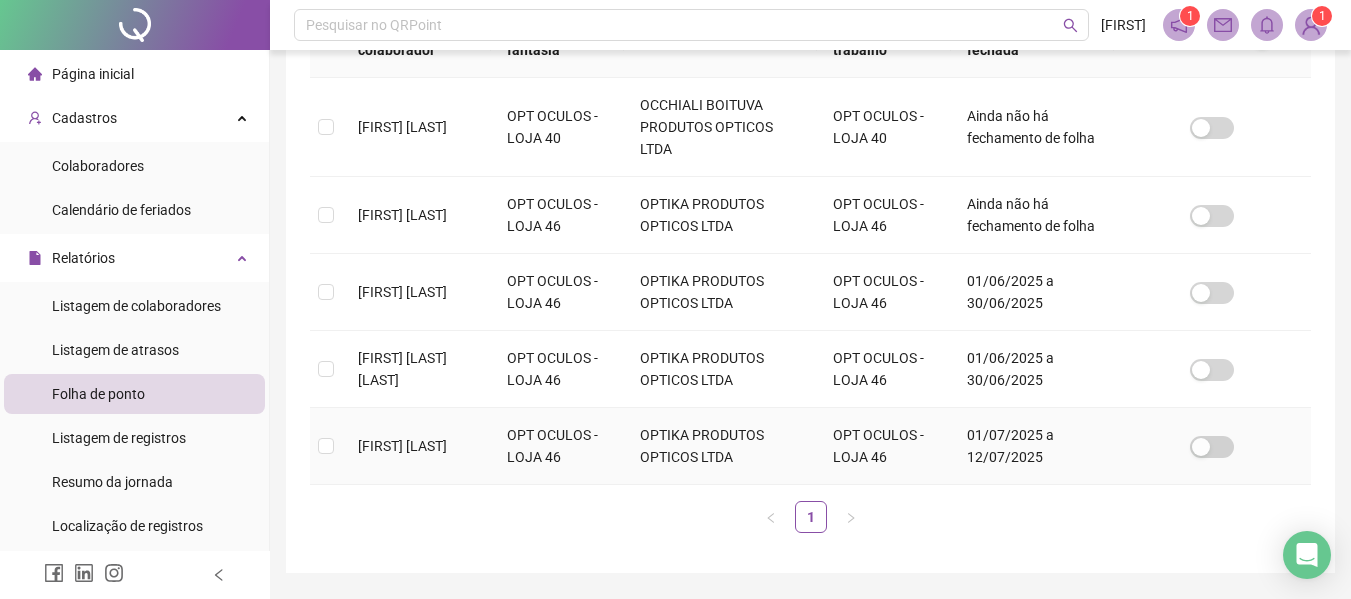 click at bounding box center [326, 446] 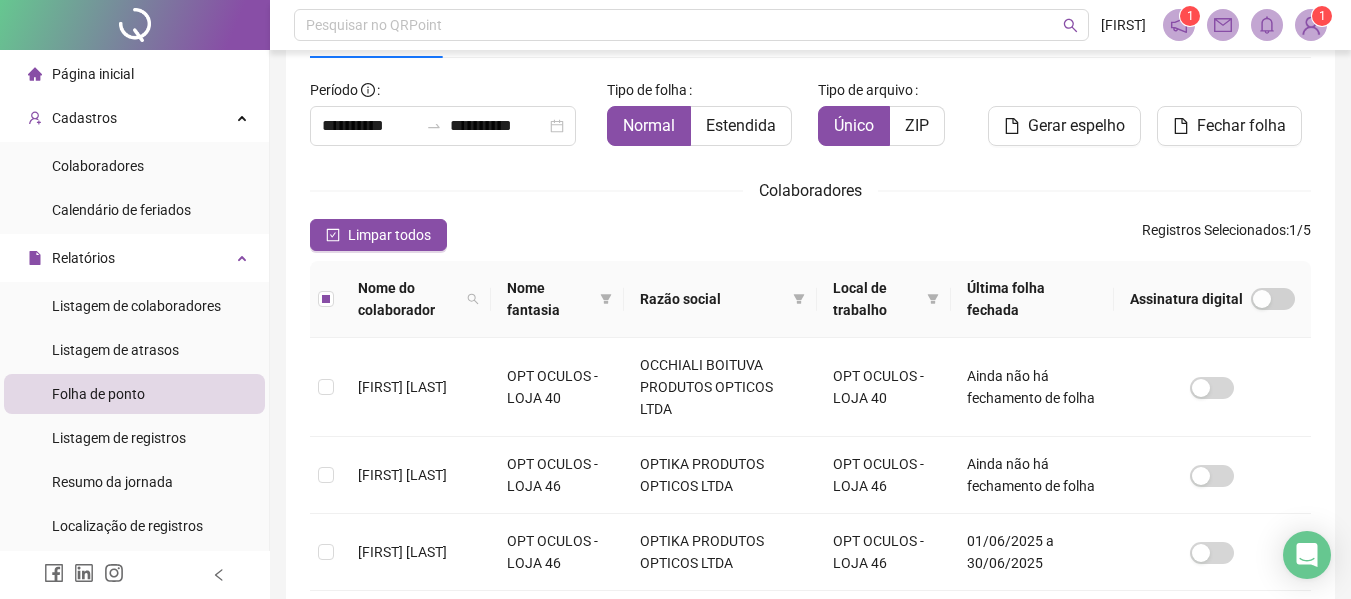 scroll, scrollTop: 0, scrollLeft: 0, axis: both 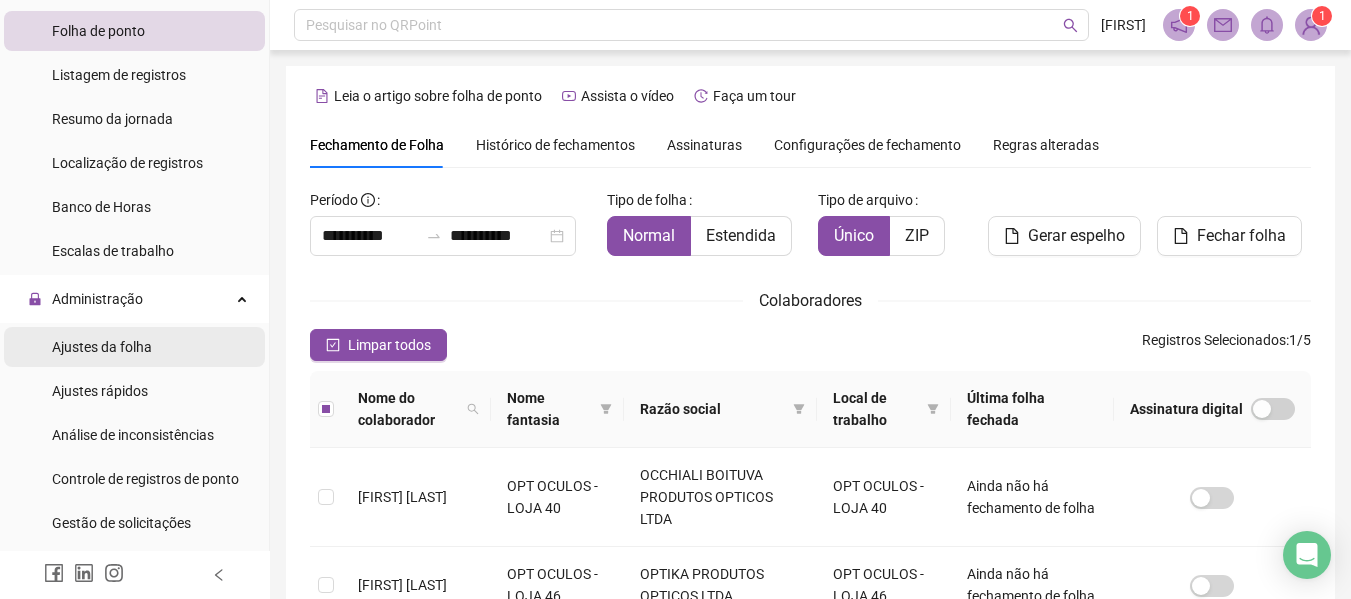 click on "Ajustes da folha" at bounding box center [102, 347] 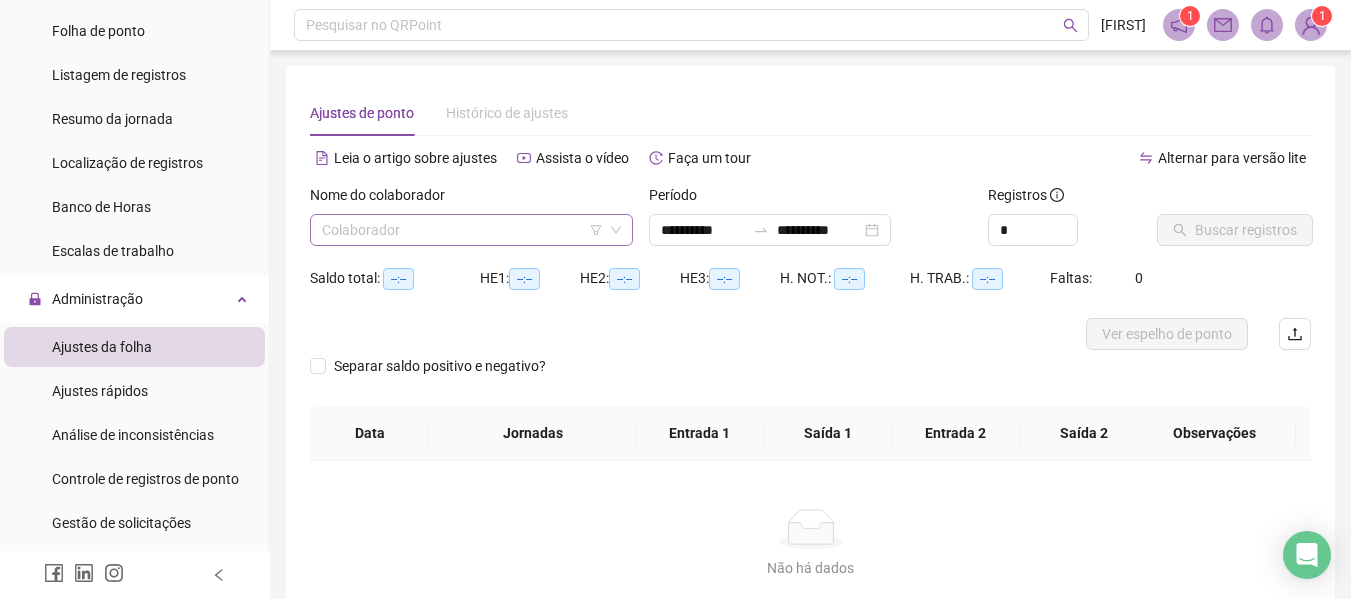 click at bounding box center (462, 230) 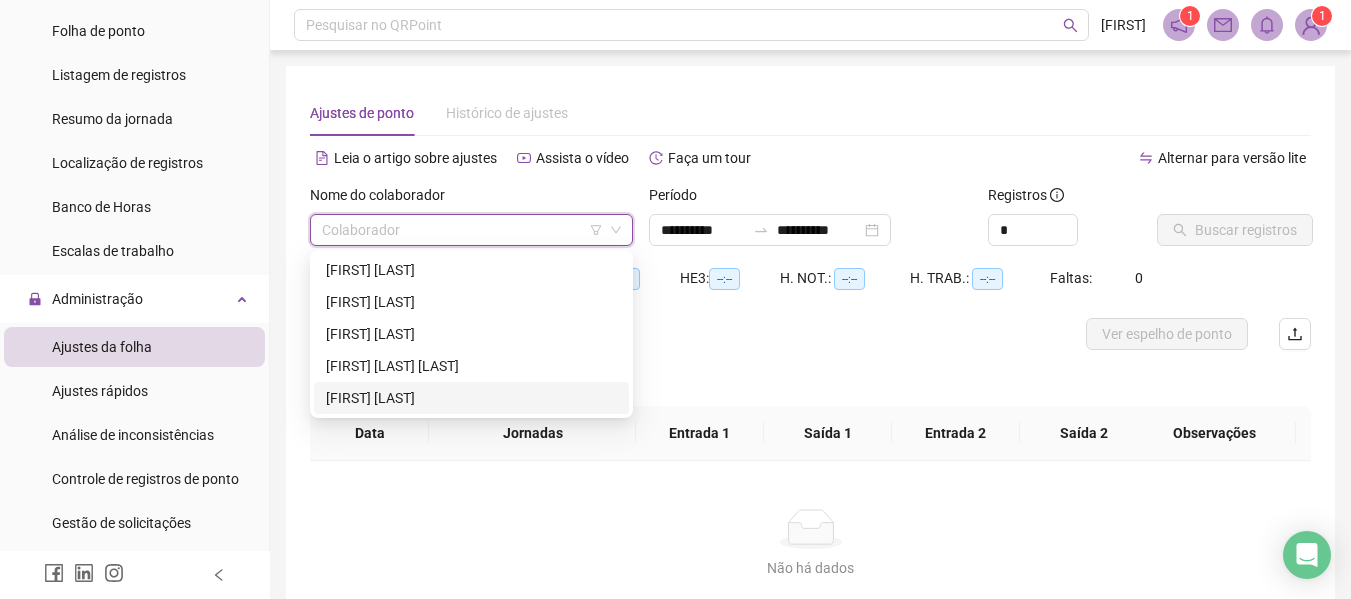 click on "[FIRST] [LAST]" at bounding box center [471, 398] 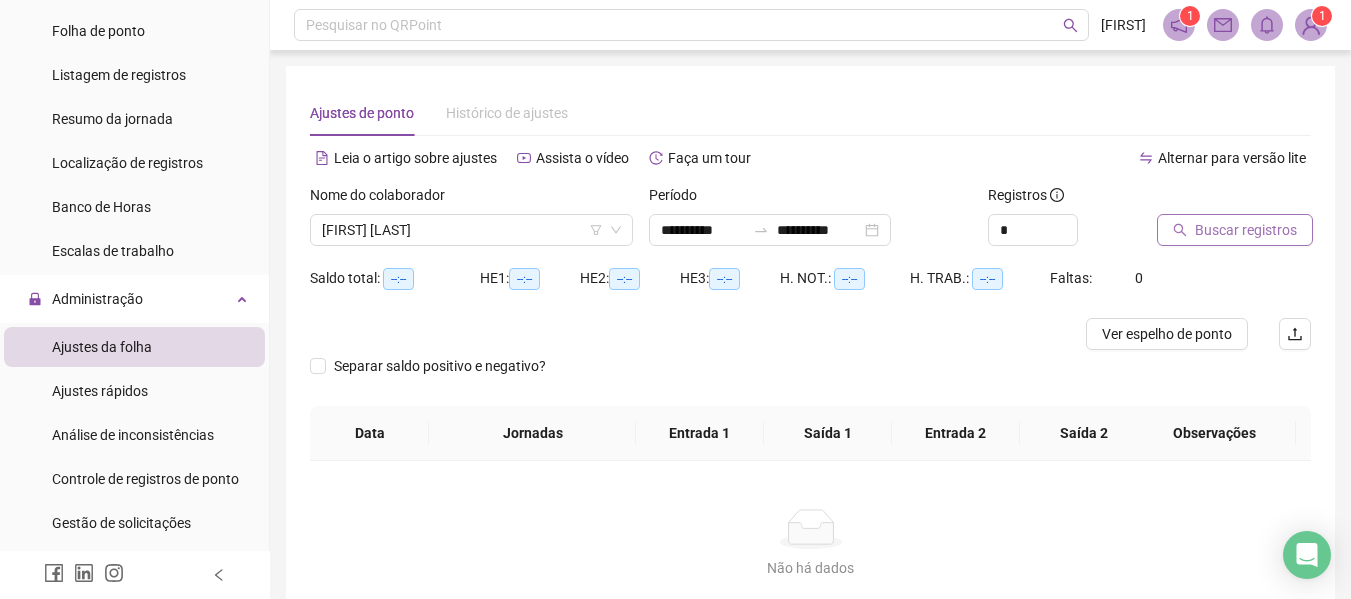 click on "Buscar registros" at bounding box center (1246, 230) 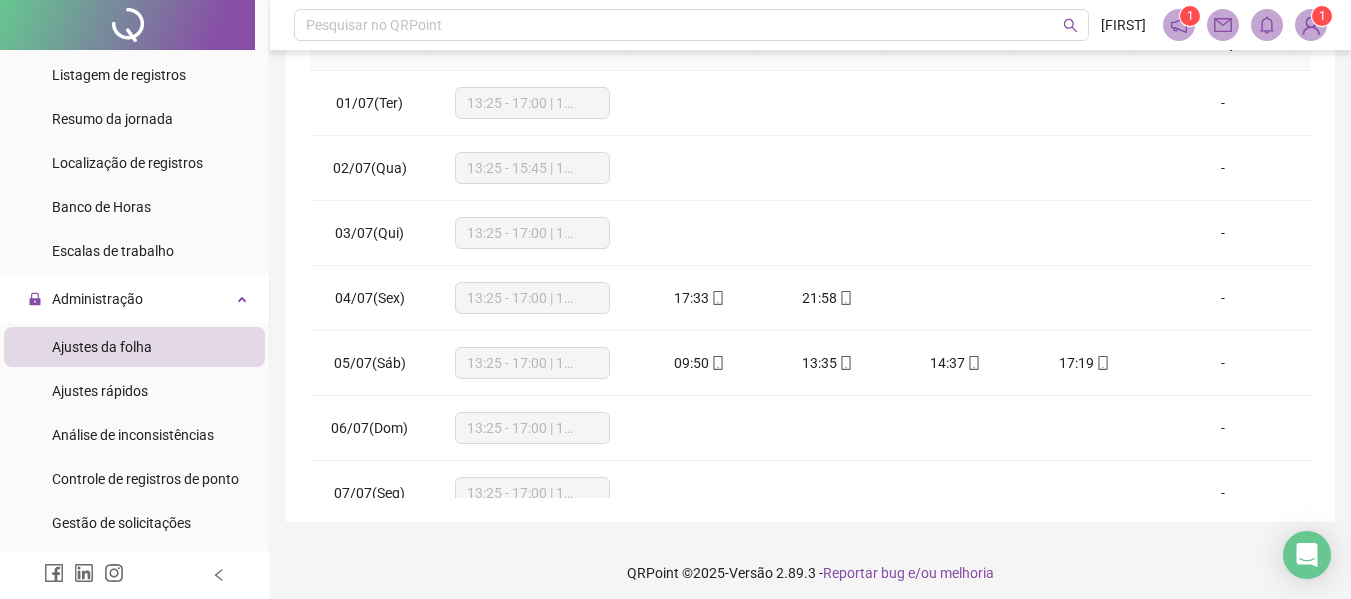 scroll, scrollTop: 423, scrollLeft: 0, axis: vertical 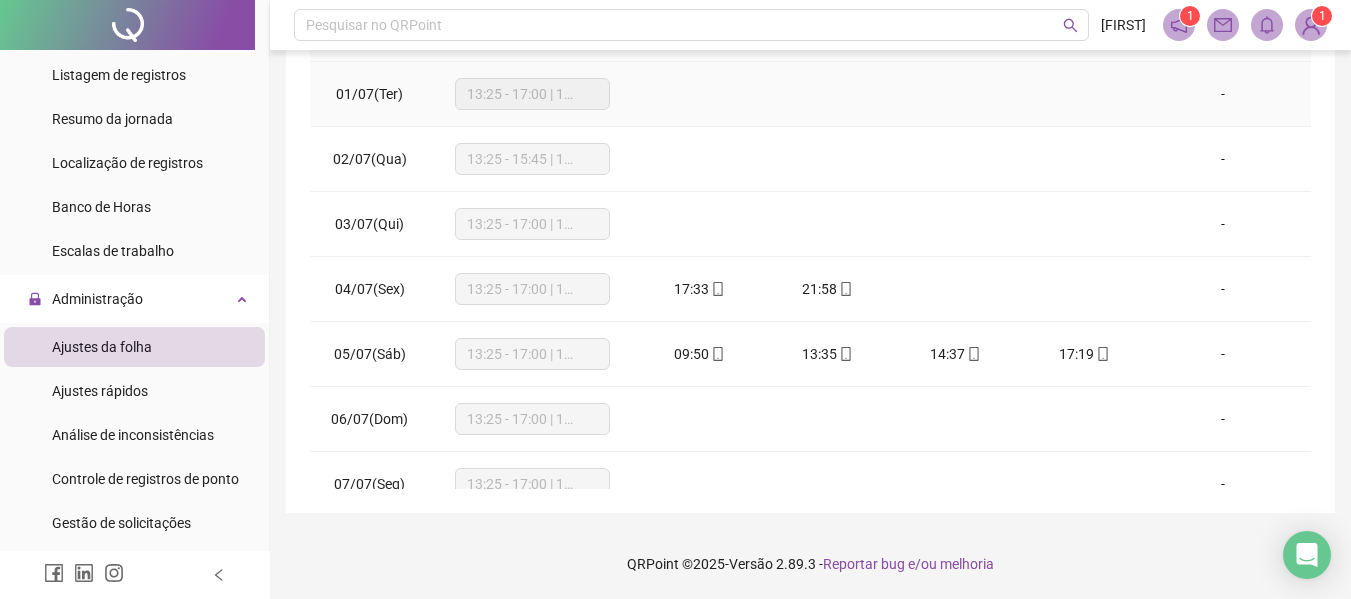 click on "13:25 - 17:00 | 18:15 - 22:00" at bounding box center [532, 94] 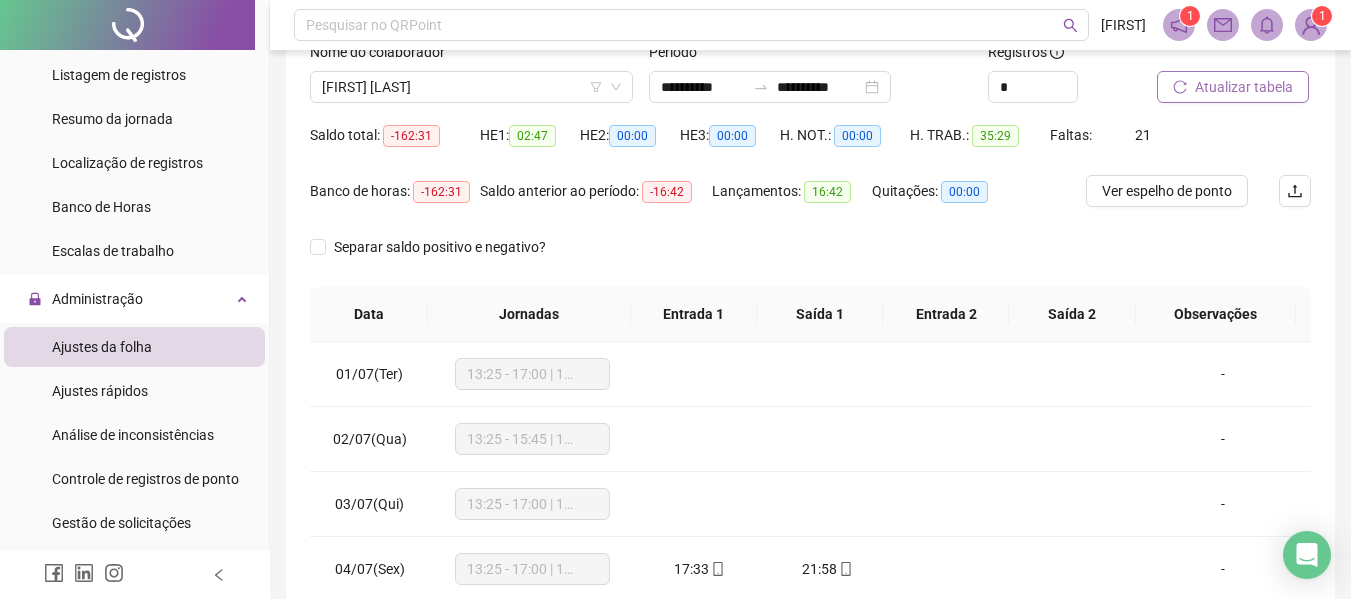 scroll, scrollTop: 120, scrollLeft: 0, axis: vertical 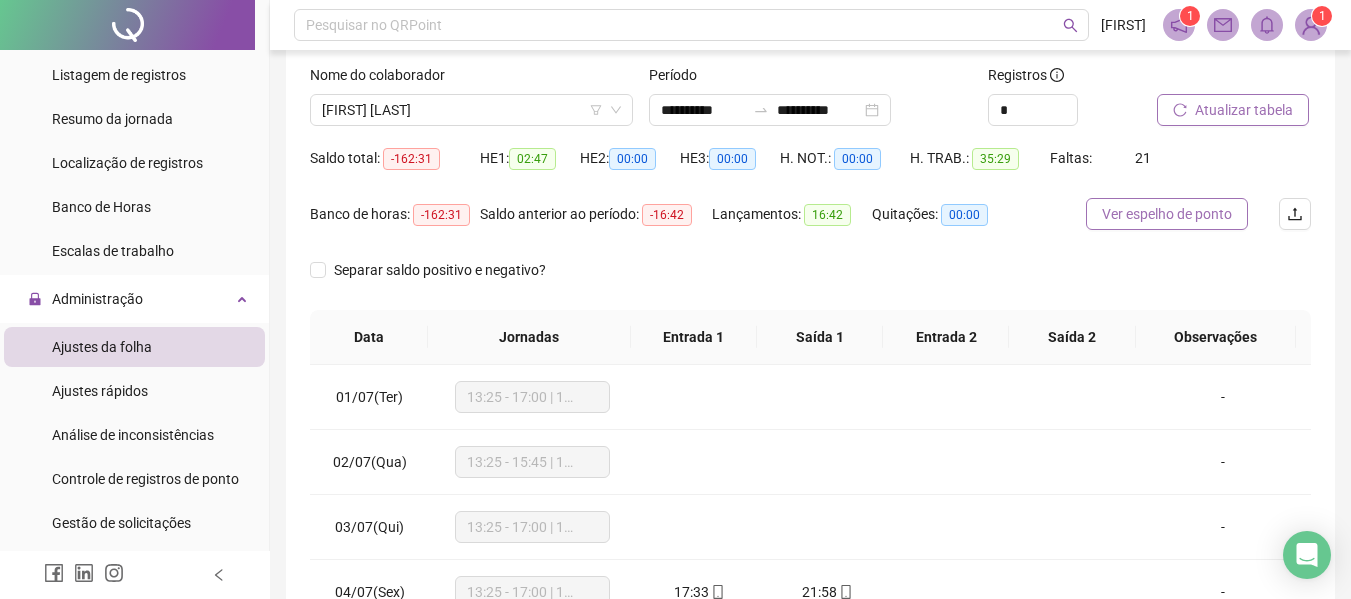 click on "Ver espelho de ponto" at bounding box center (1167, 214) 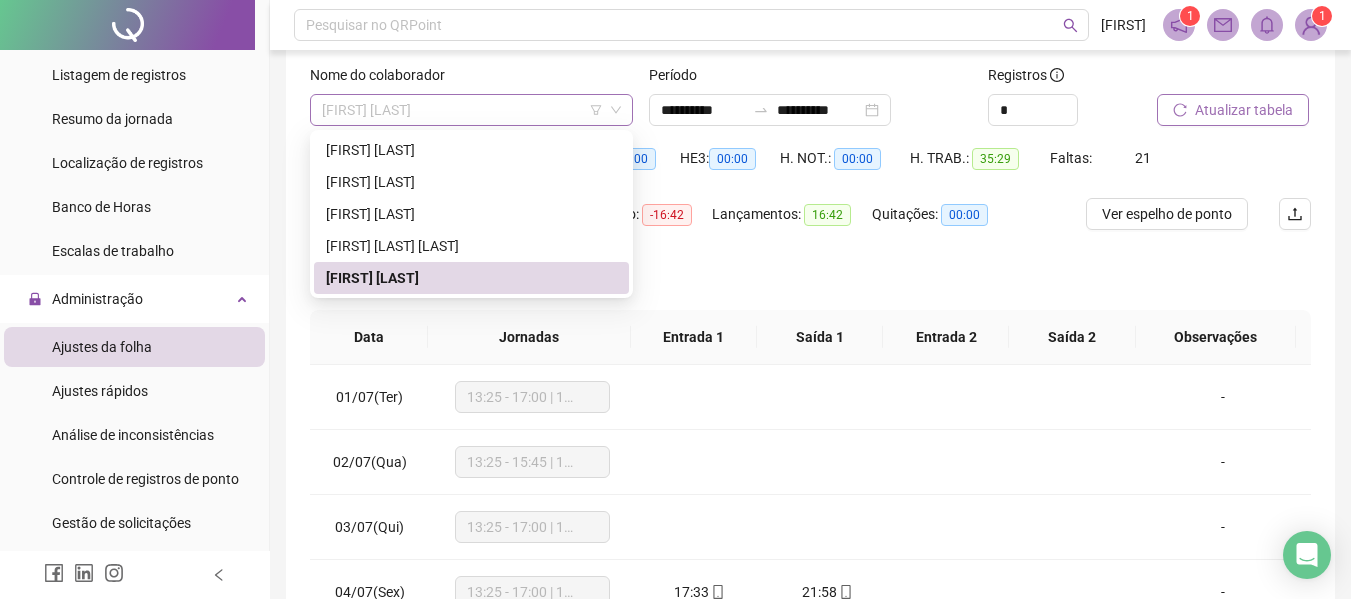 click on "[FIRST] [LAST]" at bounding box center (471, 110) 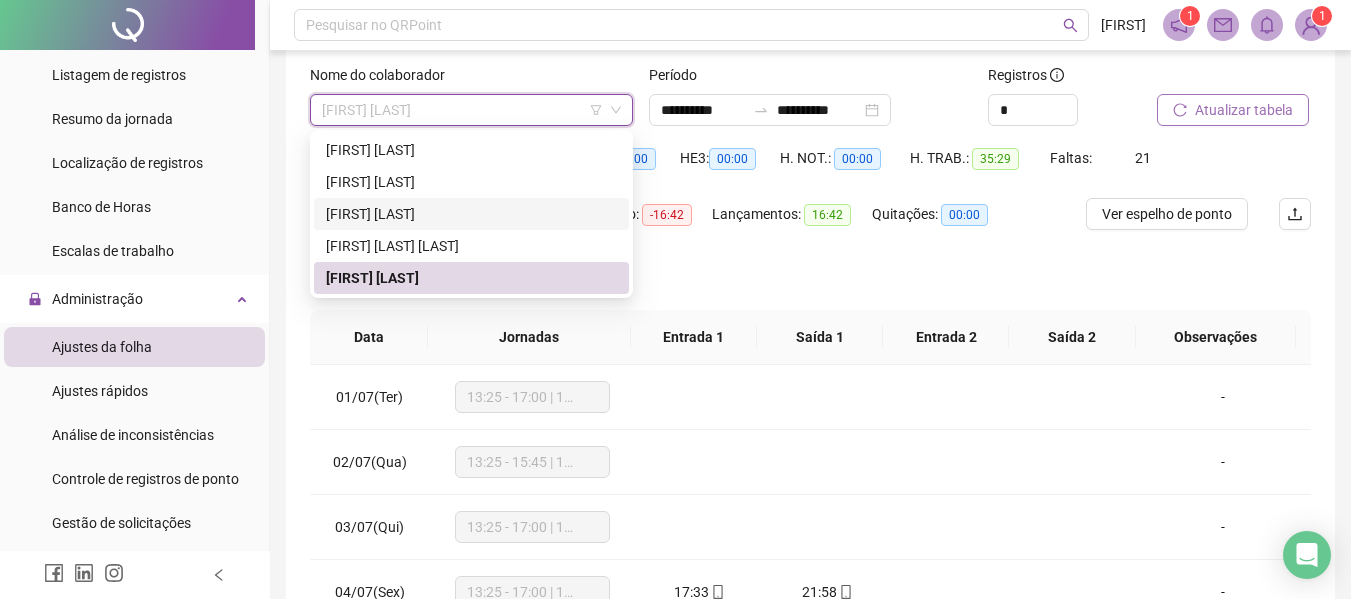 click on "[FIRST] [LAST]" at bounding box center (471, 214) 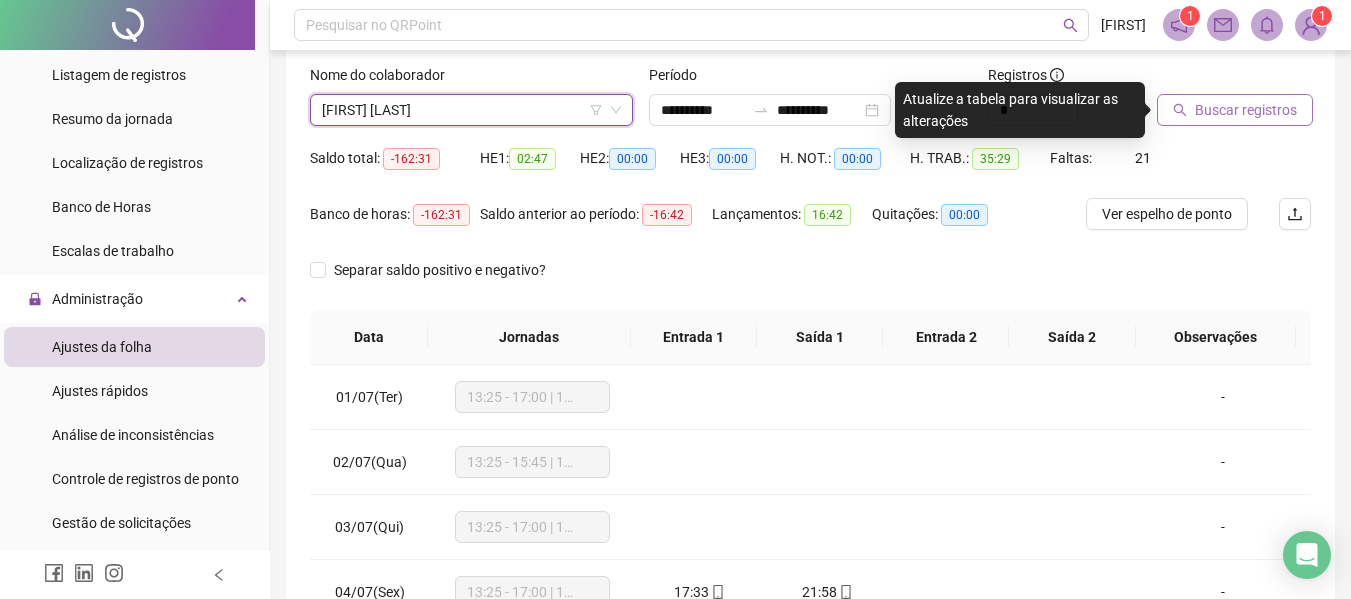 click on "Buscar registros" at bounding box center [1246, 110] 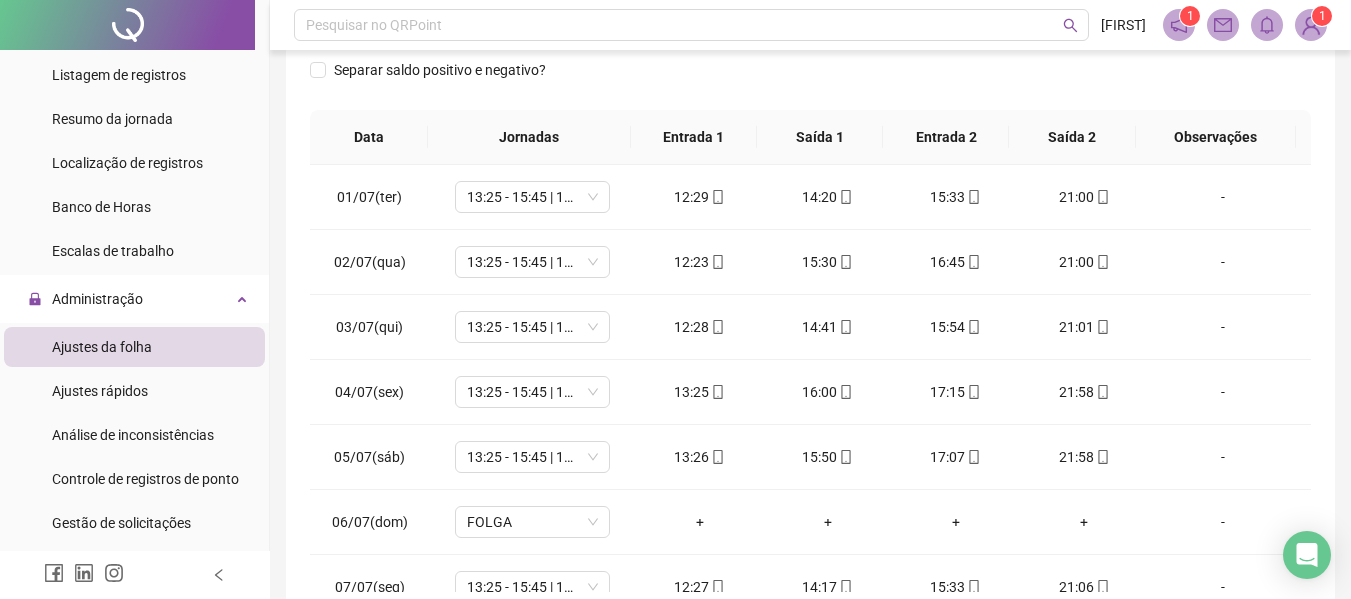 scroll, scrollTop: 316, scrollLeft: 0, axis: vertical 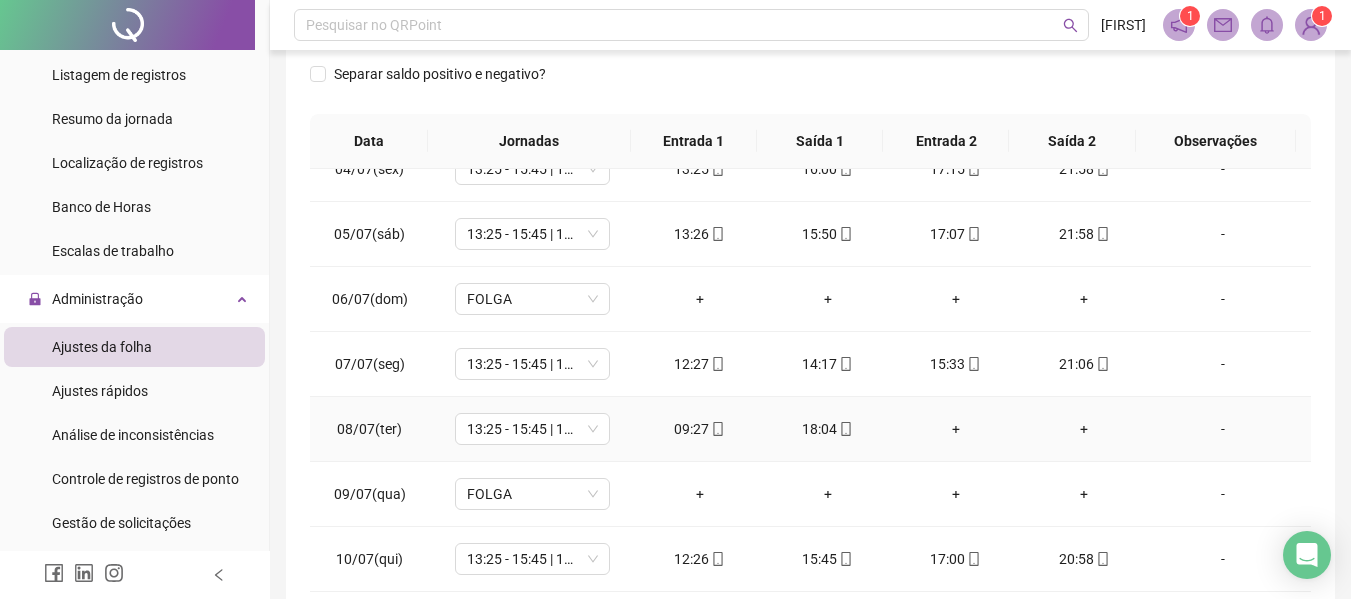 click on "+" at bounding box center [1084, 429] 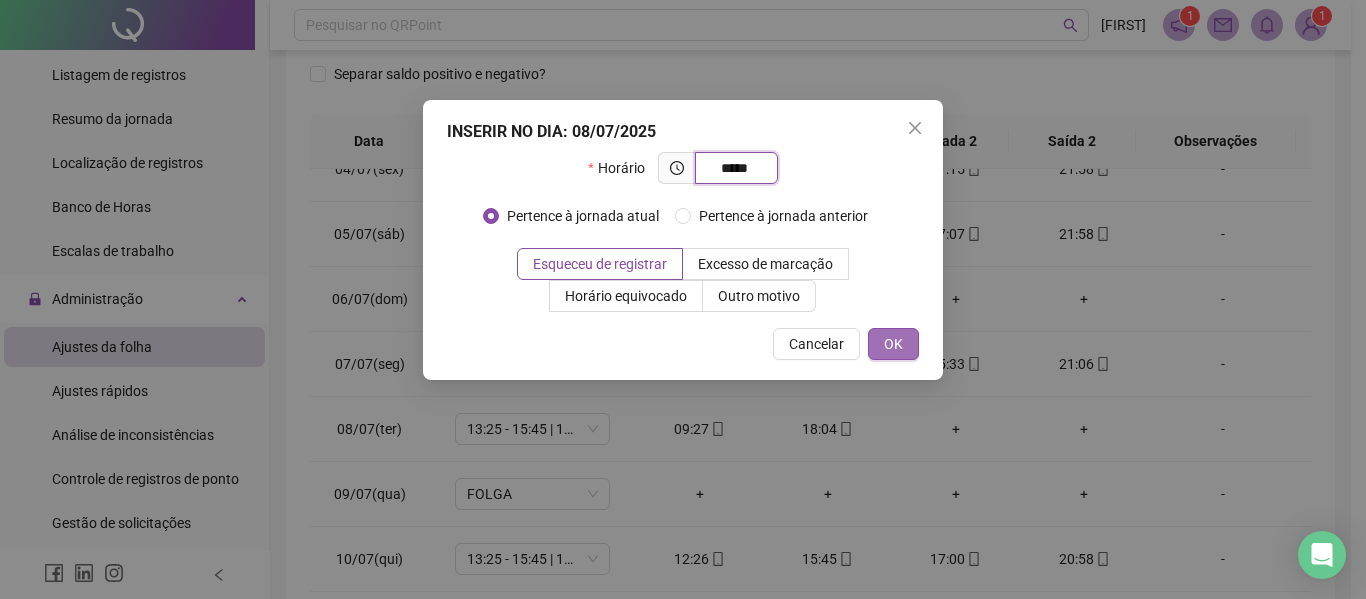 type on "*****" 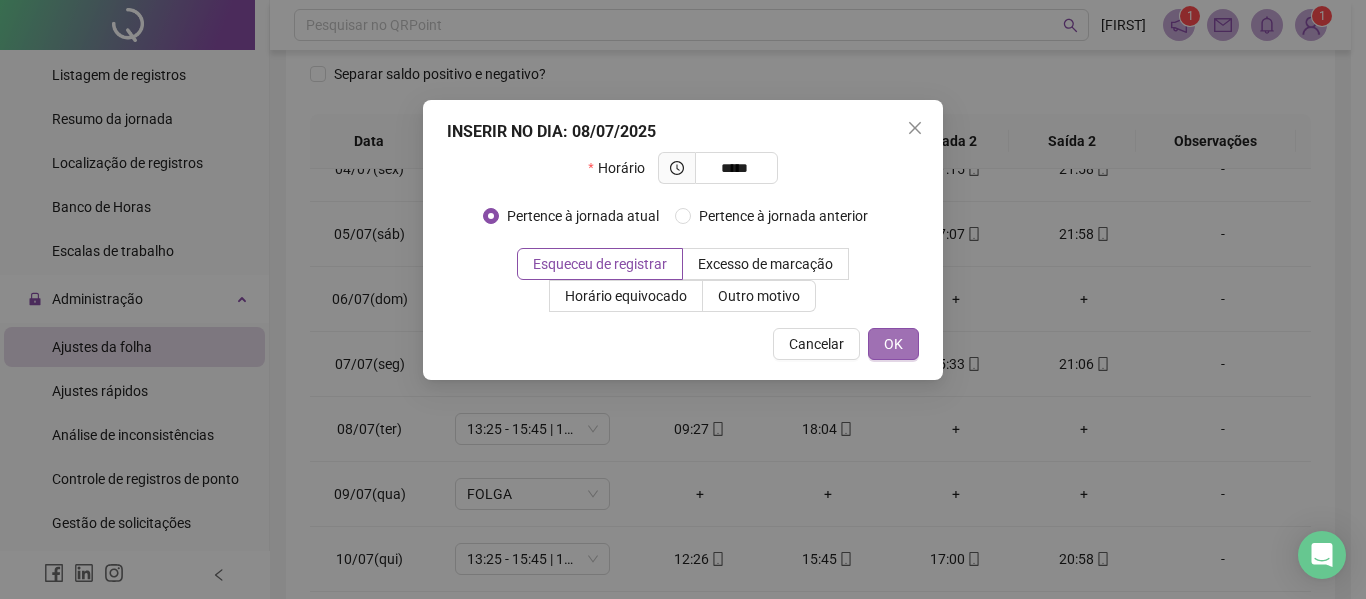 click on "OK" at bounding box center [893, 344] 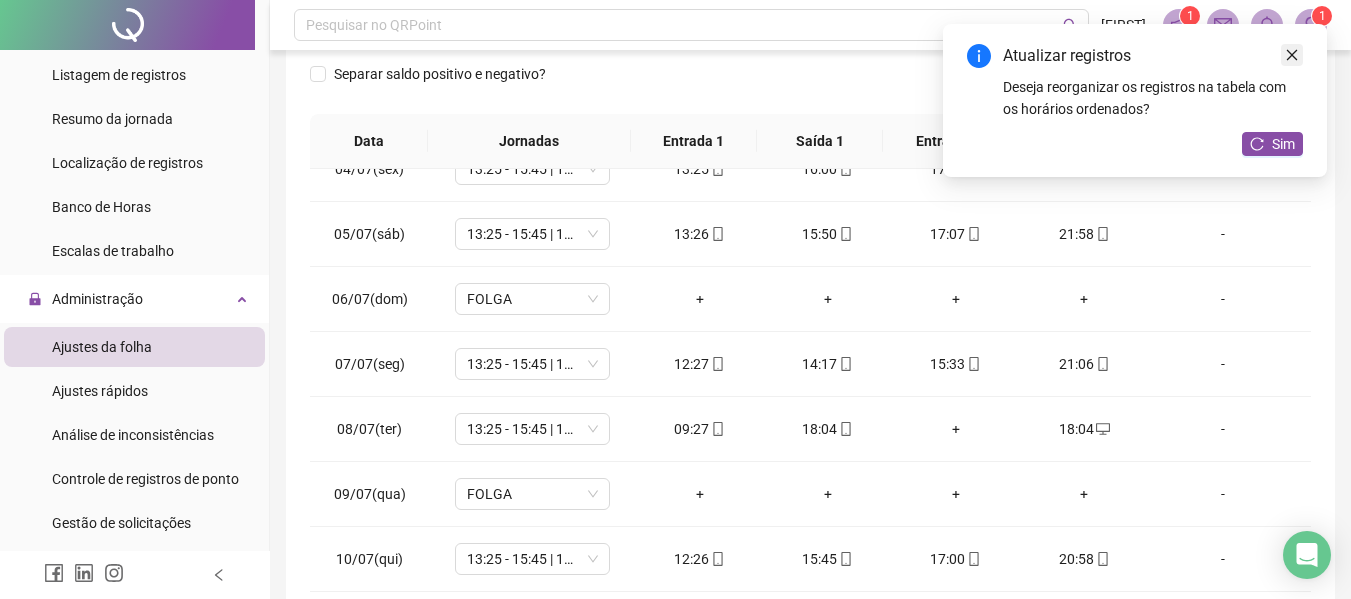 click 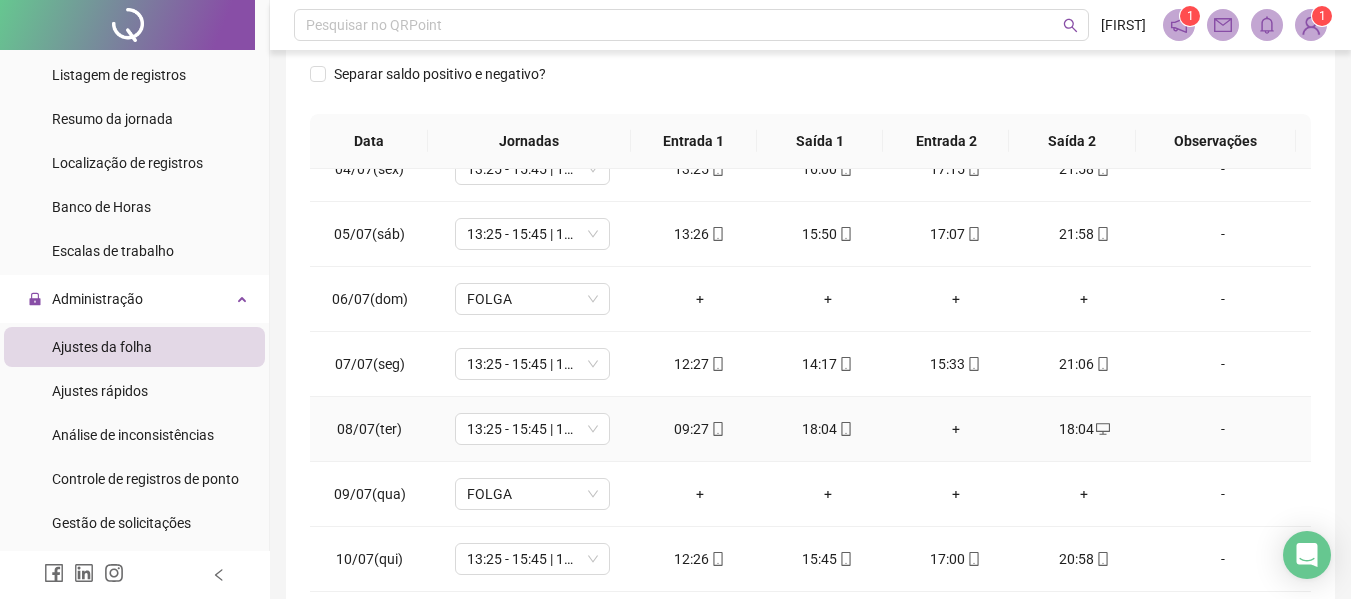 click 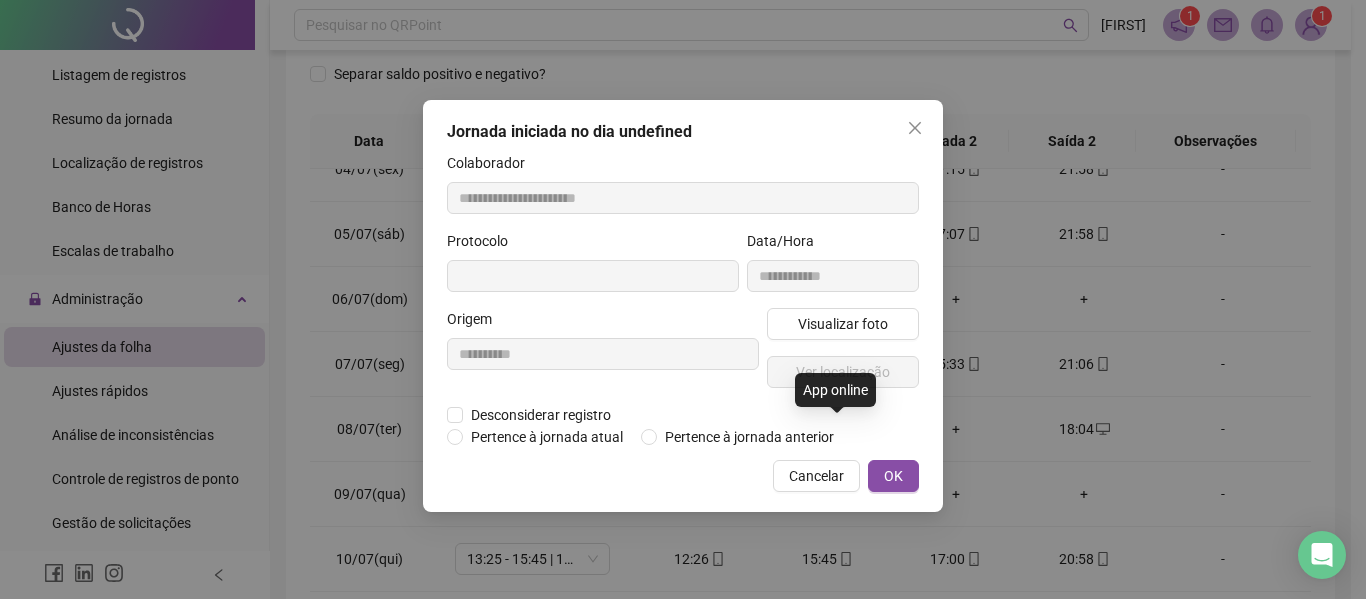 type on "**********" 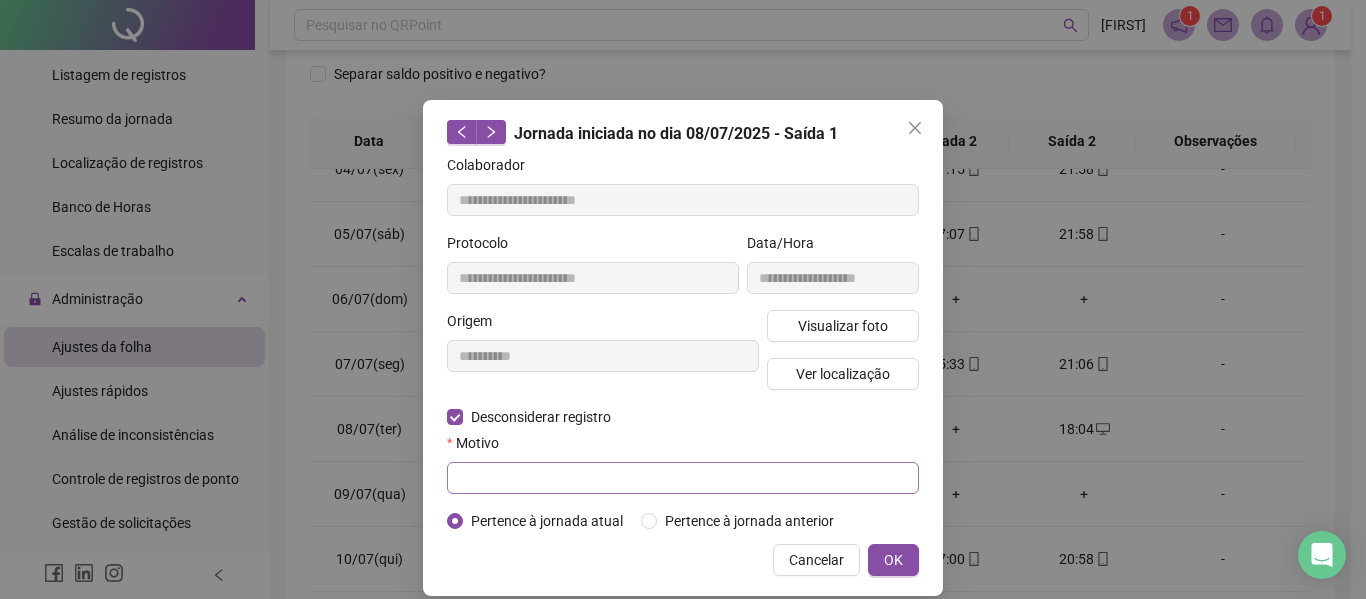 drag, startPoint x: 474, startPoint y: 459, endPoint x: 472, endPoint y: 471, distance: 12.165525 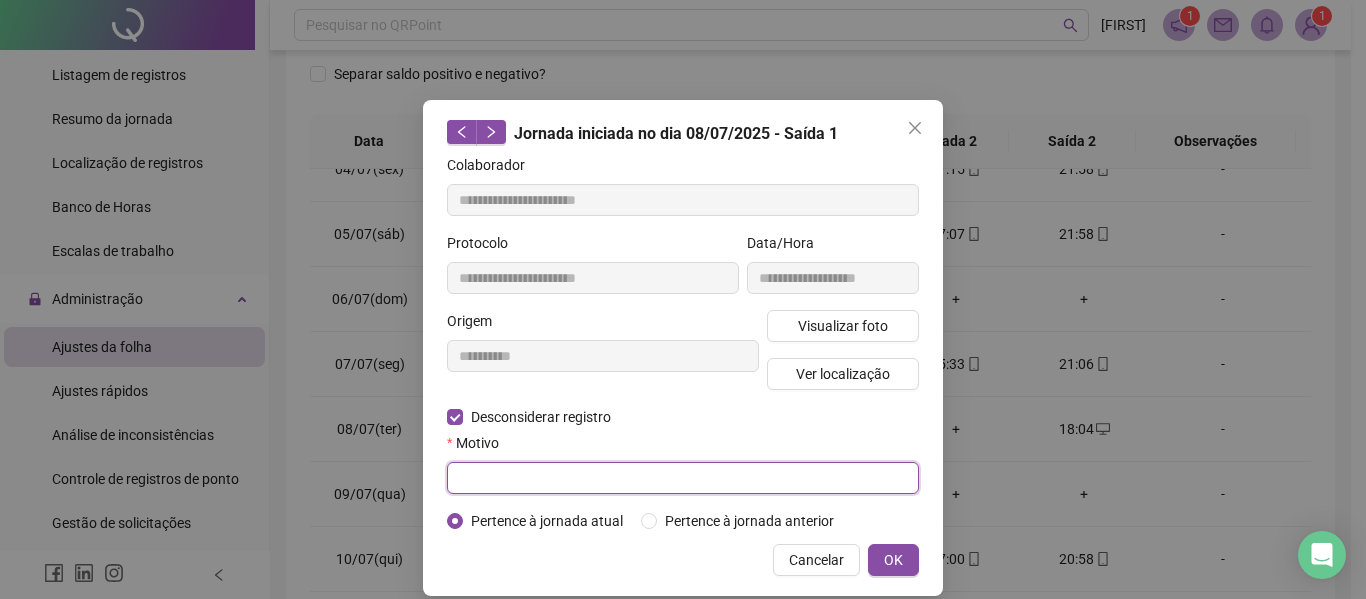 click at bounding box center [683, 478] 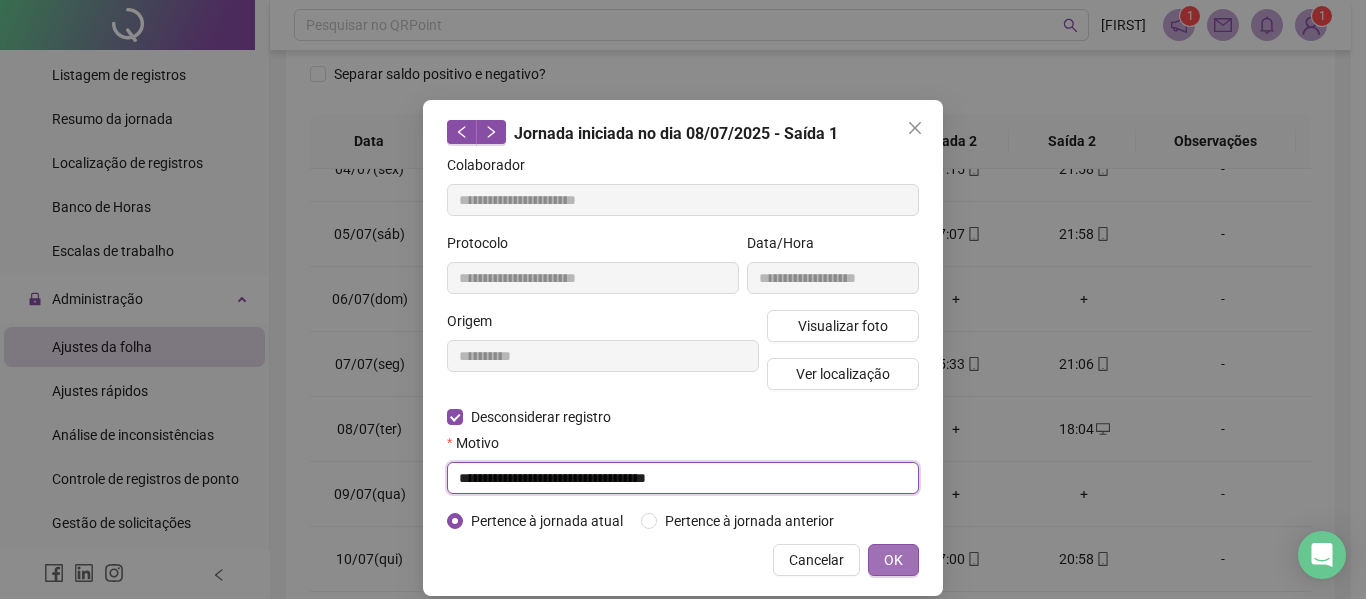 type on "**********" 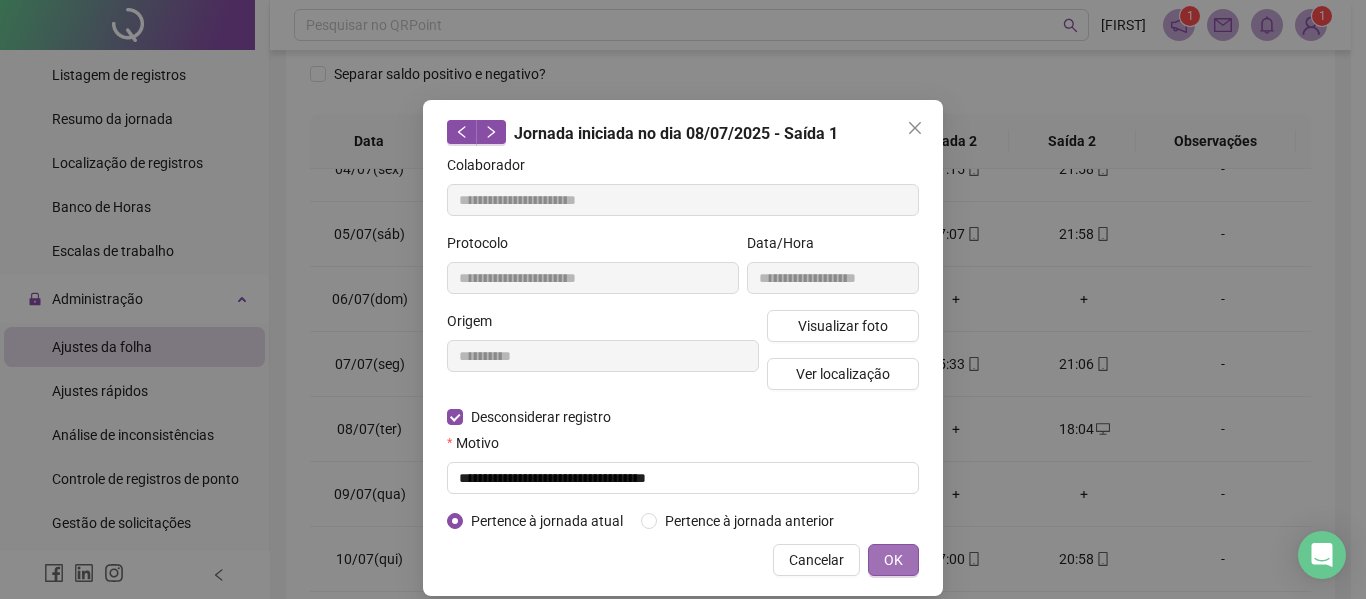 click on "OK" at bounding box center (893, 560) 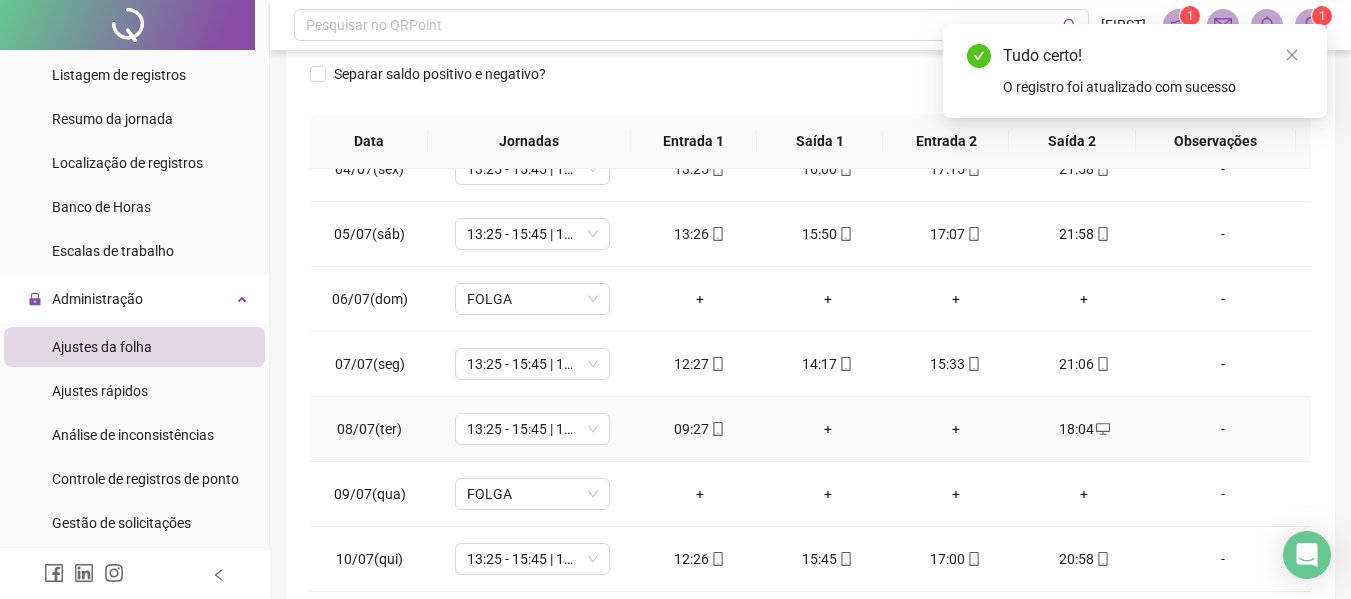 click on "+" at bounding box center (828, 429) 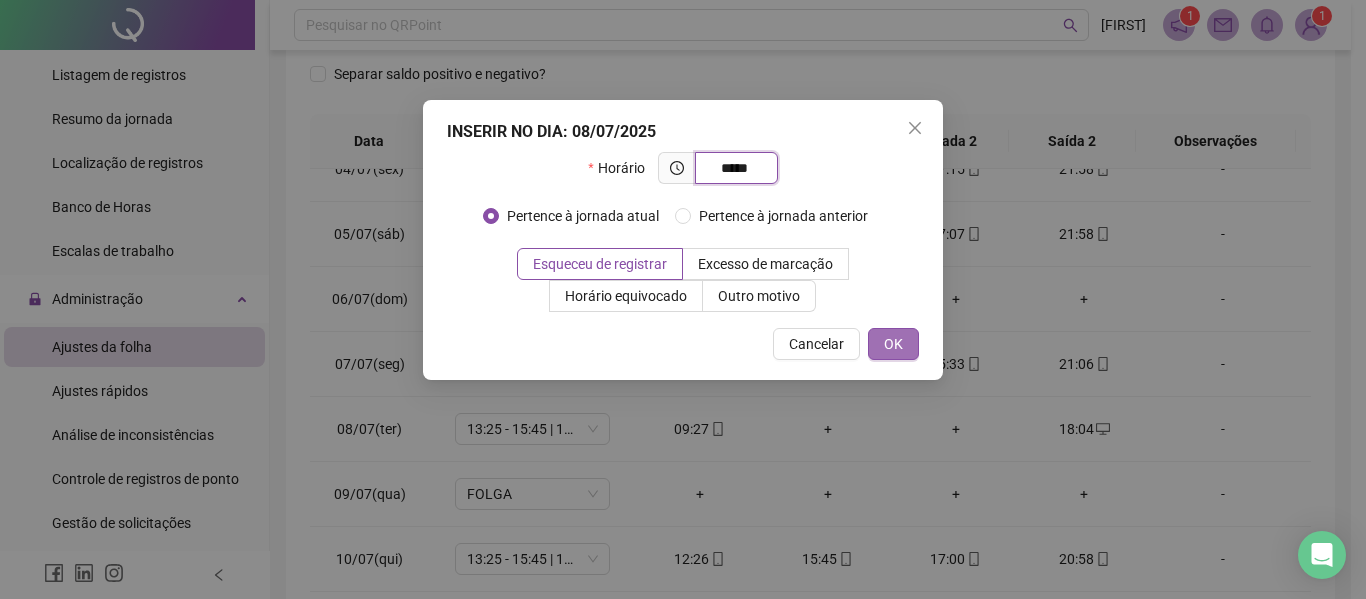 type on "*****" 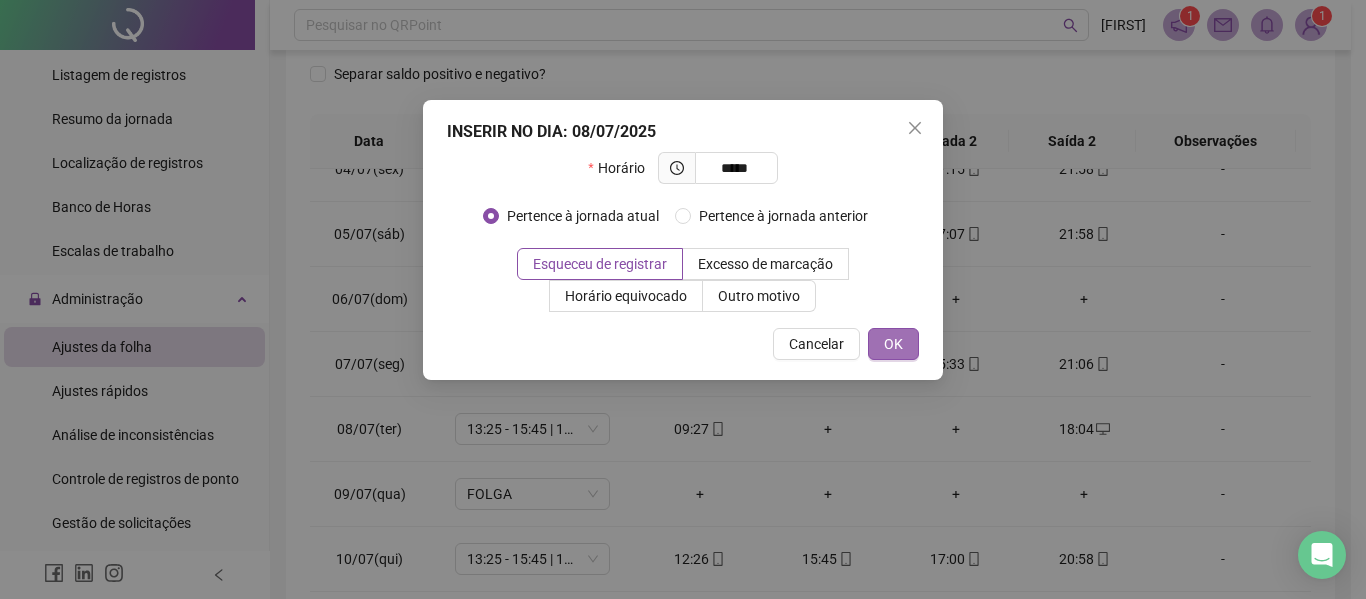 click on "OK" at bounding box center (893, 344) 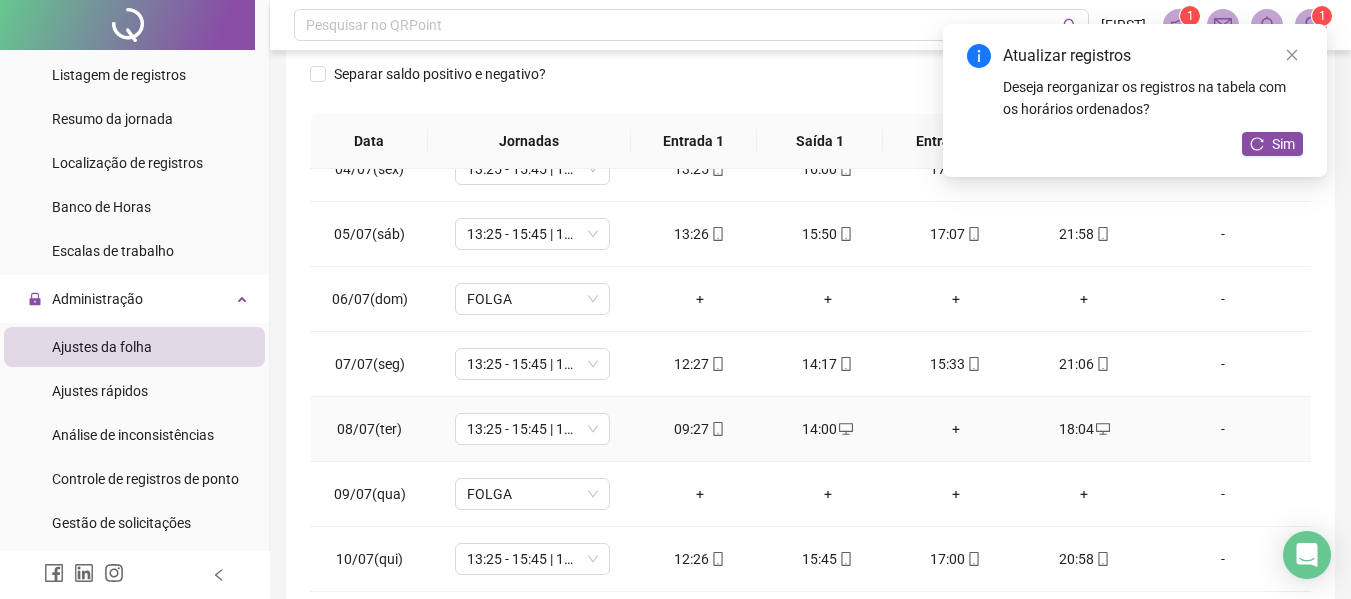 click on "+" at bounding box center (956, 429) 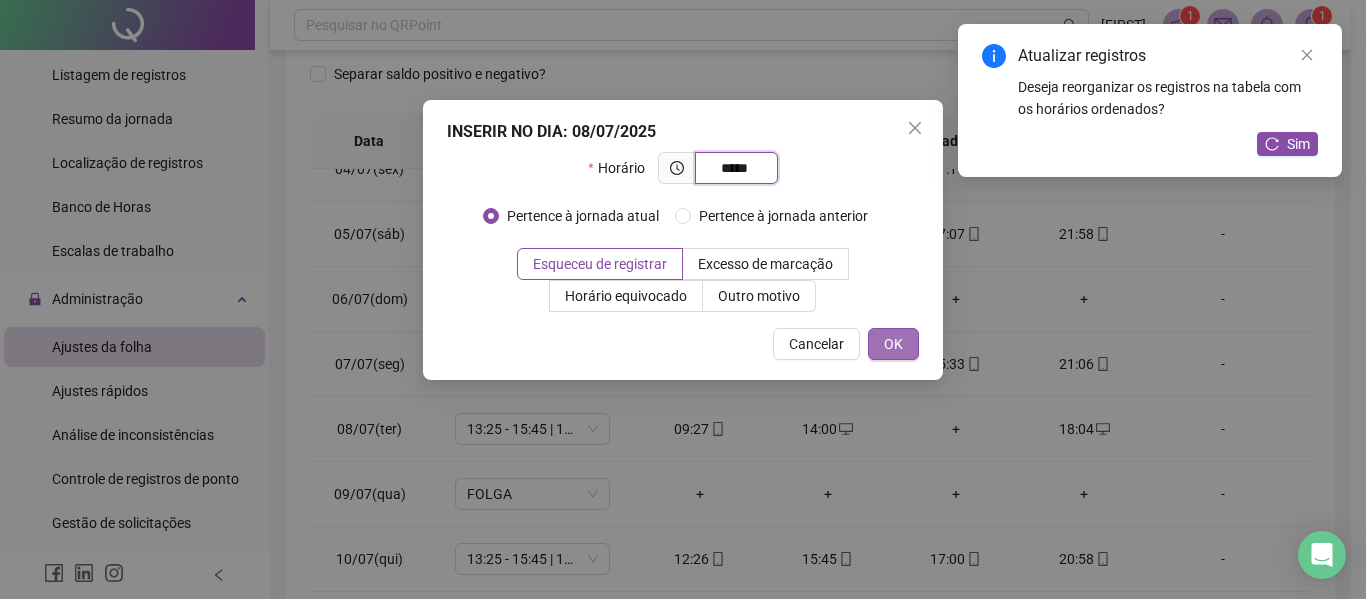 type on "*****" 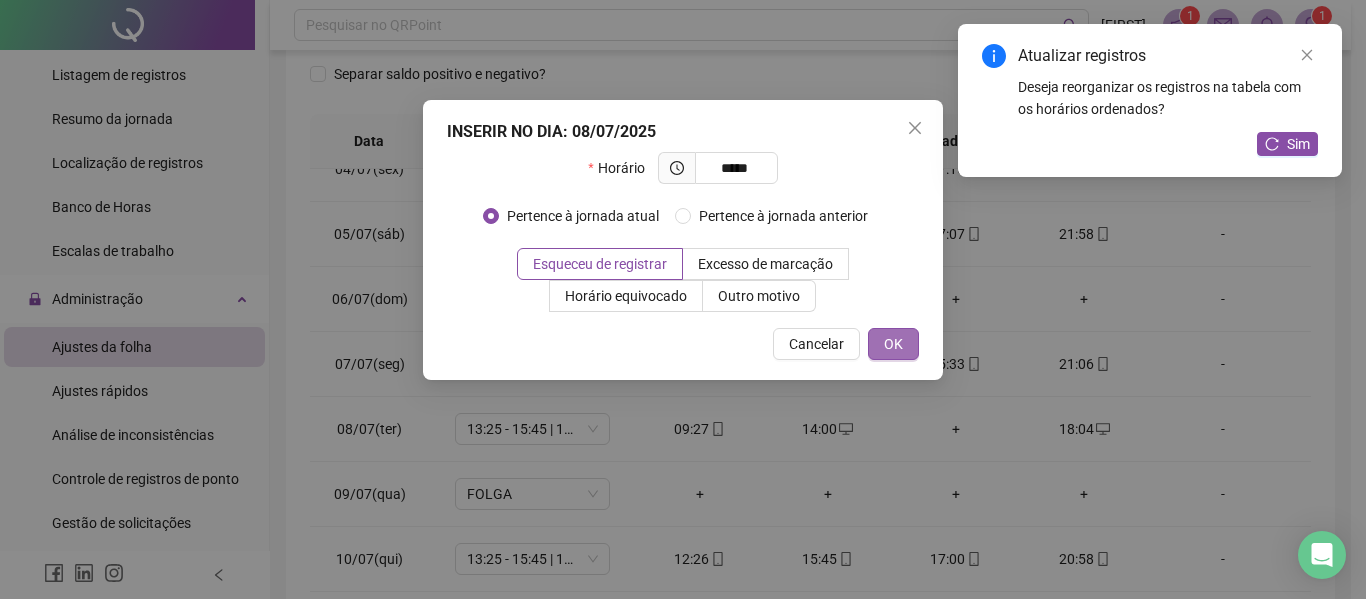click on "OK" at bounding box center [893, 344] 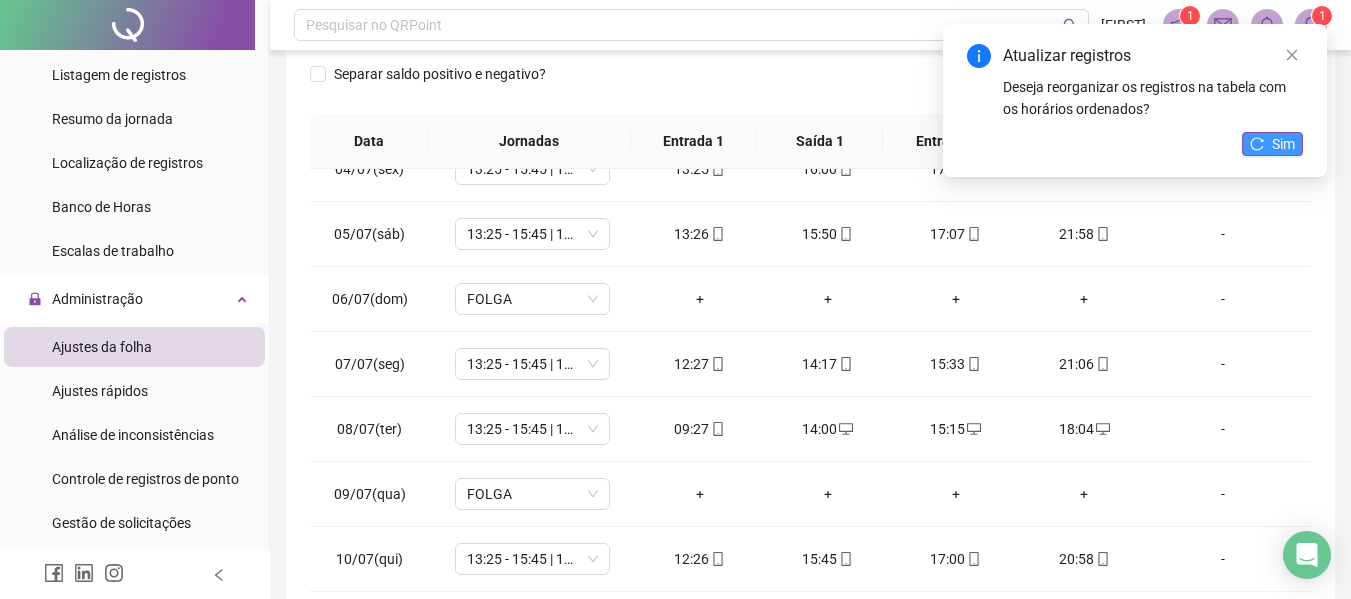 click on "Sim" at bounding box center [1272, 144] 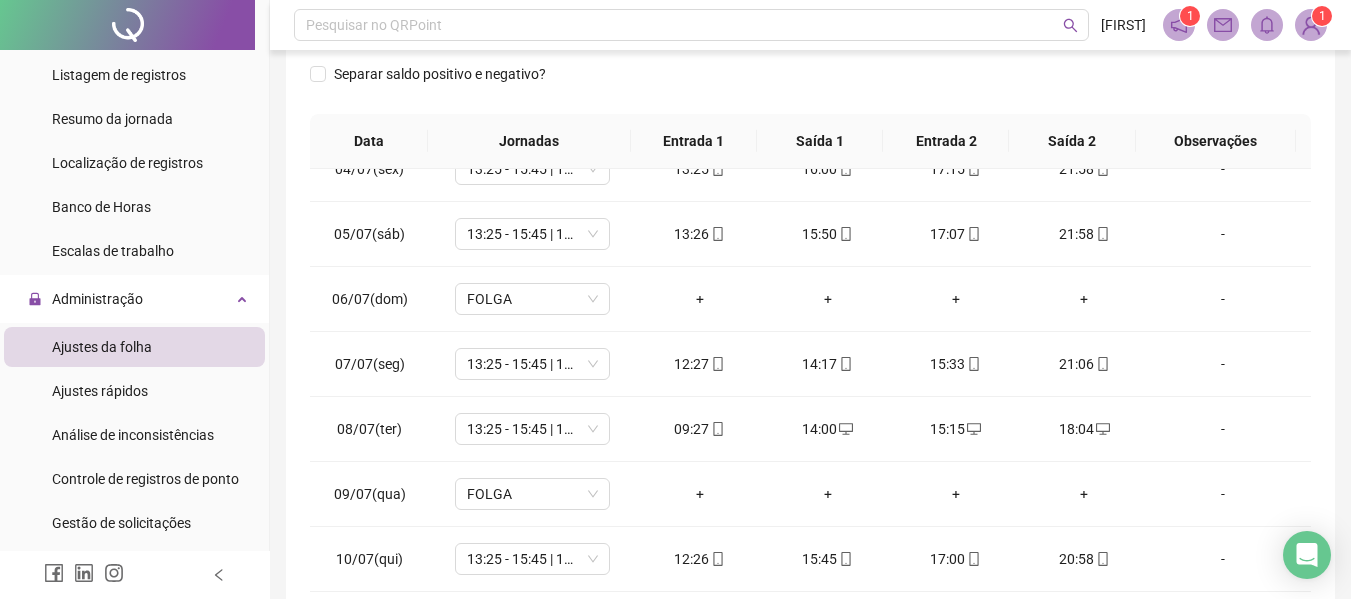 scroll, scrollTop: 0, scrollLeft: 0, axis: both 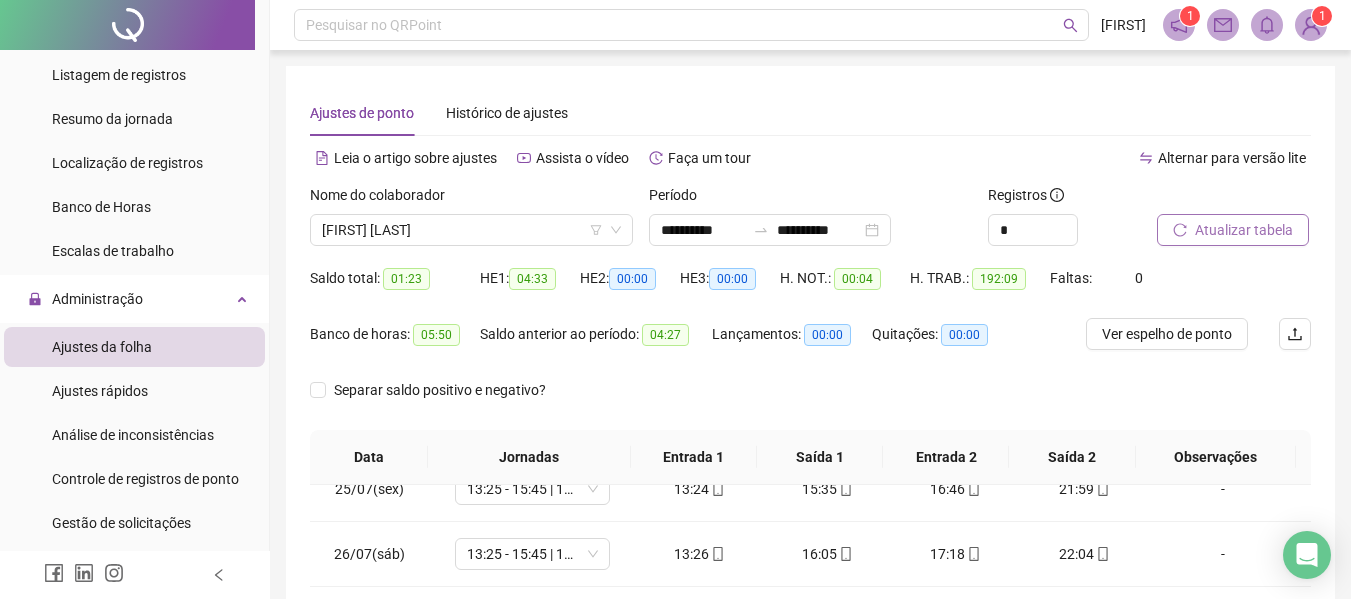 click on "Atualizar tabela" at bounding box center (1244, 230) 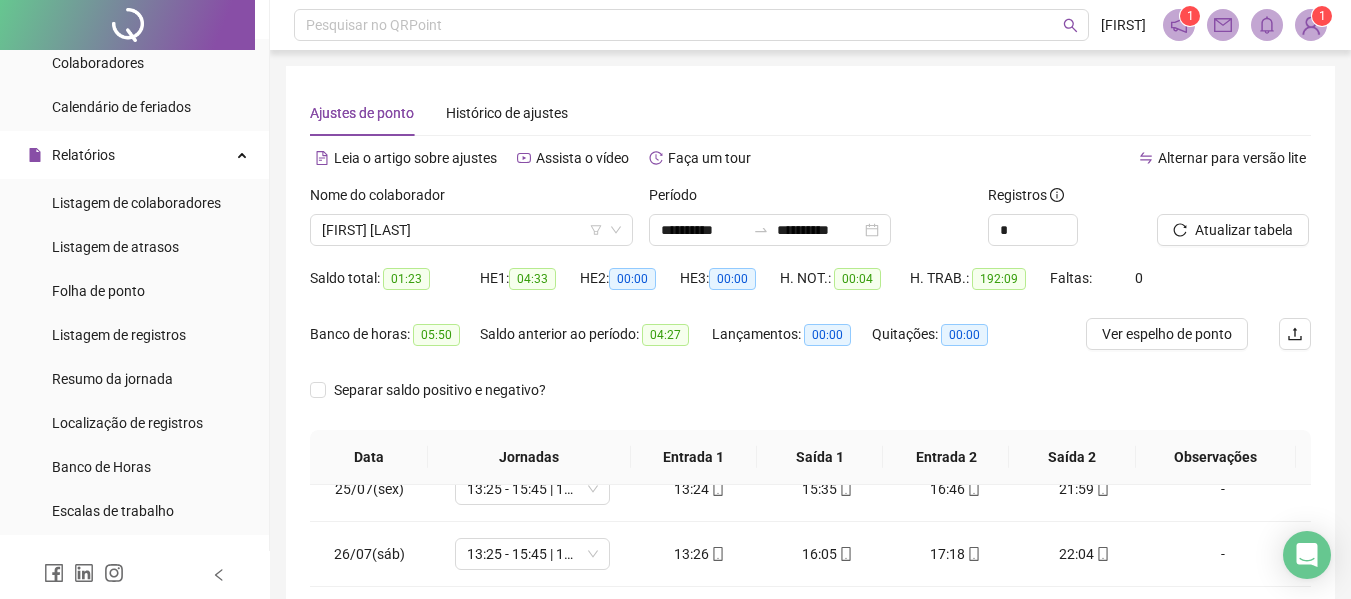 scroll, scrollTop: 101, scrollLeft: 0, axis: vertical 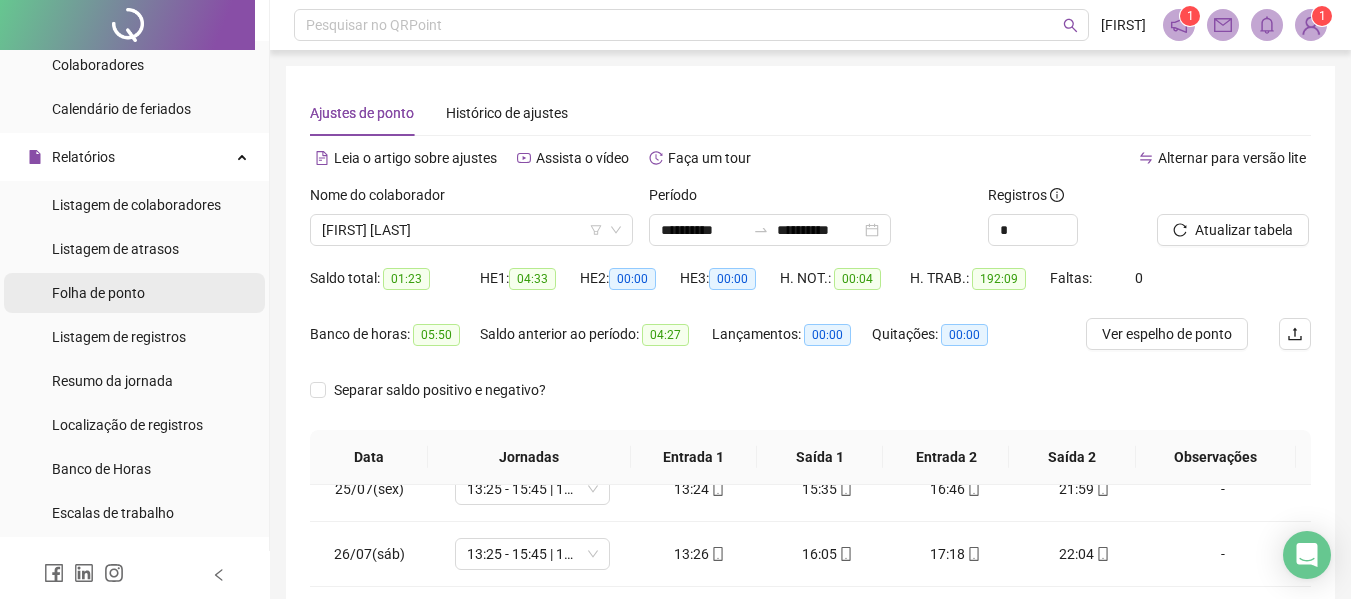 click on "Folha de ponto" at bounding box center (98, 293) 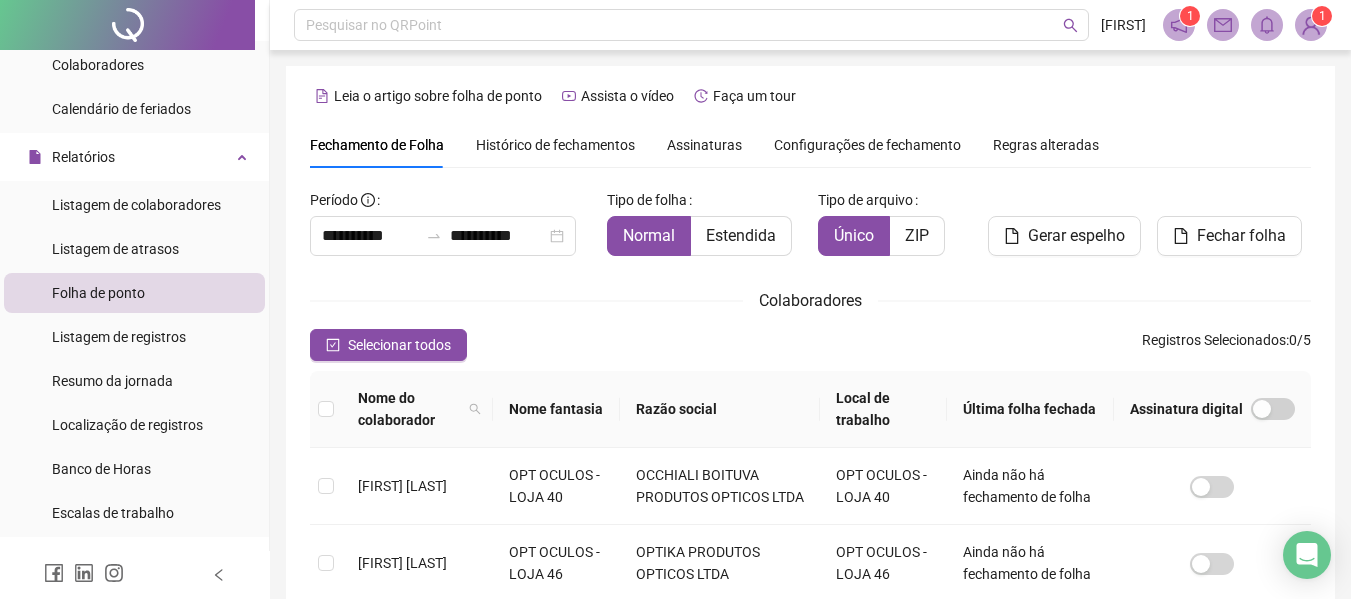 scroll, scrollTop: 110, scrollLeft: 0, axis: vertical 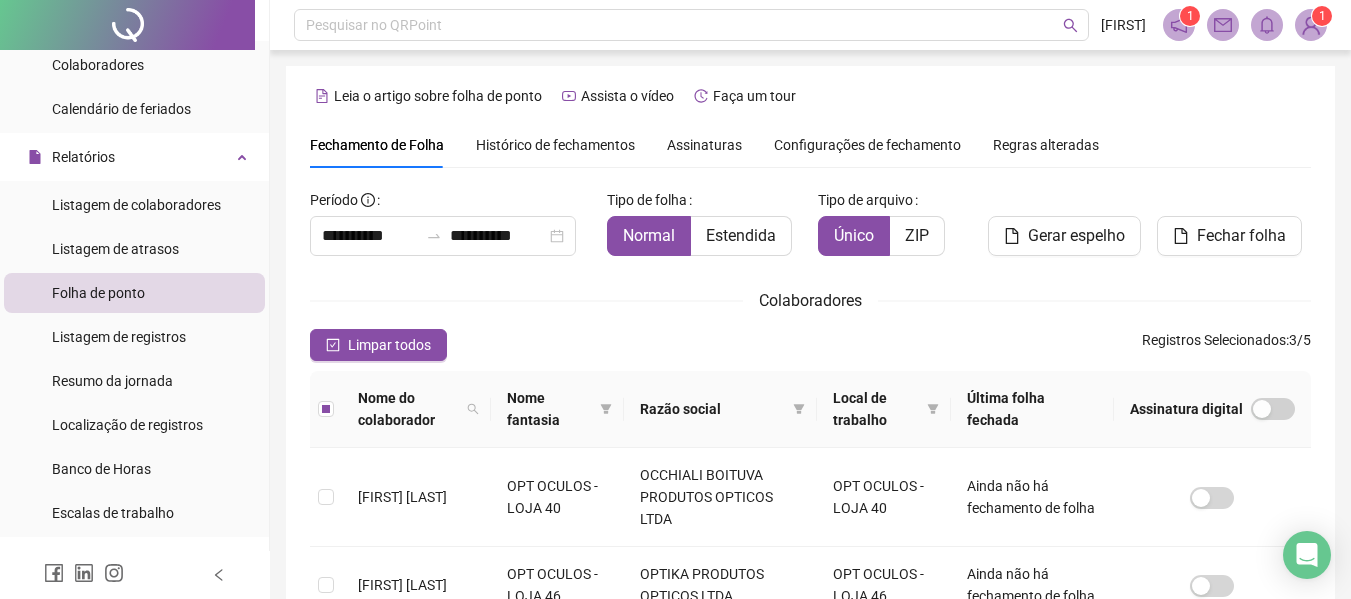 drag, startPoint x: 254, startPoint y: 260, endPoint x: 263, endPoint y: 228, distance: 33.24154 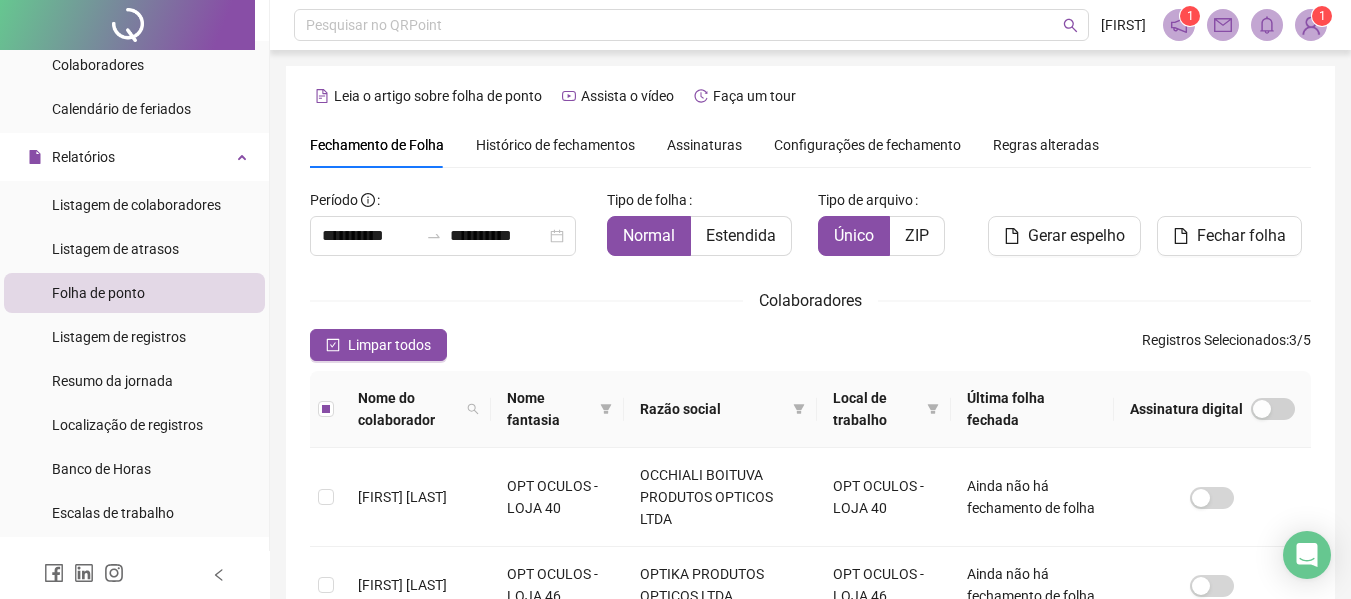 scroll, scrollTop: 0, scrollLeft: 0, axis: both 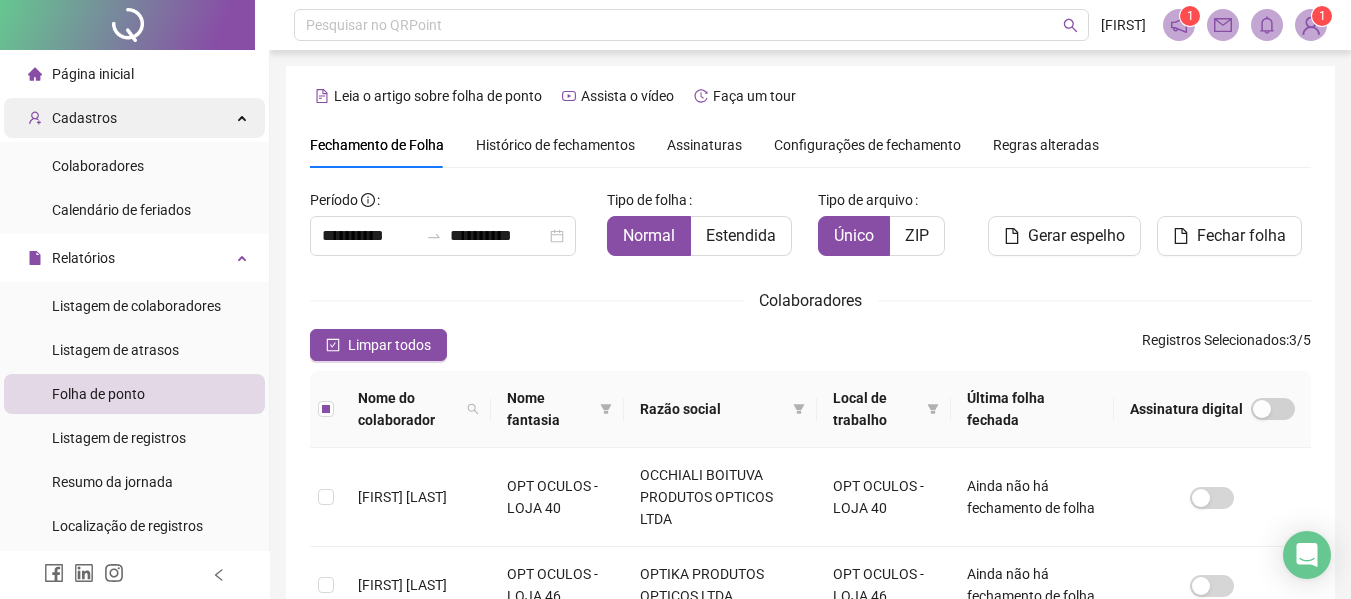 drag, startPoint x: 253, startPoint y: 183, endPoint x: 244, endPoint y: 137, distance: 46.872166 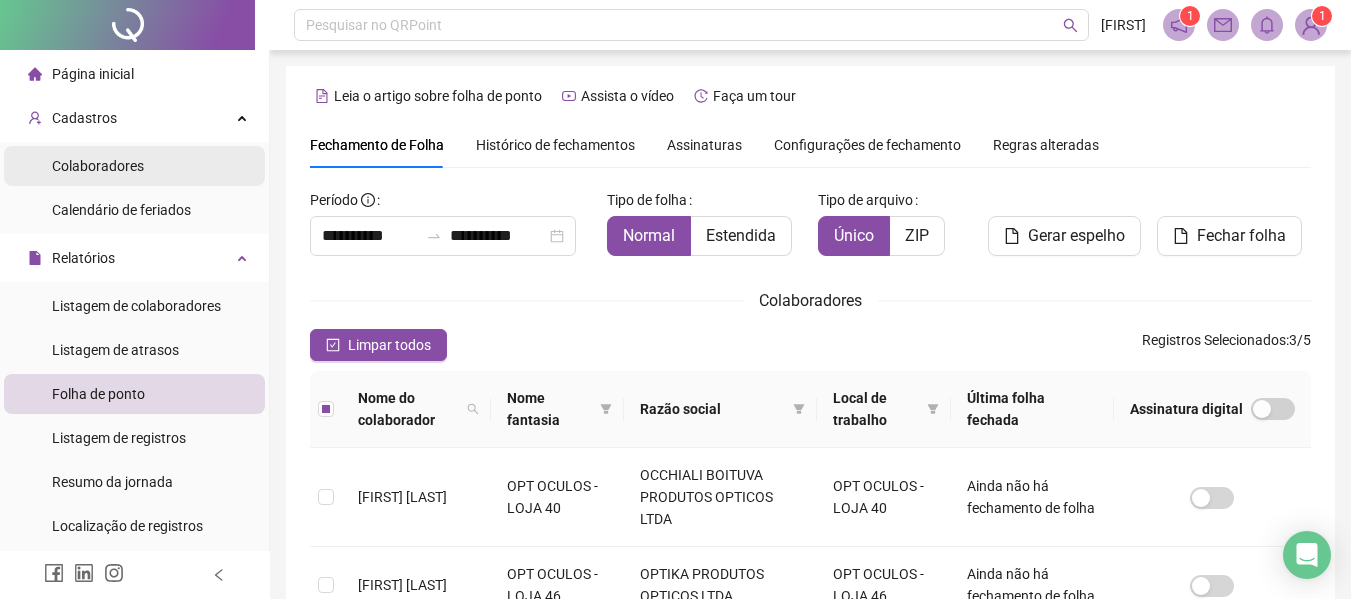 click on "Colaboradores" at bounding box center [98, 166] 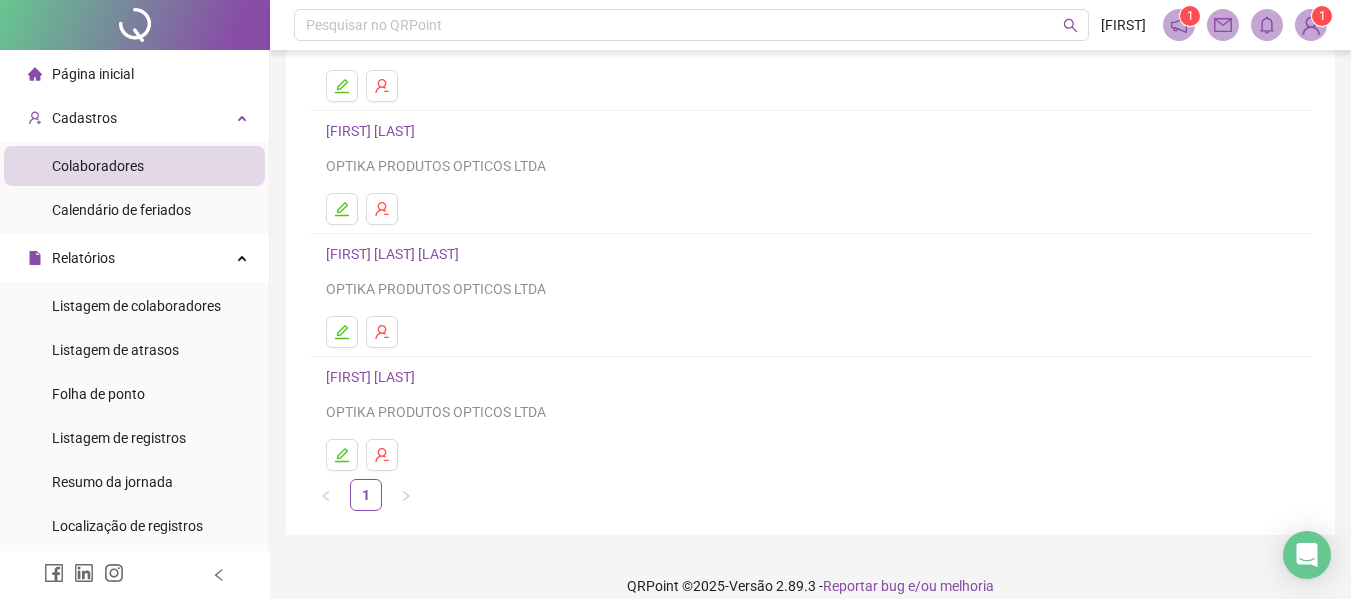 scroll, scrollTop: 356, scrollLeft: 0, axis: vertical 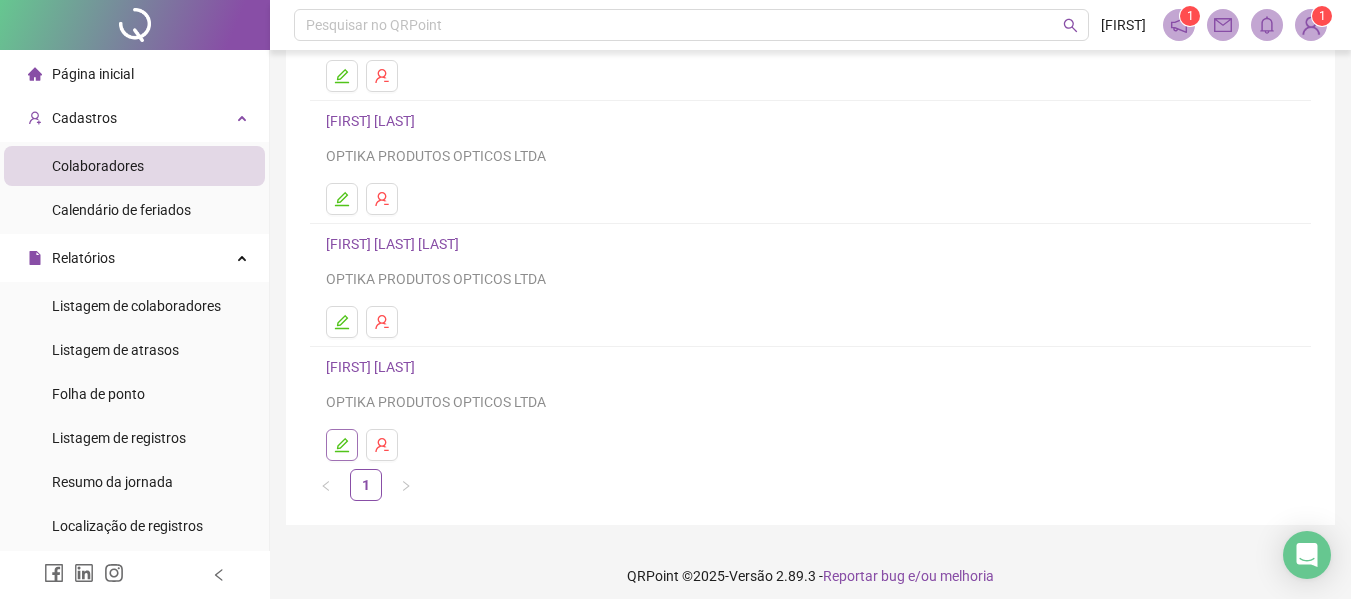 click 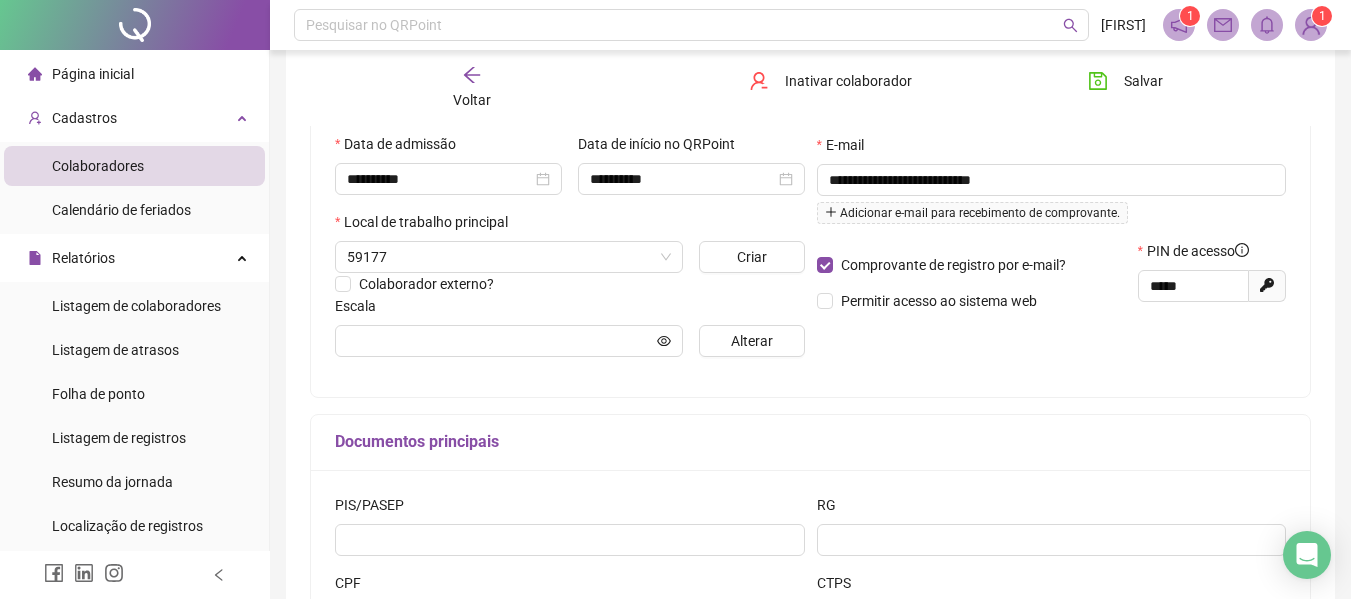 scroll, scrollTop: 366, scrollLeft: 0, axis: vertical 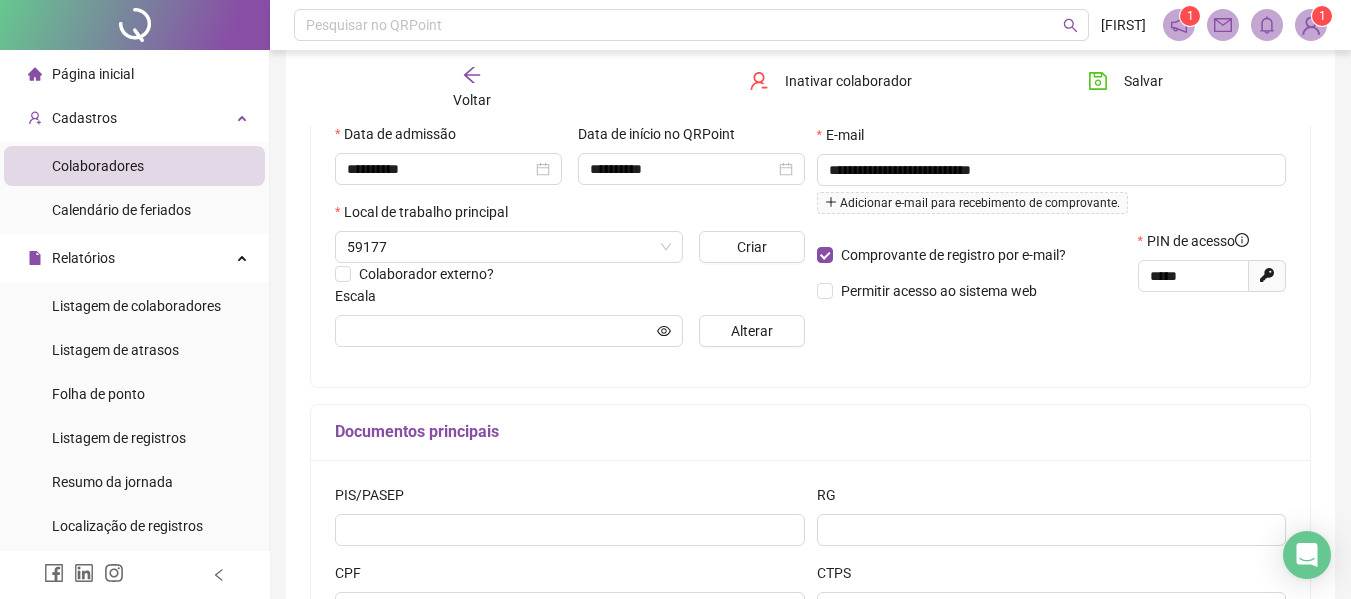 type on "**********" 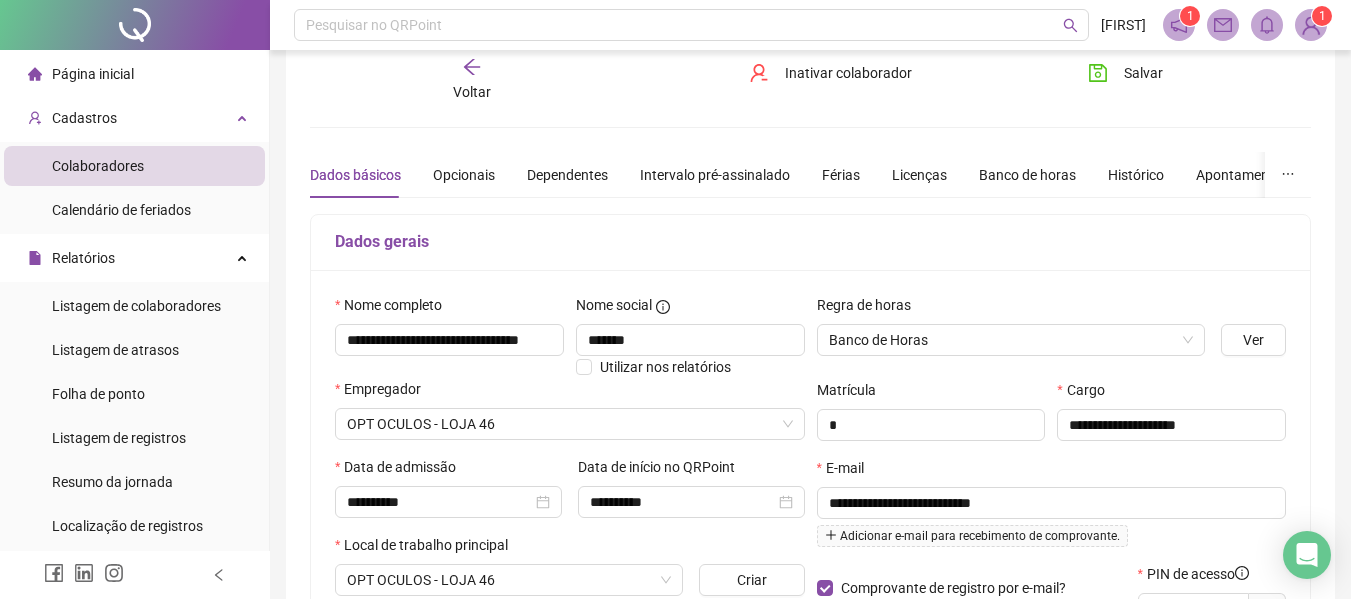 scroll, scrollTop: 0, scrollLeft: 0, axis: both 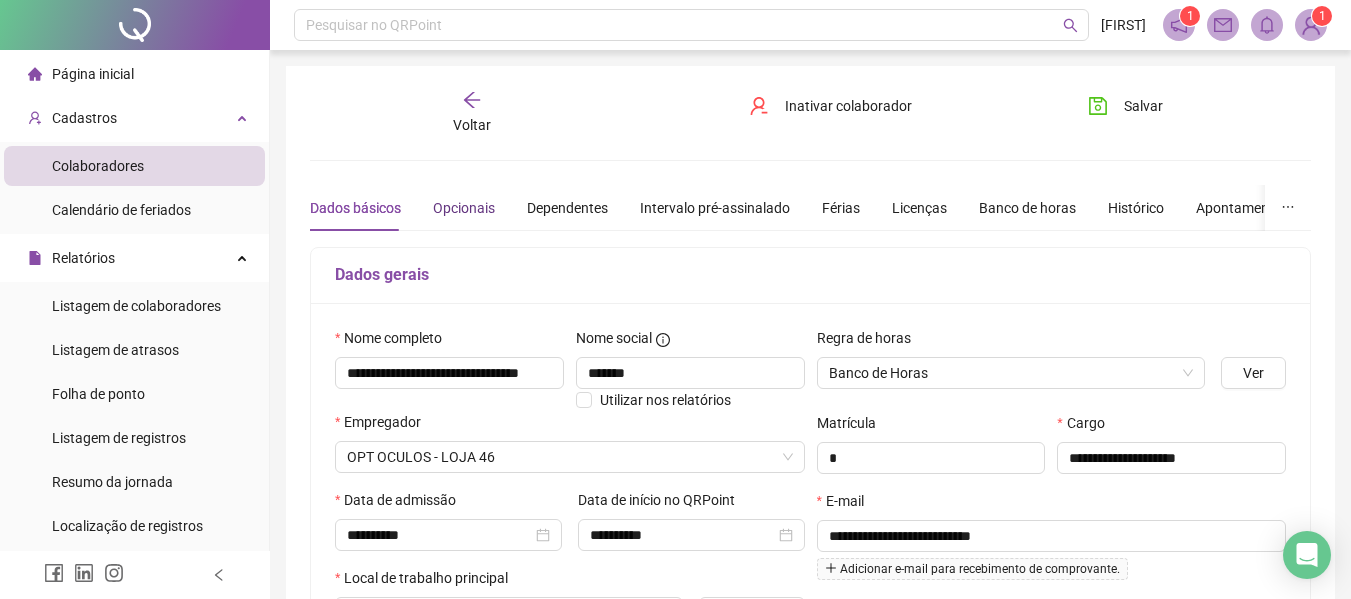click on "Opcionais" at bounding box center (464, 208) 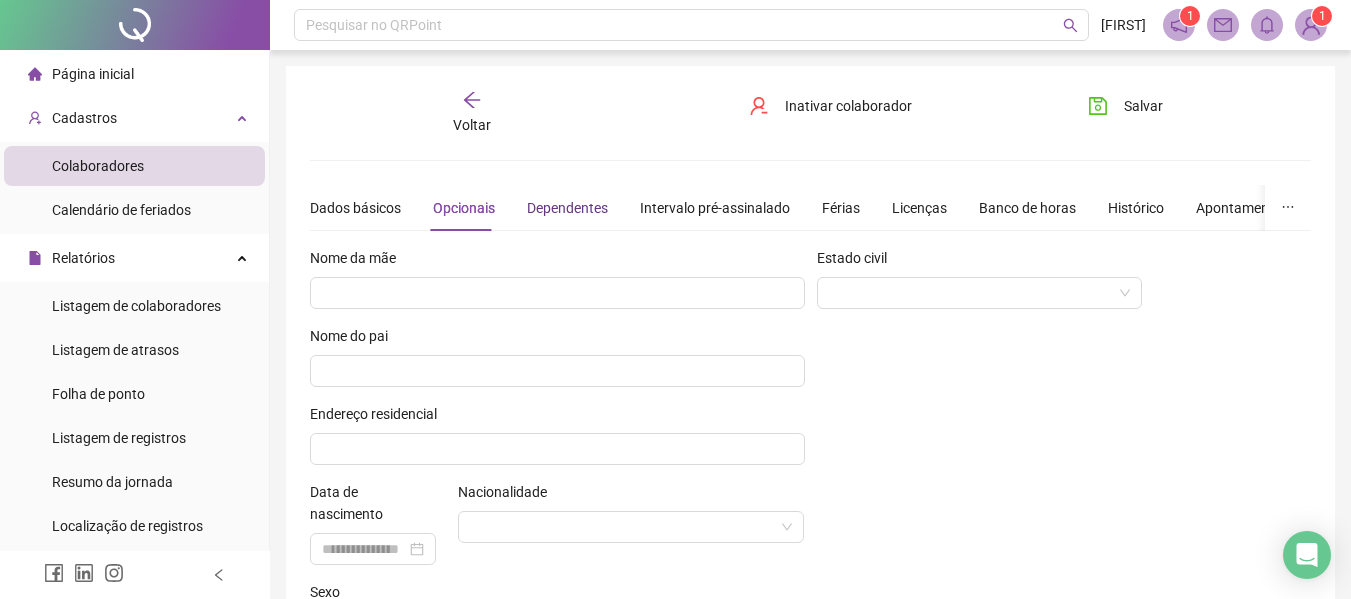 click on "Dependentes" at bounding box center (567, 208) 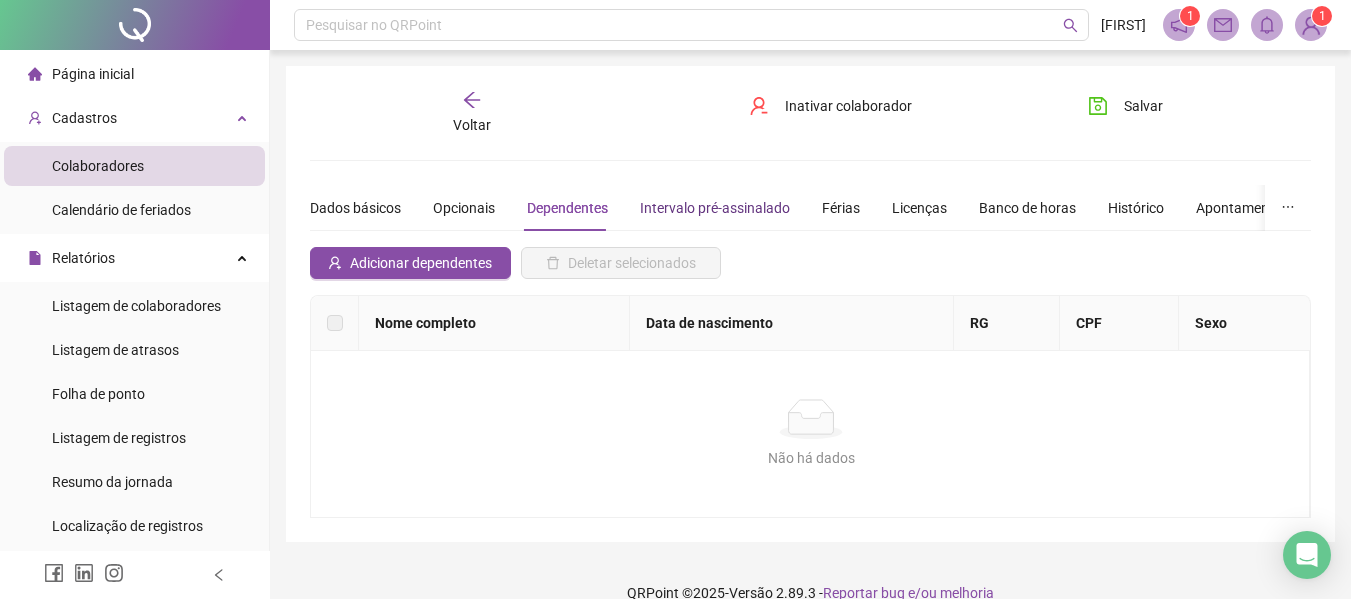 click on "Intervalo pré-assinalado" at bounding box center [715, 208] 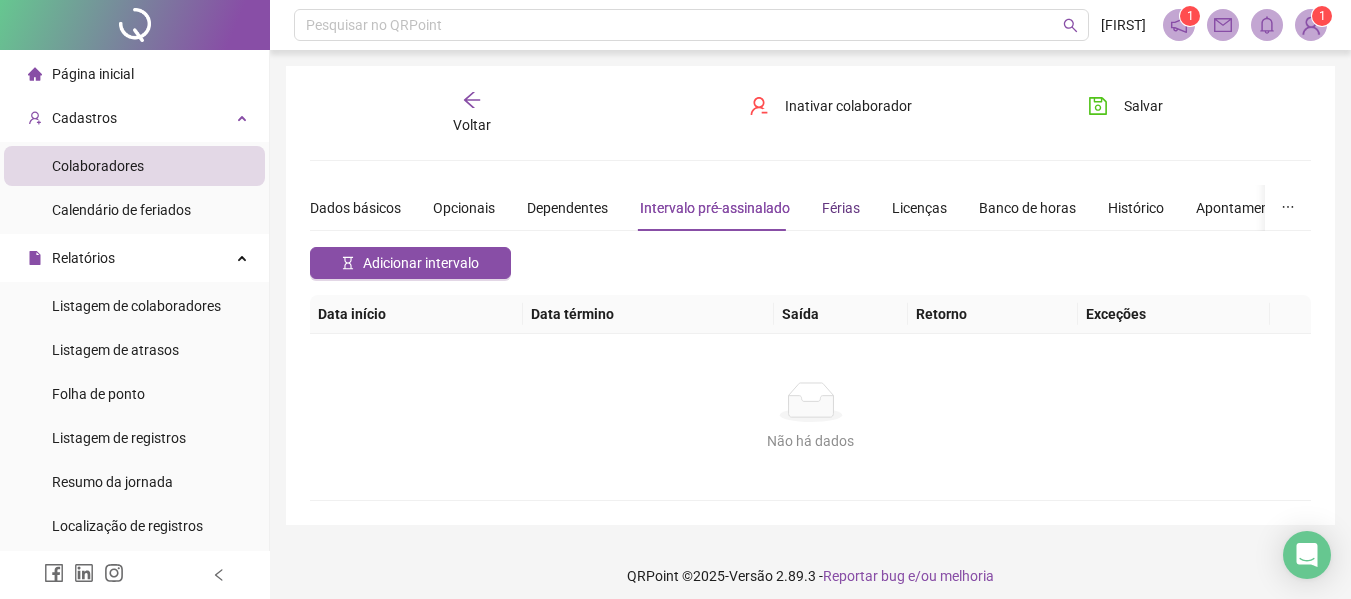 click on "Férias" at bounding box center (841, 208) 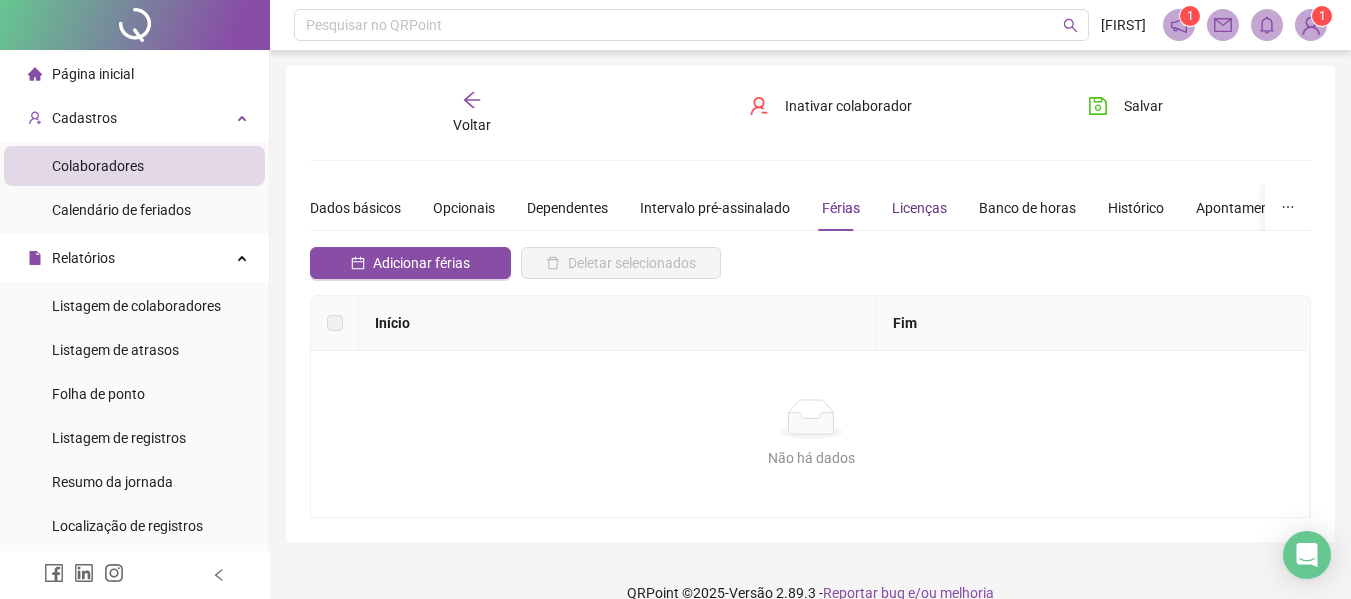 click on "Licenças" at bounding box center [919, 208] 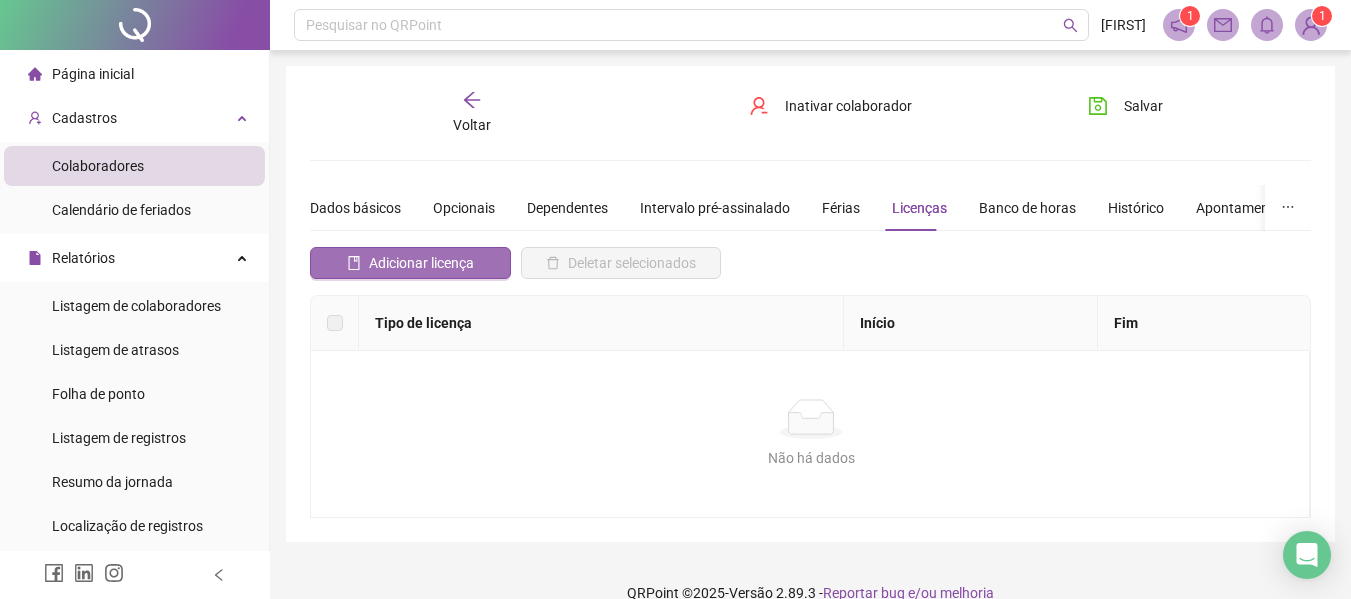 click on "Adicionar licença" at bounding box center (421, 263) 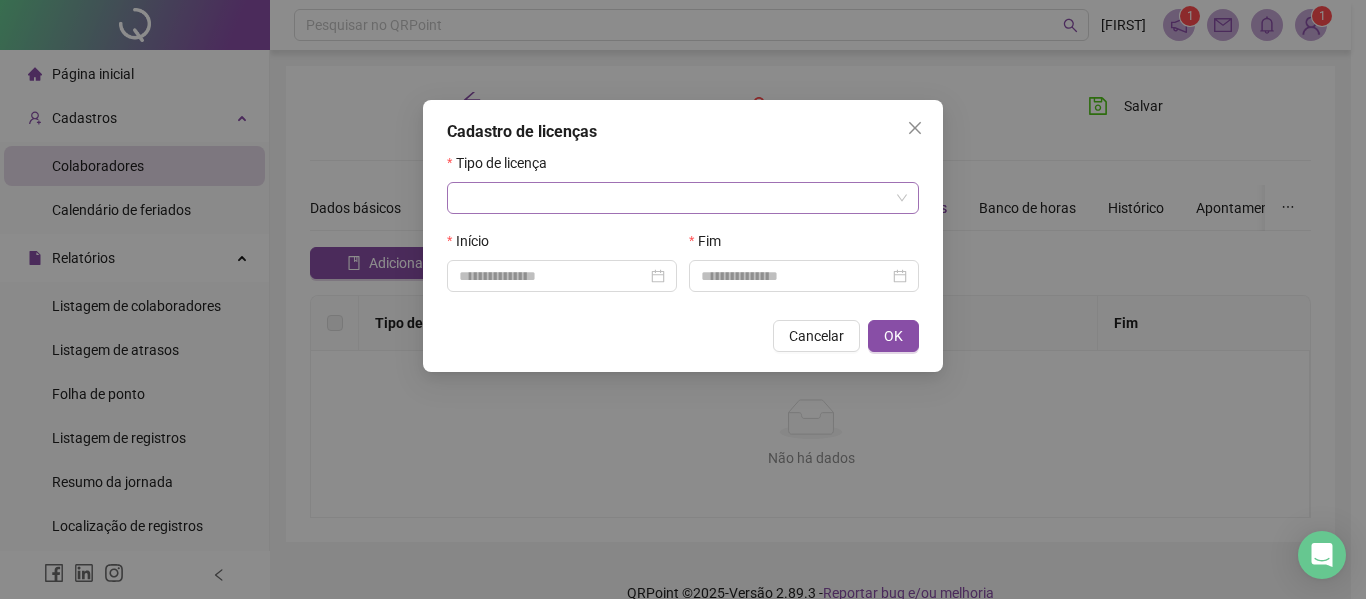 click at bounding box center (674, 198) 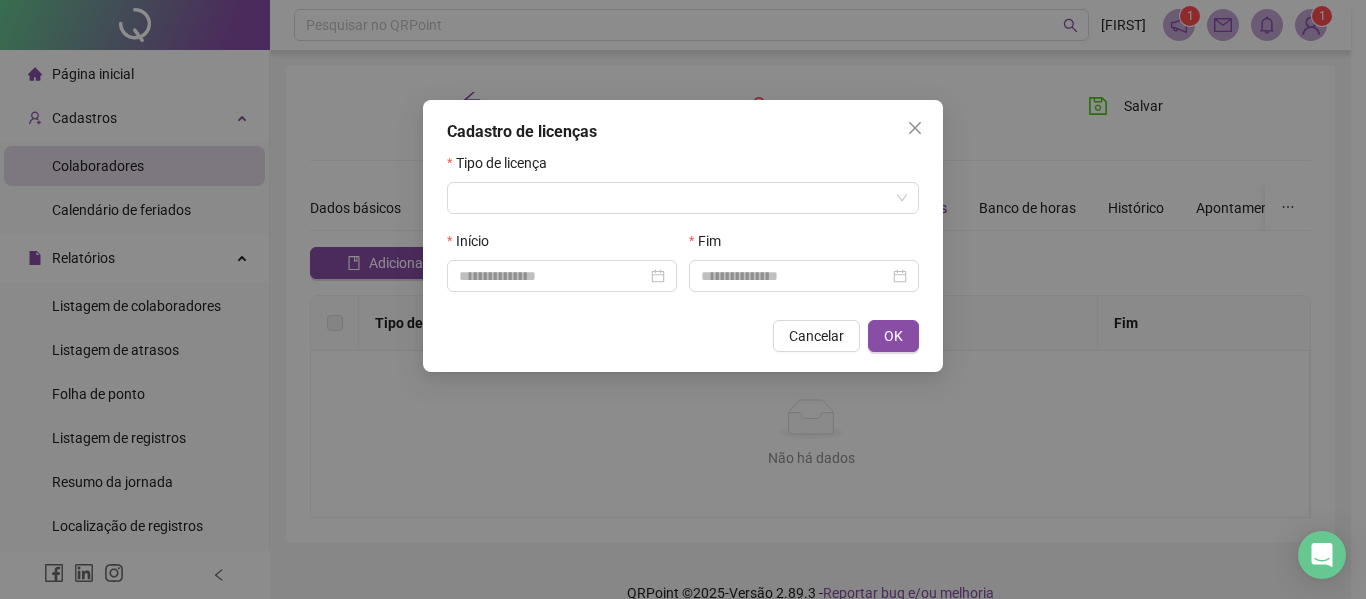 click on "Cadastro de licenças Tipo de licença Início Fim Cancelar OK" at bounding box center (683, 299) 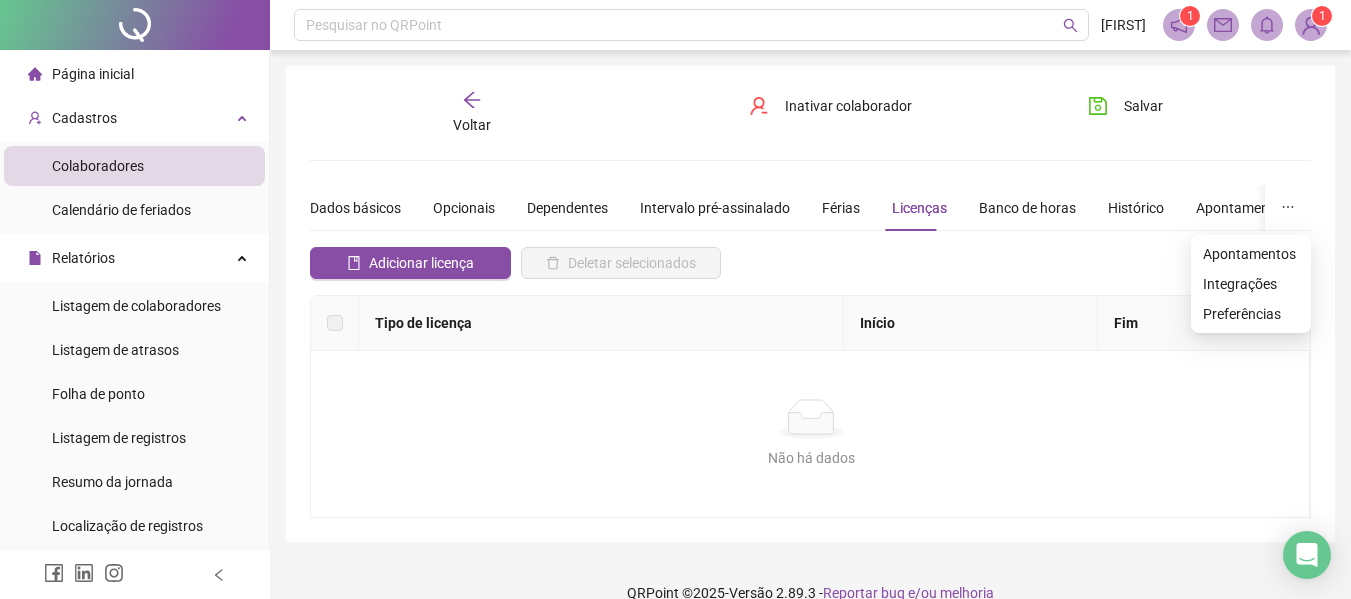 click 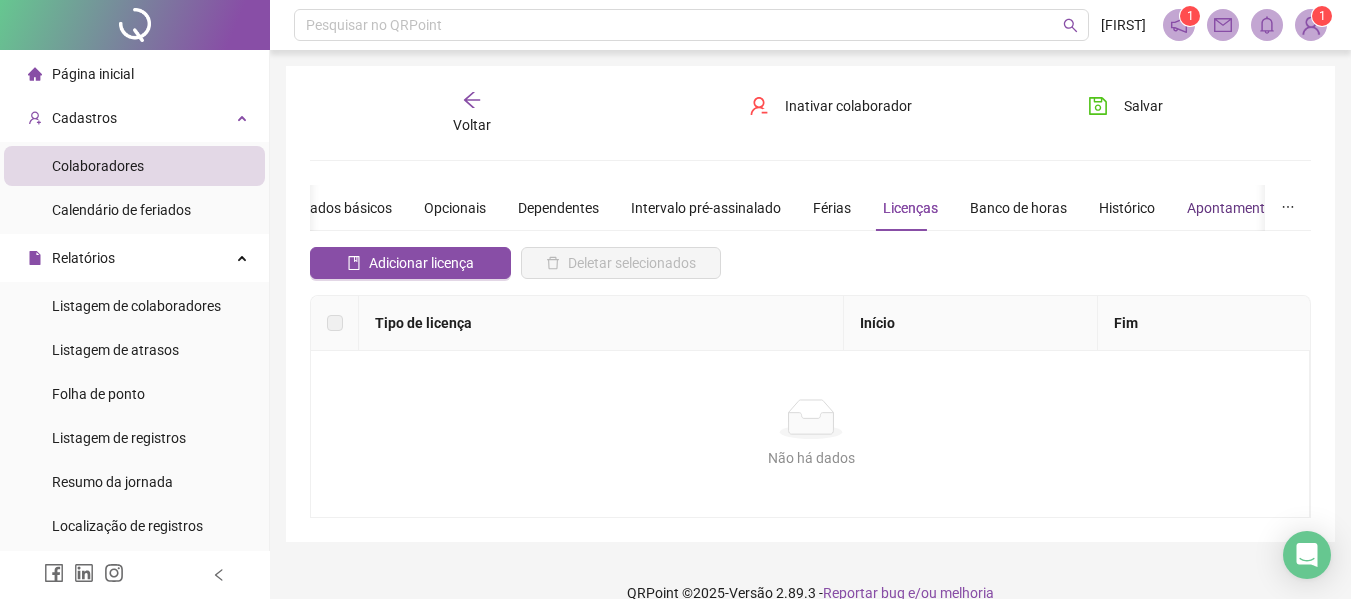click on "Apontamentos" at bounding box center (1233, 208) 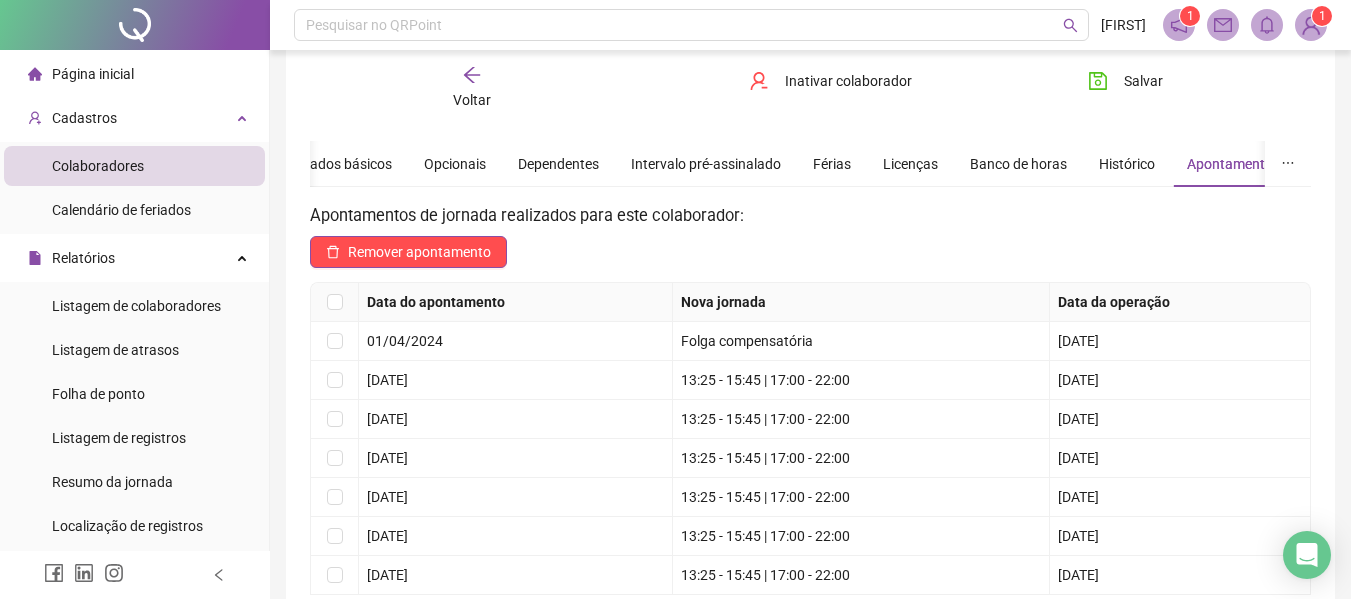 scroll, scrollTop: 0, scrollLeft: 0, axis: both 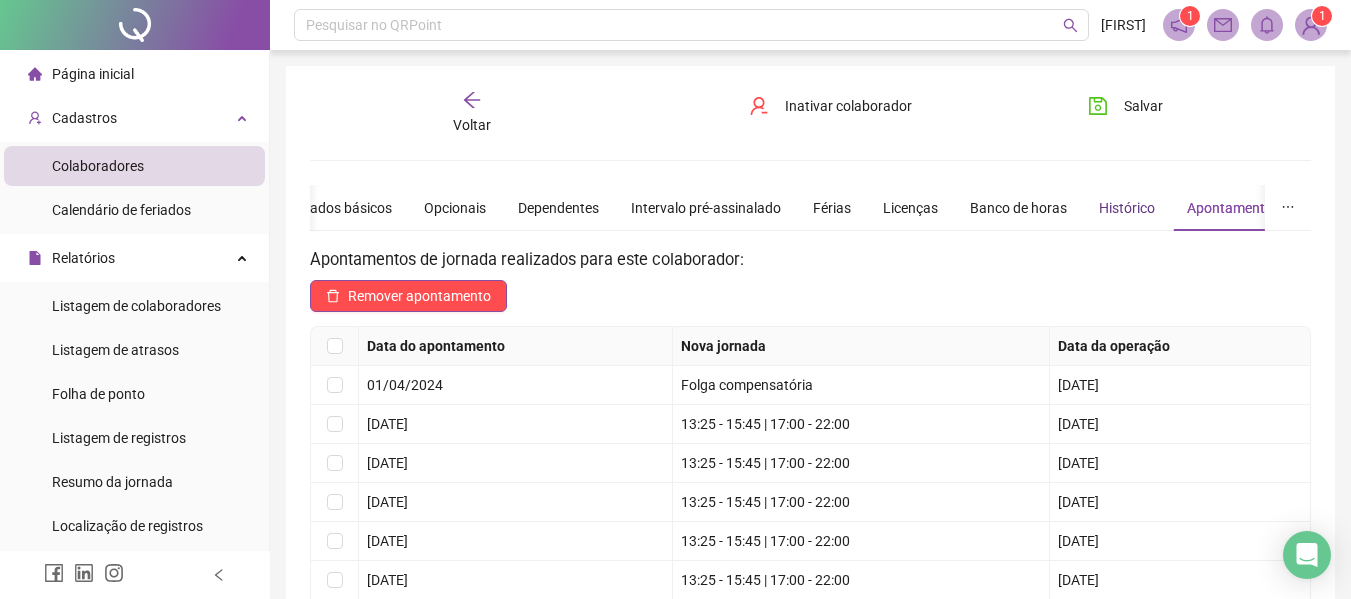 click on "Histórico" at bounding box center (1127, 208) 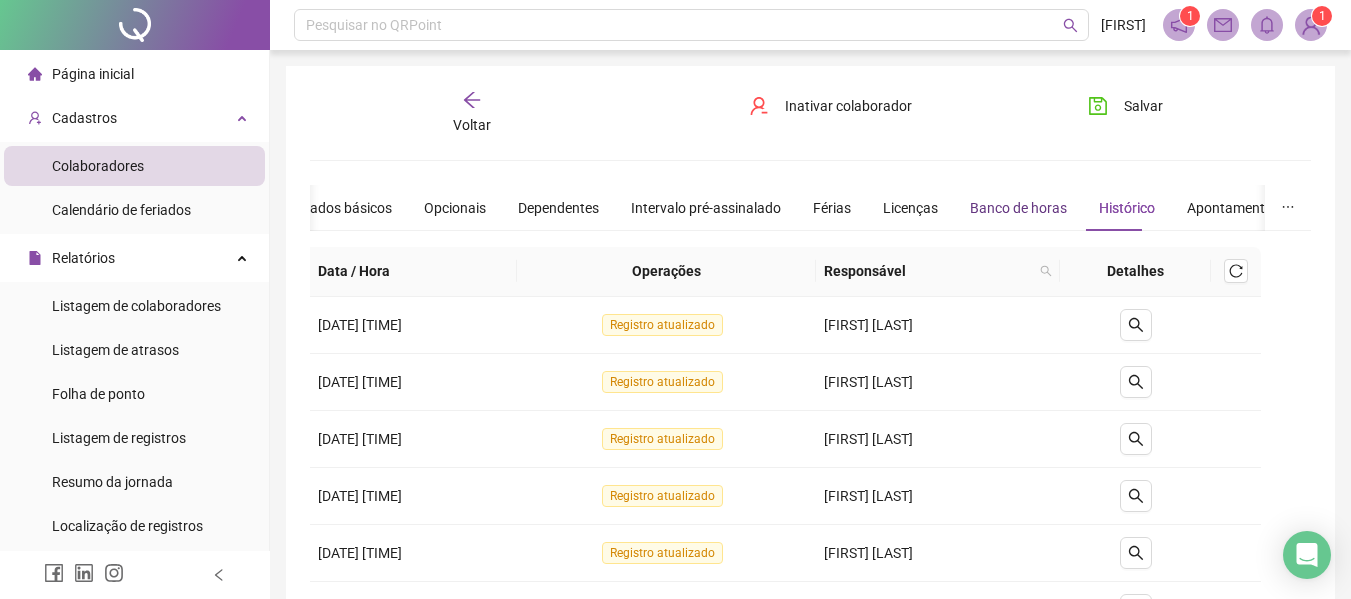 click on "Banco de horas" at bounding box center (1018, 208) 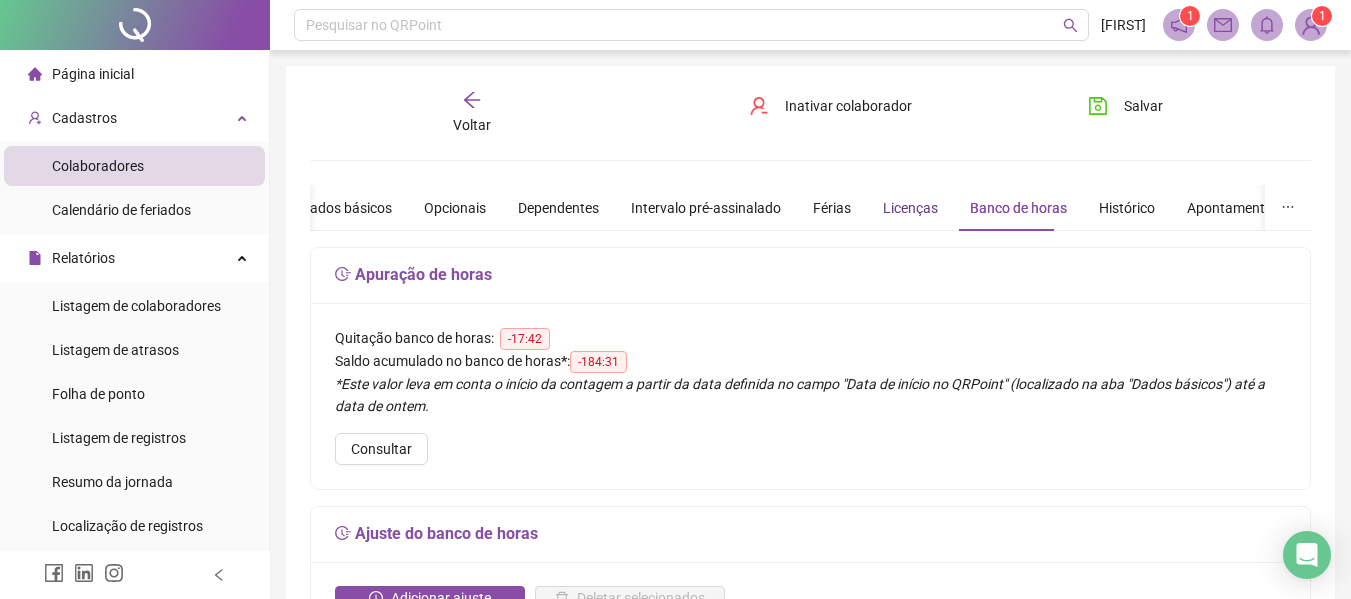 click on "Licenças" at bounding box center [910, 208] 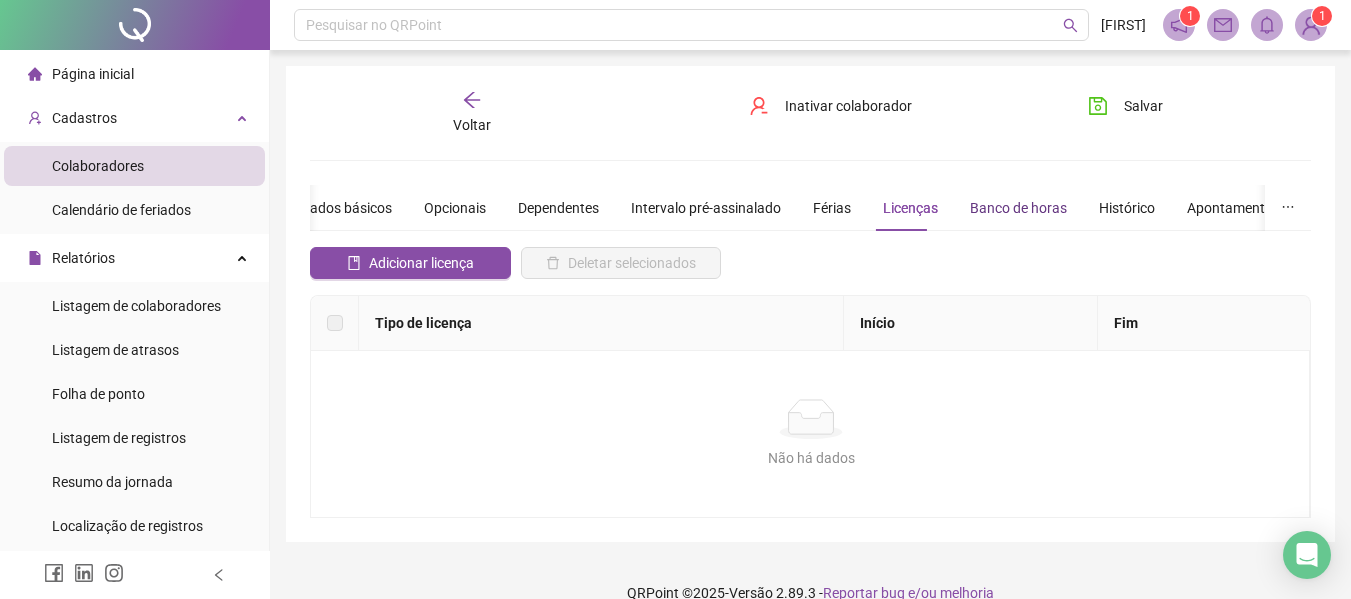 click on "Banco de horas" at bounding box center (1018, 208) 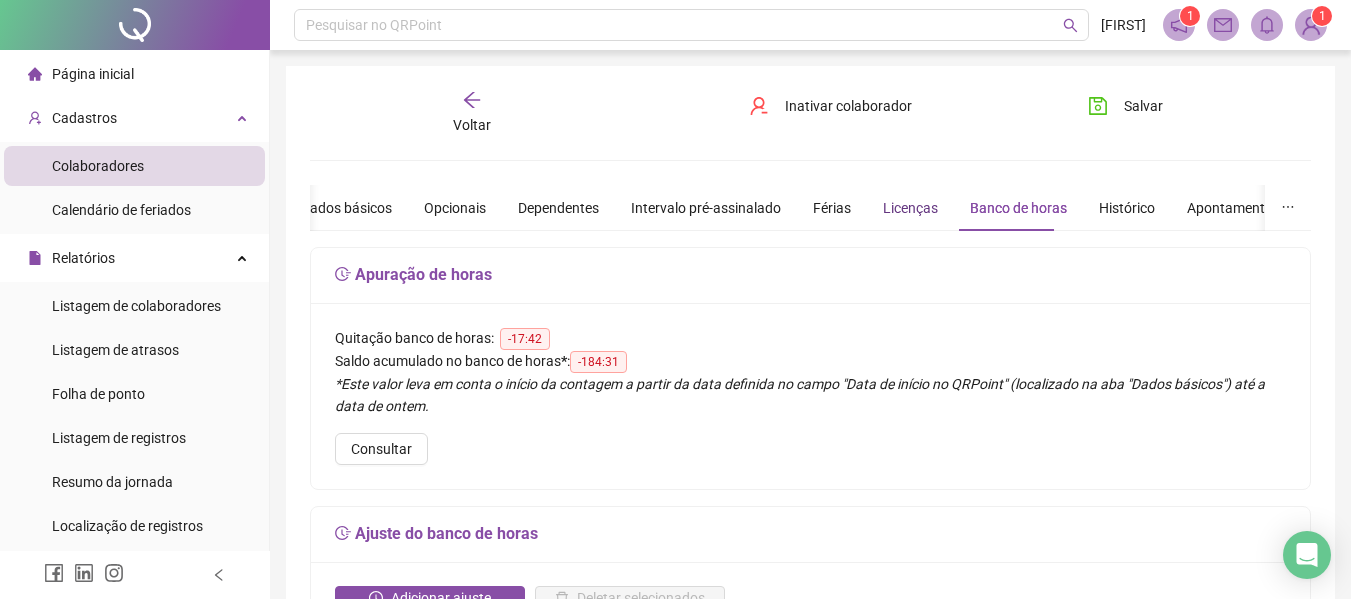 click on "Licenças" at bounding box center (910, 208) 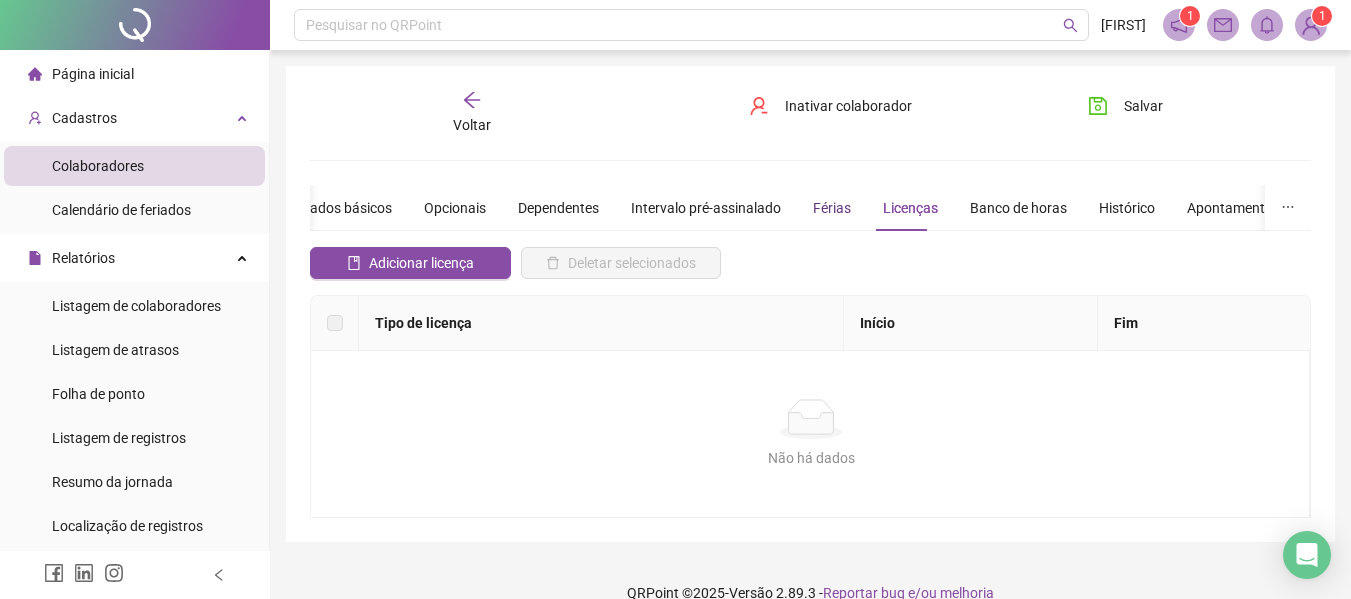 click on "Férias" at bounding box center (832, 208) 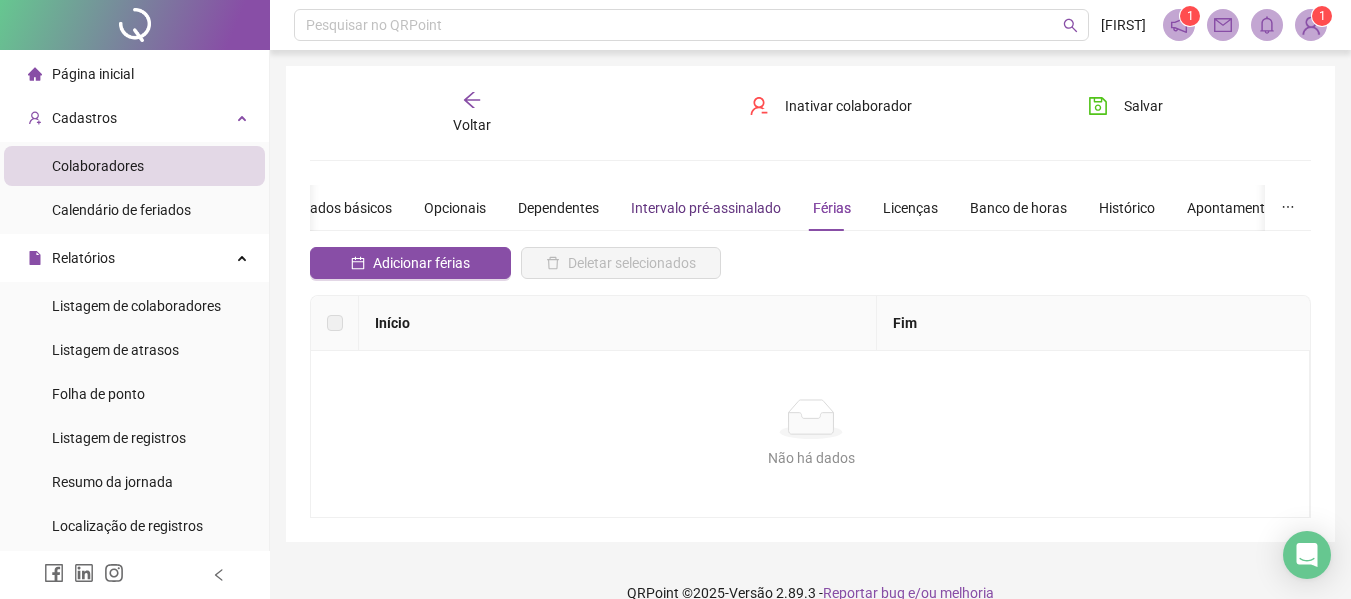 click on "Intervalo pré-assinalado" at bounding box center (706, 208) 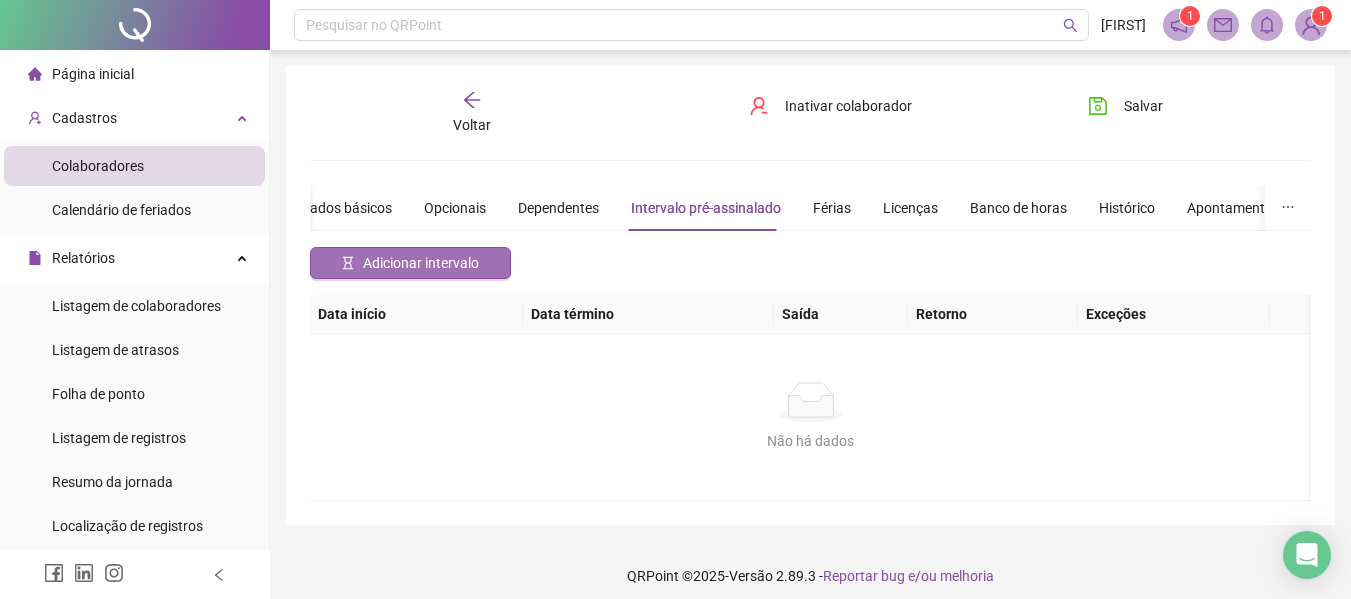 click on "Adicionar intervalo" at bounding box center (421, 263) 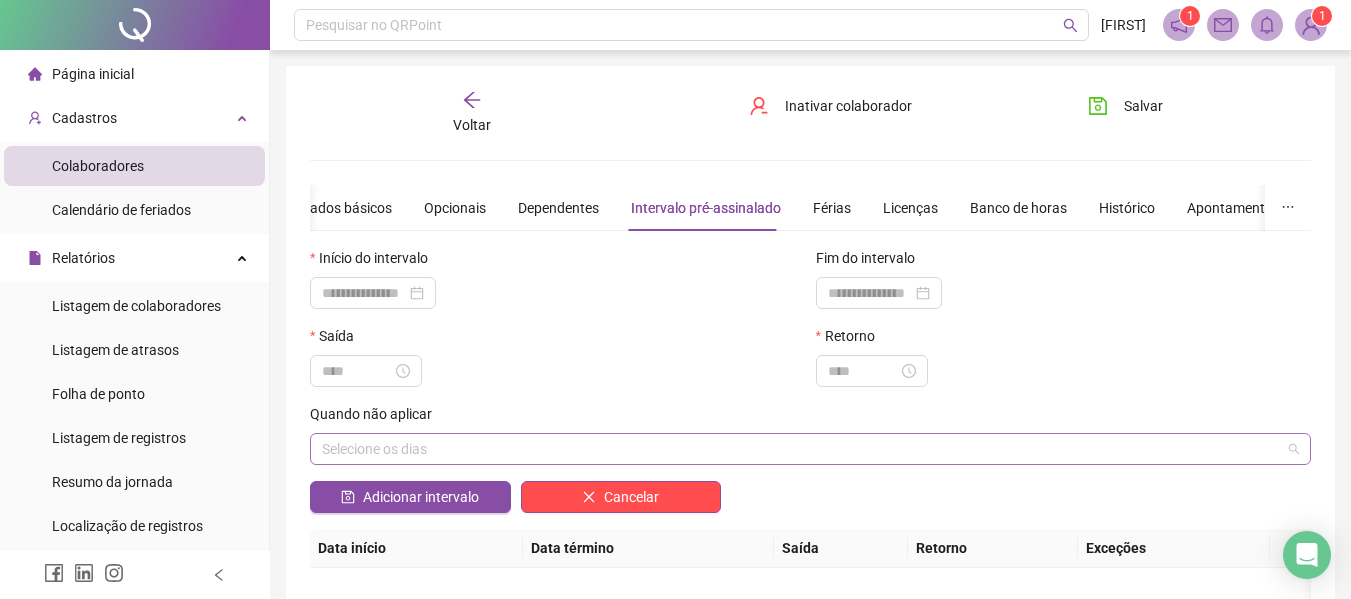click on "Selecione os dias" at bounding box center (810, 449) 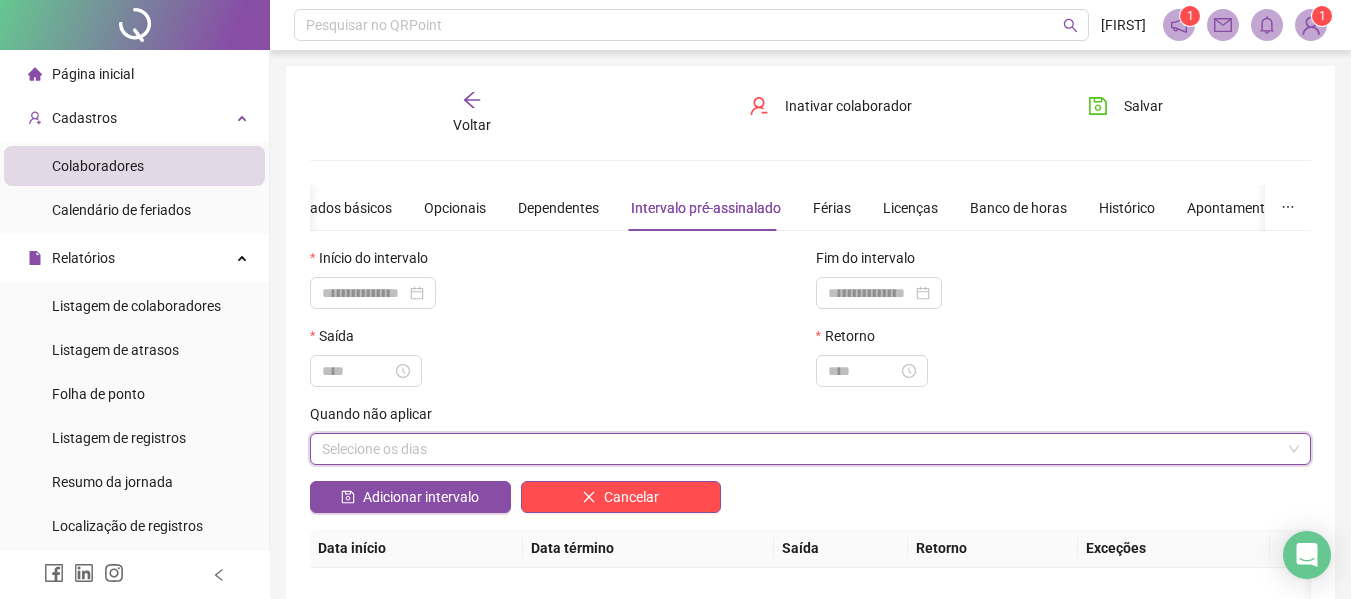 click on "Selecione os dias" at bounding box center (810, 449) 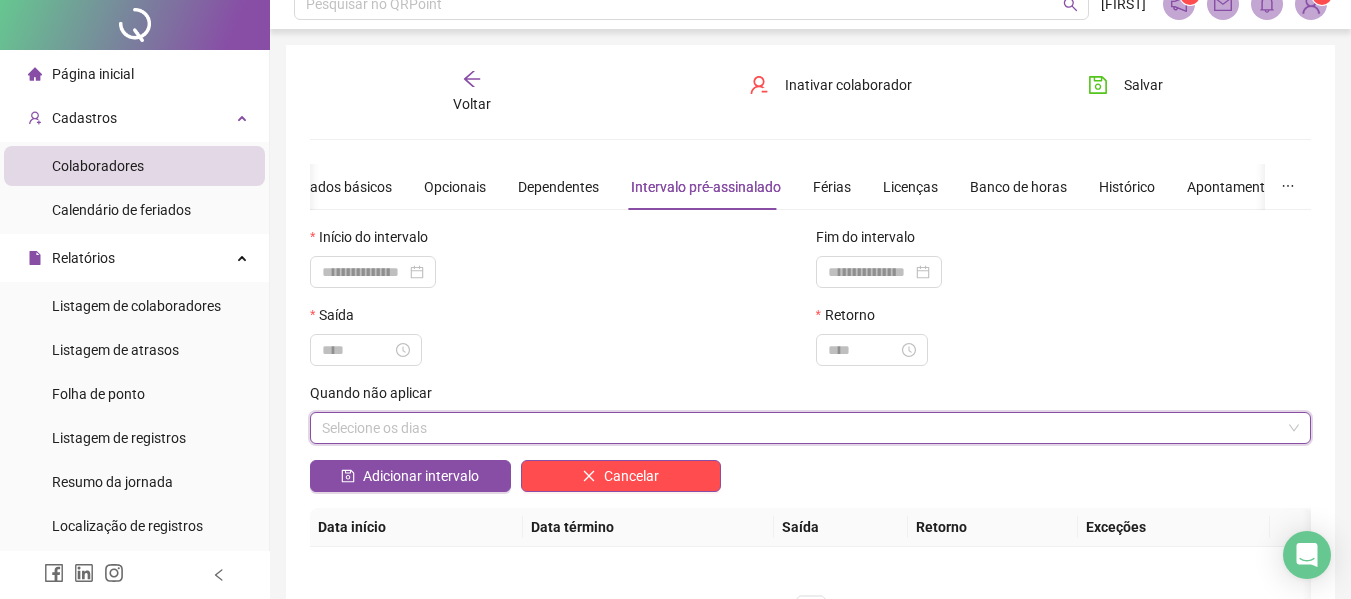 scroll, scrollTop: 0, scrollLeft: 0, axis: both 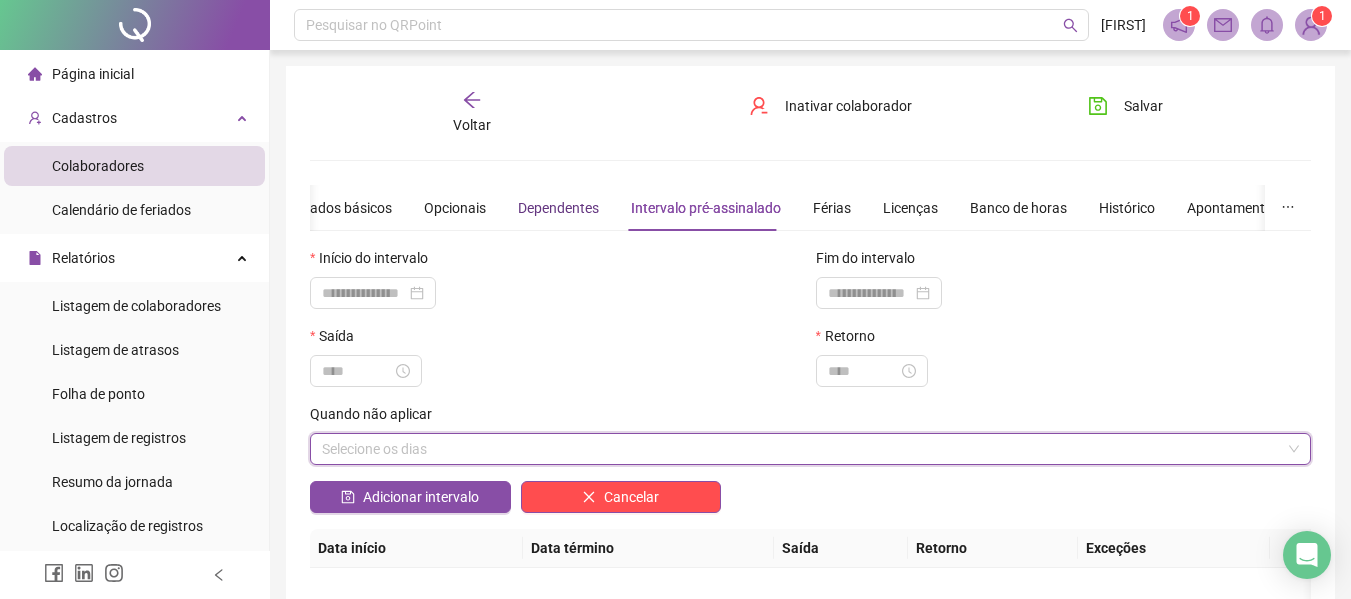 click on "Dependentes" at bounding box center (558, 208) 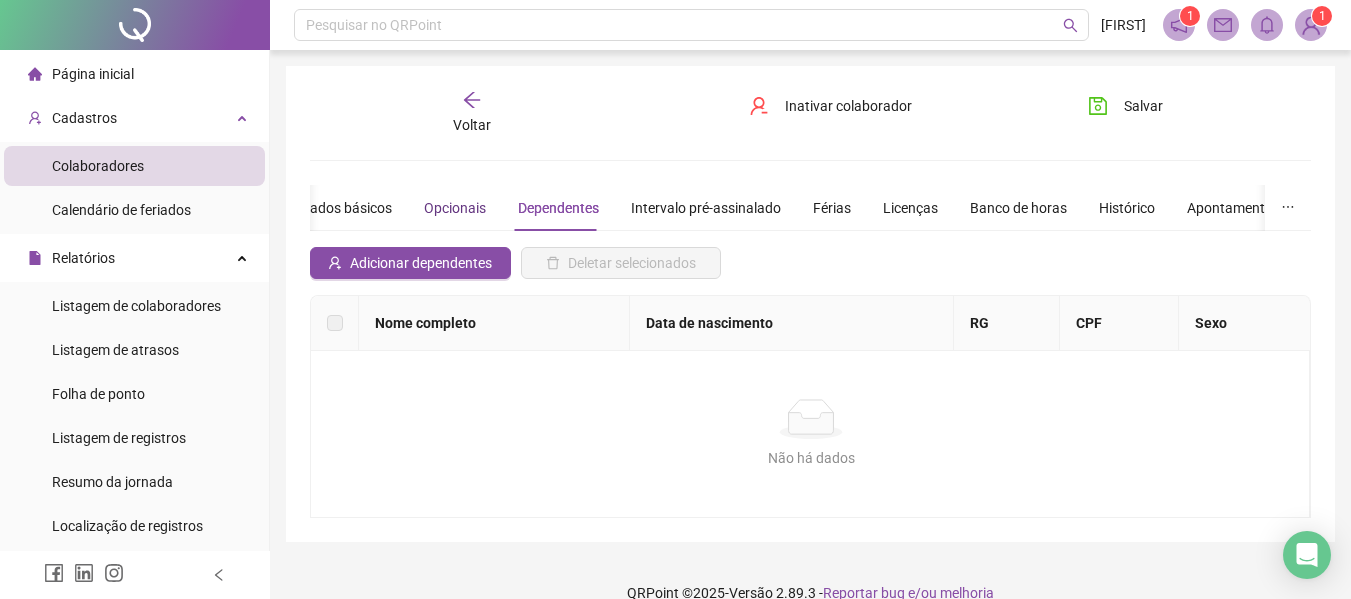 click on "Opcionais" at bounding box center (455, 208) 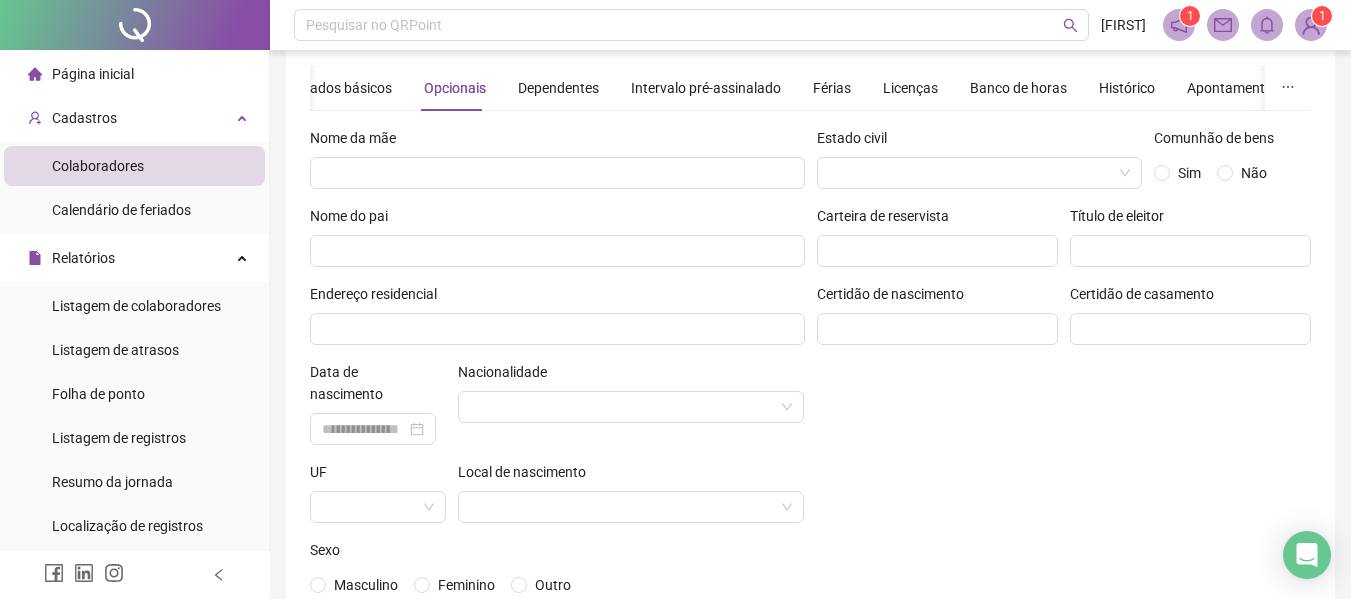 scroll, scrollTop: 0, scrollLeft: 0, axis: both 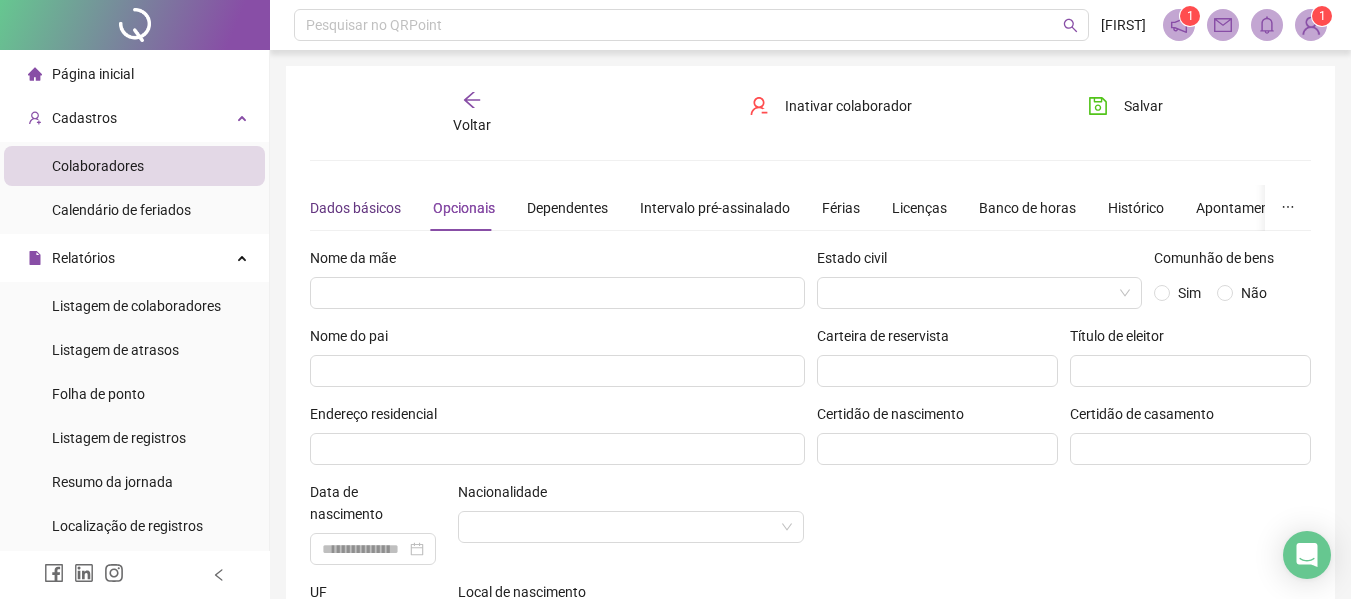 click on "Dados básicos" at bounding box center (355, 208) 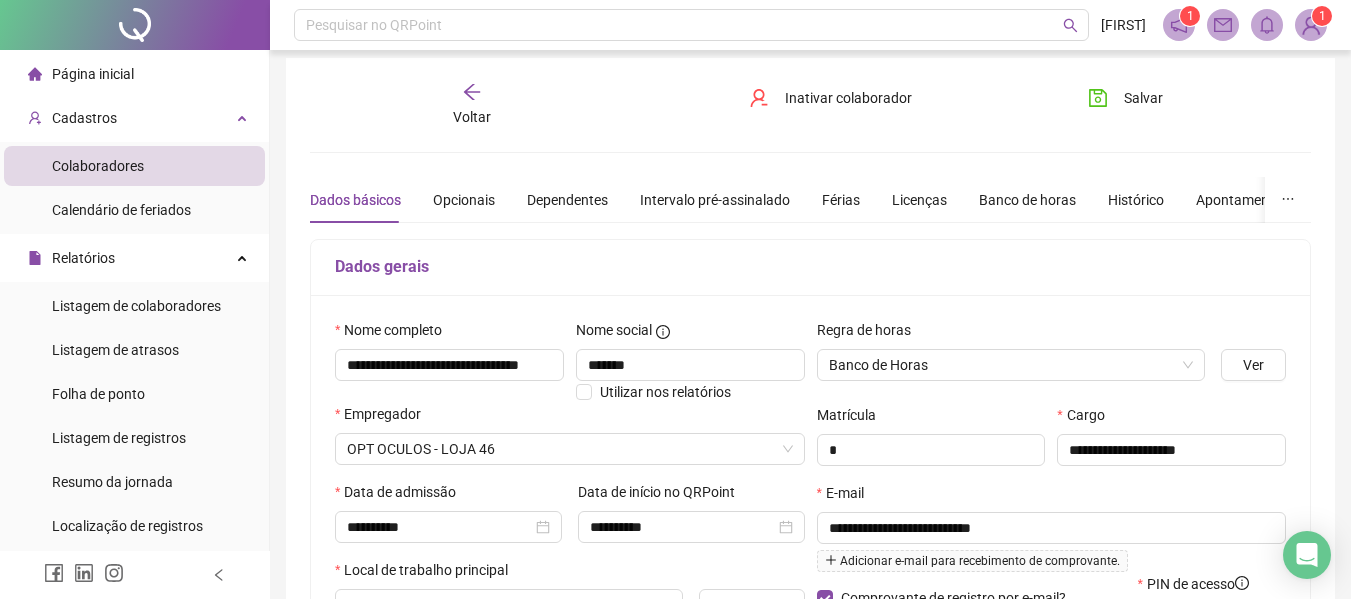 scroll, scrollTop: 0, scrollLeft: 0, axis: both 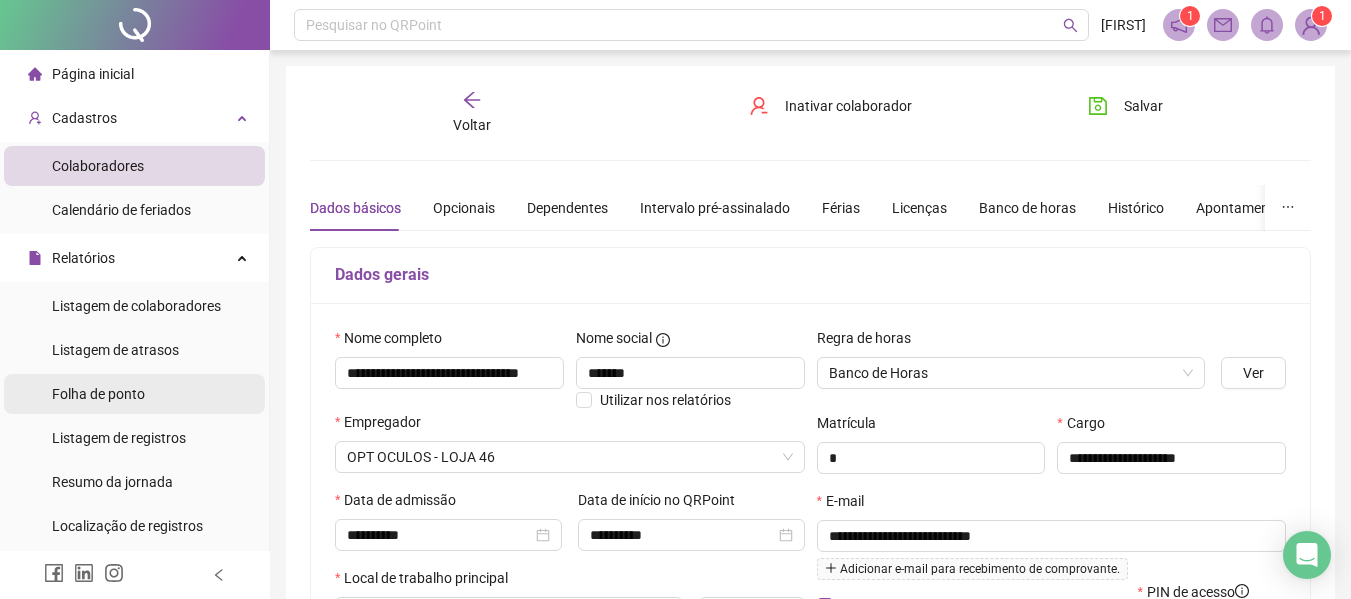 click on "Folha de ponto" at bounding box center [98, 394] 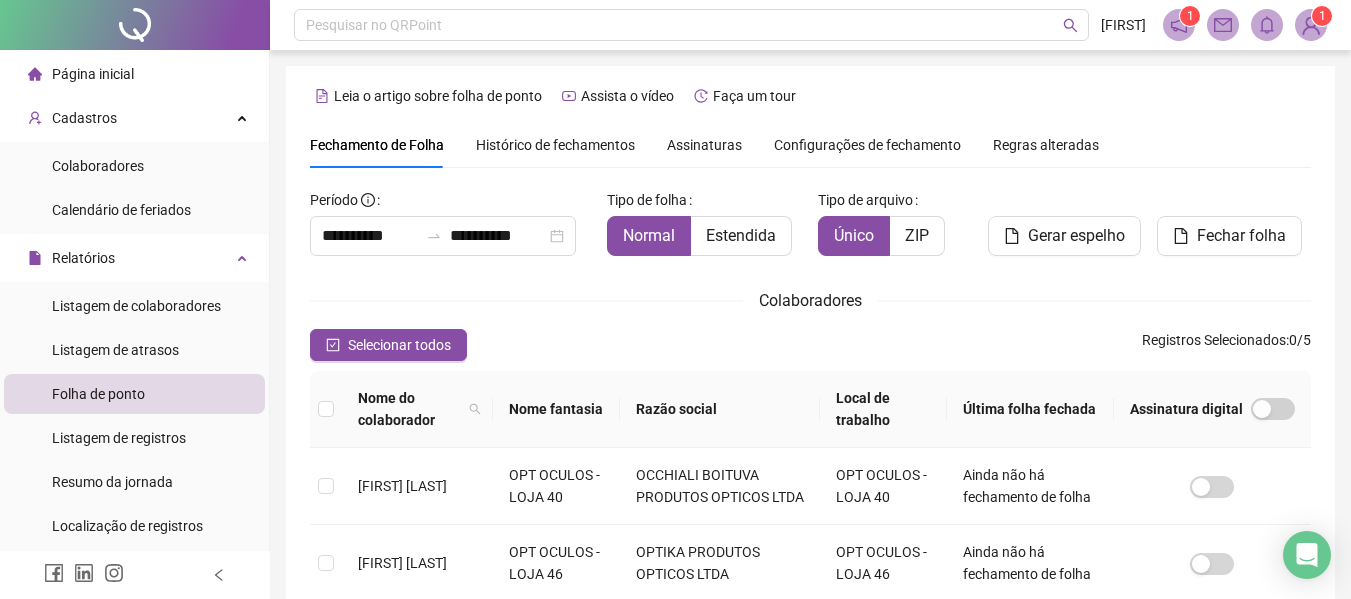 scroll, scrollTop: 110, scrollLeft: 0, axis: vertical 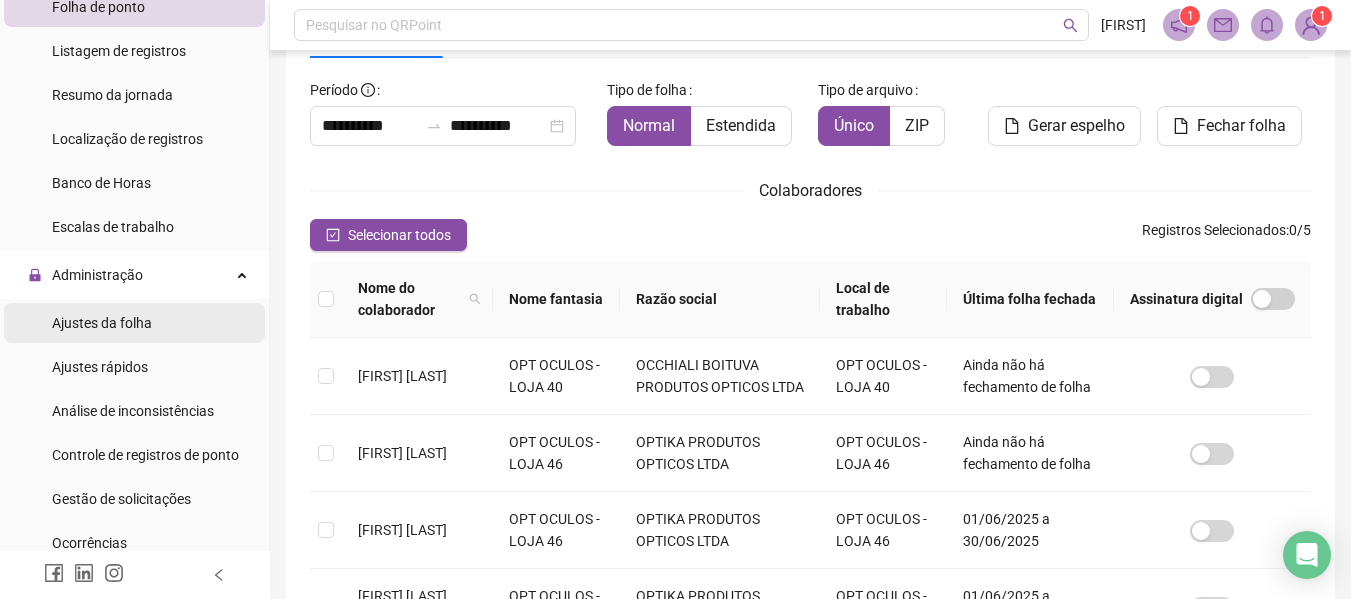 click on "Ajustes da folha" at bounding box center (102, 323) 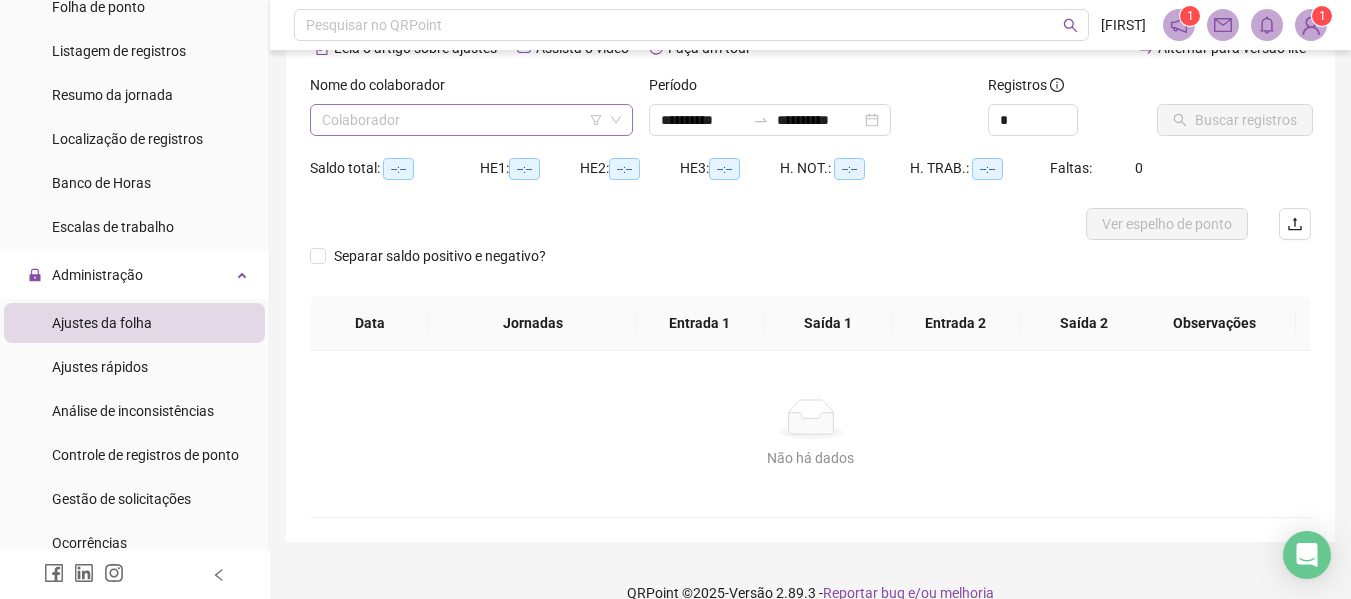 click at bounding box center (462, 120) 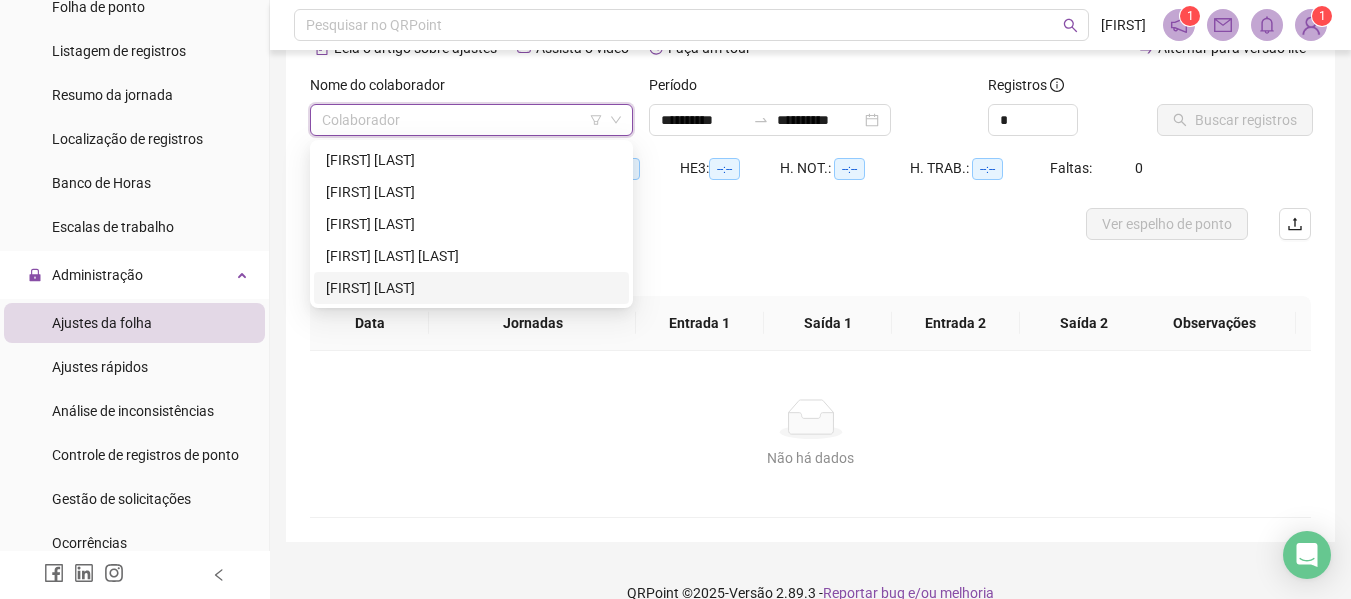 click on "[FIRST] [LAST]" at bounding box center (471, 288) 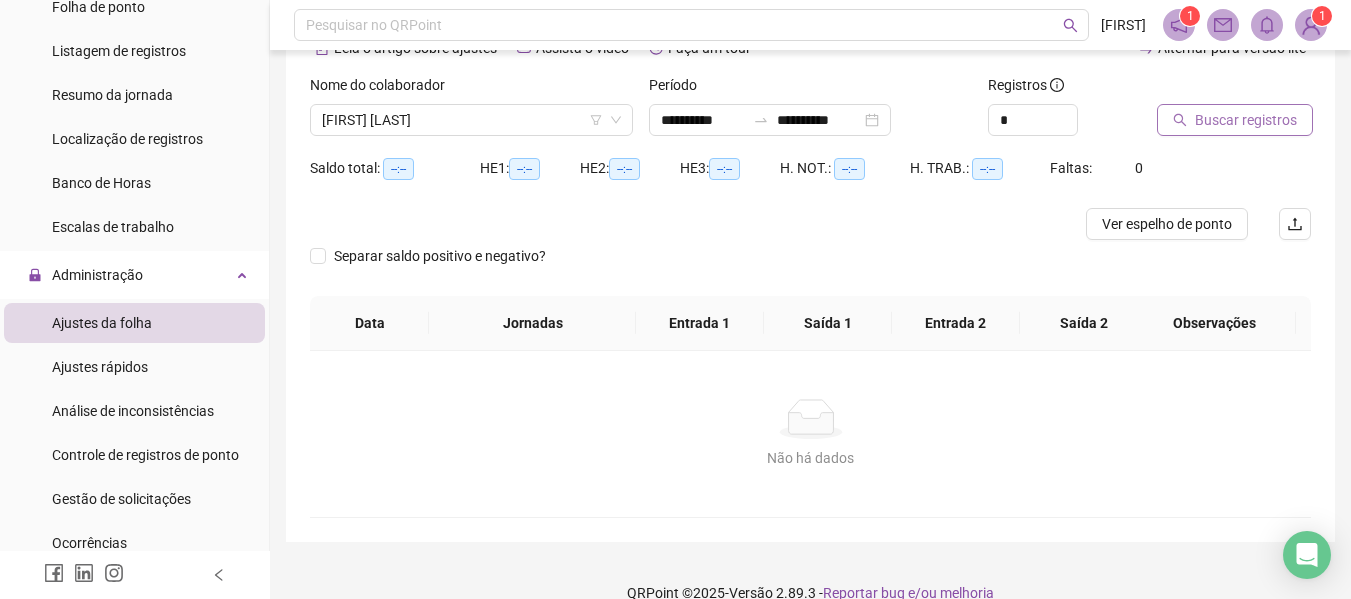 click on "Buscar registros" at bounding box center [1246, 120] 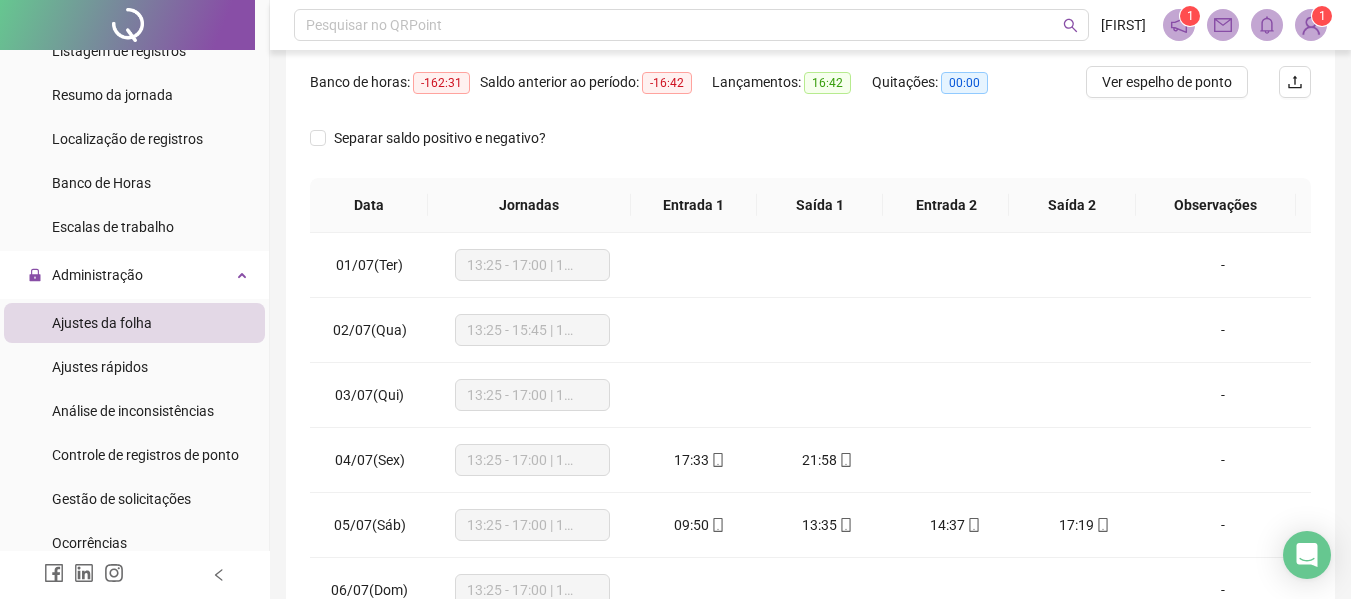 scroll, scrollTop: 423, scrollLeft: 0, axis: vertical 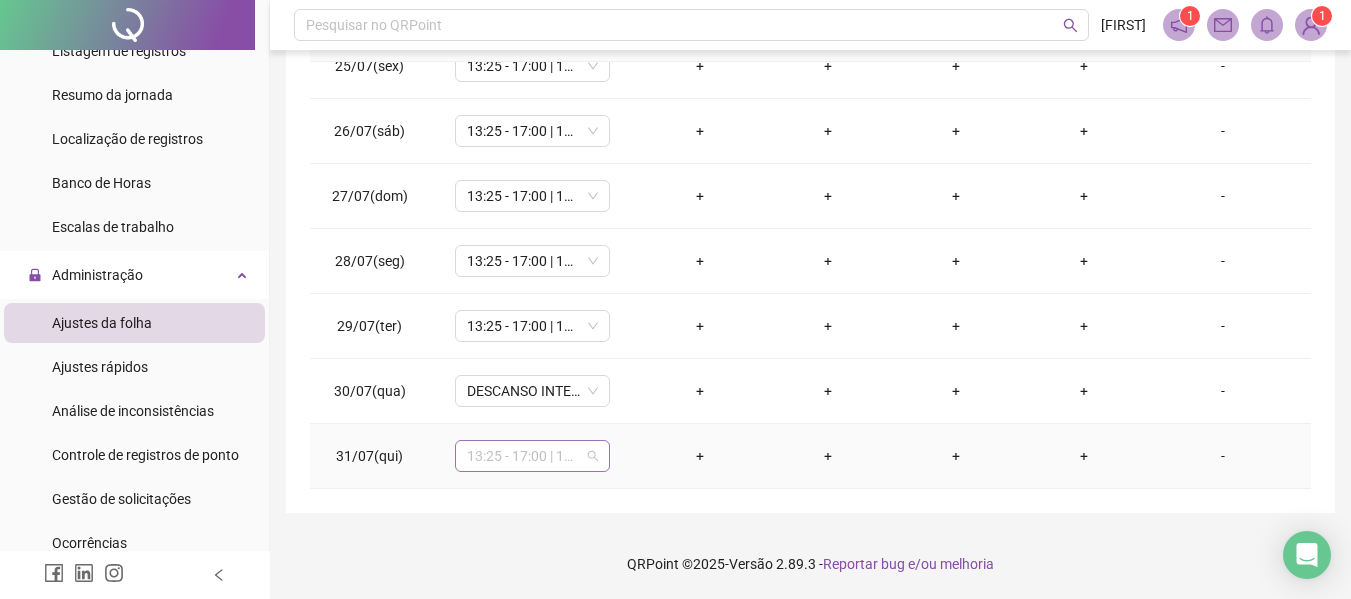 click on "13:25 - 17:00 | 18:15 - 22:00" at bounding box center [532, 456] 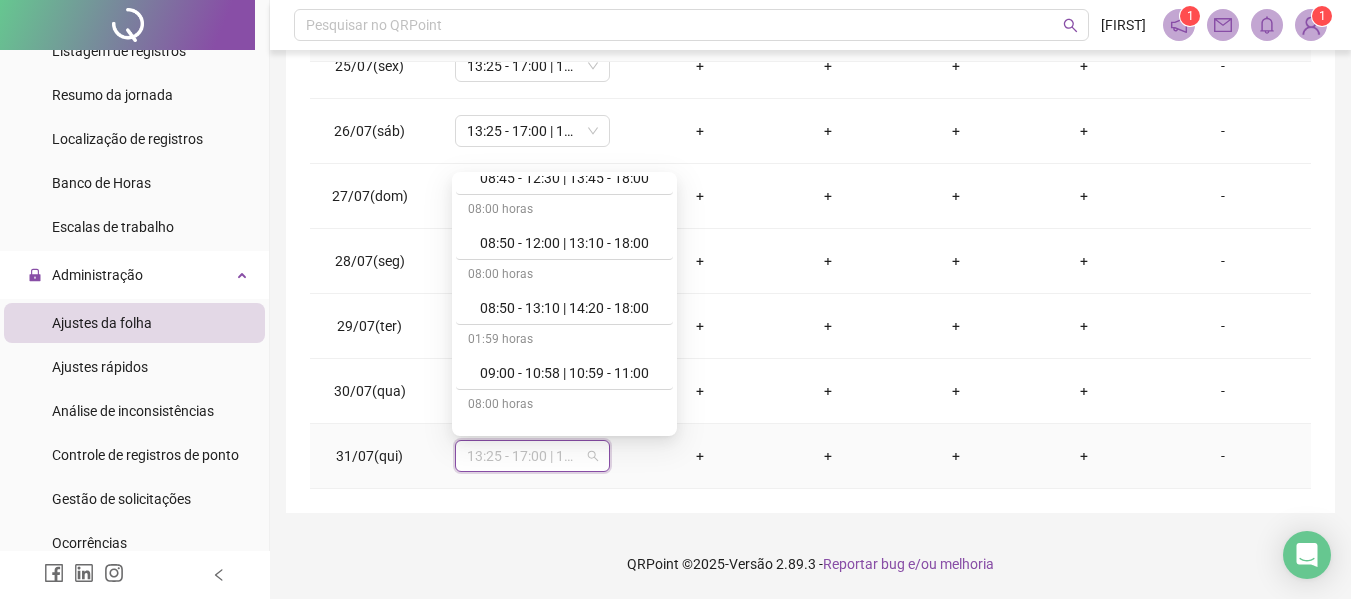 scroll, scrollTop: 431, scrollLeft: 0, axis: vertical 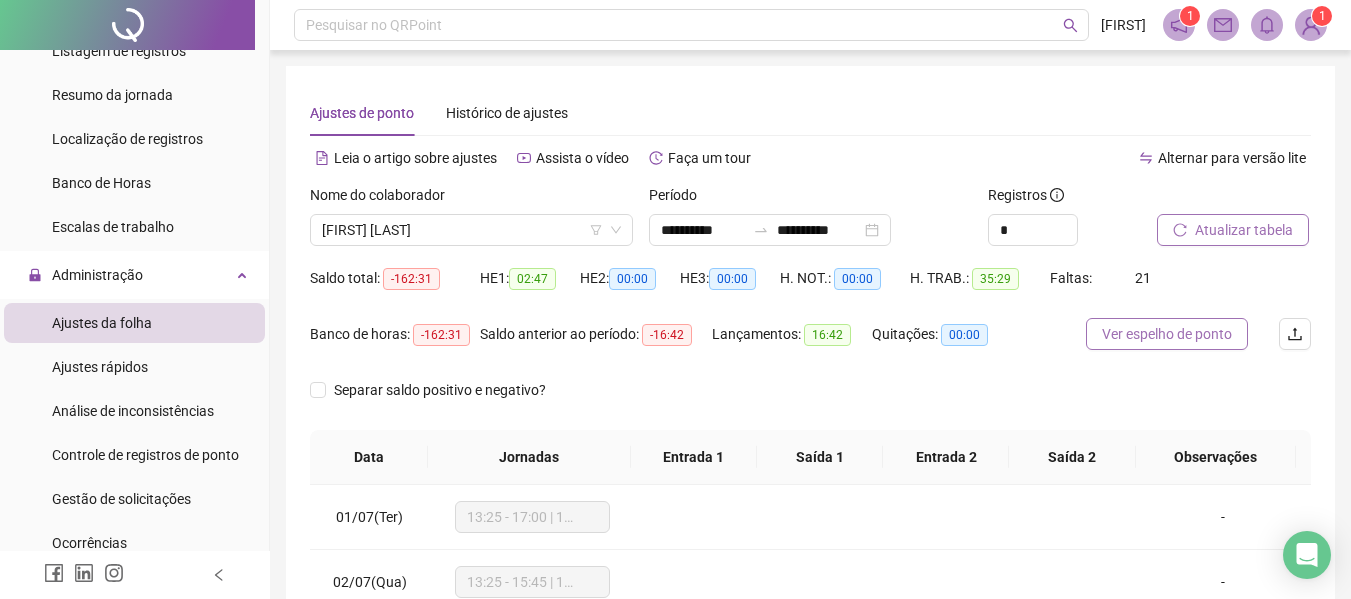 click on "Ver espelho de ponto" at bounding box center (1167, 334) 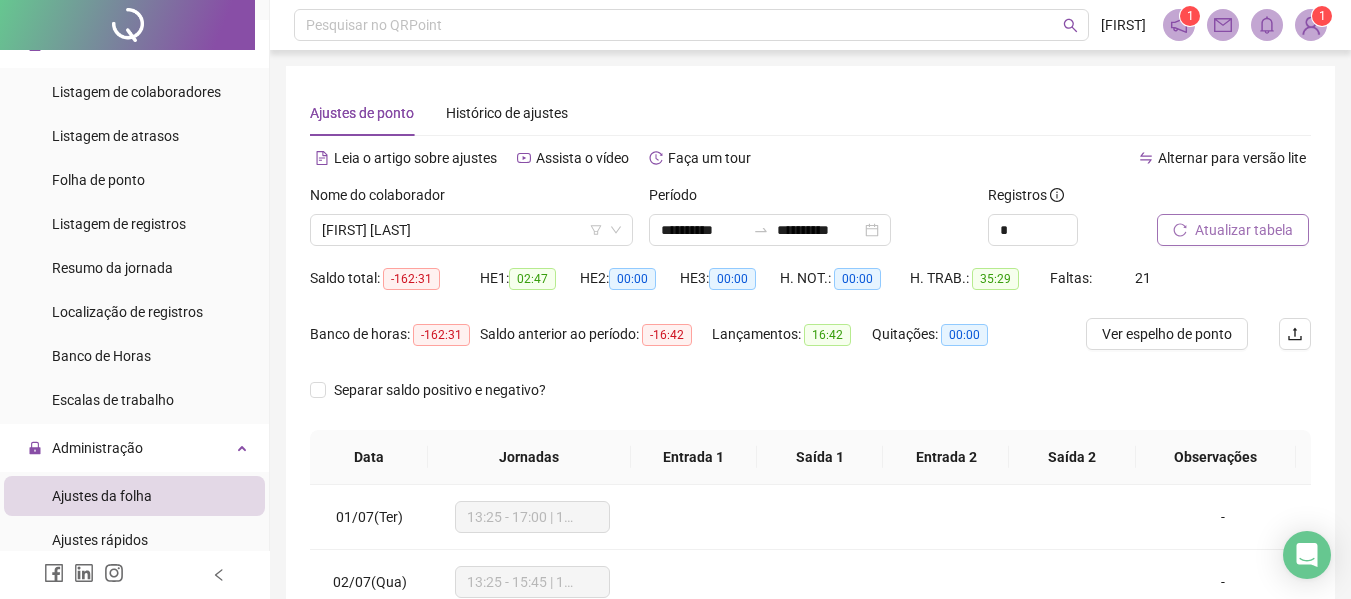 scroll, scrollTop: 0, scrollLeft: 0, axis: both 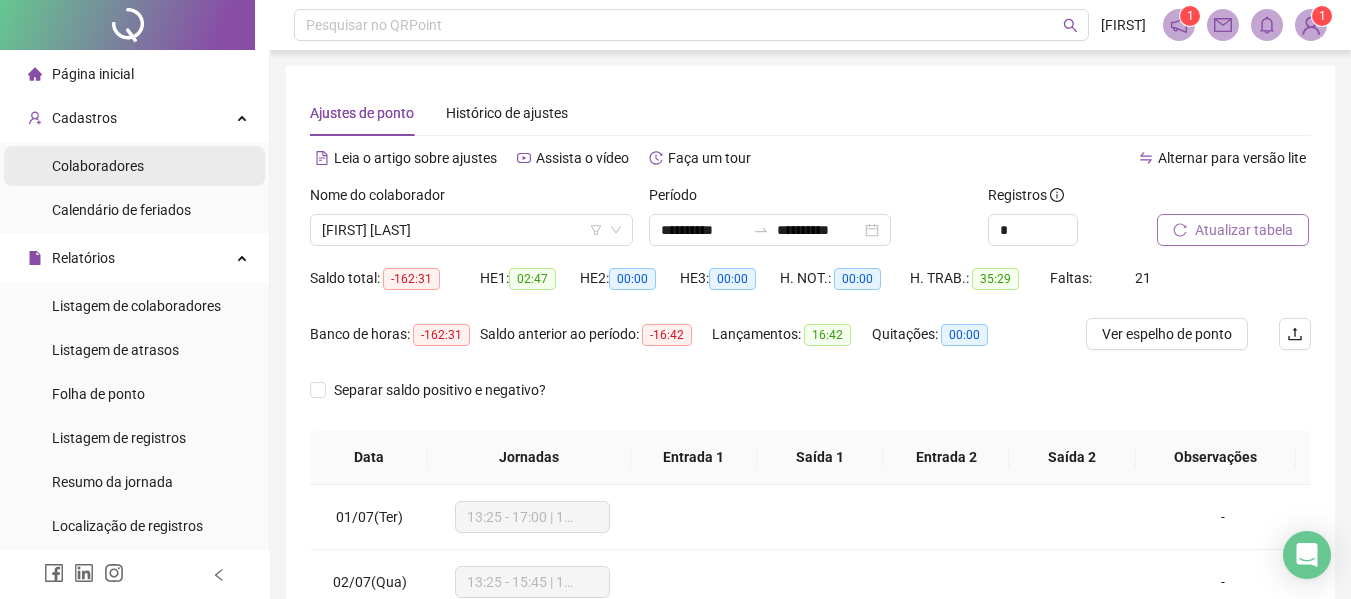click on "Colaboradores" at bounding box center (98, 166) 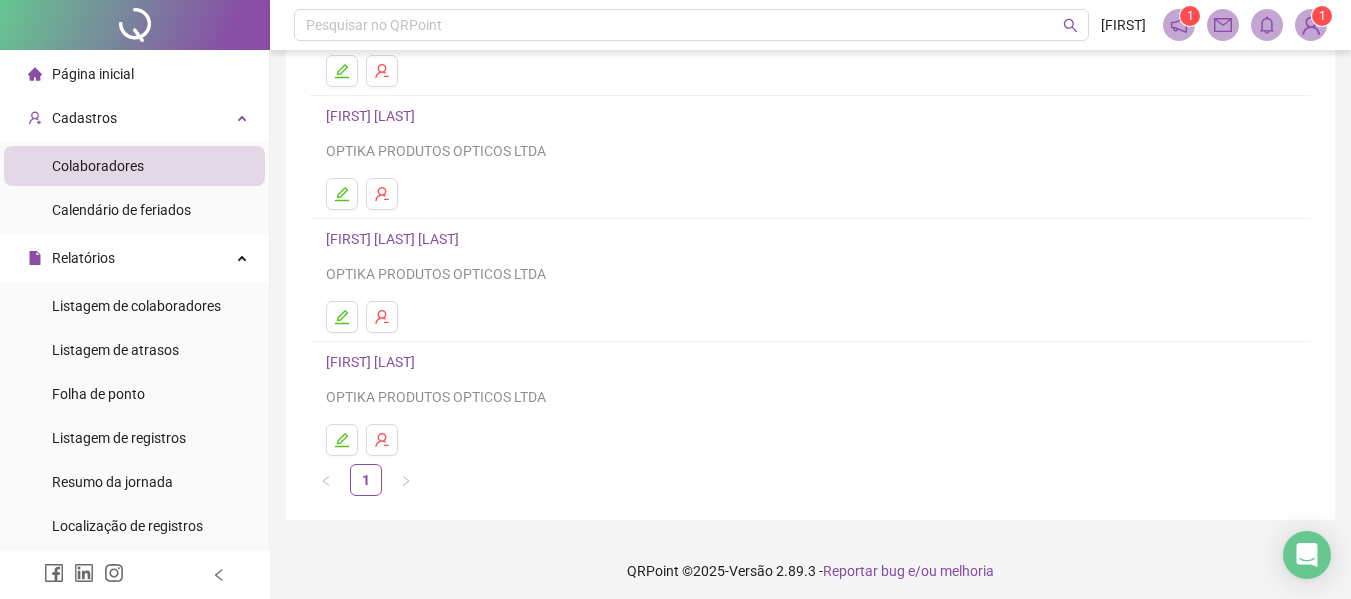 scroll, scrollTop: 368, scrollLeft: 0, axis: vertical 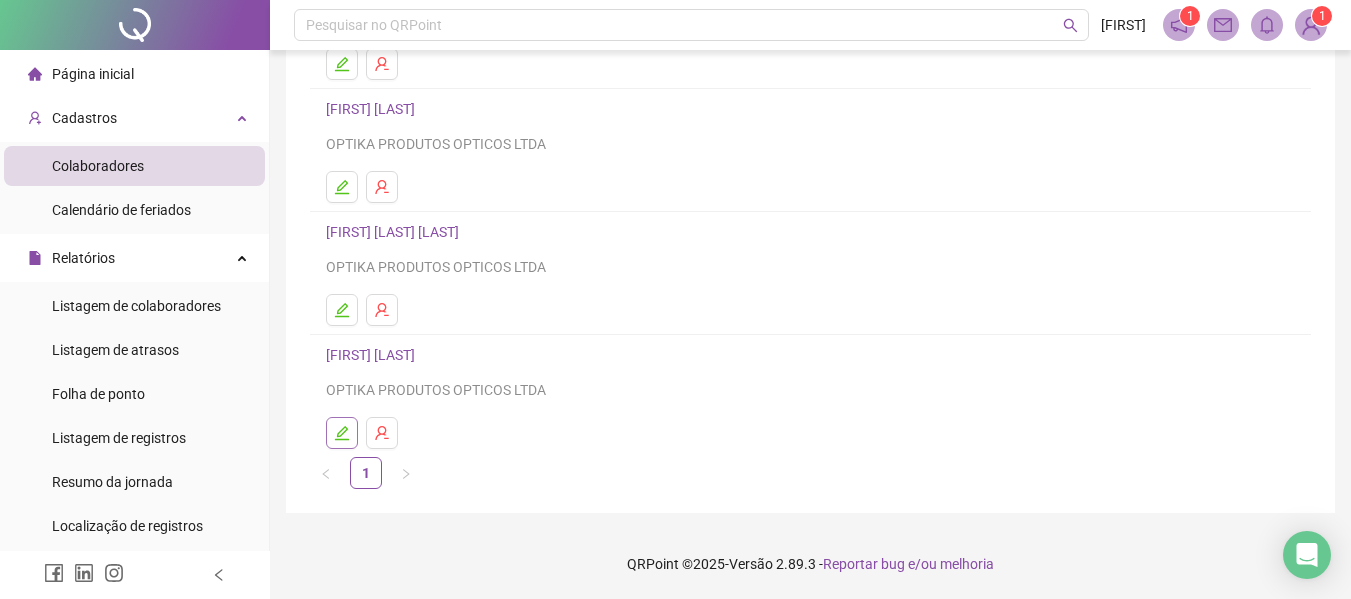 click 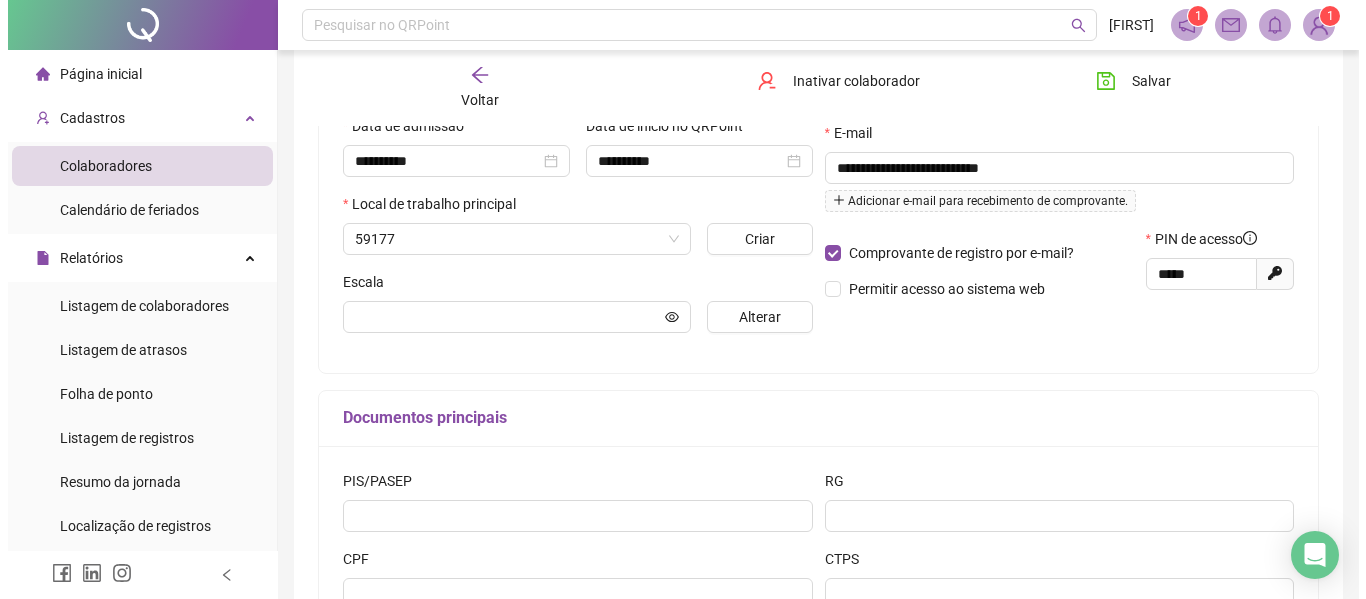 scroll, scrollTop: 378, scrollLeft: 0, axis: vertical 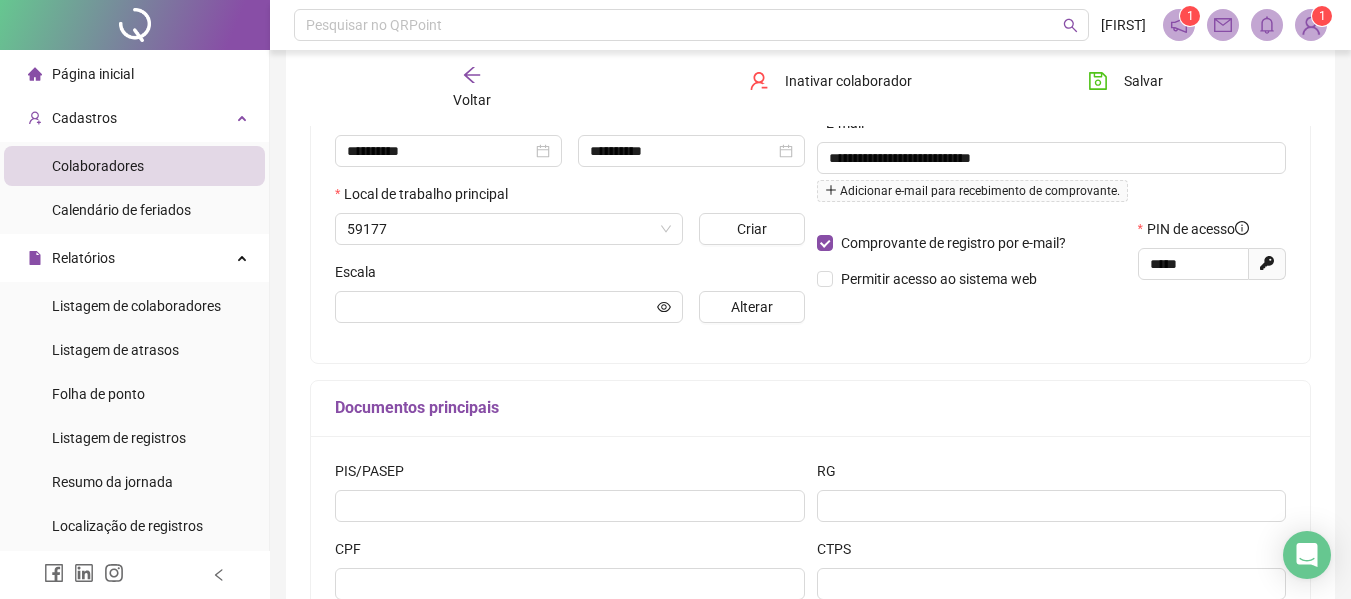 type on "**********" 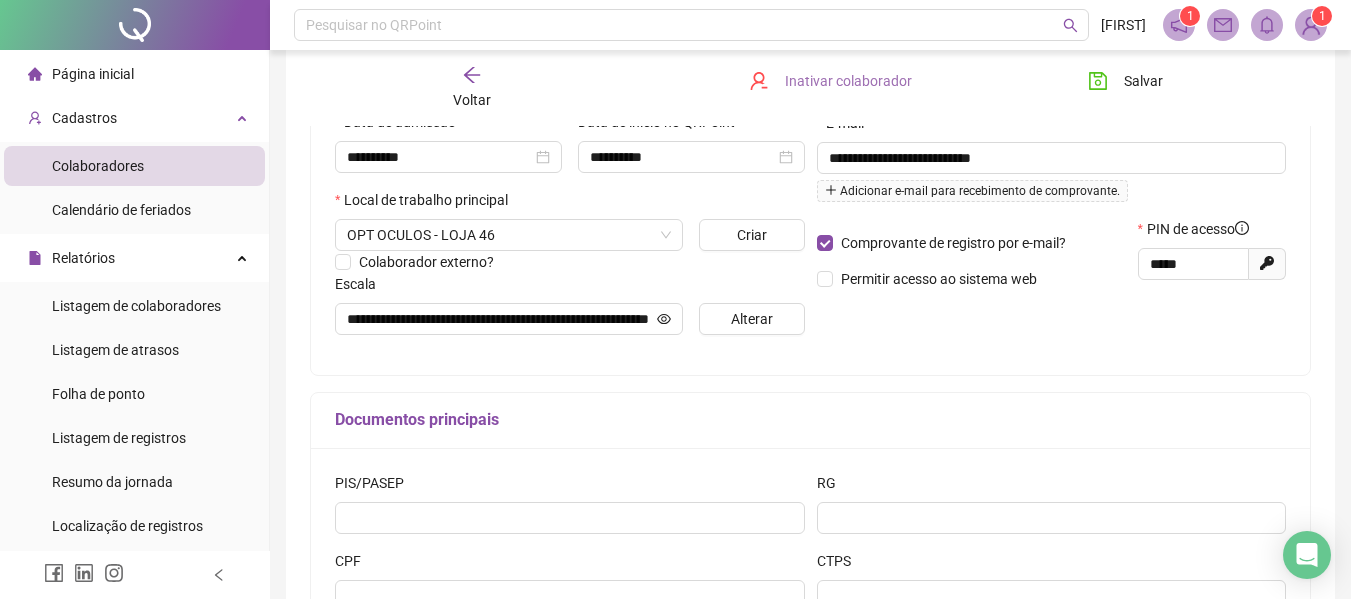 click on "Inativar colaborador" at bounding box center (848, 81) 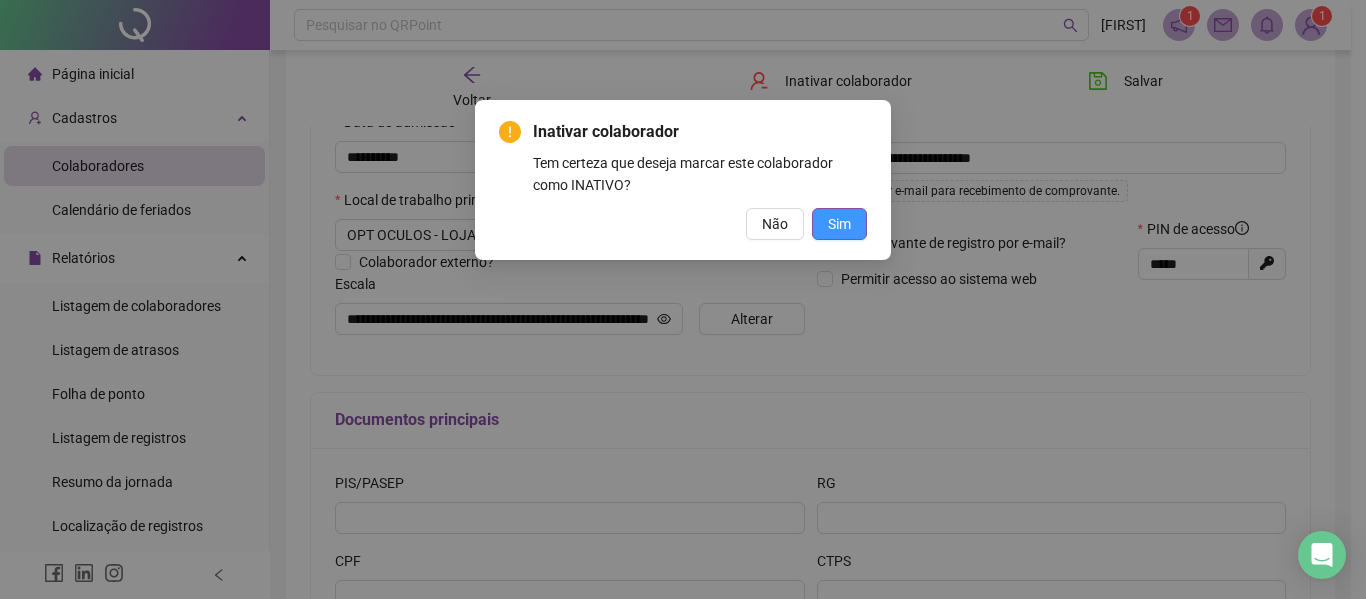 click on "Sim" at bounding box center (839, 224) 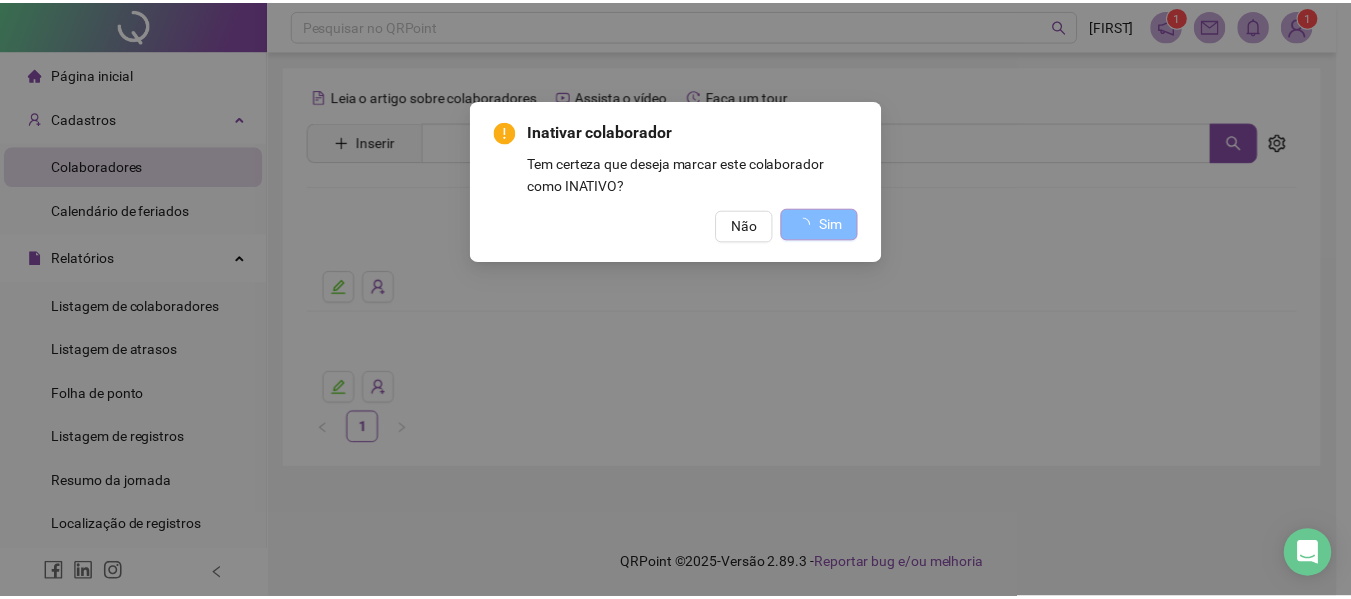 scroll, scrollTop: 0, scrollLeft: 0, axis: both 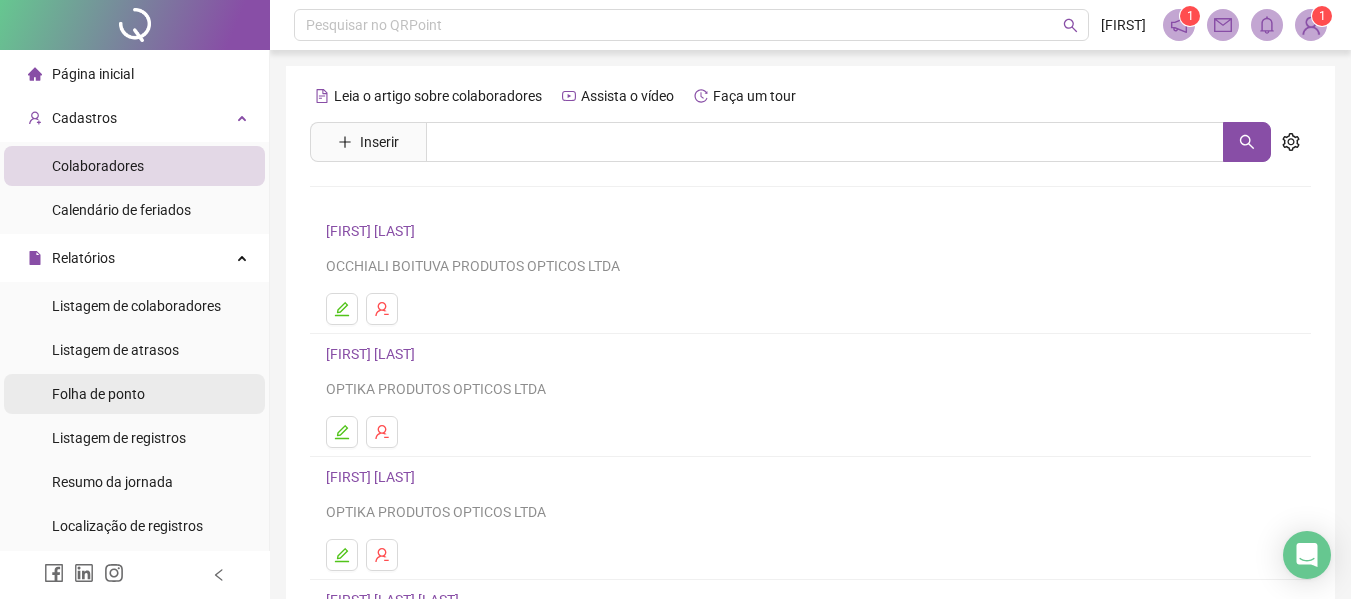 click on "Folha de ponto" at bounding box center [98, 394] 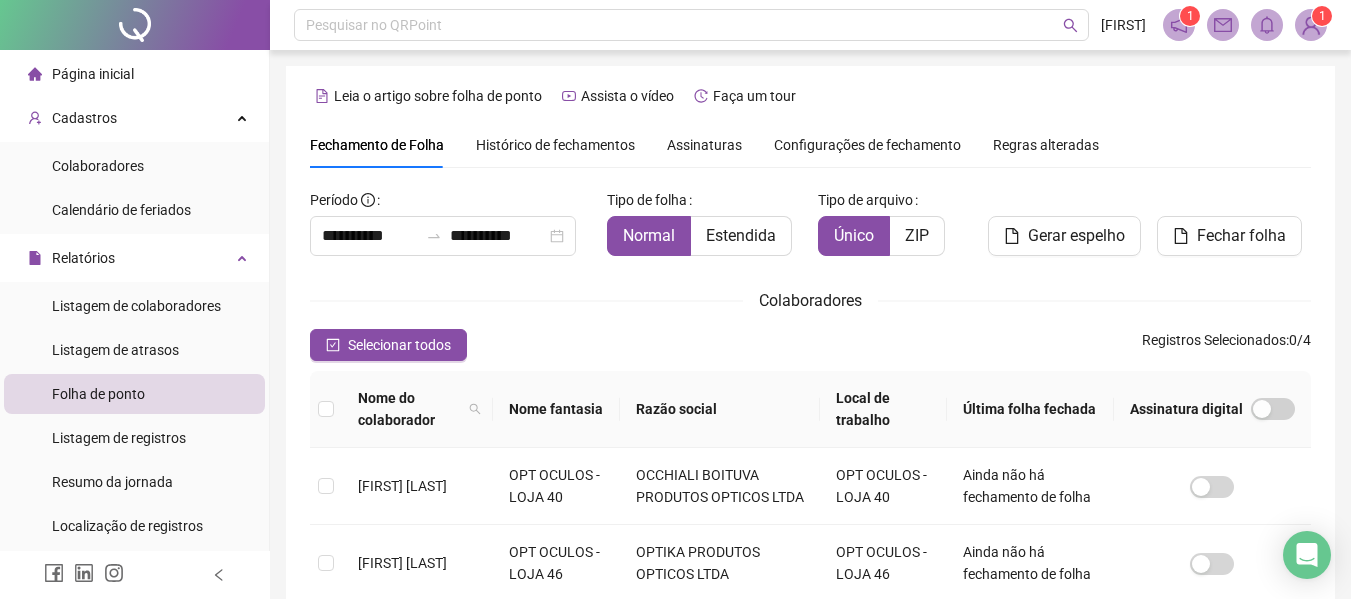scroll, scrollTop: 110, scrollLeft: 0, axis: vertical 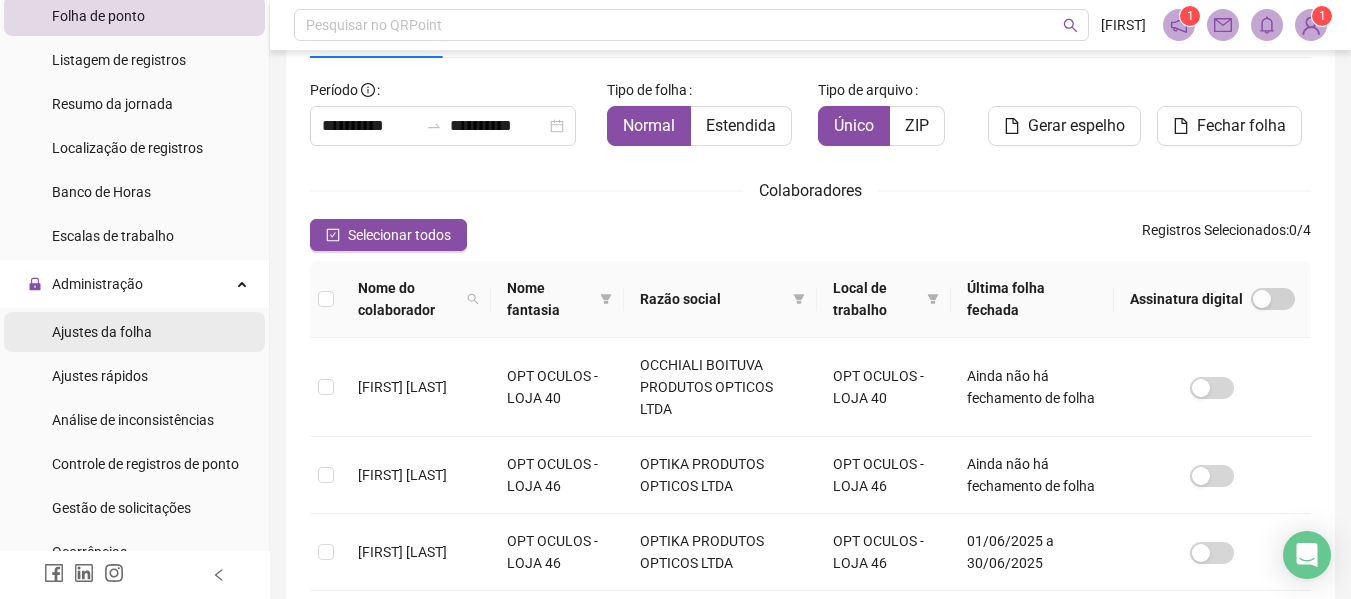 click on "Ajustes da folha" at bounding box center [102, 332] 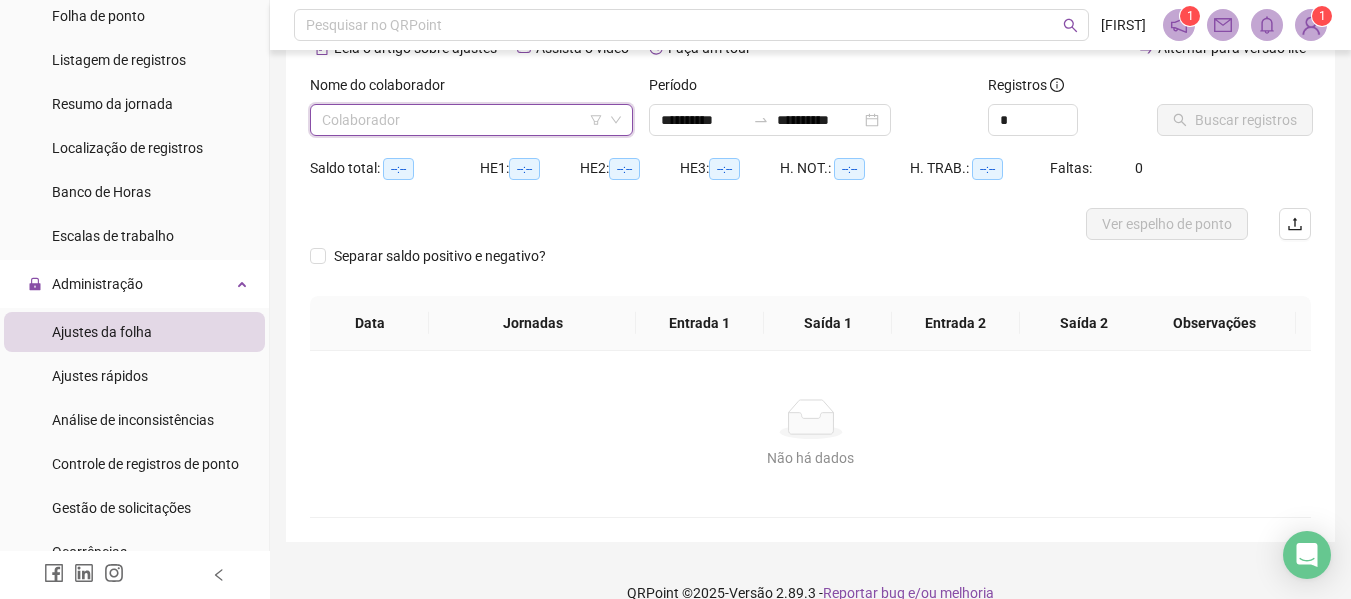 click at bounding box center (462, 120) 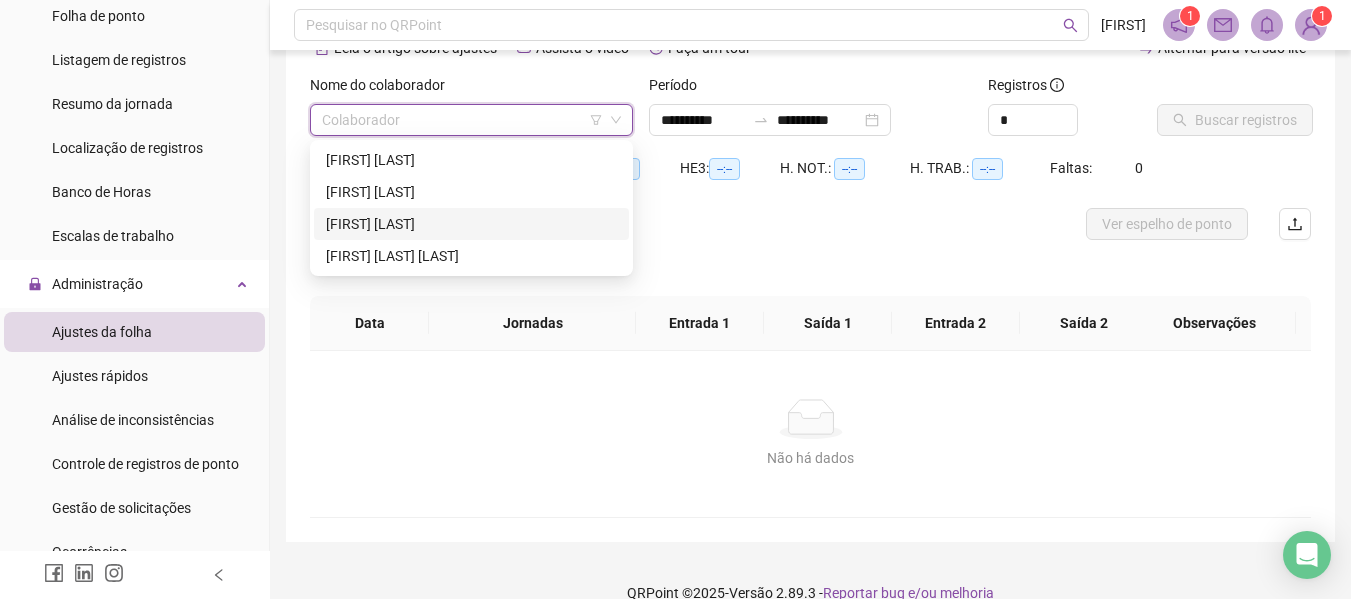 click on "[FIRST] [LAST]" at bounding box center (471, 224) 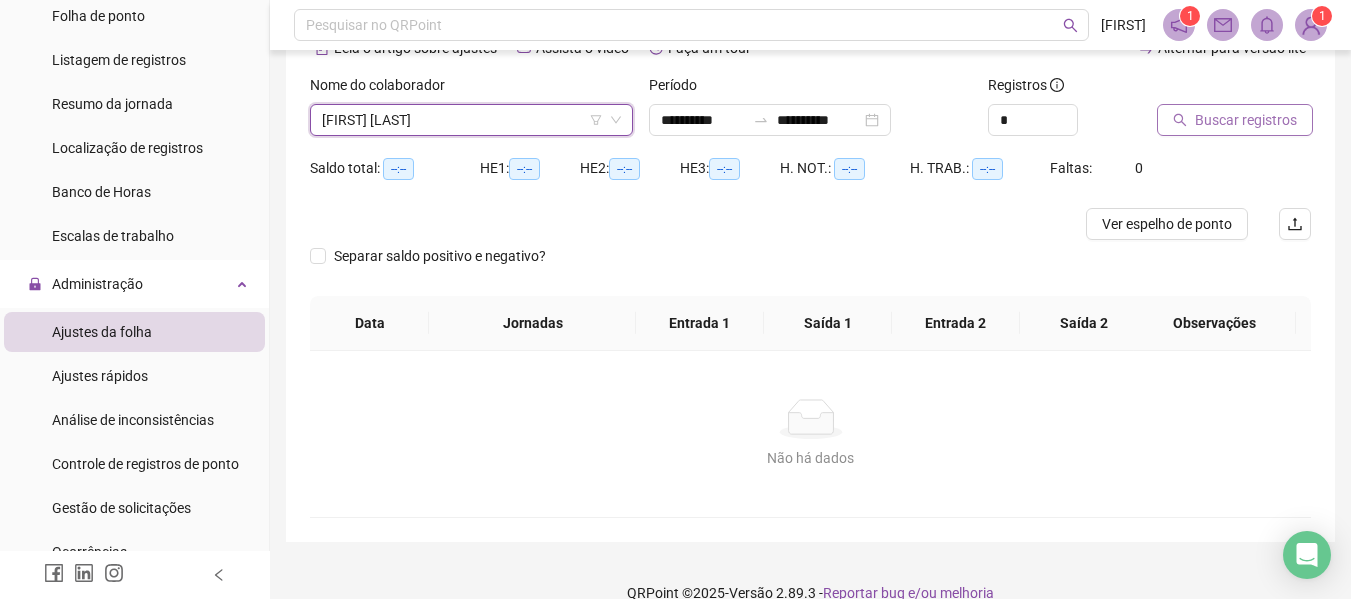 click on "Buscar registros" at bounding box center (1246, 120) 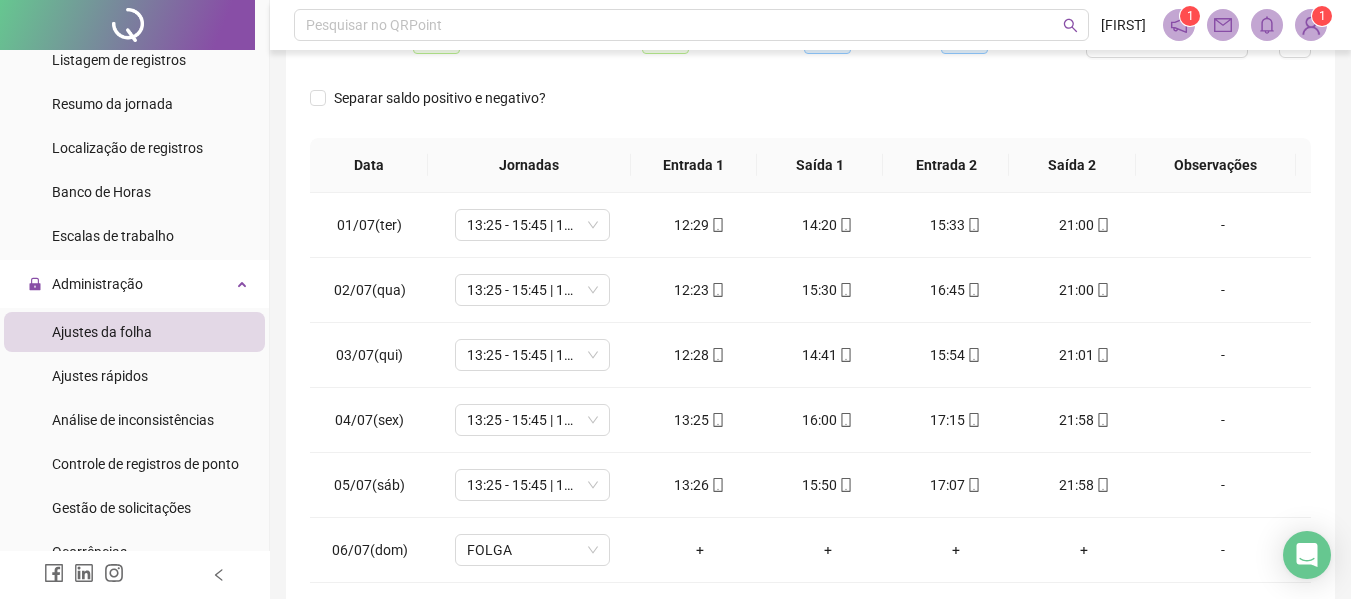 scroll, scrollTop: 297, scrollLeft: 0, axis: vertical 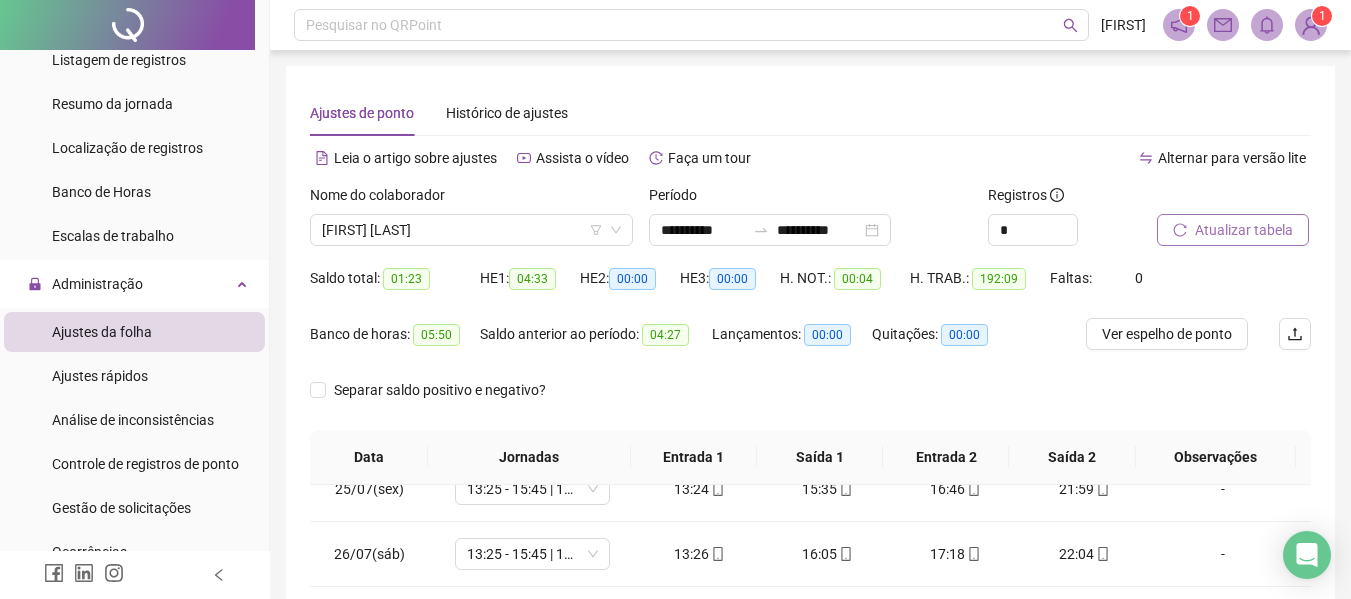 click on "Atualizar tabela" at bounding box center (1244, 230) 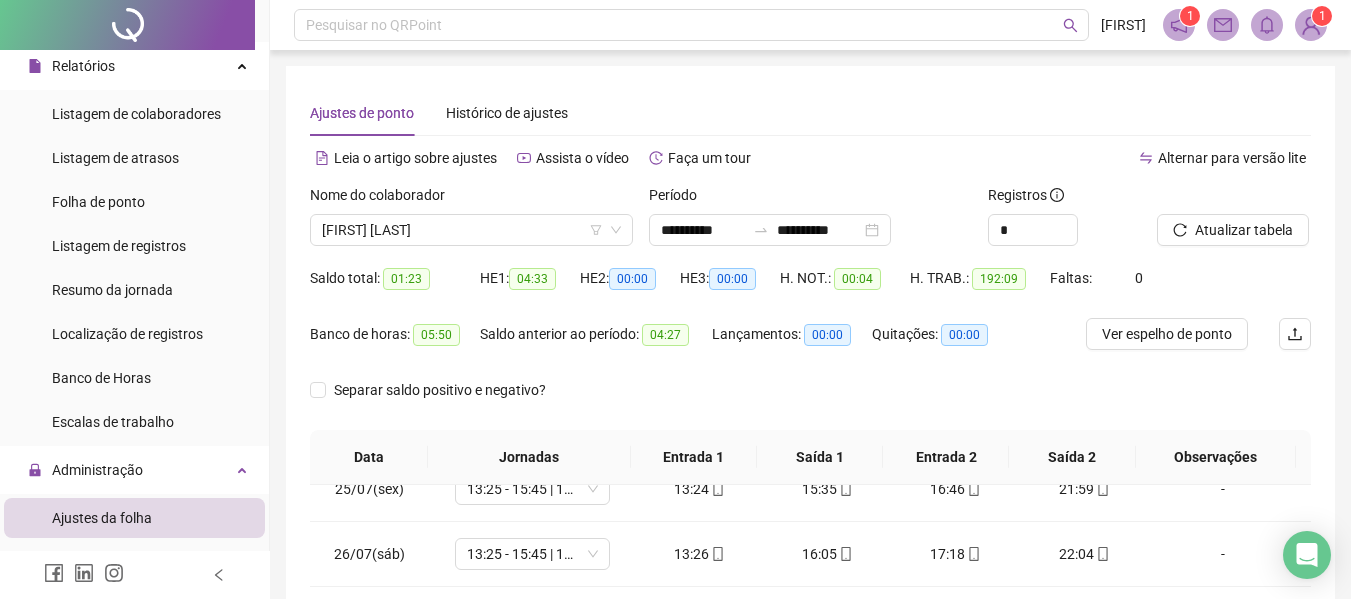 scroll, scrollTop: 190, scrollLeft: 0, axis: vertical 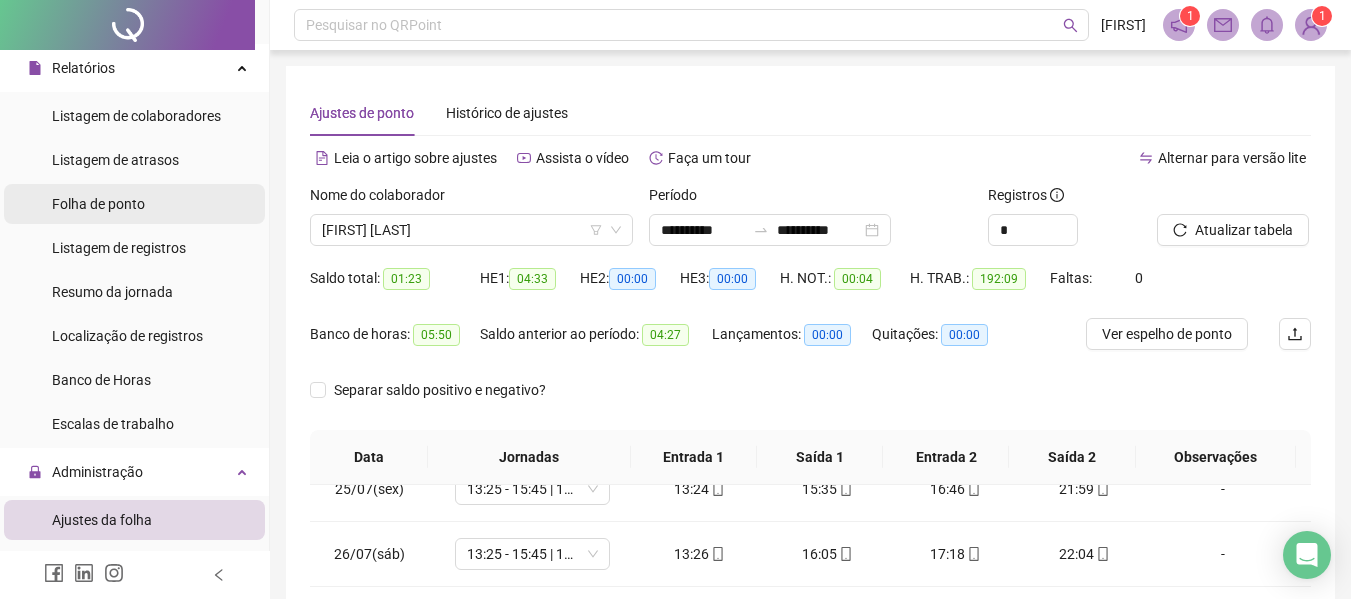 click on "Folha de ponto" at bounding box center [98, 204] 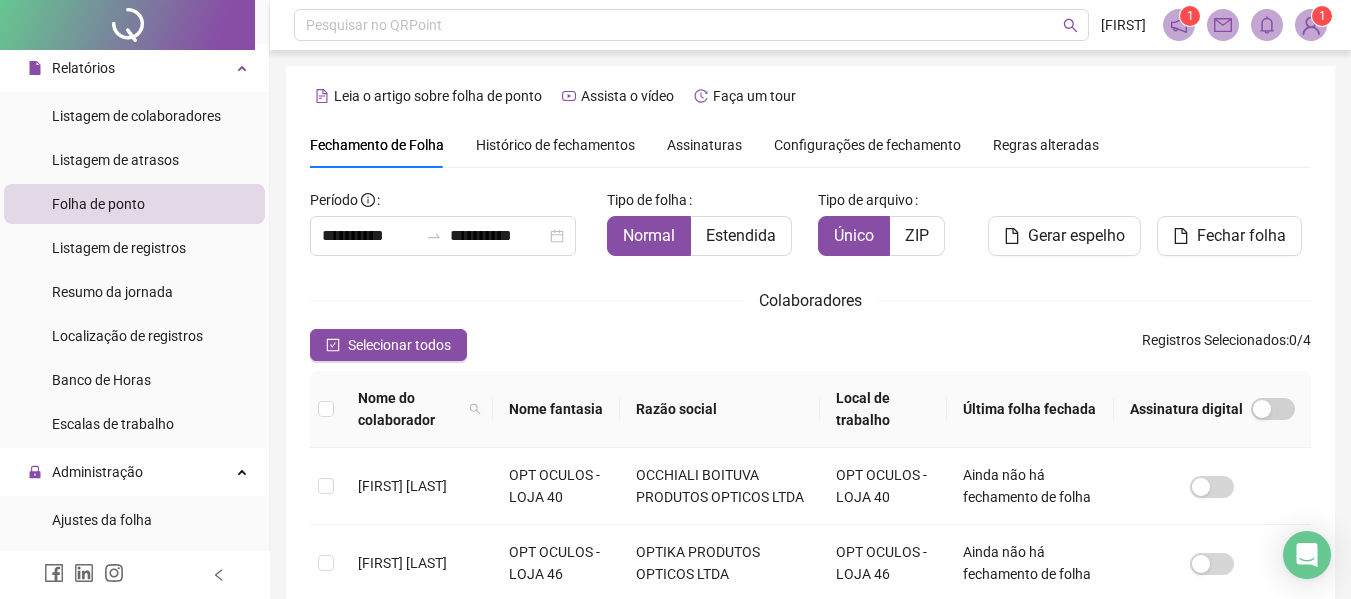 scroll, scrollTop: 110, scrollLeft: 0, axis: vertical 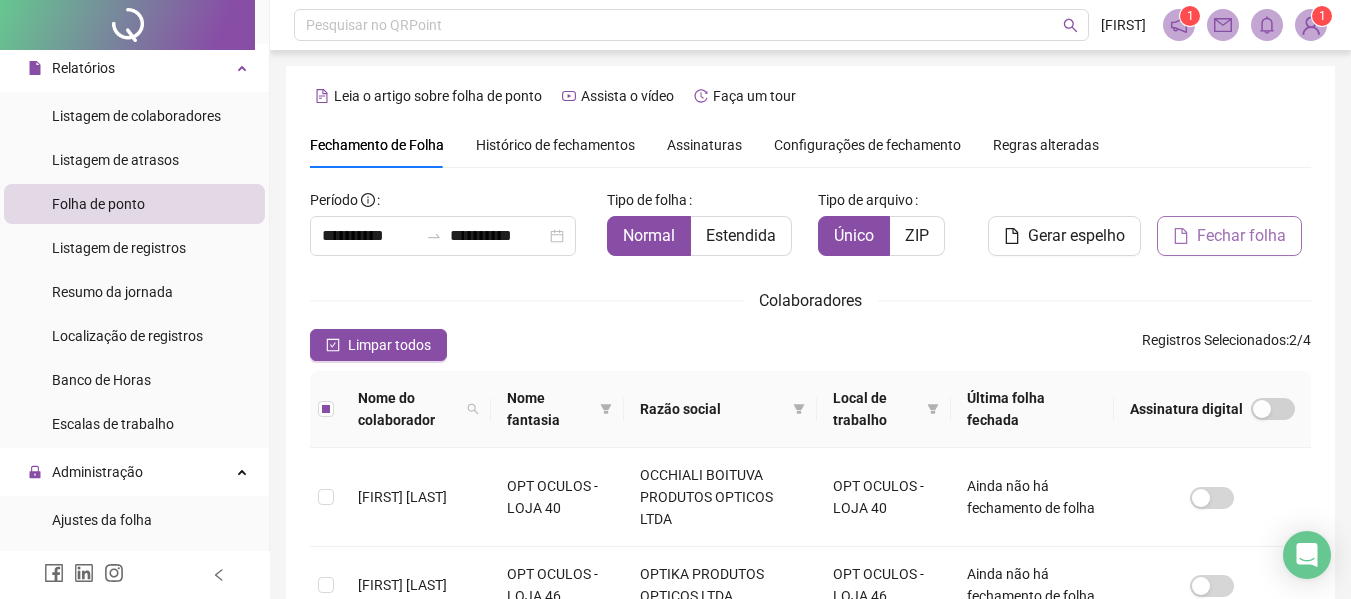 click on "Fechar folha" at bounding box center (1241, 236) 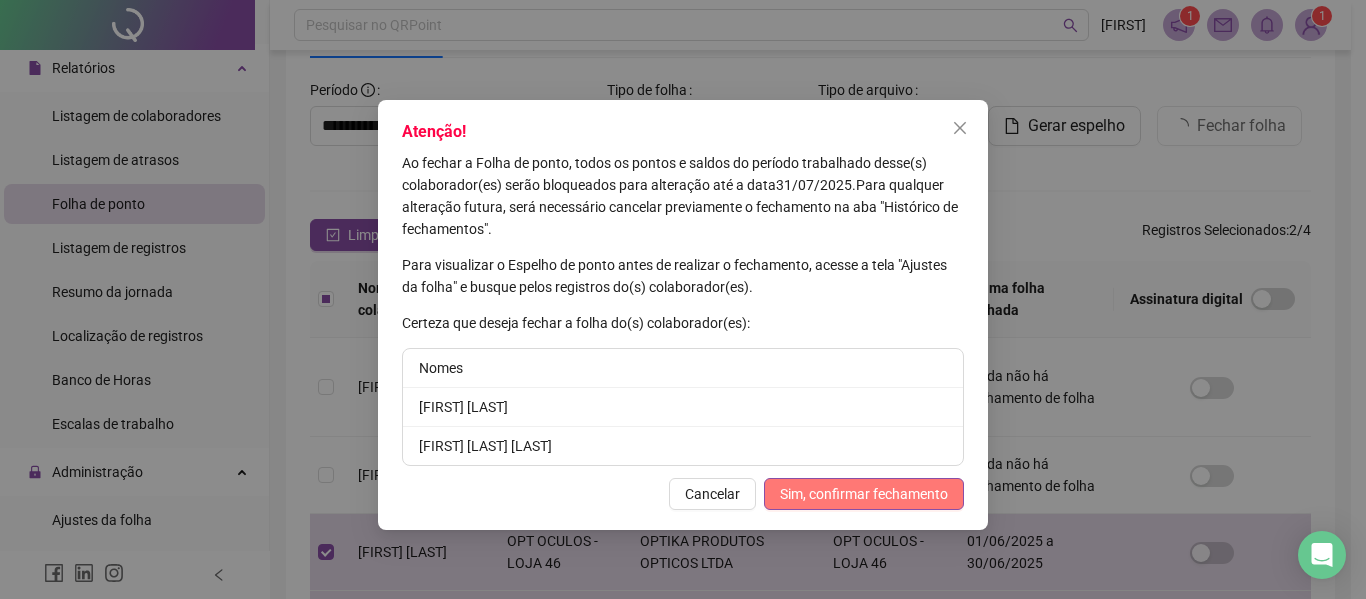 click on "Sim, confirmar fechamento" at bounding box center [864, 494] 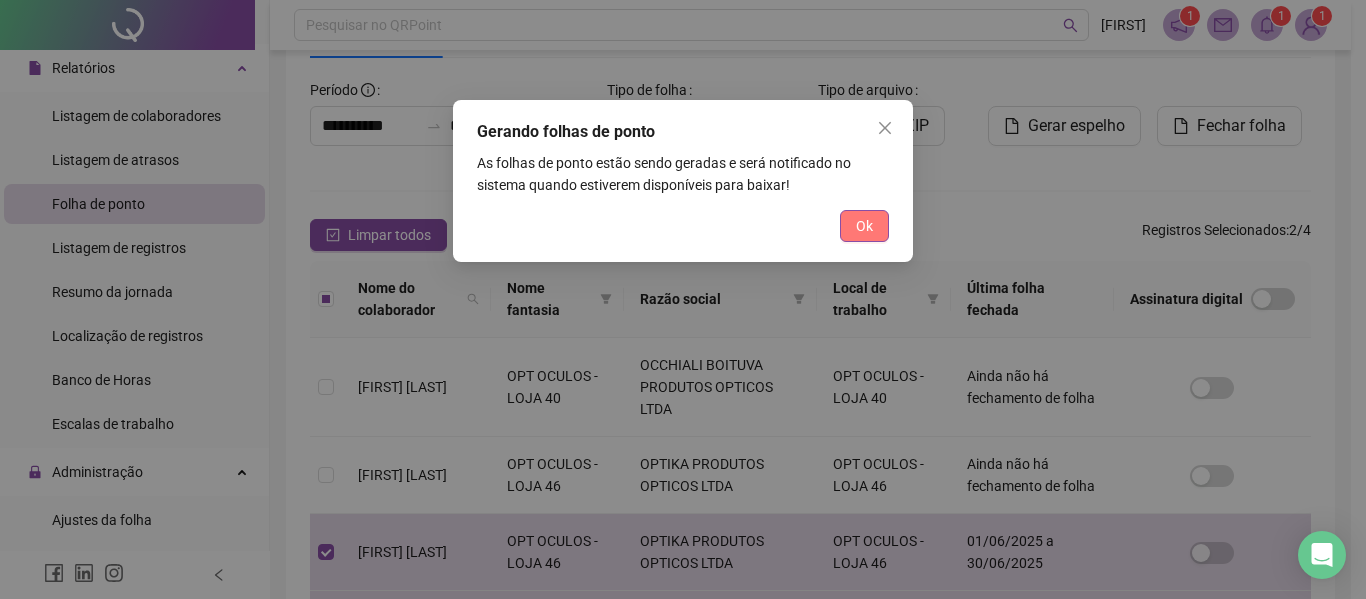 click on "Ok" at bounding box center (864, 226) 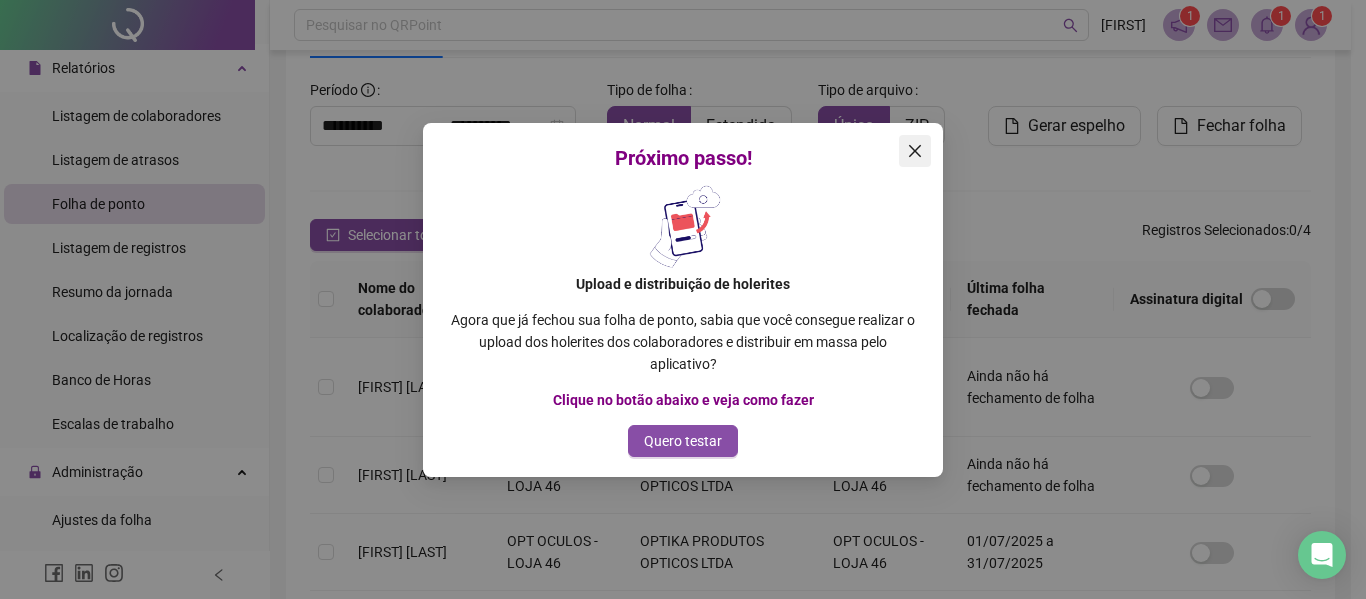 click 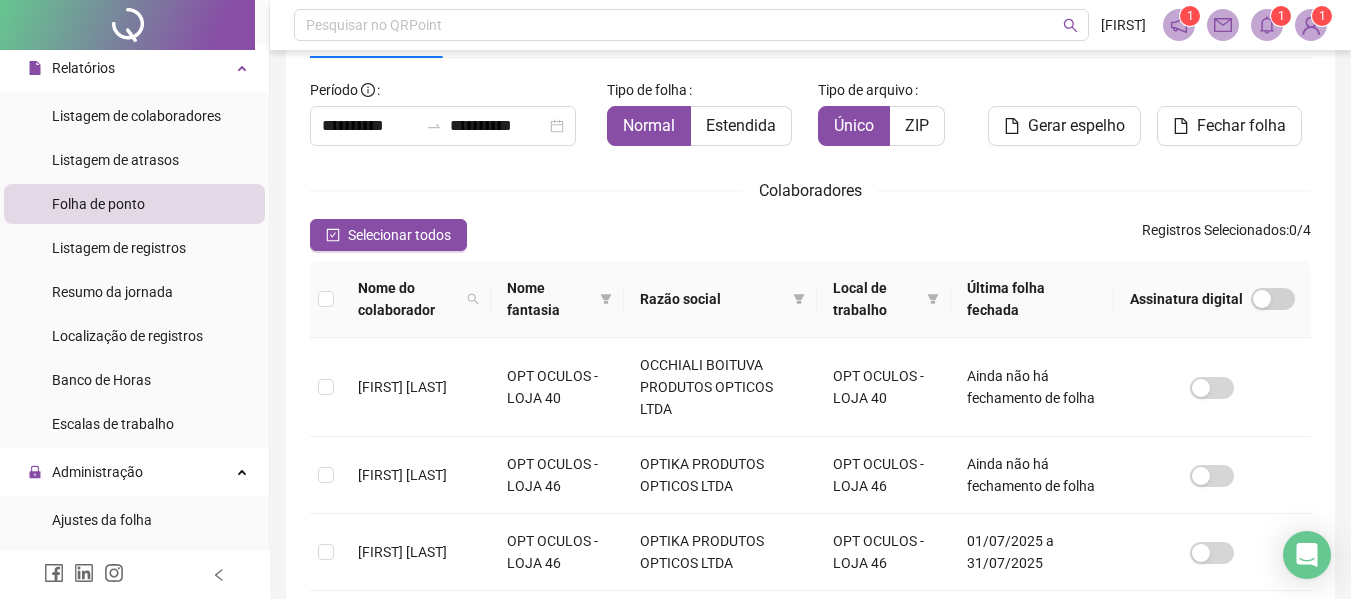 click 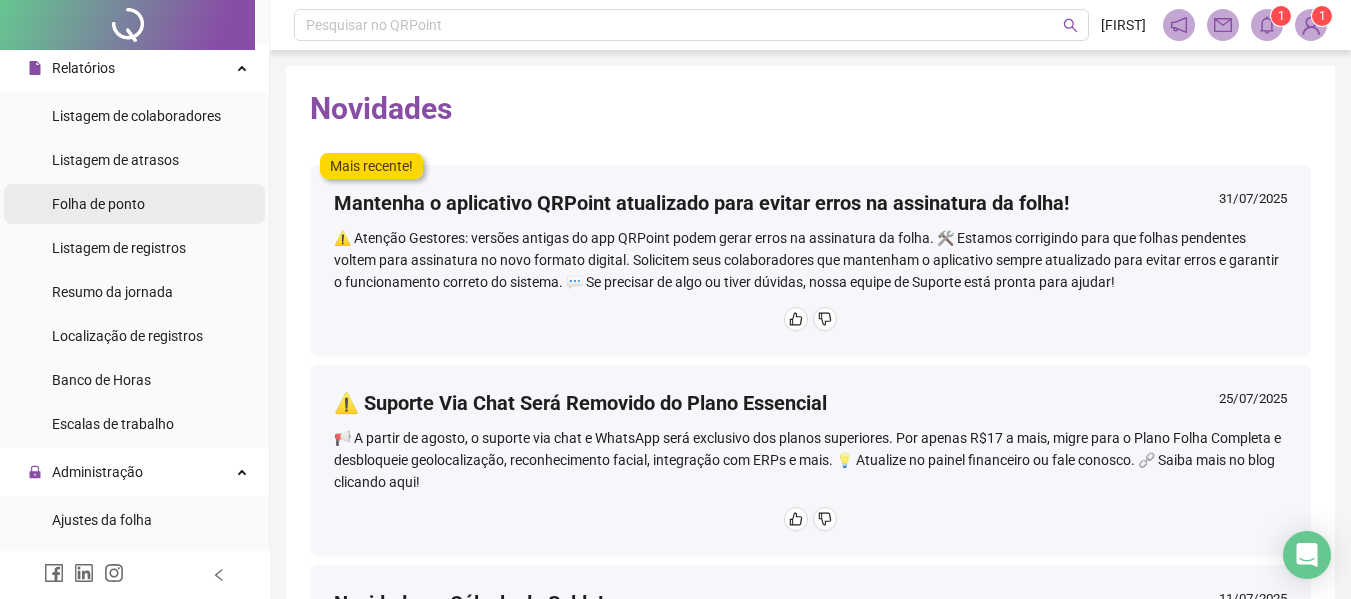 click on "Folha de ponto" at bounding box center (98, 204) 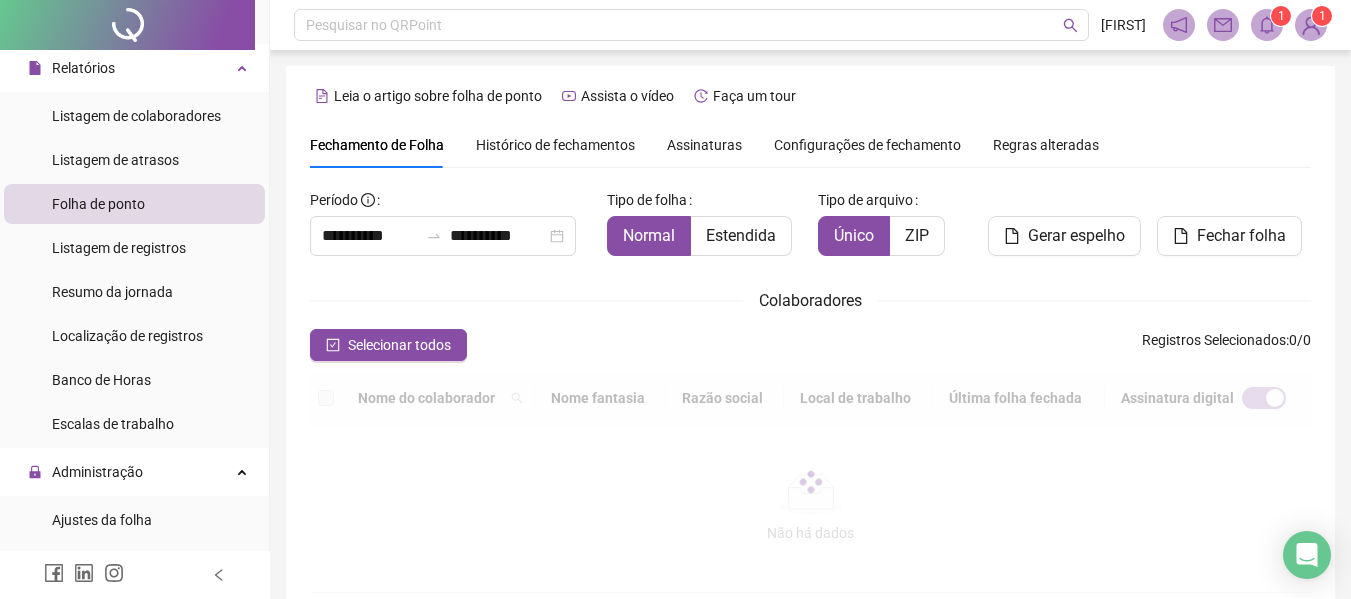 scroll, scrollTop: 110, scrollLeft: 0, axis: vertical 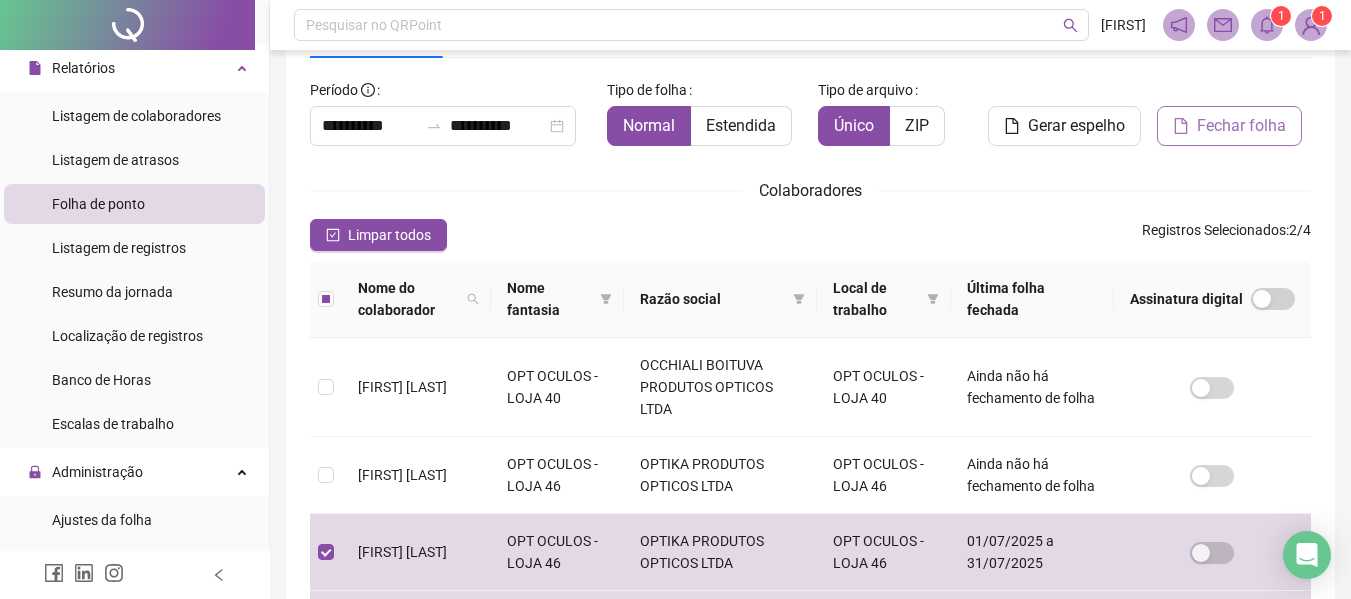 click on "Fechar folha" at bounding box center [1241, 126] 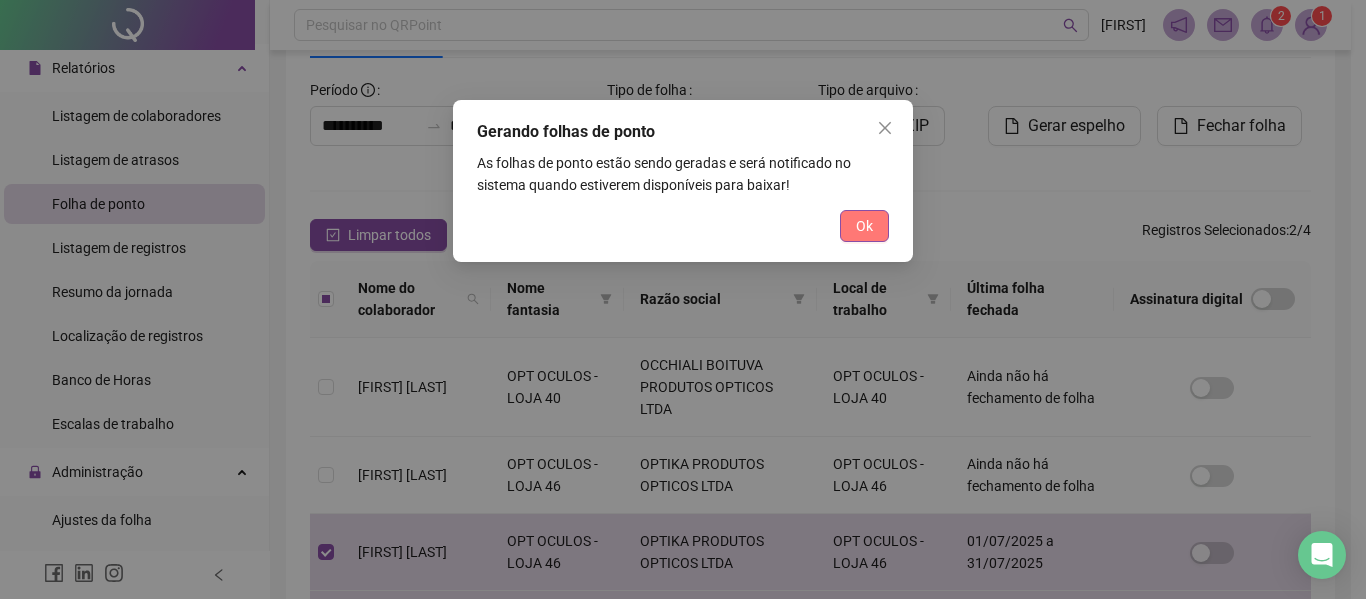 click on "Ok" at bounding box center (864, 226) 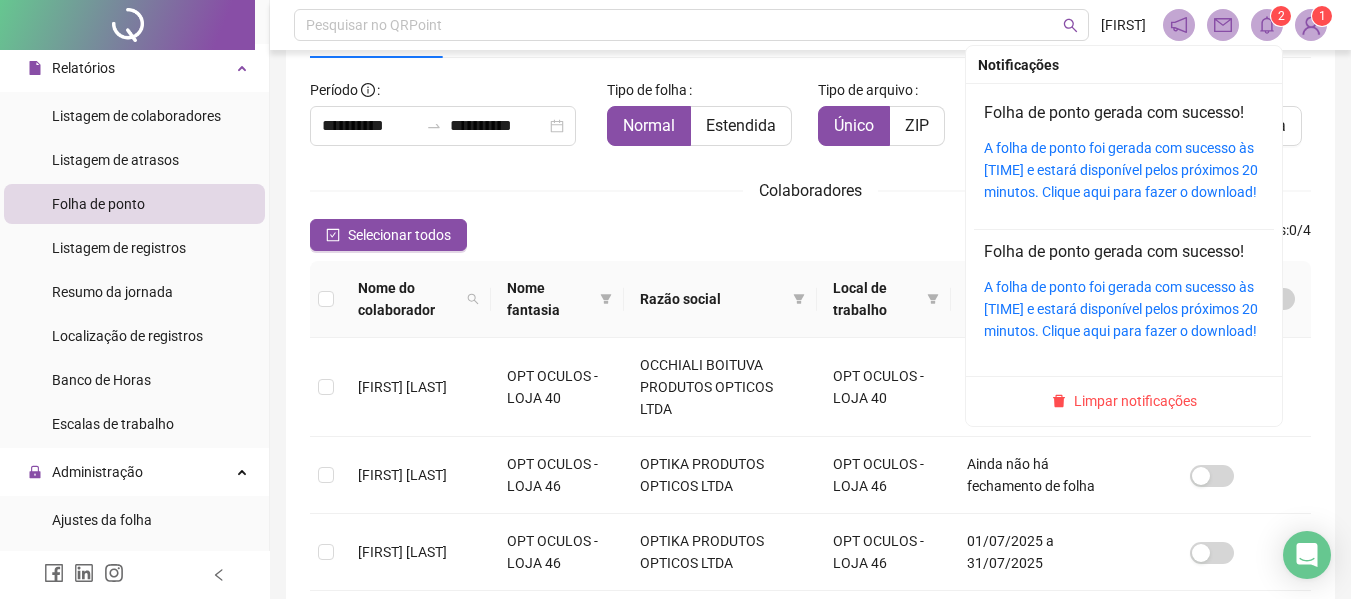 click 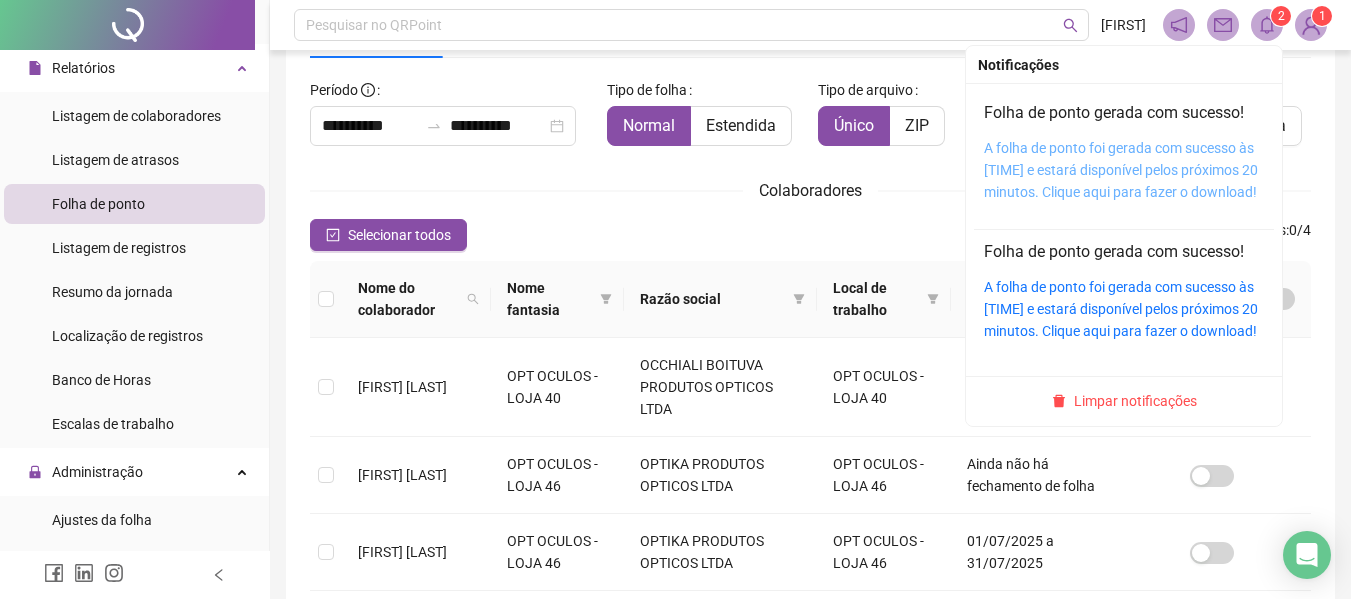 click on "A folha de ponto foi gerada com sucesso às [TIME] e estará disponível pelos próximos 20 minutos.
Clique aqui para fazer o download!" at bounding box center [1121, 170] 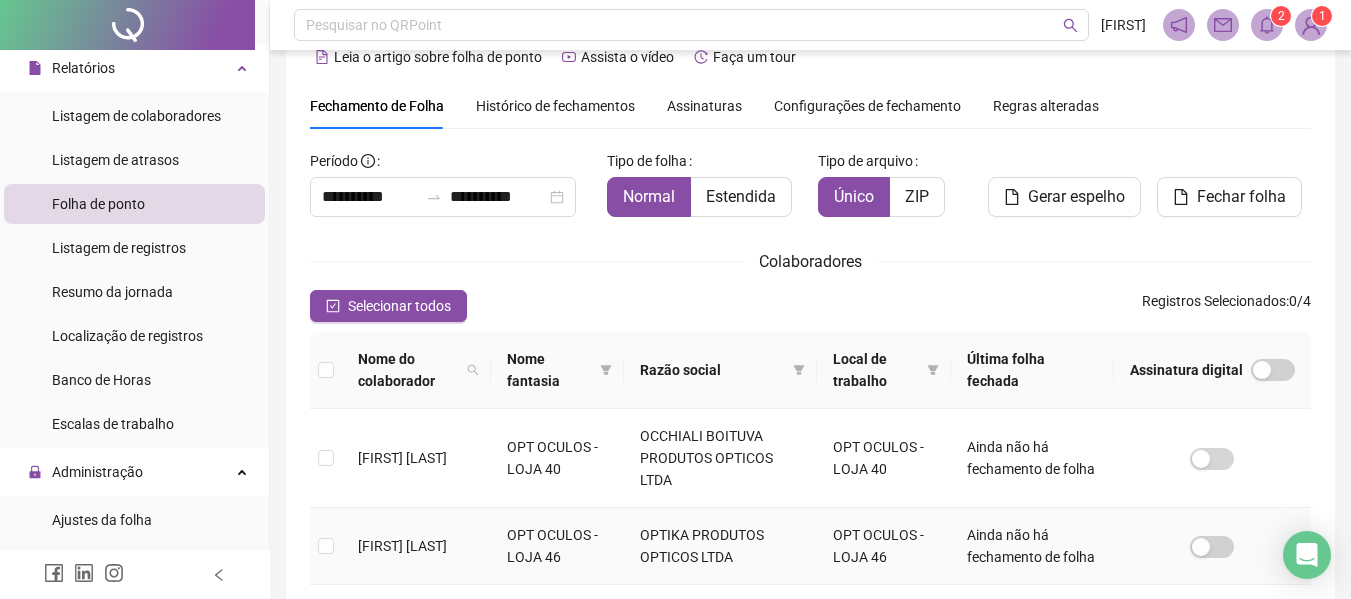 scroll, scrollTop: 0, scrollLeft: 0, axis: both 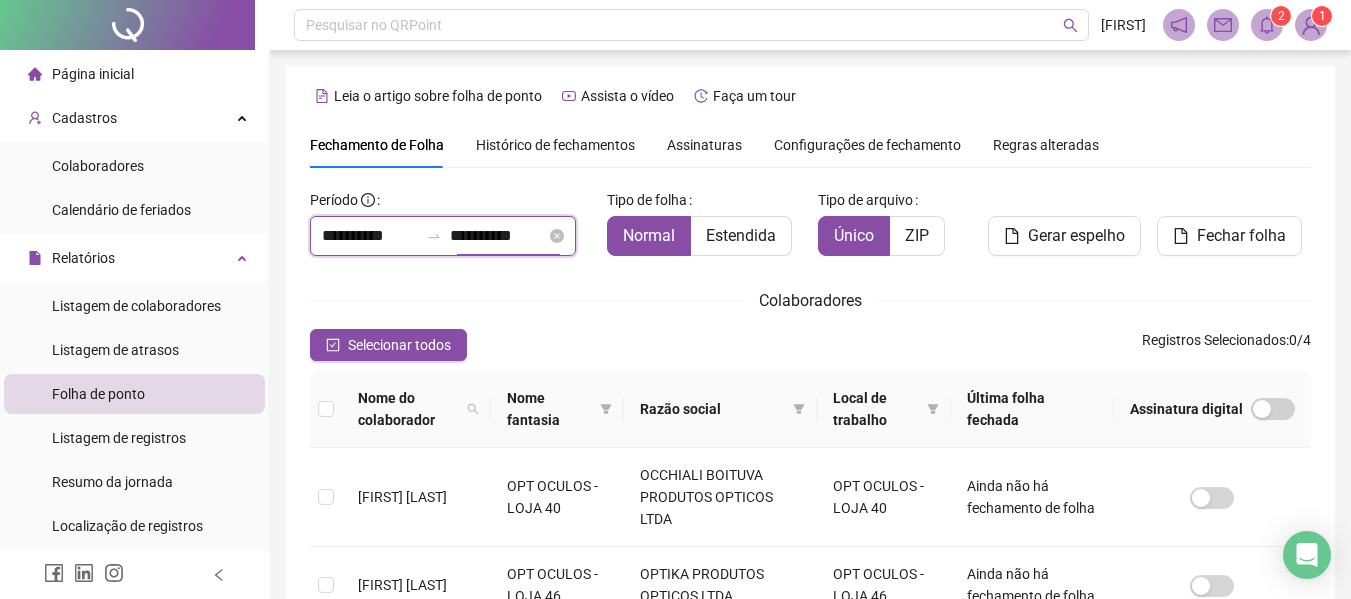 click on "**********" at bounding box center [498, 236] 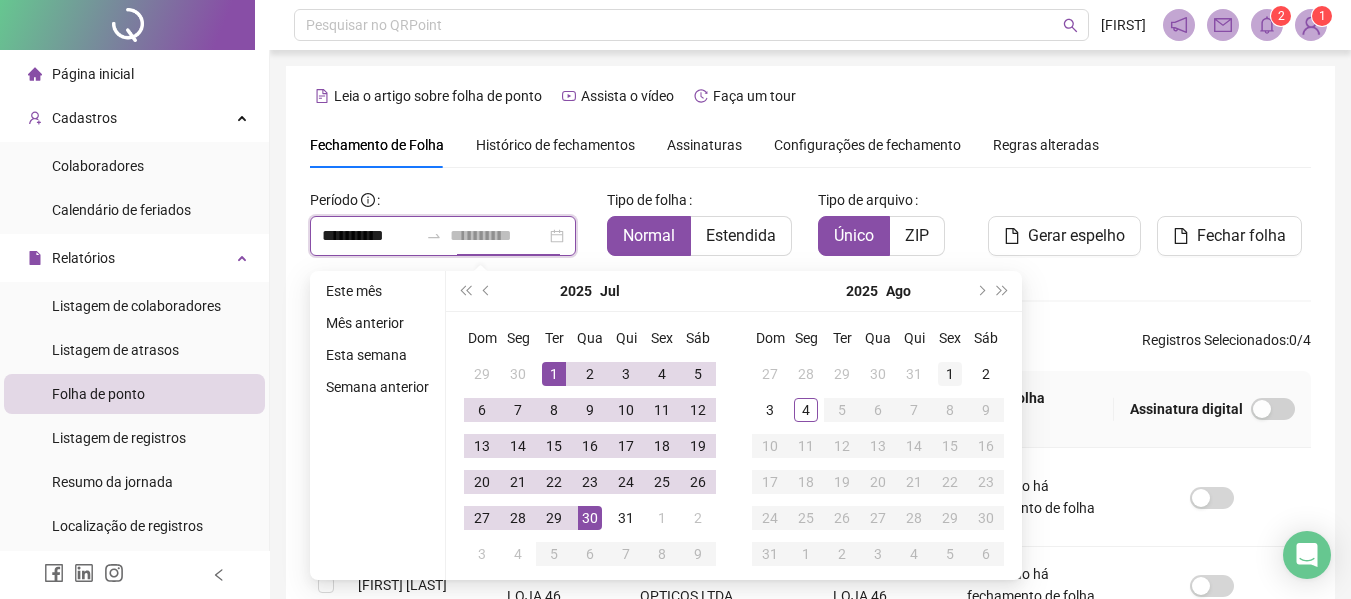 type on "**********" 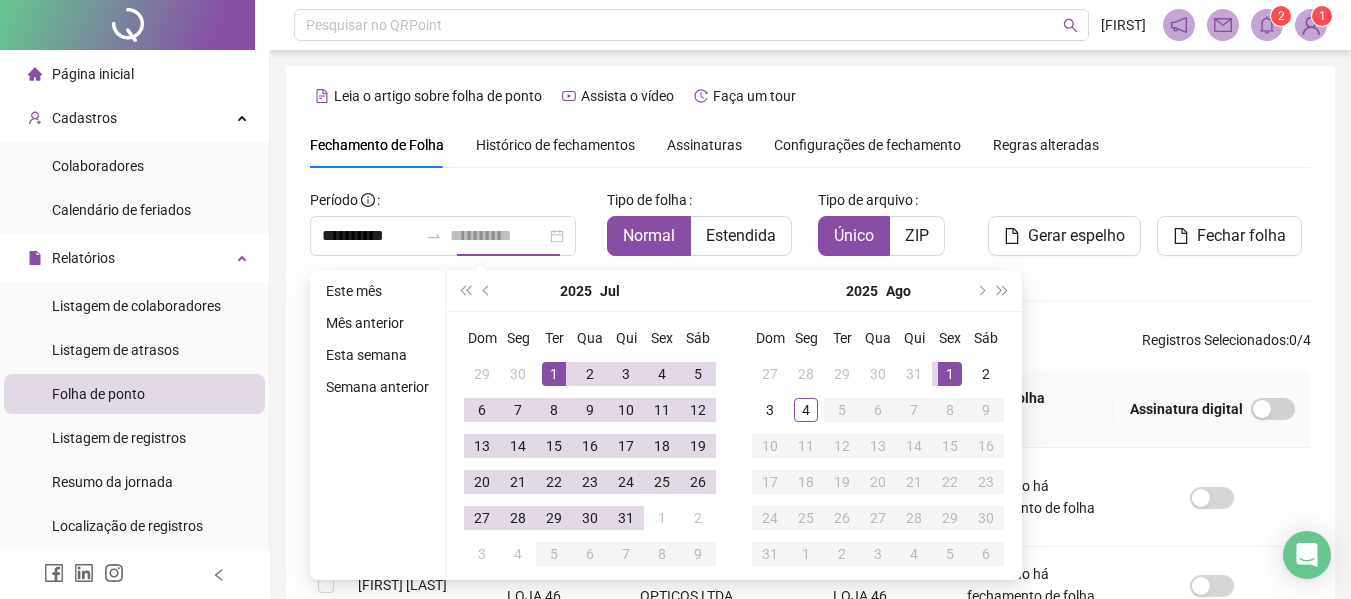click on "1" at bounding box center [950, 374] 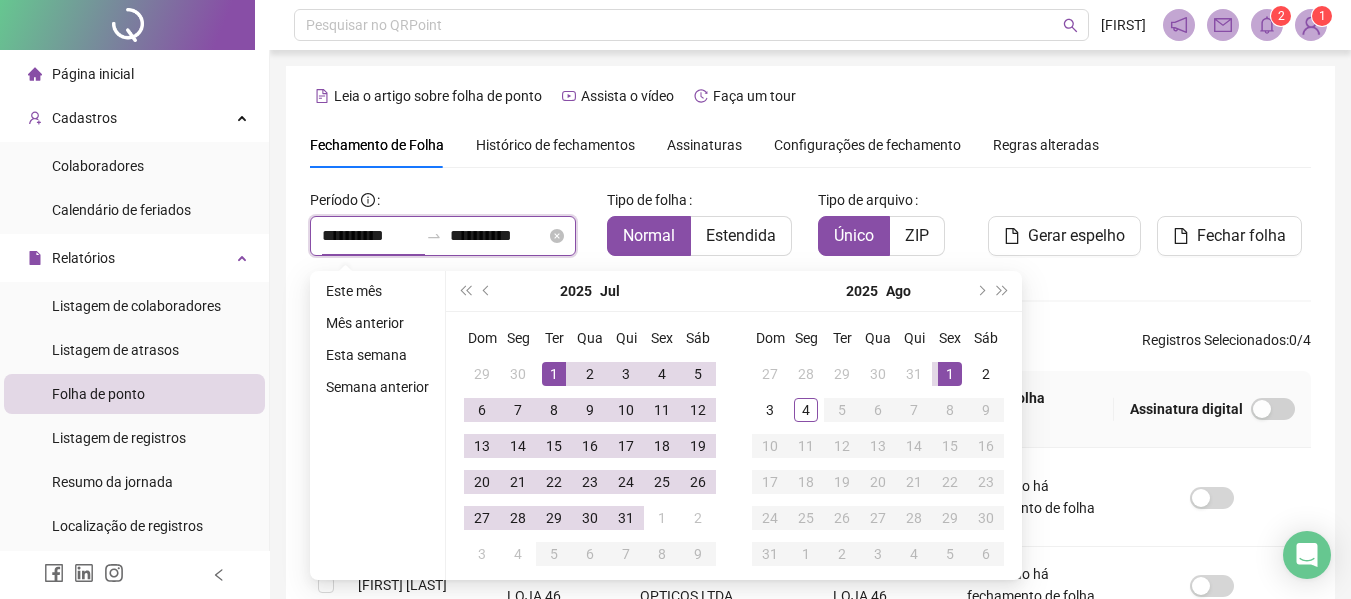 click on "**********" at bounding box center [370, 236] 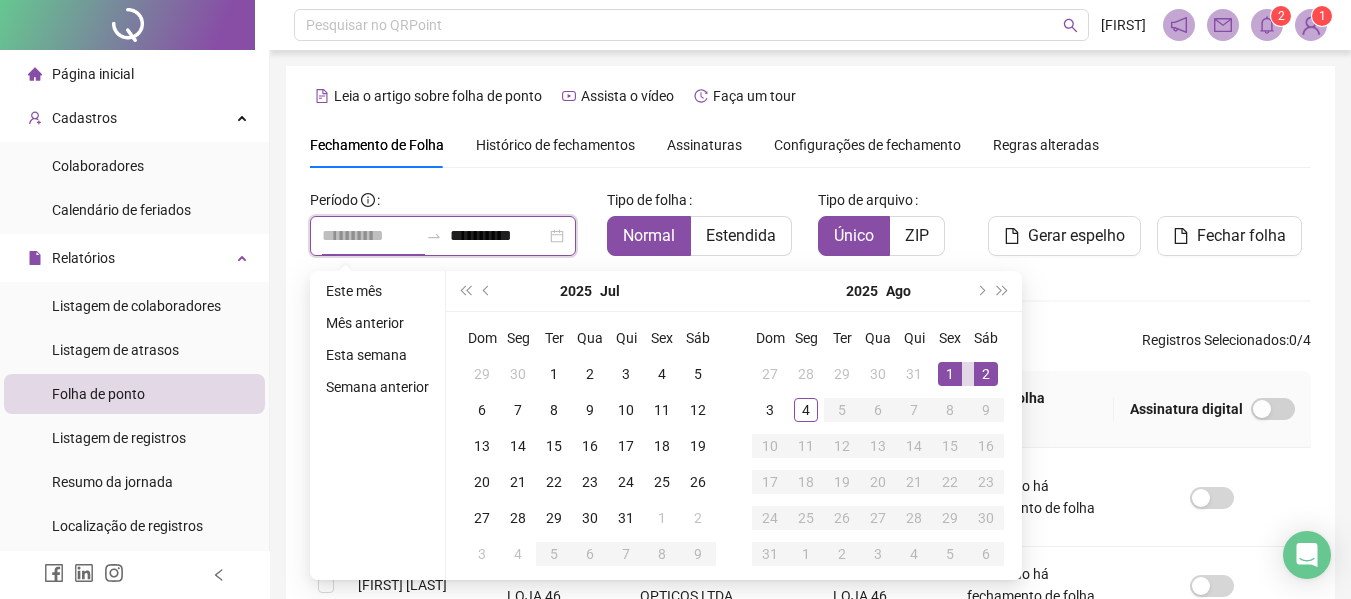 type on "**********" 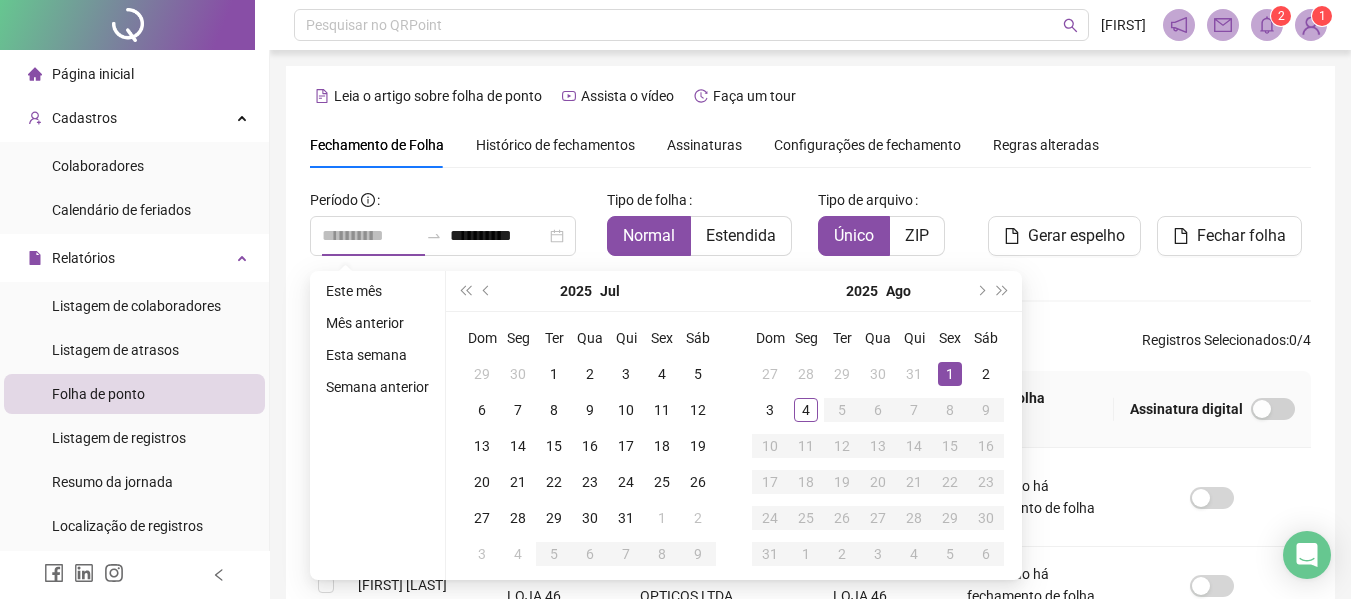 click on "1" at bounding box center (950, 374) 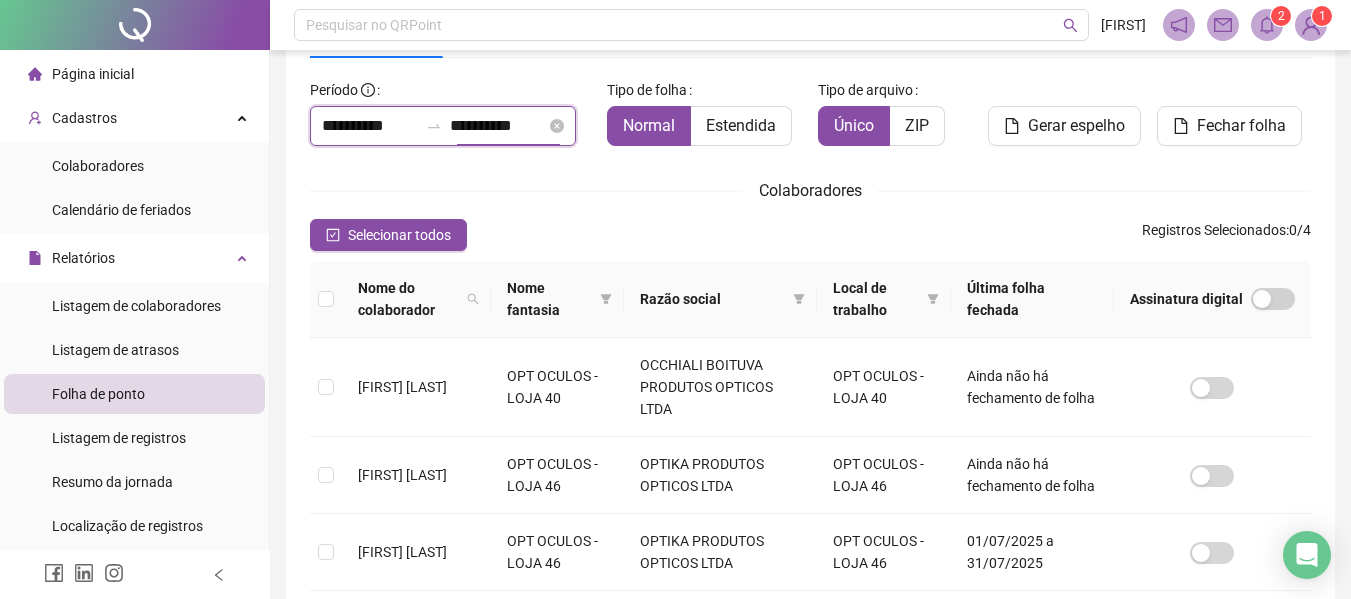 click on "**********" at bounding box center (498, 126) 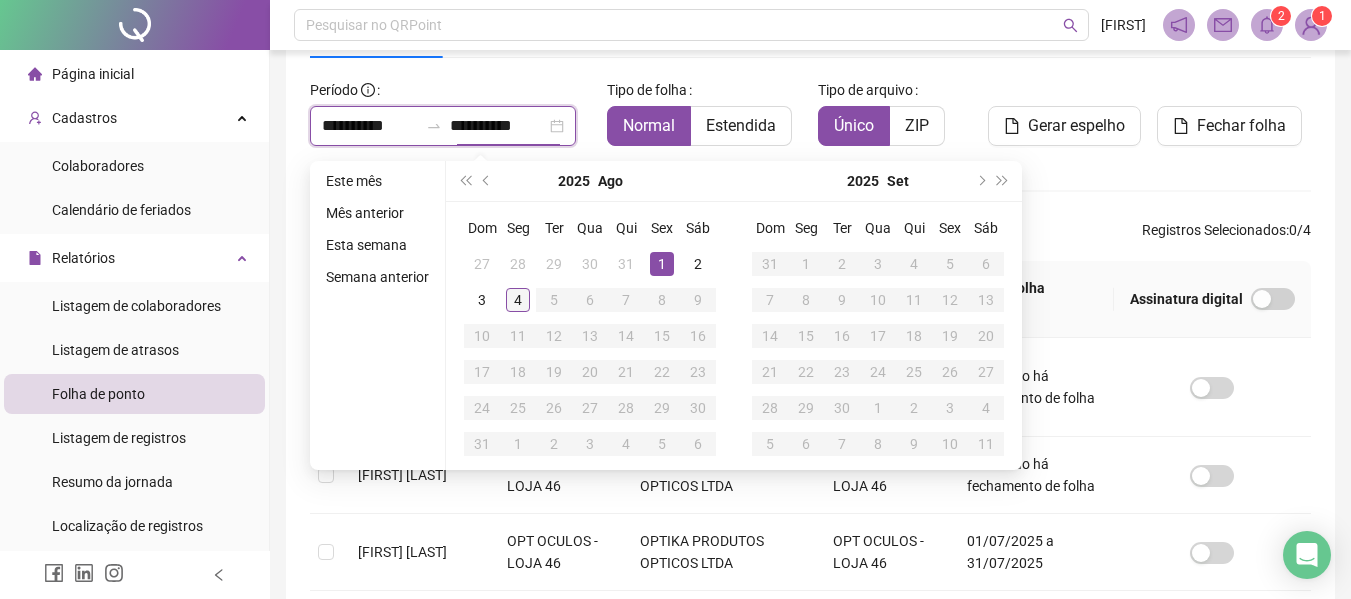 type on "**********" 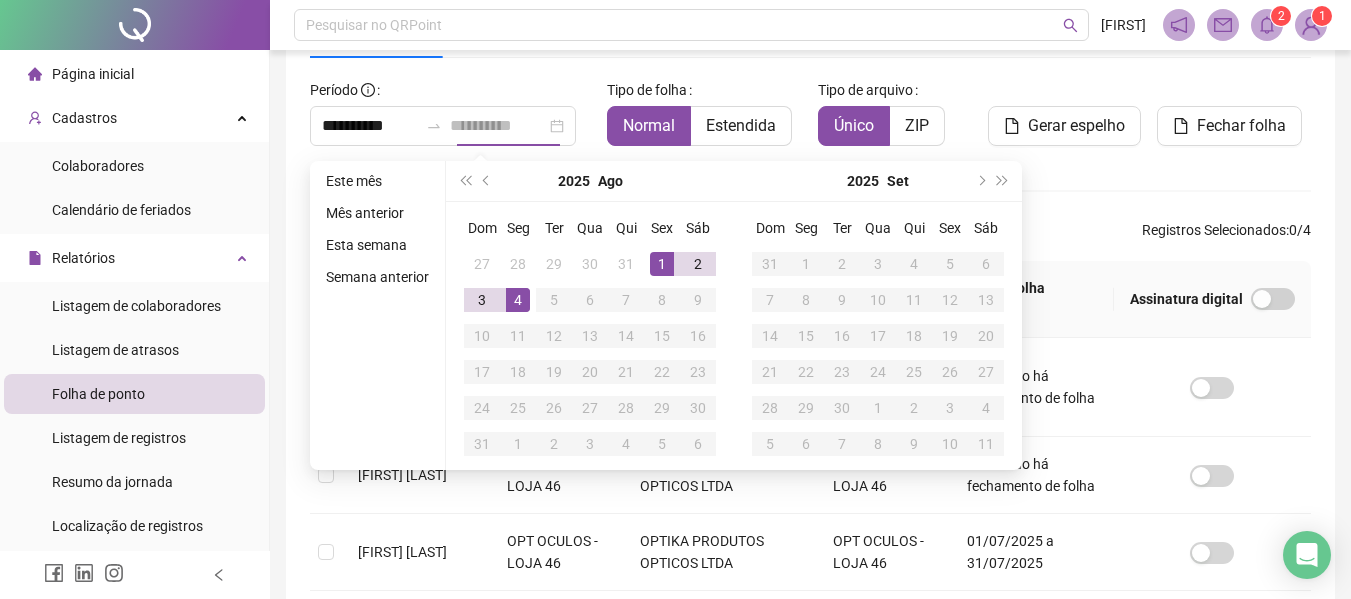 click on "4" at bounding box center (518, 300) 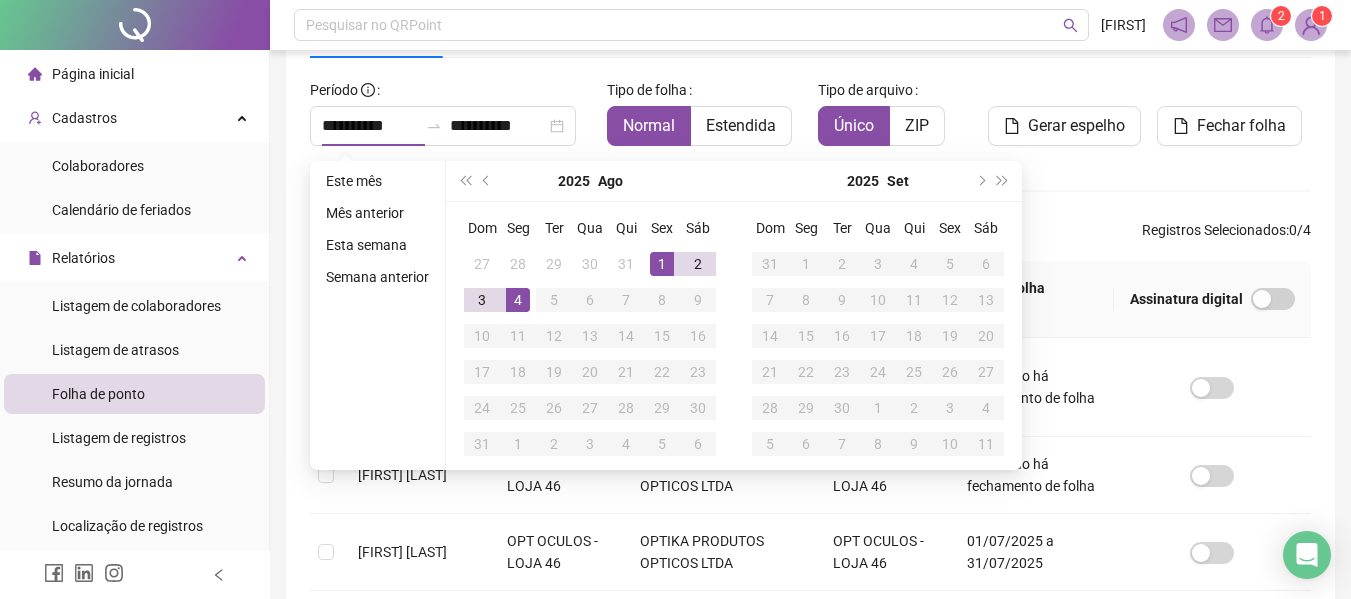 click on "Colaboradores" at bounding box center [810, 190] 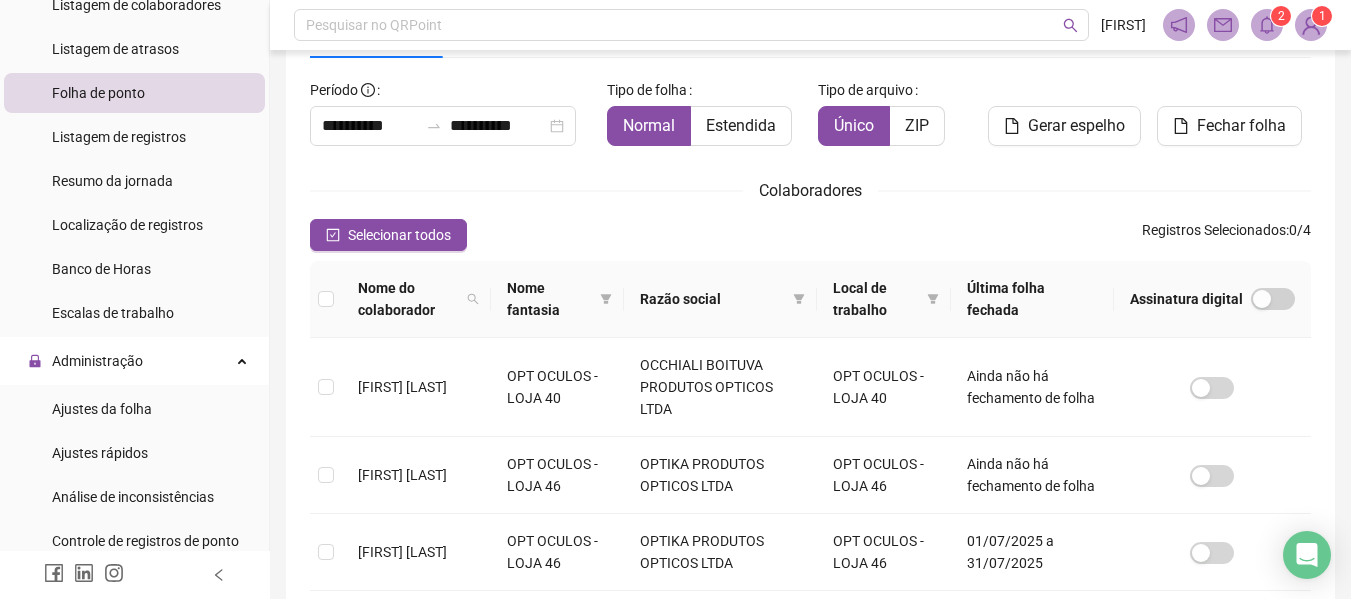 scroll, scrollTop: 313, scrollLeft: 0, axis: vertical 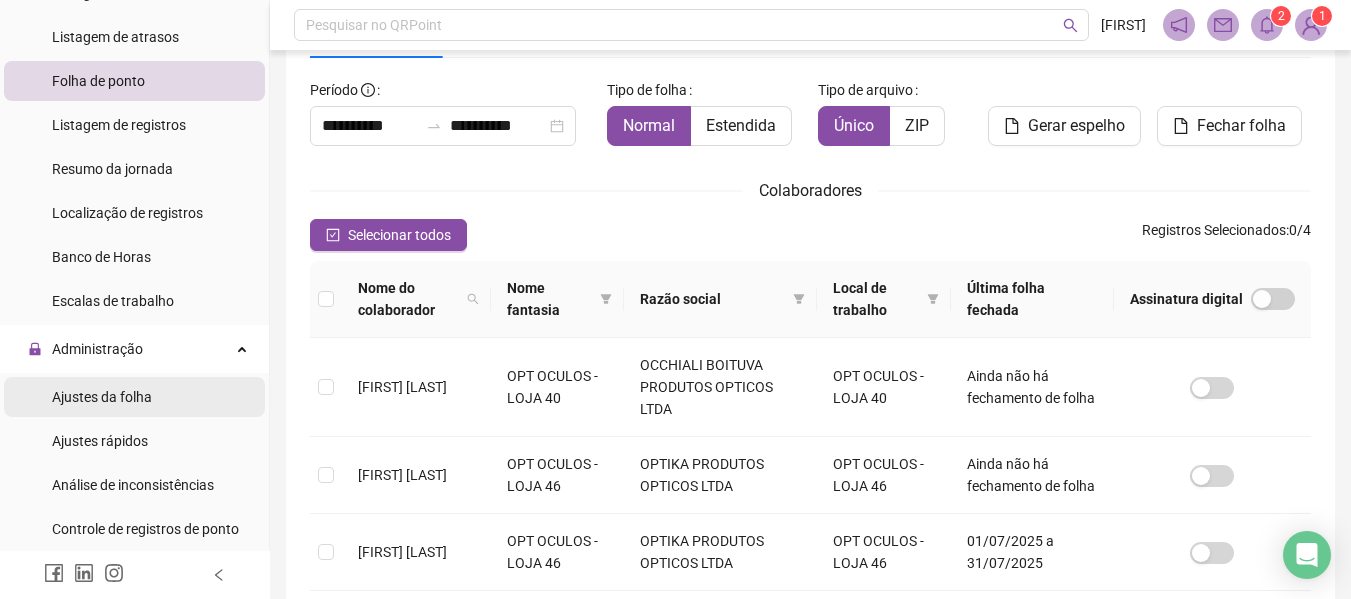 click on "Ajustes da folha" at bounding box center [102, 397] 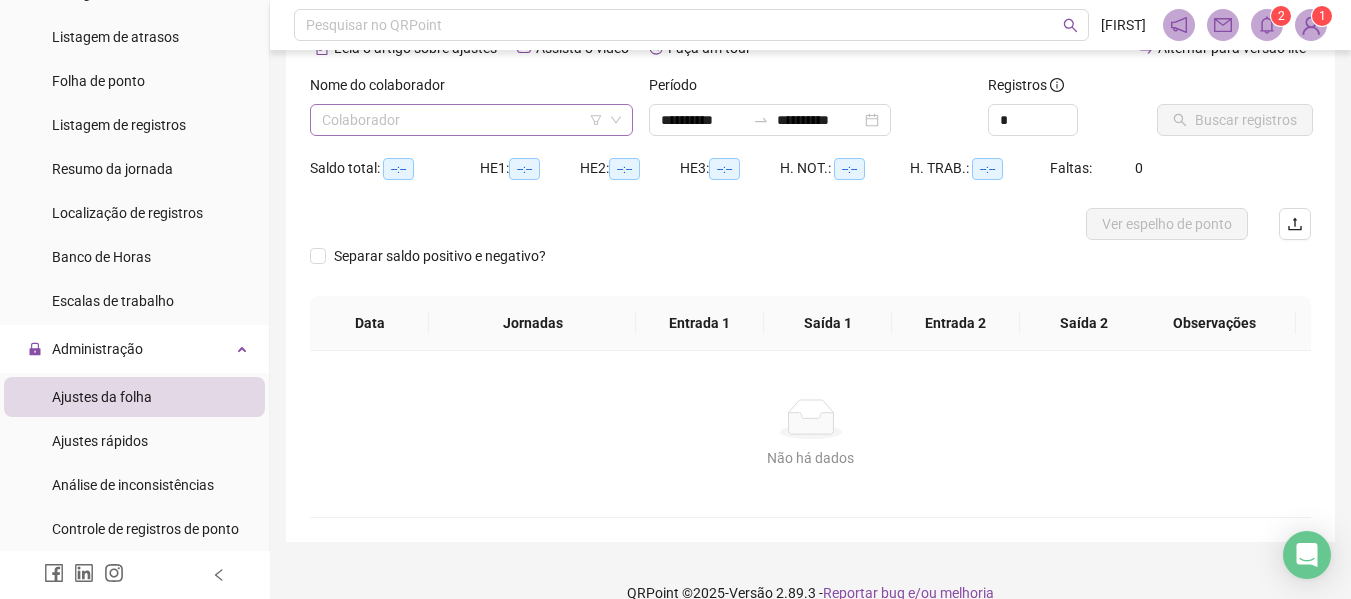 click at bounding box center (462, 120) 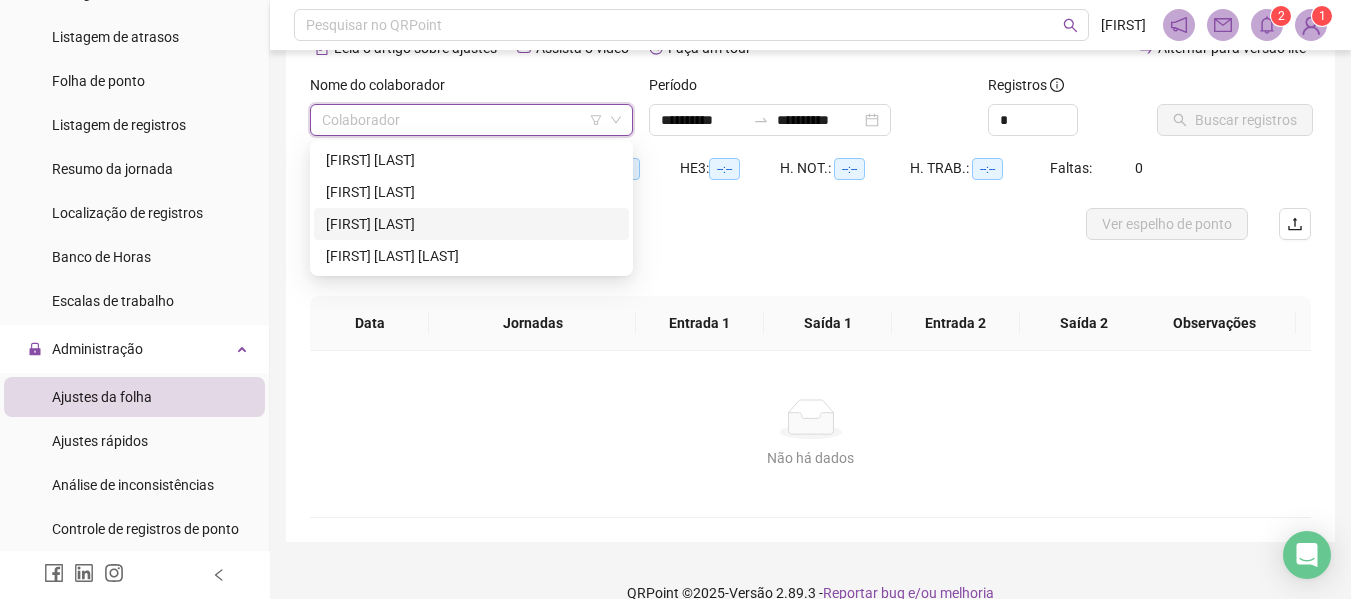 click on "[FIRST] [LAST]" at bounding box center (471, 224) 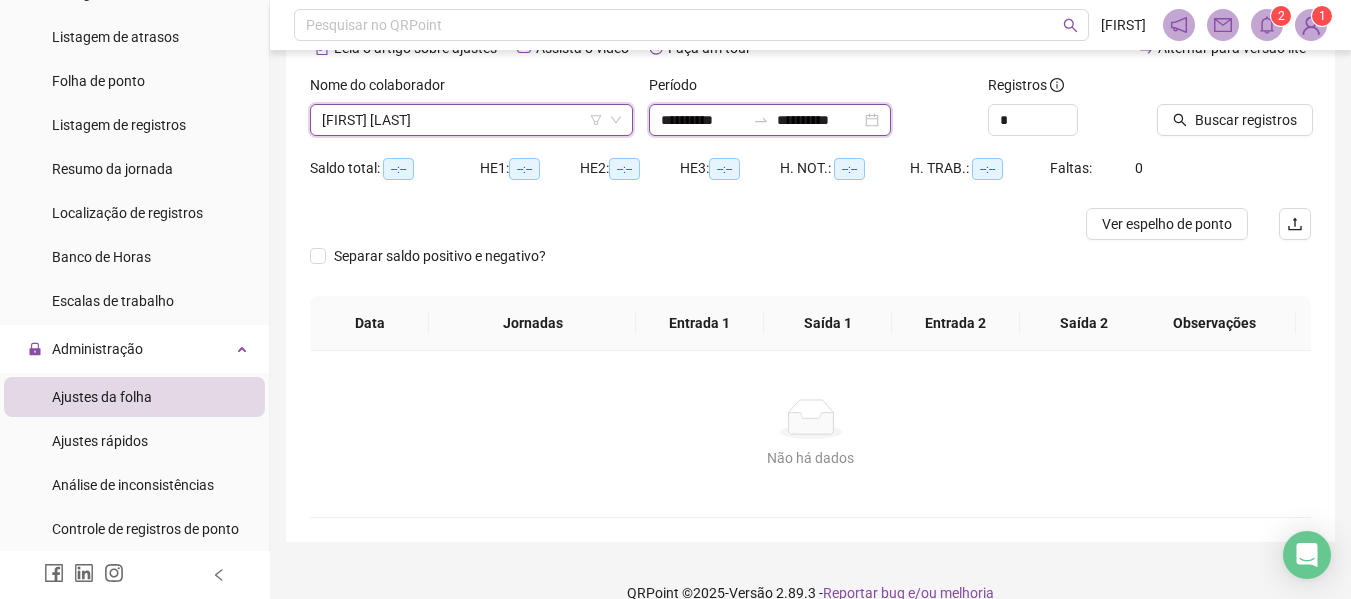 click on "**********" at bounding box center [819, 120] 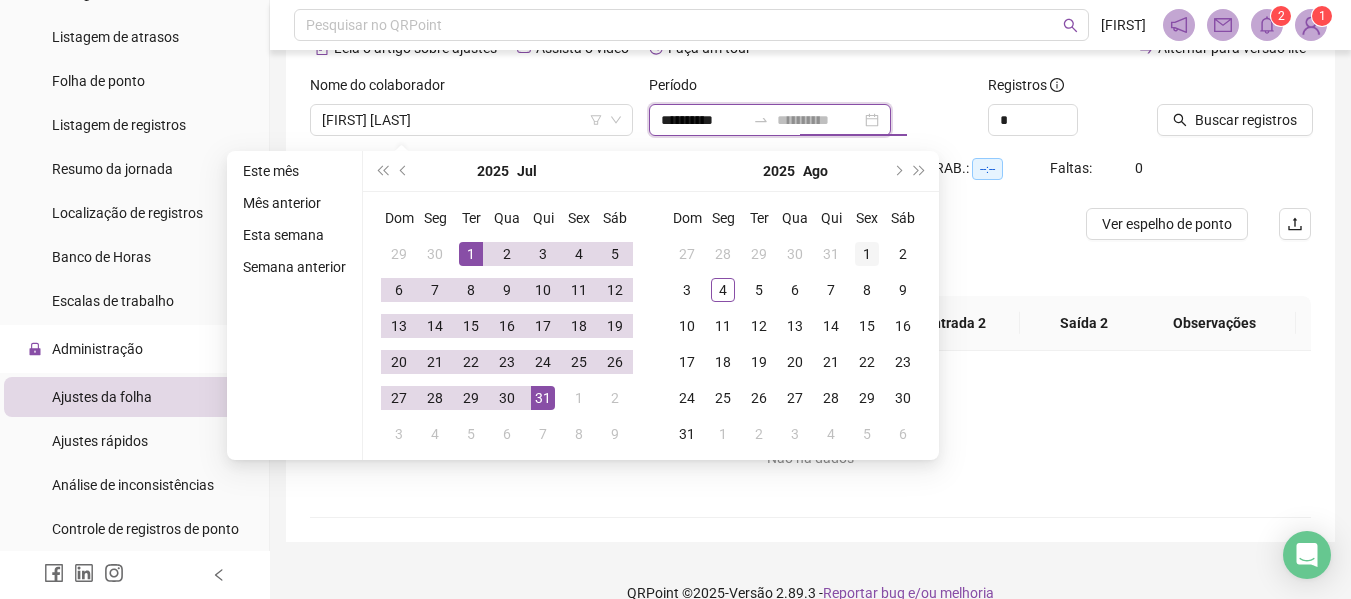 type on "**********" 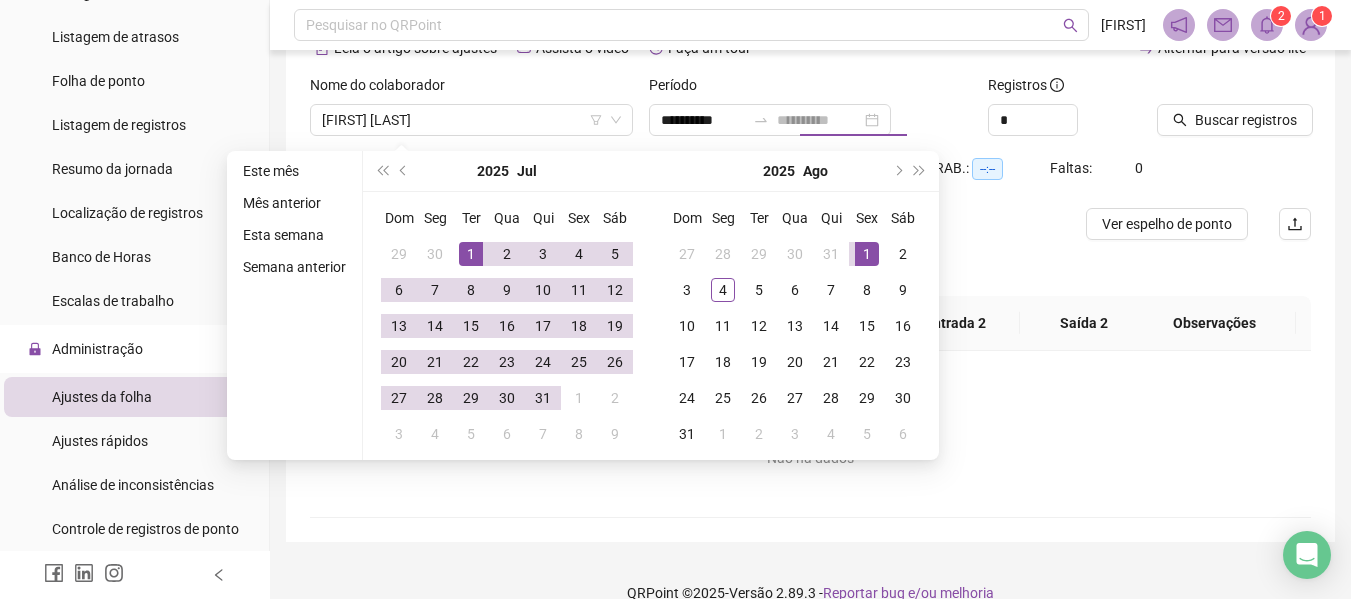 click on "1" at bounding box center (867, 254) 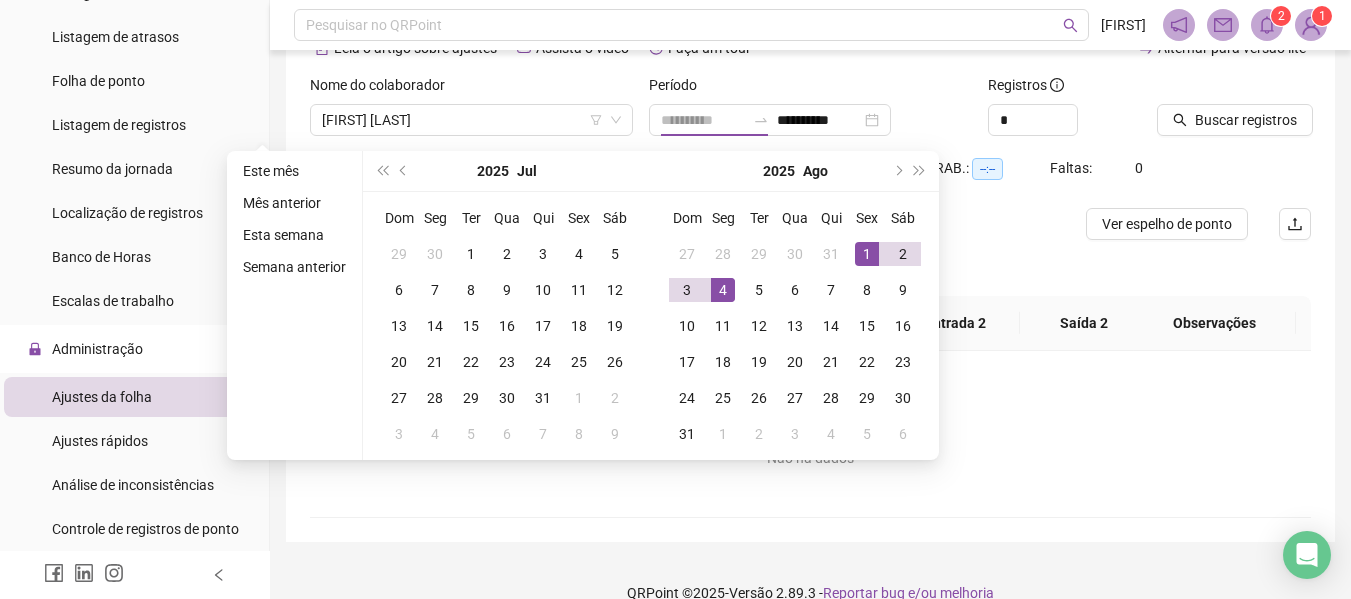 click on "4" at bounding box center (723, 290) 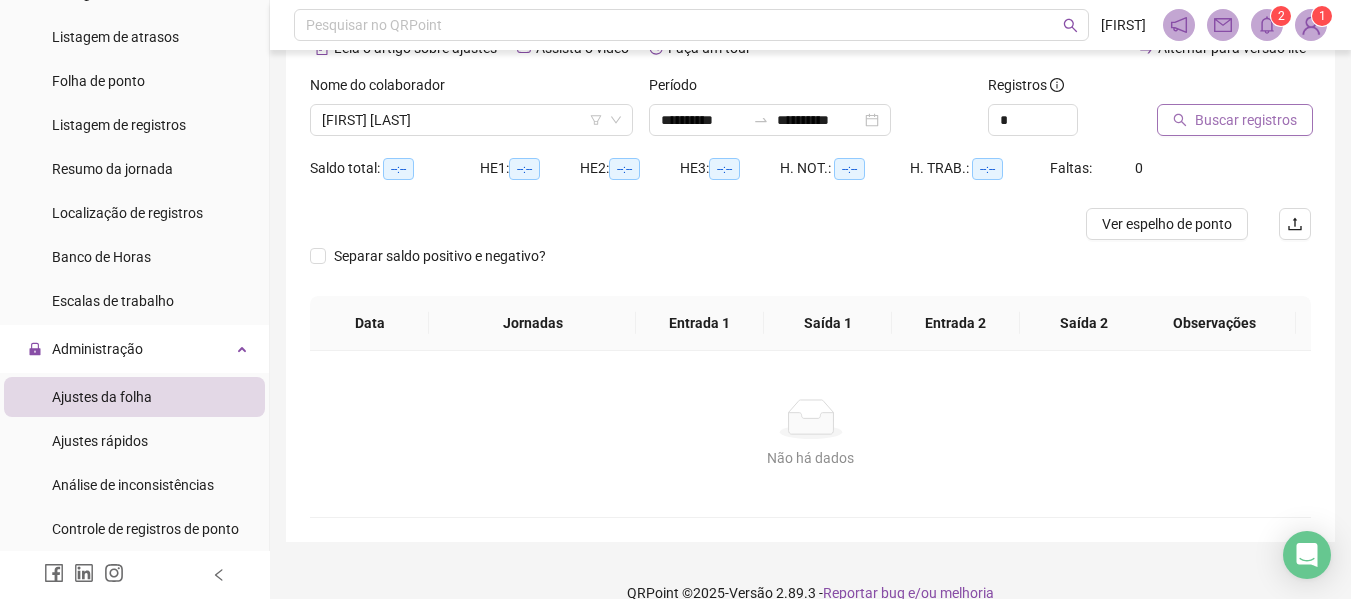 click on "Buscar registros" at bounding box center (1246, 120) 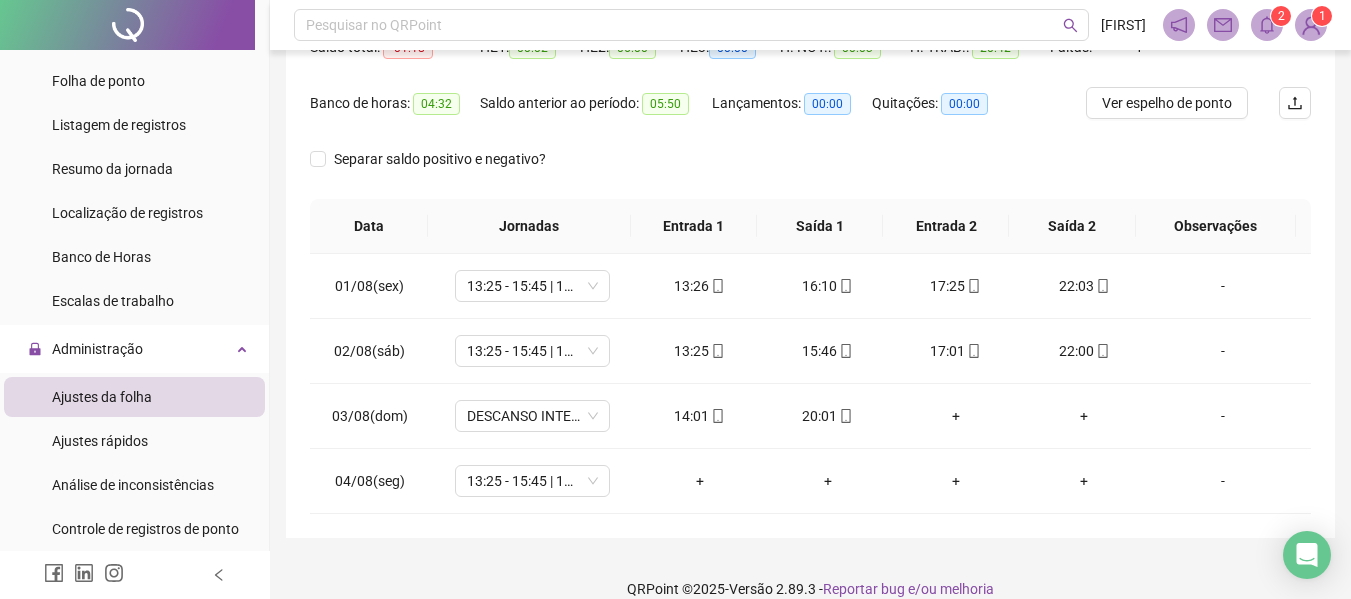 scroll, scrollTop: 256, scrollLeft: 0, axis: vertical 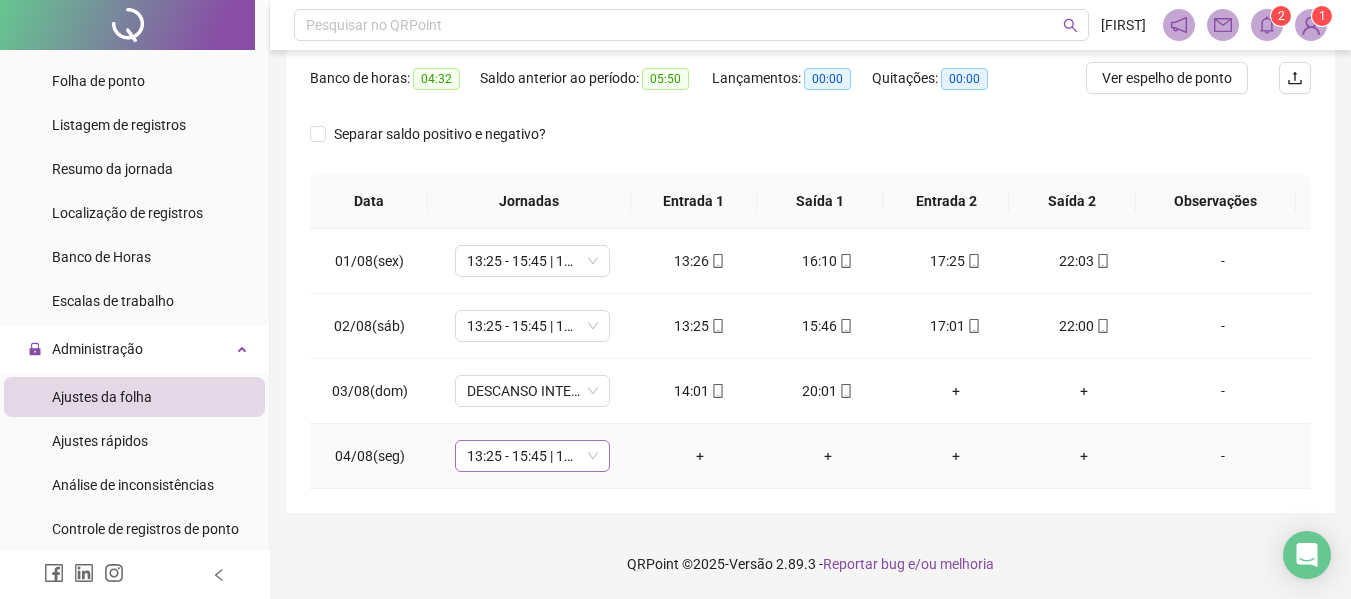 click on "13:25 - 15:45 | 17:00 - 22:00" at bounding box center [532, 456] 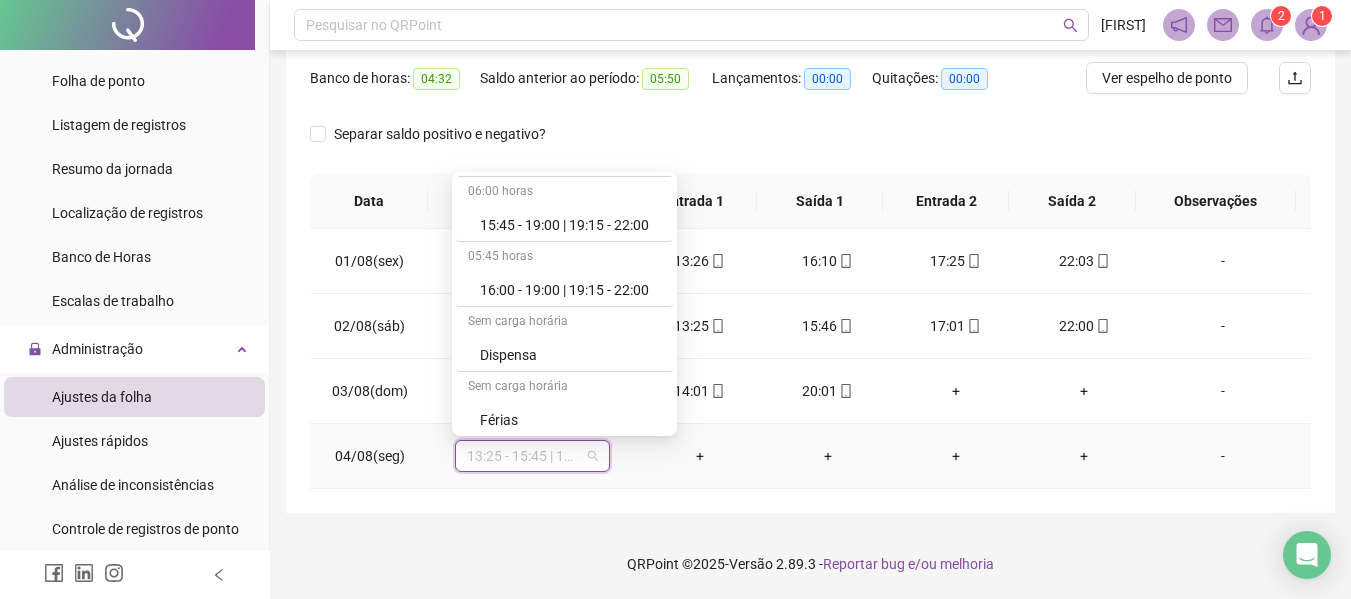 scroll, scrollTop: 3124, scrollLeft: 0, axis: vertical 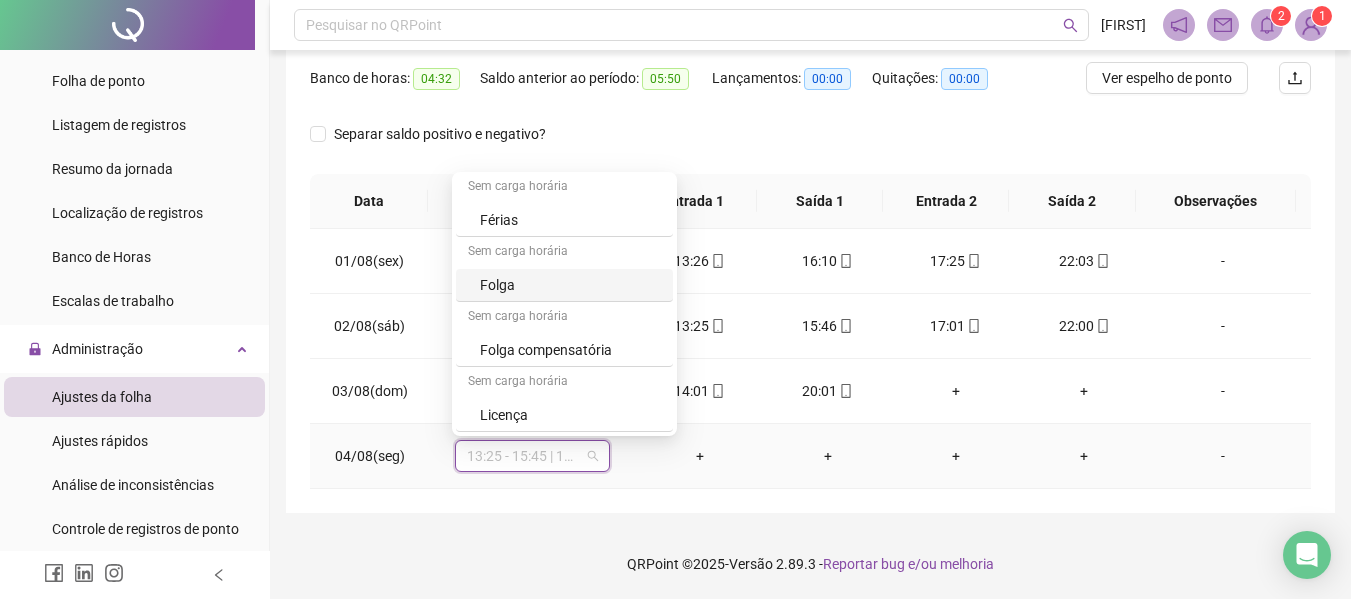 click on "Folga" at bounding box center [570, 285] 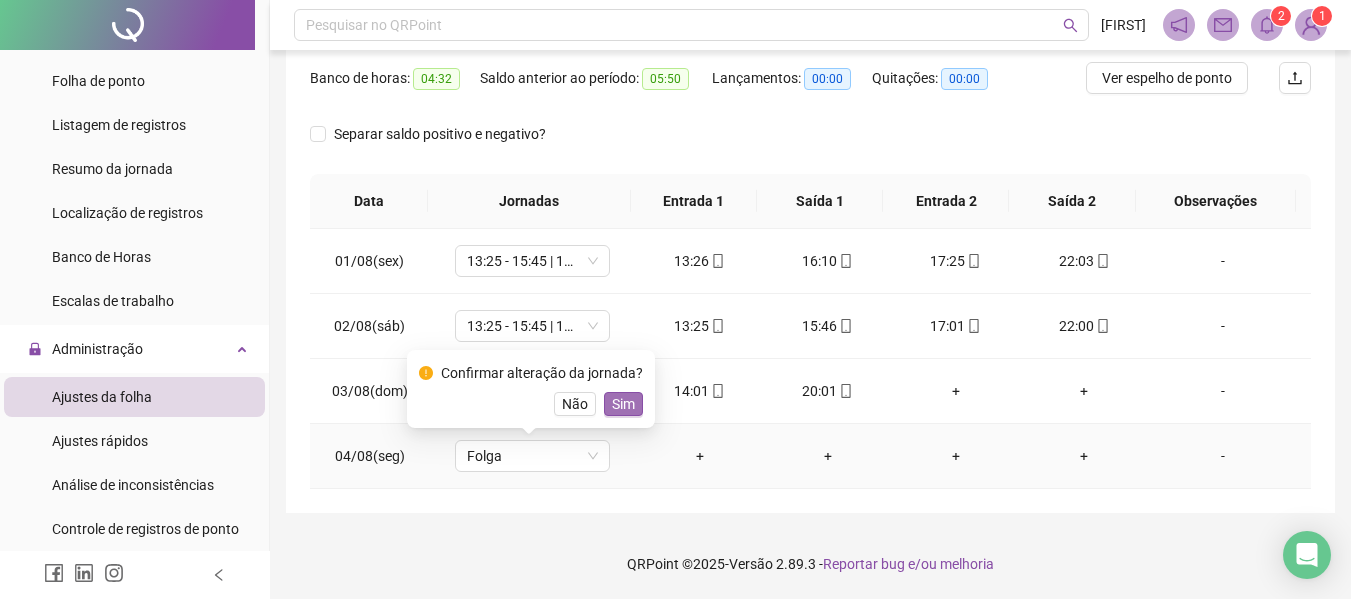 click on "Sim" at bounding box center (623, 404) 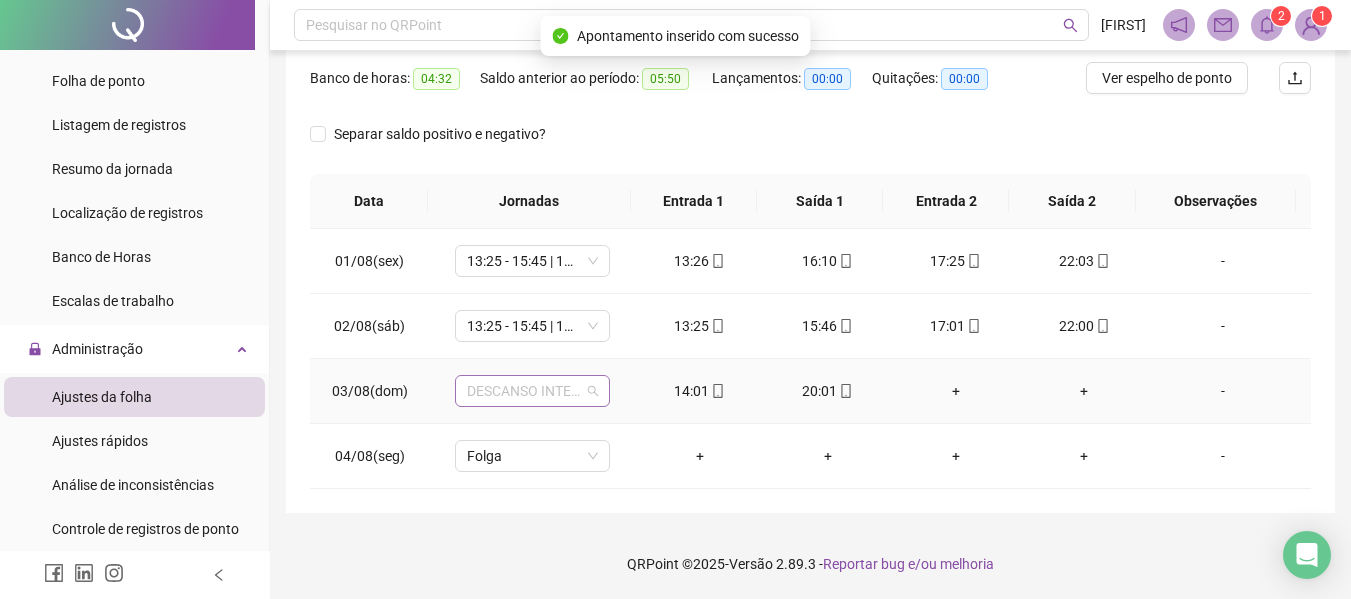 click on "DESCANSO INTER-JORNADA" at bounding box center [532, 391] 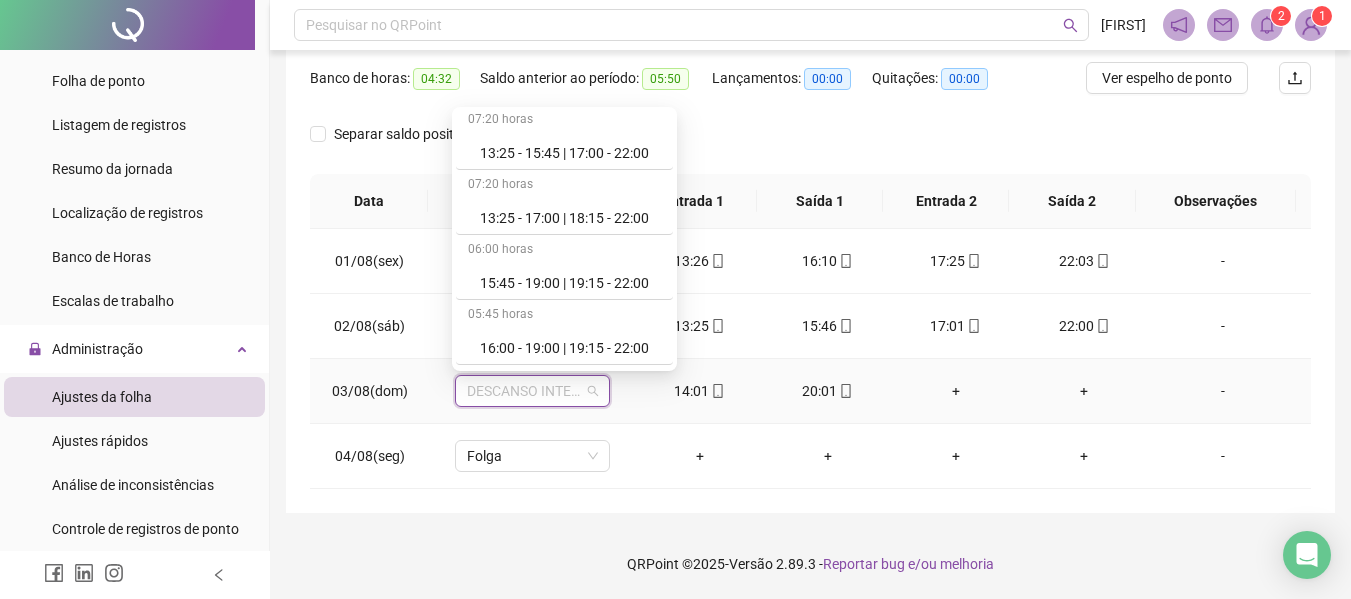 scroll, scrollTop: 2816, scrollLeft: 0, axis: vertical 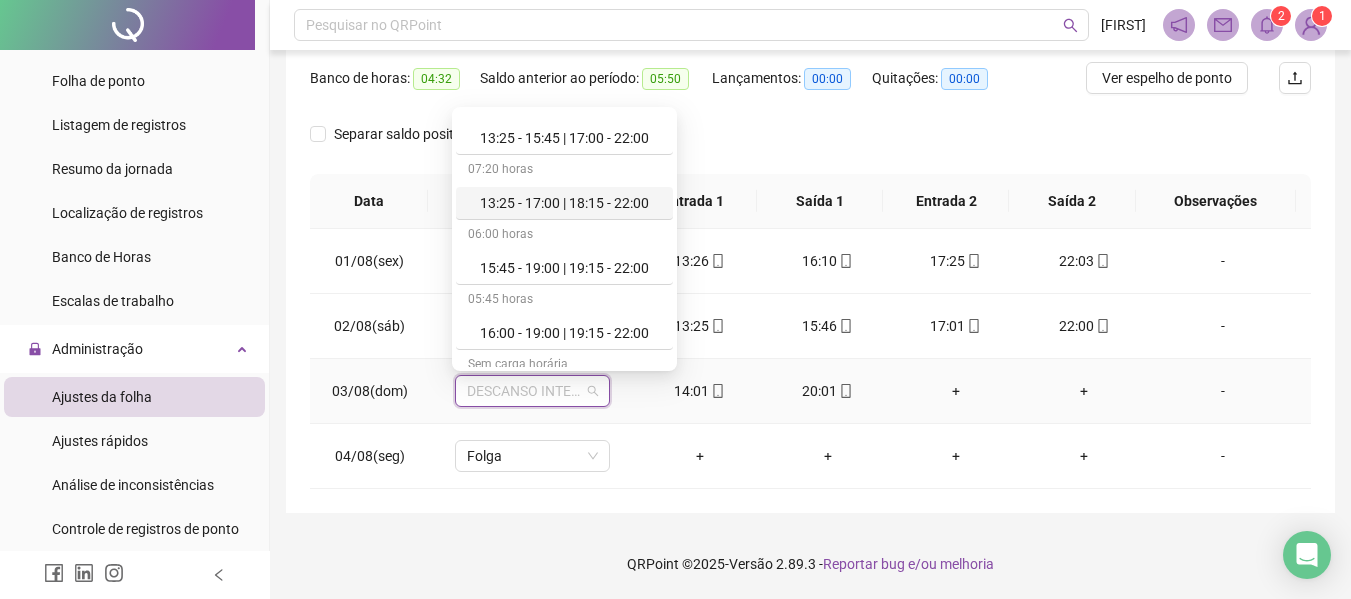 click on "13:25 - 17:00 | 18:15 - 22:00" at bounding box center [570, 203] 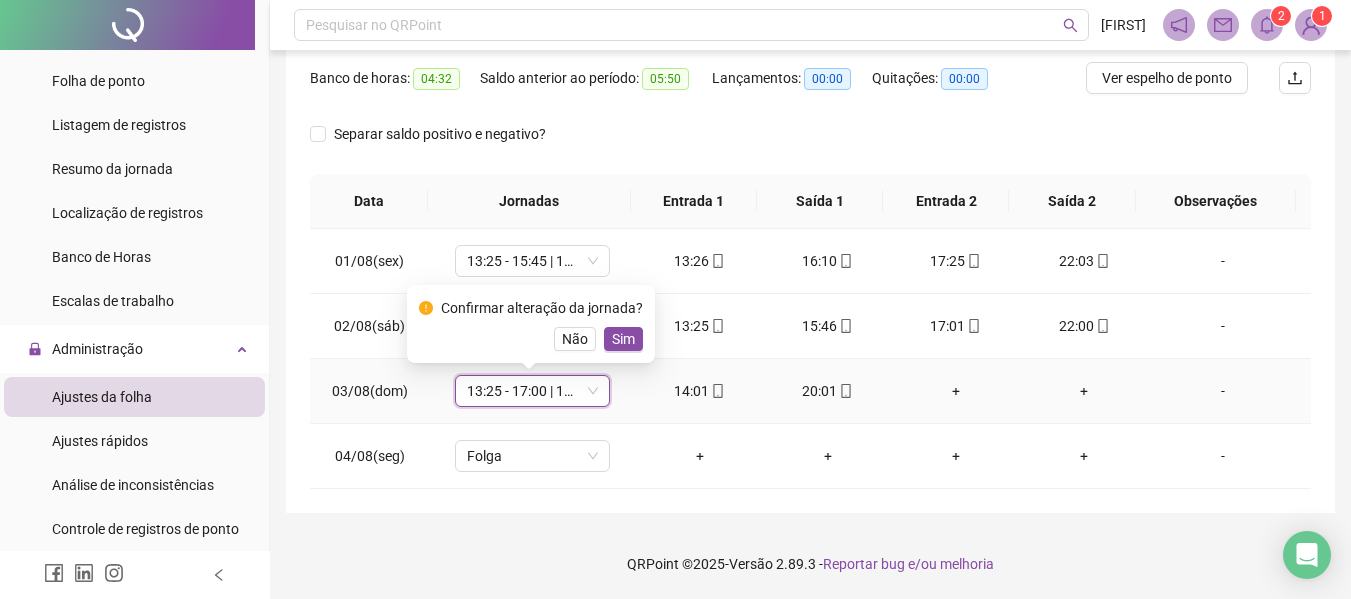 click on "Sim" at bounding box center (623, 339) 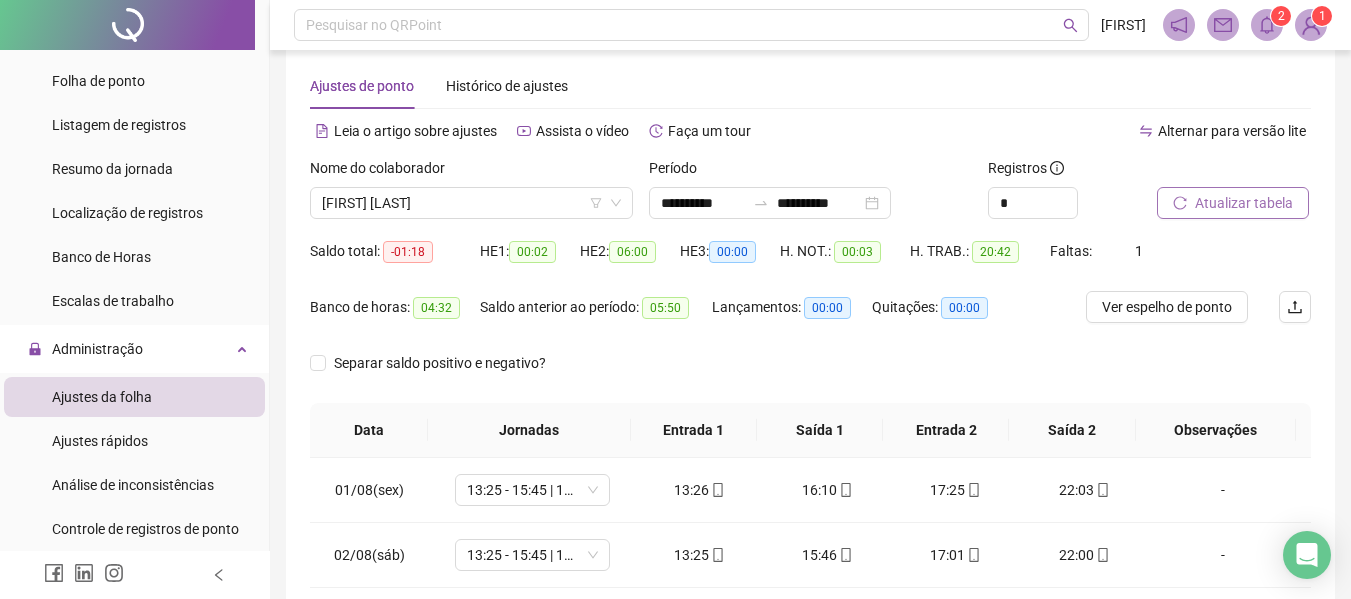 scroll, scrollTop: 26, scrollLeft: 0, axis: vertical 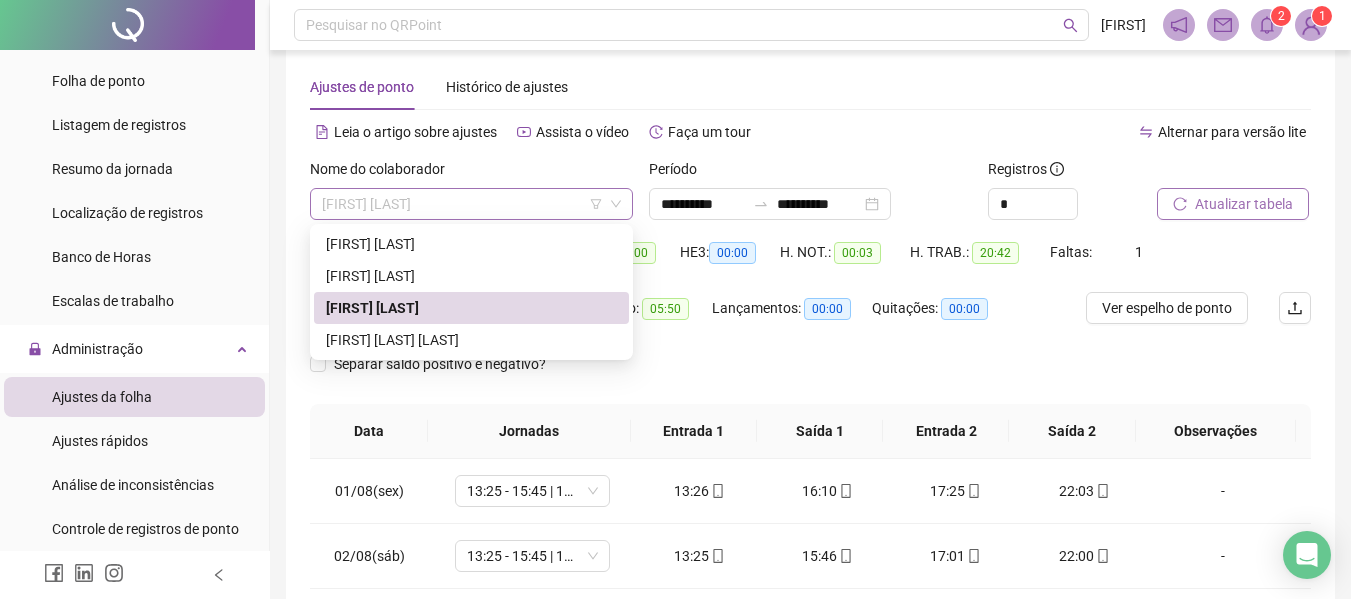 click on "[FIRST] [LAST]" at bounding box center [471, 204] 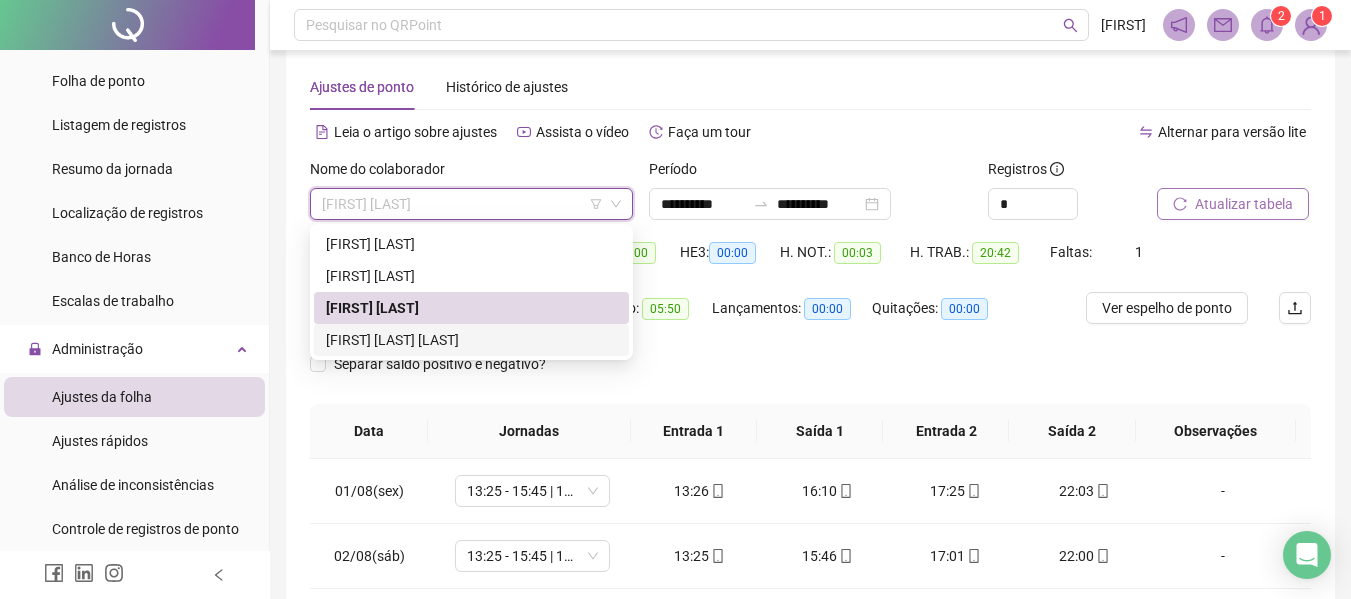 click on "[FIRST] [LAST] [LAST]" at bounding box center (471, 340) 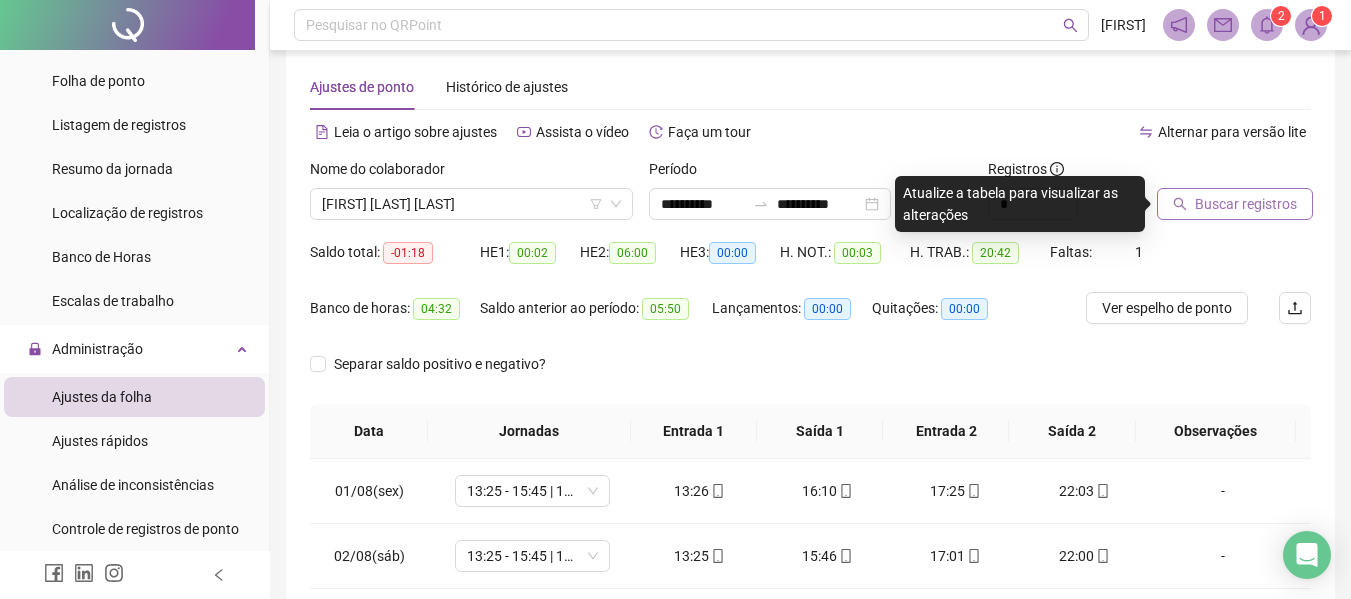 click on "Saldo total:   -01:18 HE 1:   00:02 HE 2:   06:00 HE 3:   00:00 H. NOT.:   00:03 H. TRAB.:   20:42 Faltas:   1" at bounding box center [810, 264] 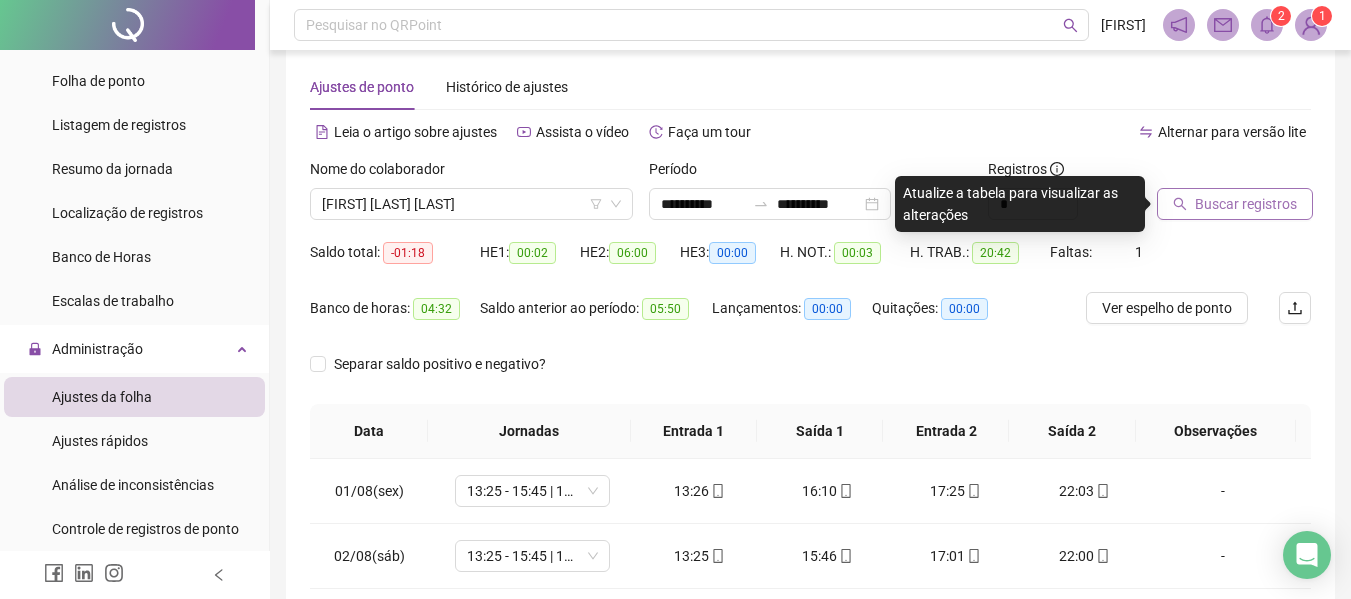 click on "Saldo total:   -01:18 HE 1:   00:02 HE 2:   06:00 HE 3:   00:00 H. NOT.:   00:03 H. TRAB.:   20:42 Faltas:   1" at bounding box center (810, 264) 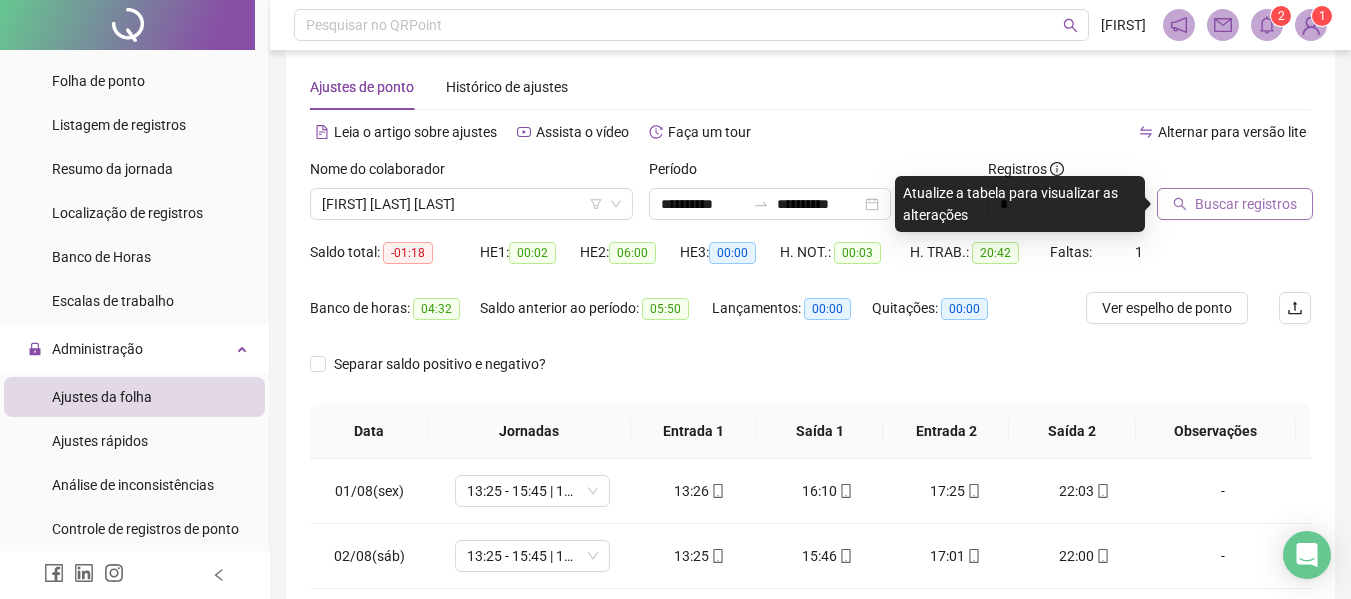 click on "Saldo total:   -01:18 HE 1:   00:02 HE 2:   06:00 HE 3:   00:00 H. NOT.:   00:03 H. TRAB.:   20:42 Faltas:   1" at bounding box center (810, 264) 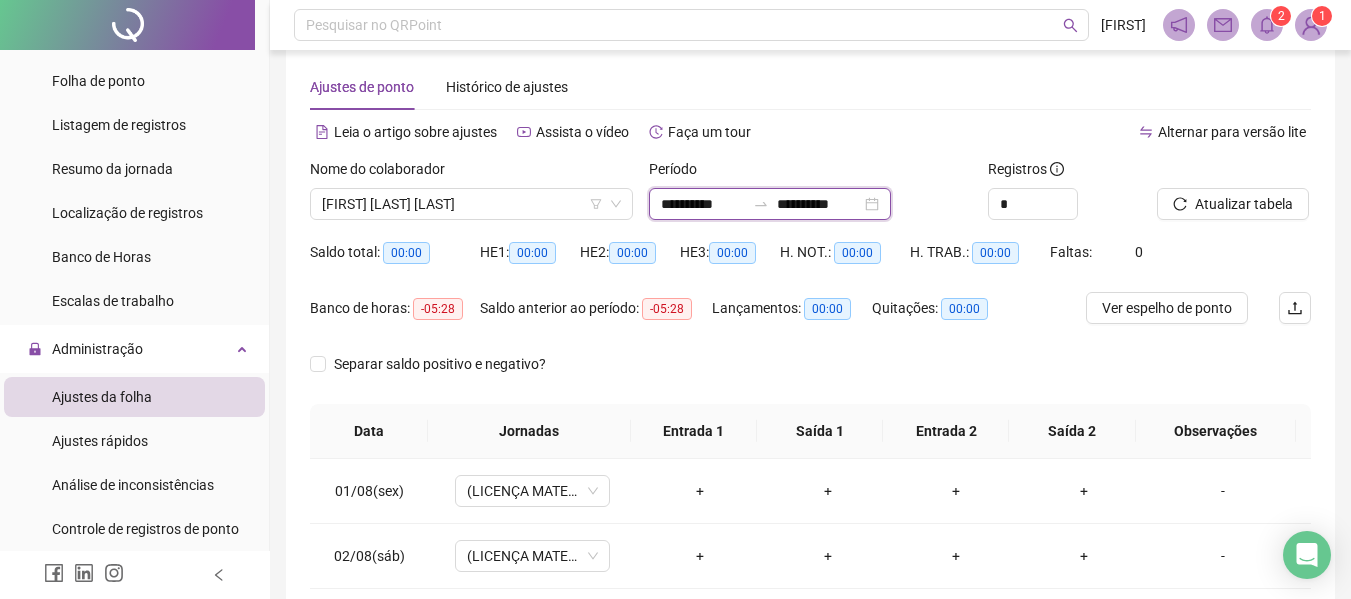 click on "**********" at bounding box center (819, 204) 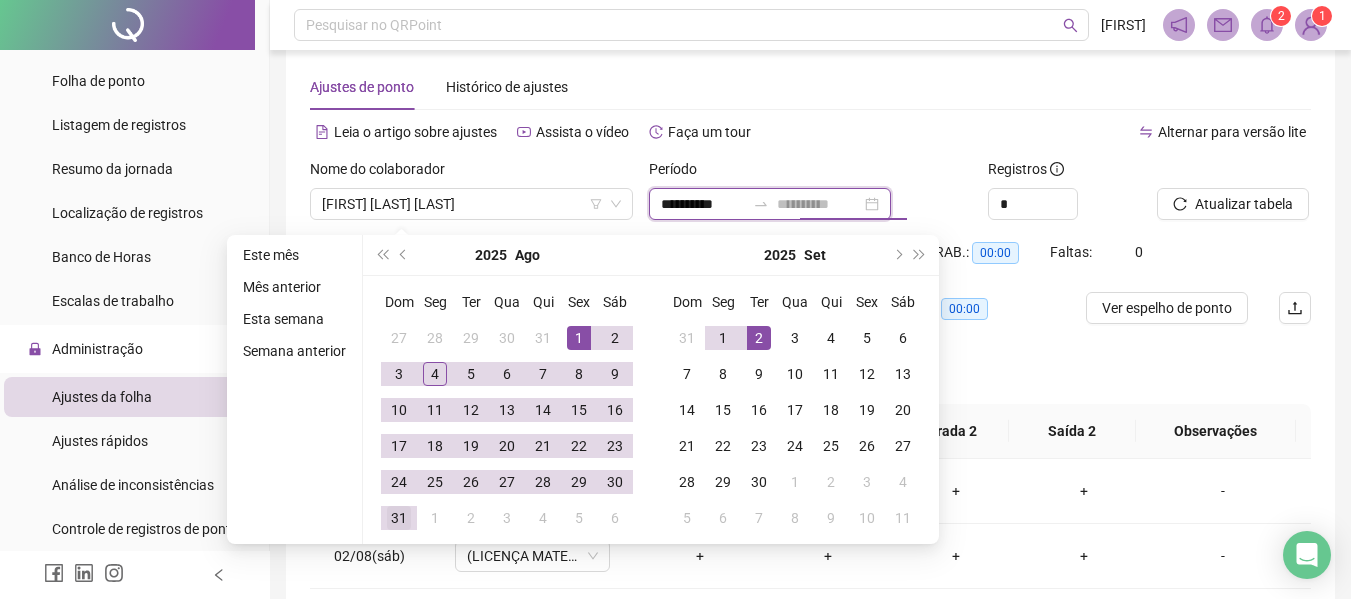type on "**********" 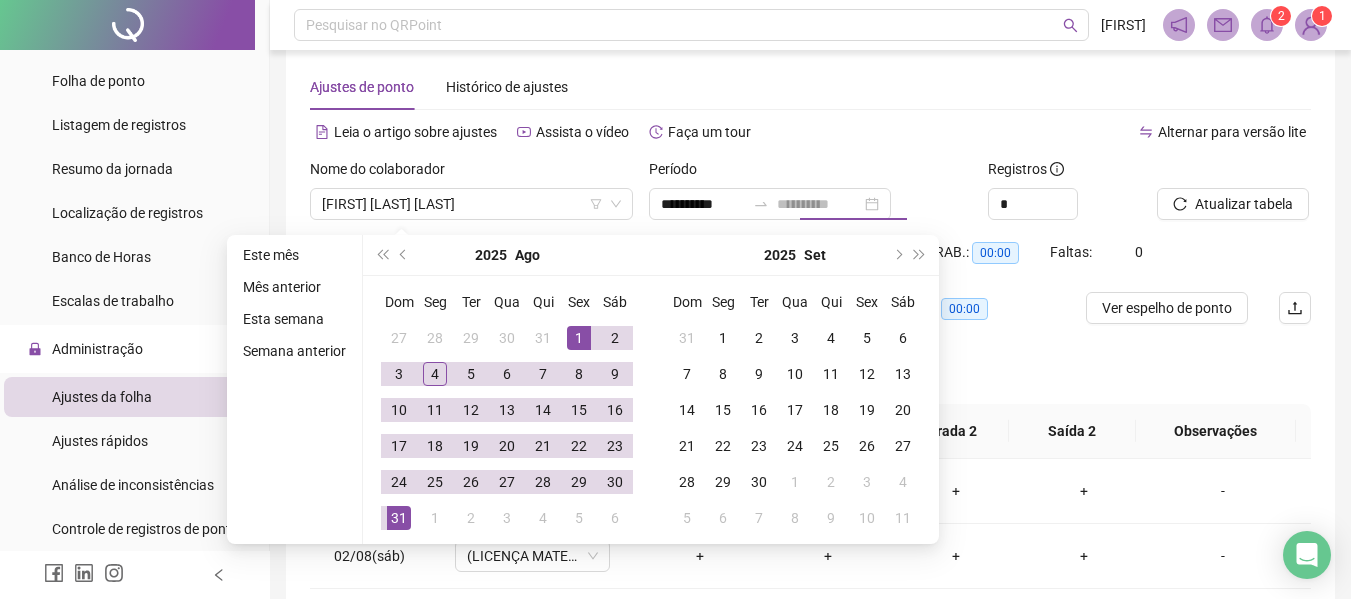 click on "31" at bounding box center [399, 518] 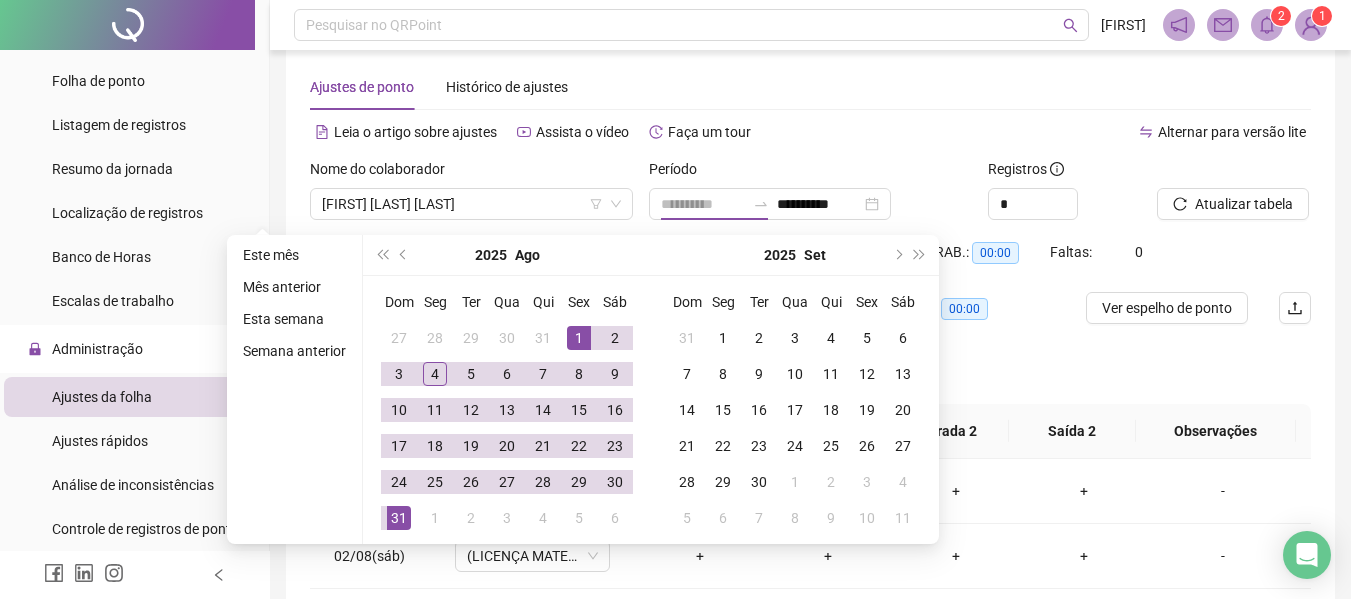 click on "31" at bounding box center (399, 518) 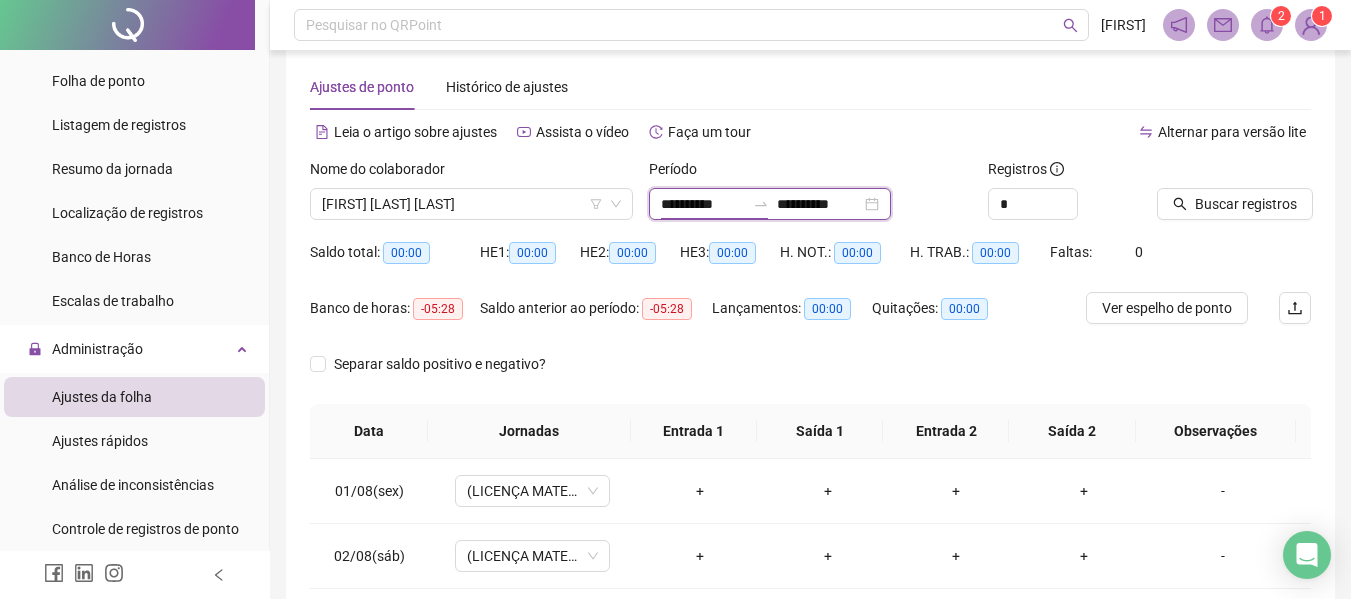 click on "**********" at bounding box center [703, 204] 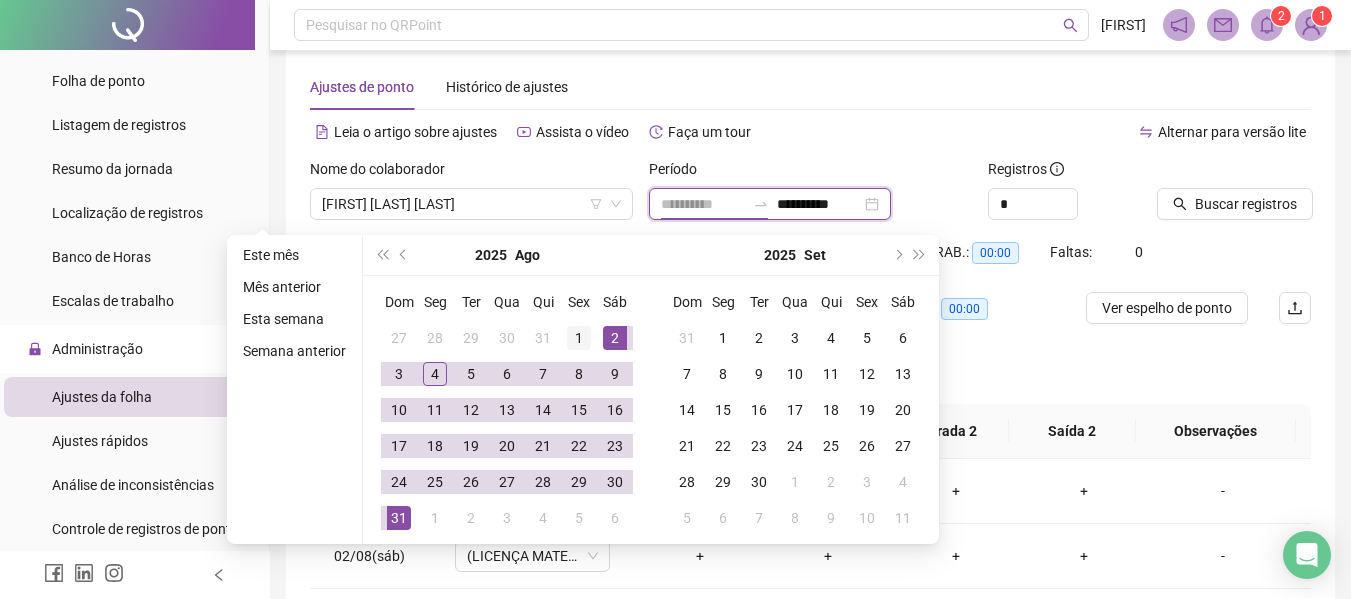 type on "**********" 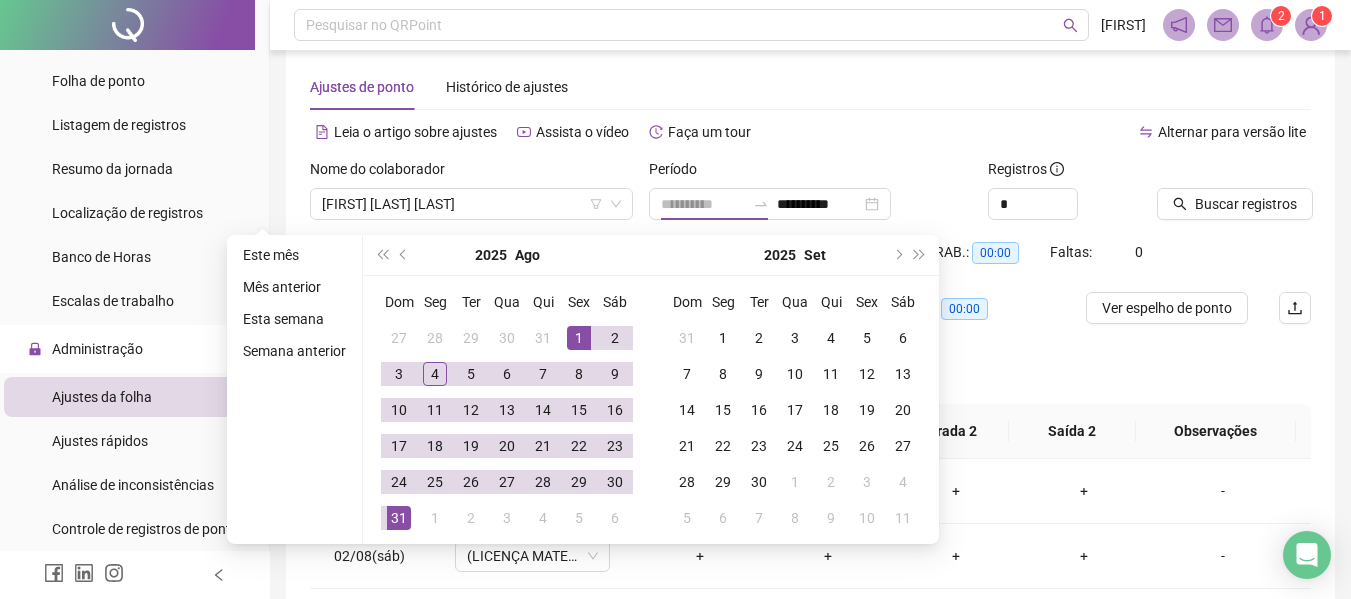 click on "1" at bounding box center (579, 338) 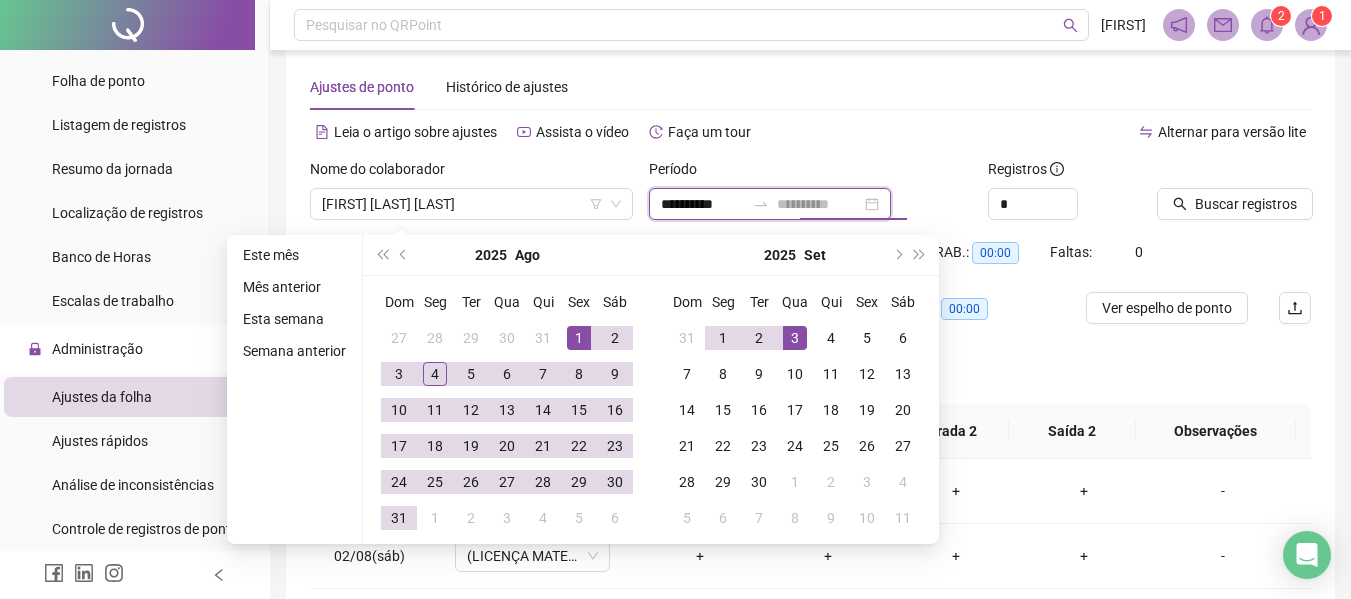 type on "**********" 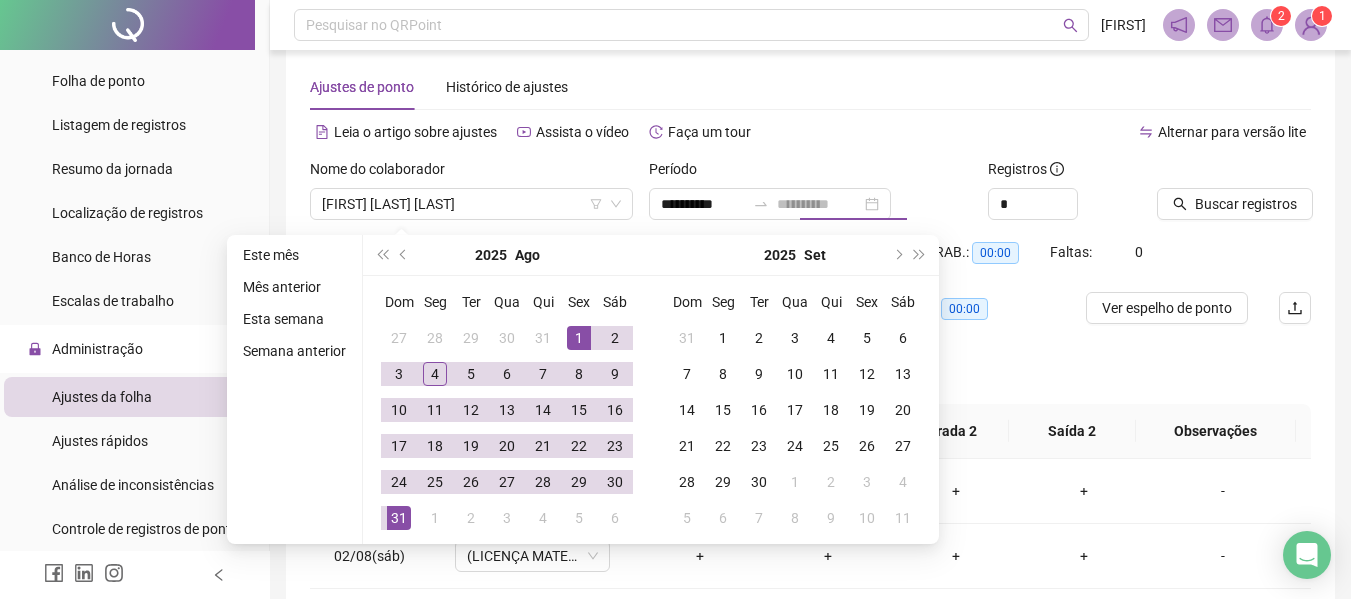 click on "31" at bounding box center [399, 518] 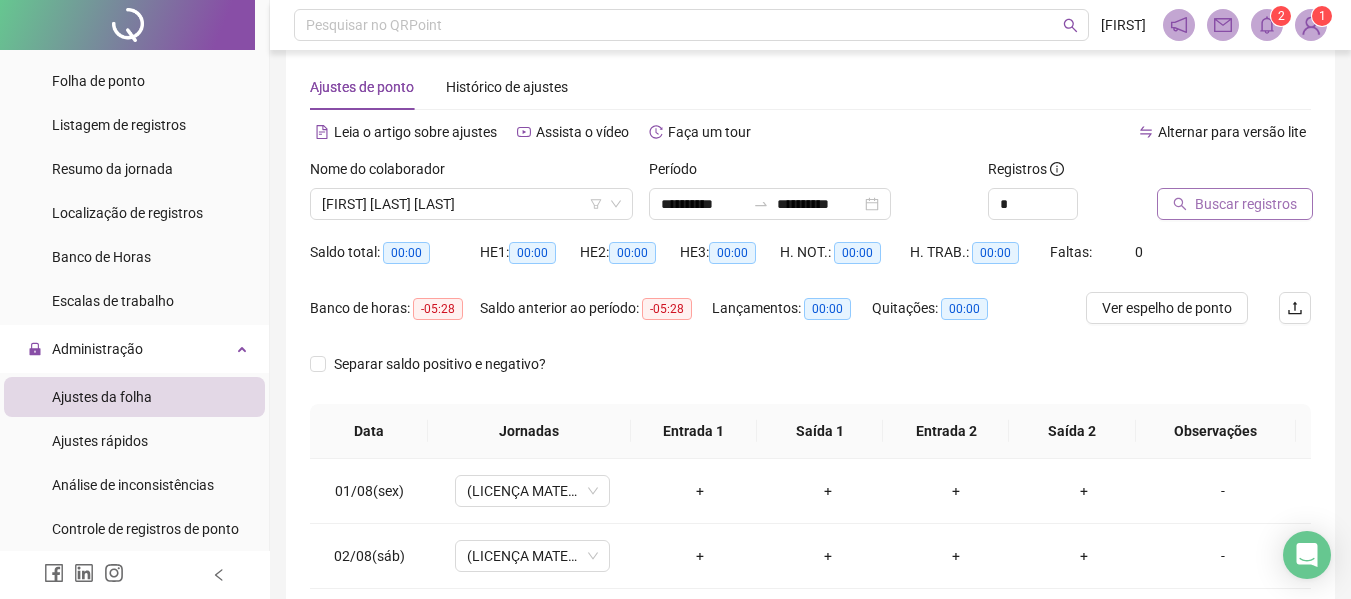 click on "Buscar registros" at bounding box center (1235, 204) 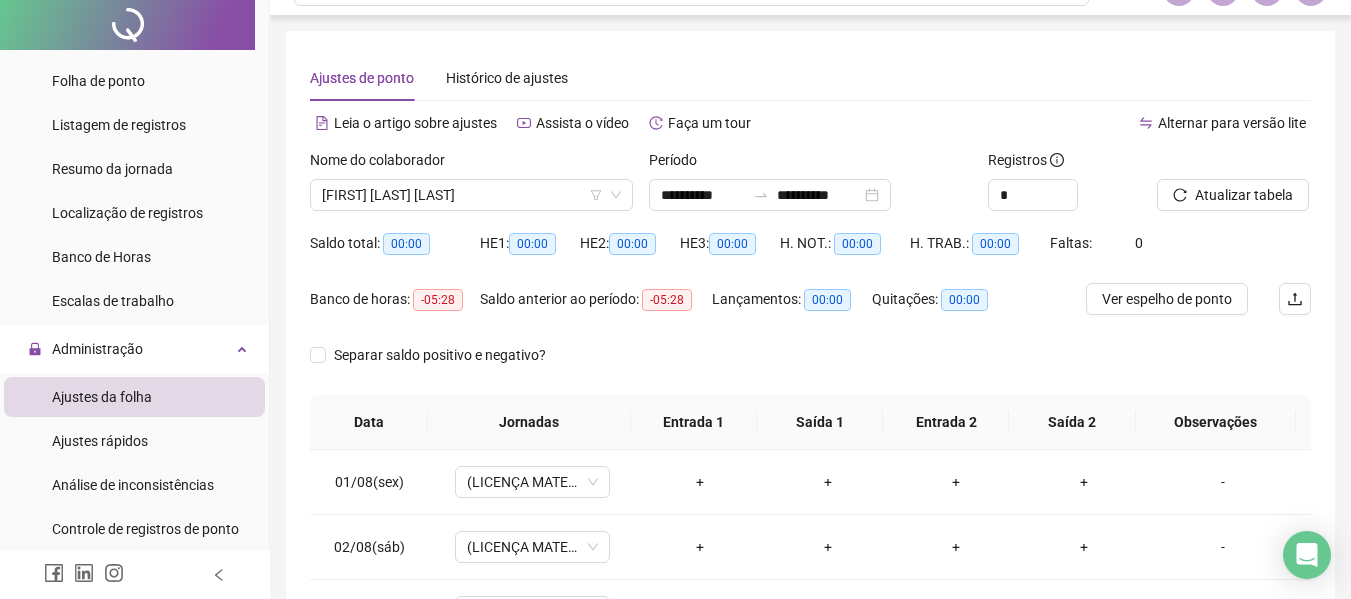 scroll, scrollTop: 0, scrollLeft: 0, axis: both 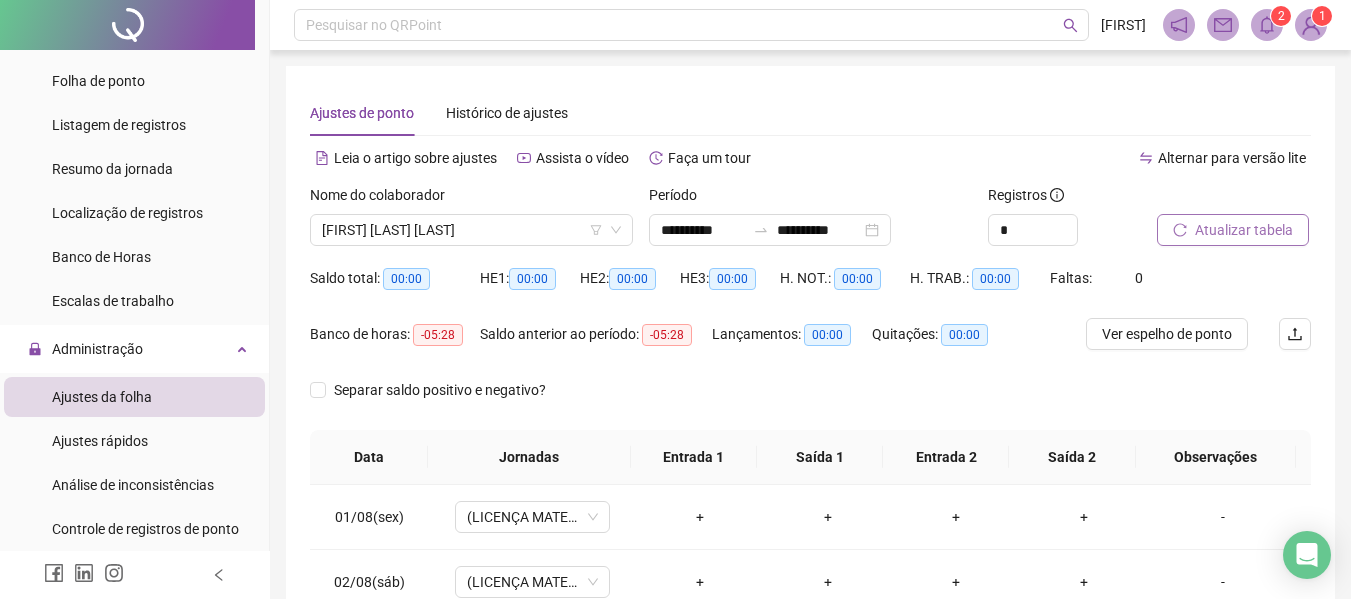 click on "Atualizar tabela" at bounding box center (1244, 230) 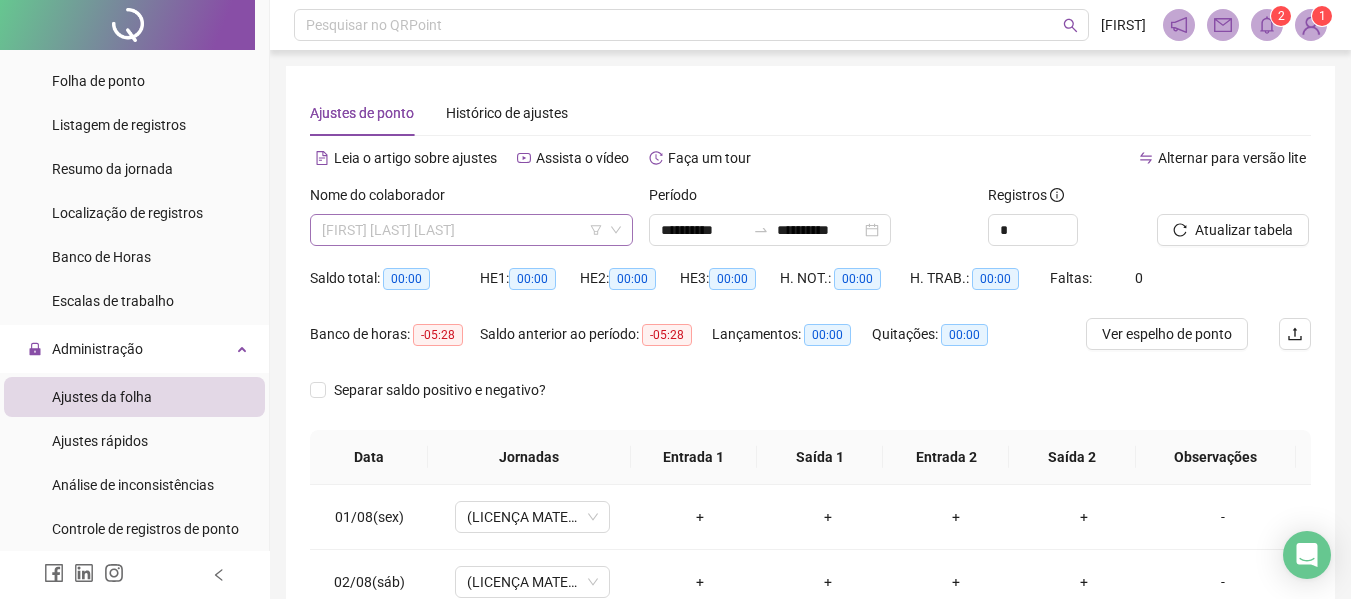 click on "[FIRST] [LAST] [LAST]" at bounding box center (471, 230) 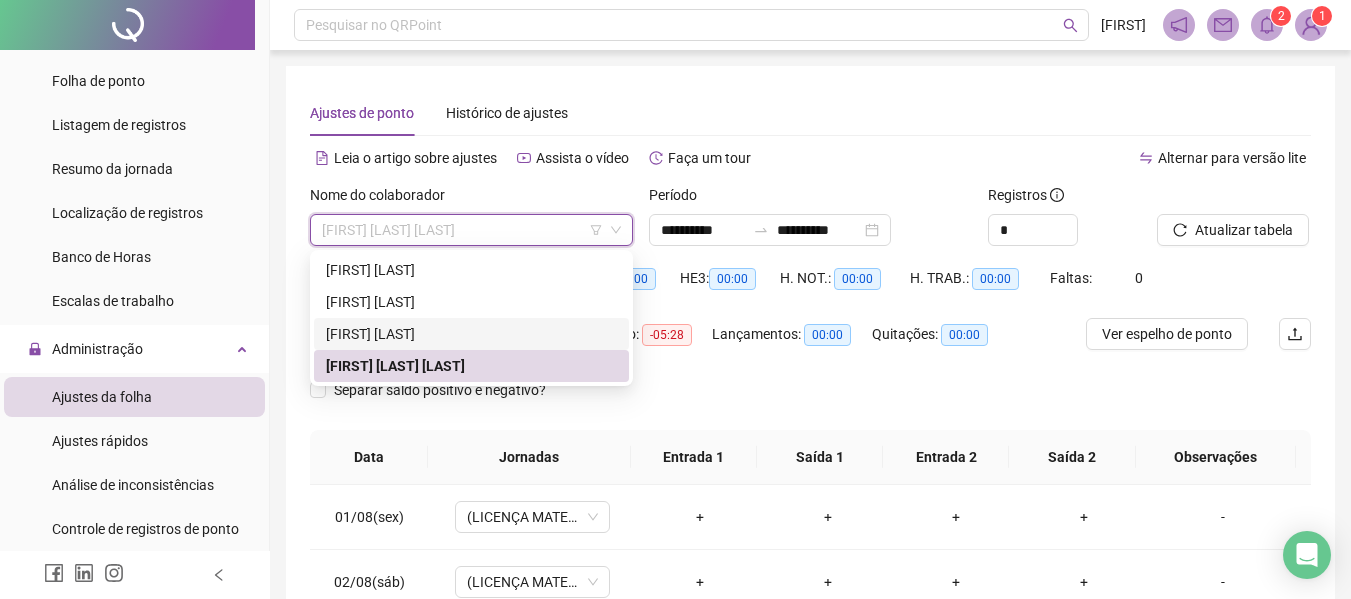 click on "[FIRST] [LAST]" at bounding box center [471, 334] 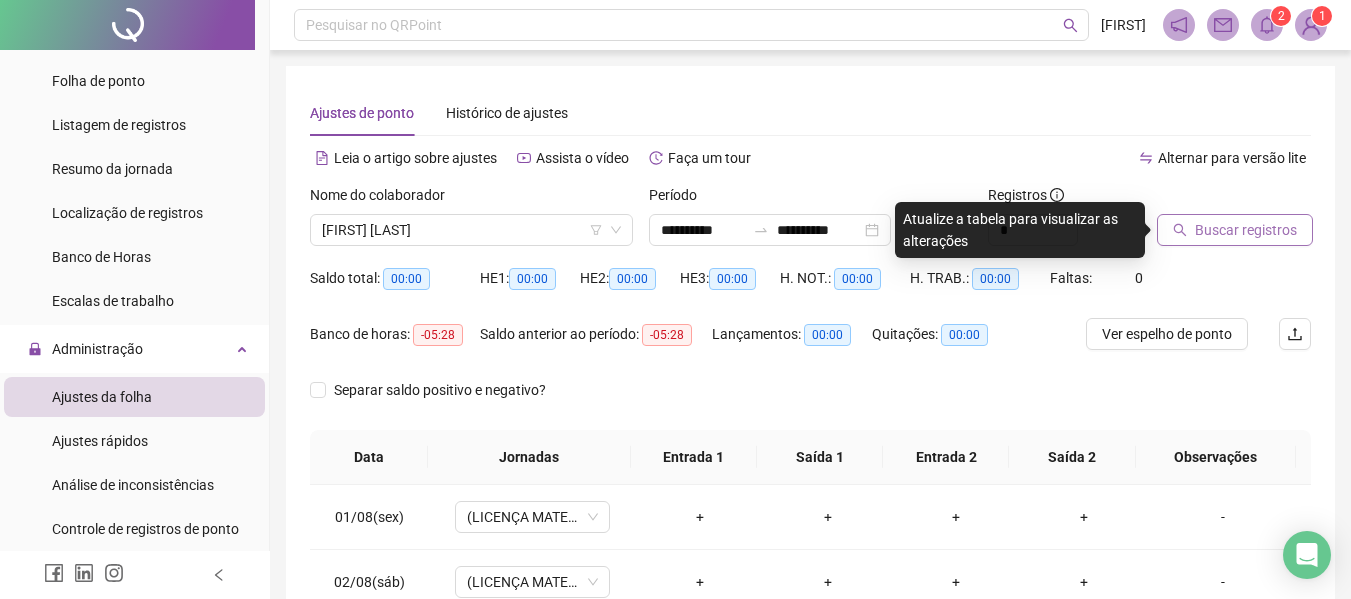 click on "Buscar registros" at bounding box center [1246, 230] 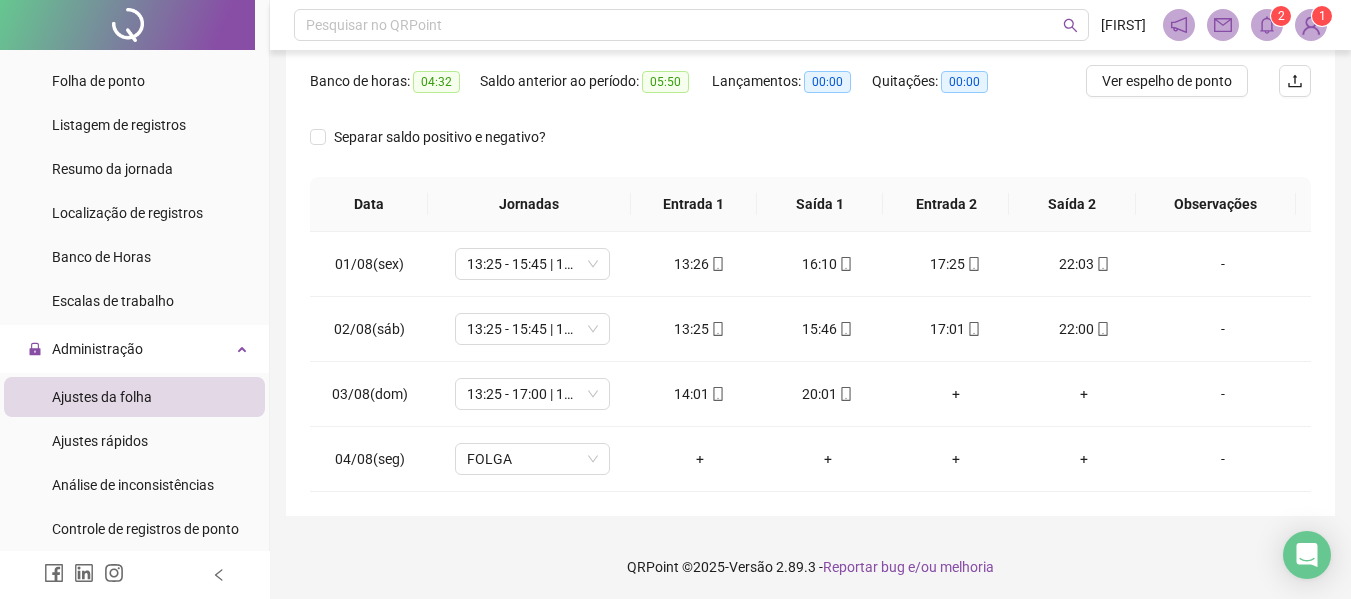 scroll, scrollTop: 256, scrollLeft: 0, axis: vertical 